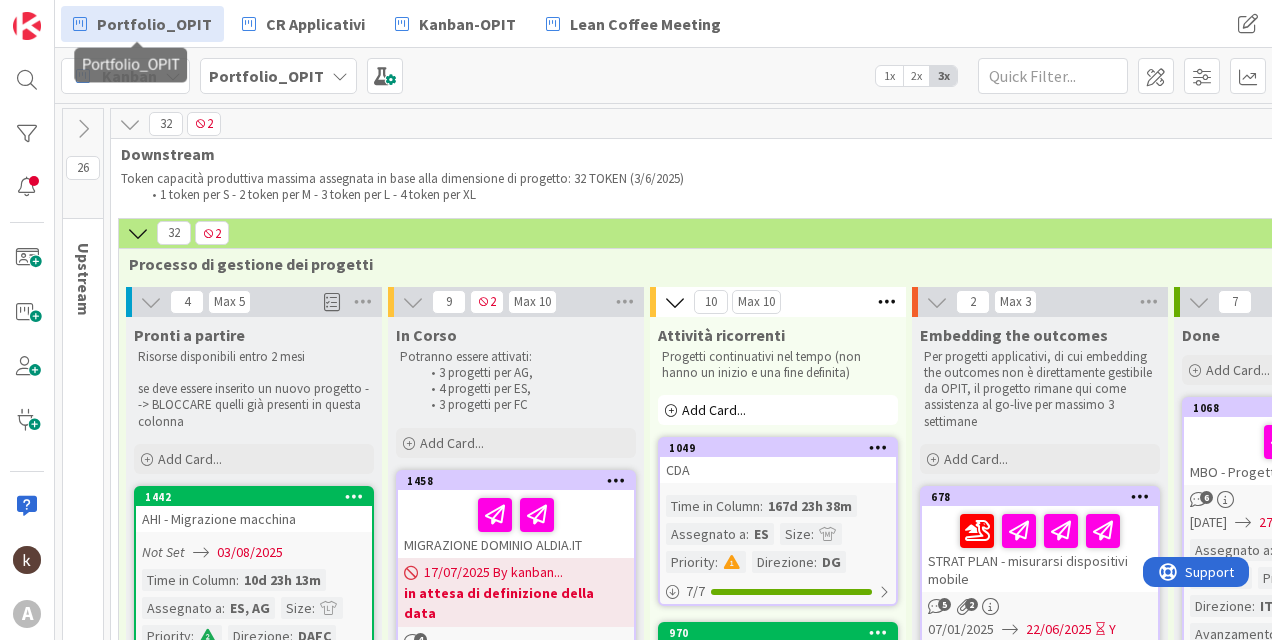 scroll, scrollTop: 0, scrollLeft: 0, axis: both 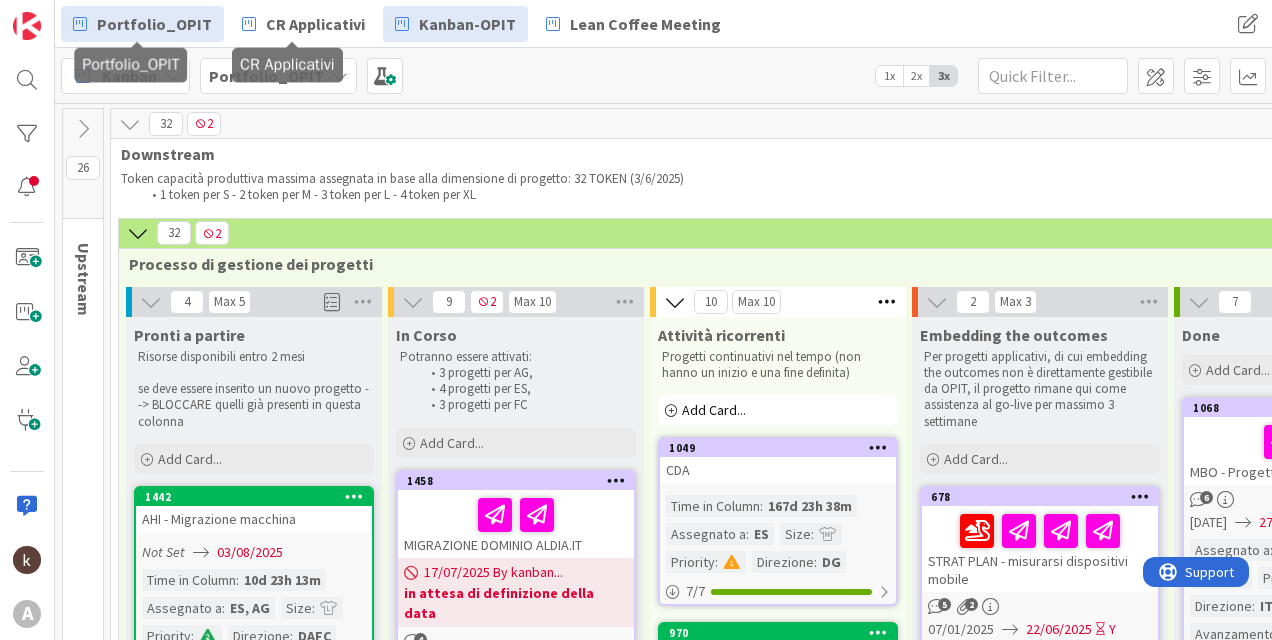 click on "Kanban-OPIT" at bounding box center (467, 24) 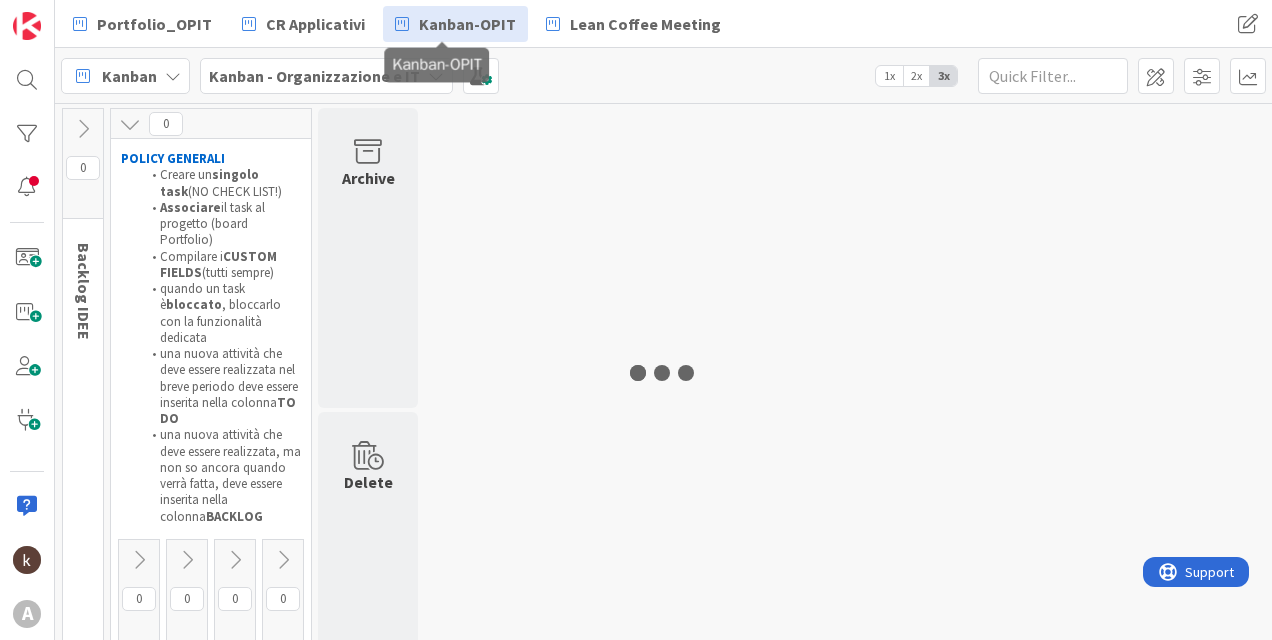 scroll, scrollTop: 0, scrollLeft: 0, axis: both 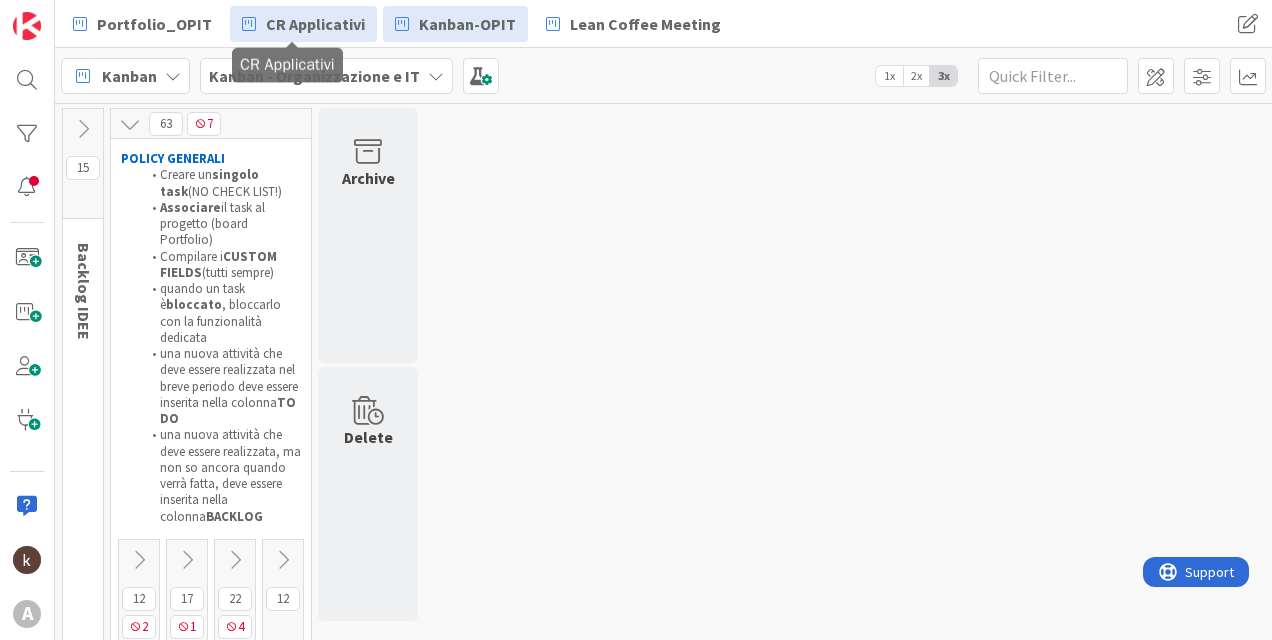 click on "CR Applicativi" at bounding box center (315, 24) 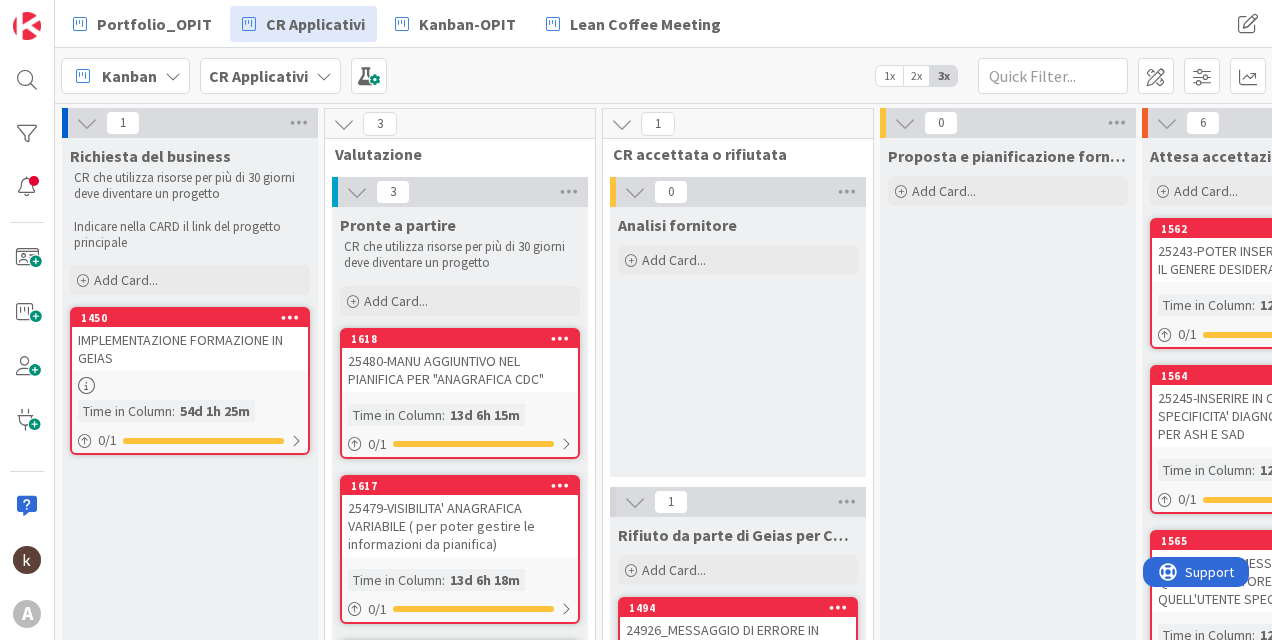 scroll, scrollTop: 0, scrollLeft: 0, axis: both 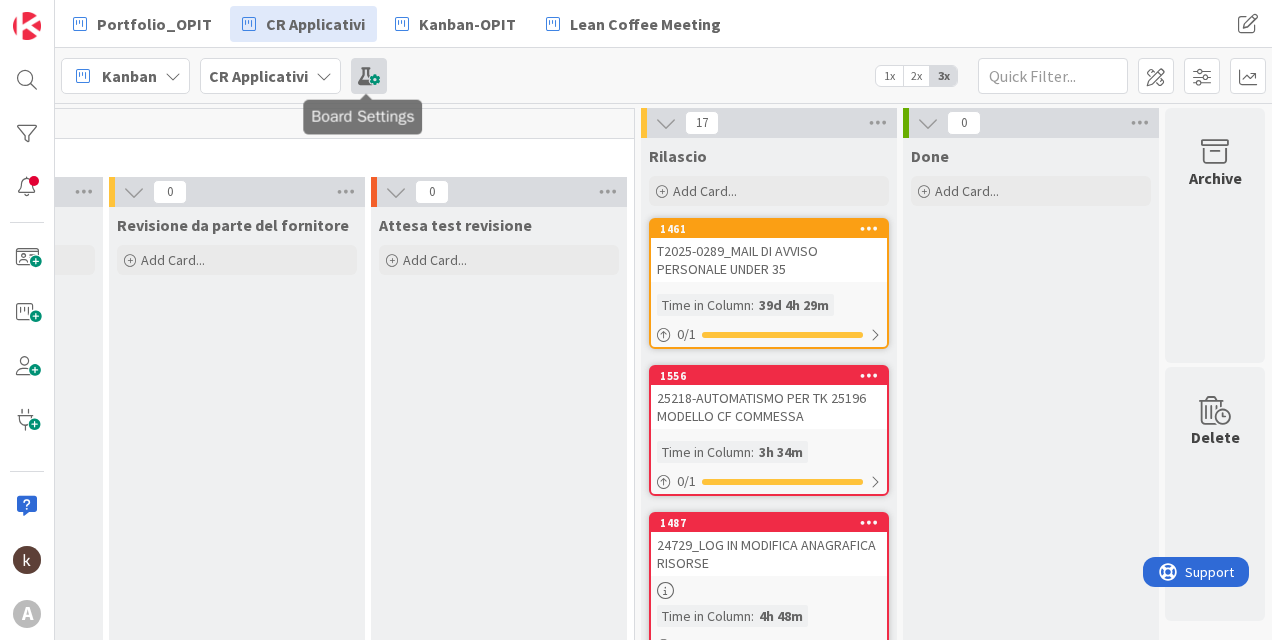 click at bounding box center (369, 76) 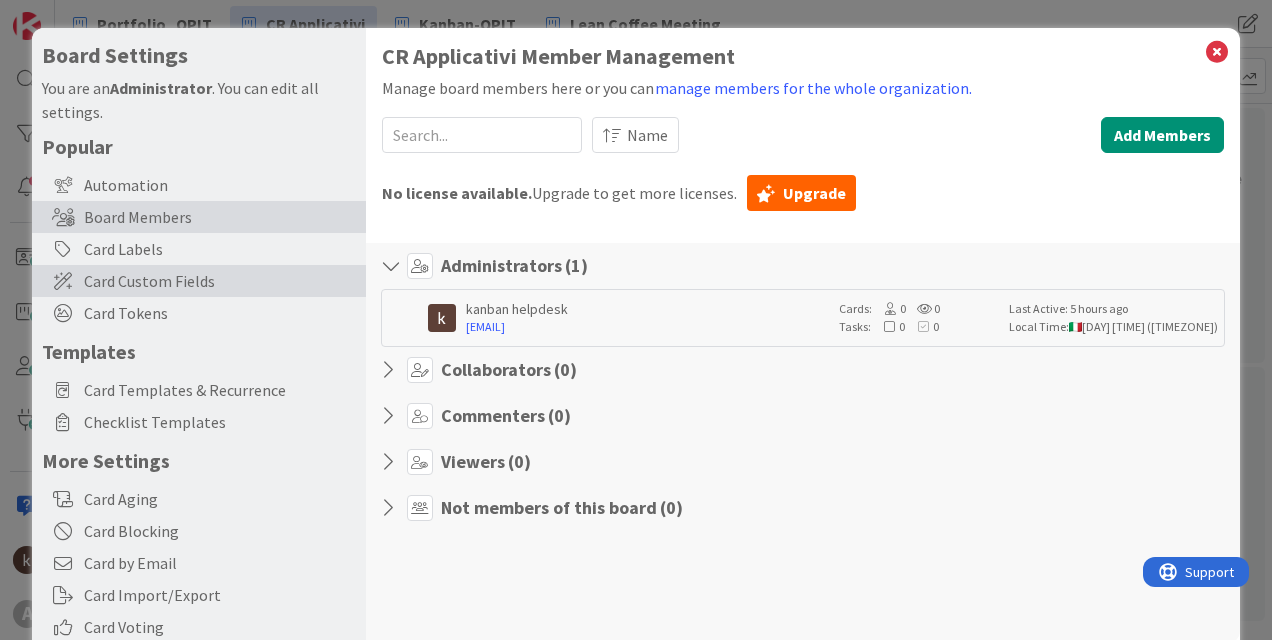click on "Card Custom Fields" at bounding box center (220, 281) 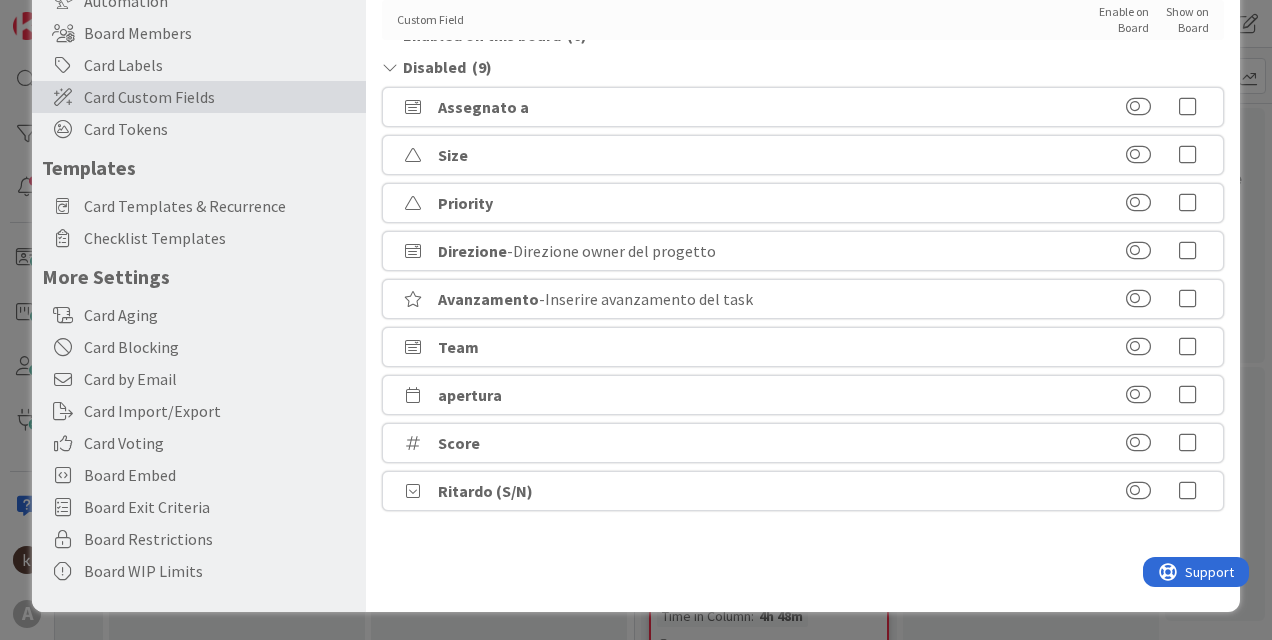 scroll, scrollTop: 0, scrollLeft: 0, axis: both 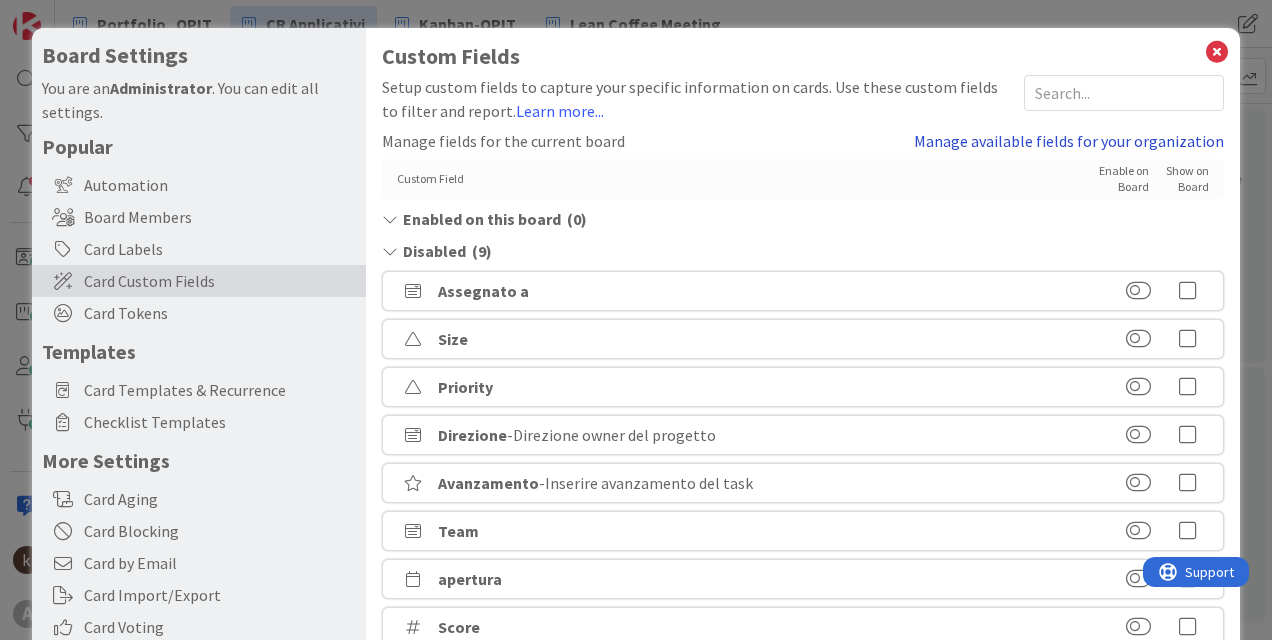 click on "Manage available fields for your organization" at bounding box center (1069, 141) 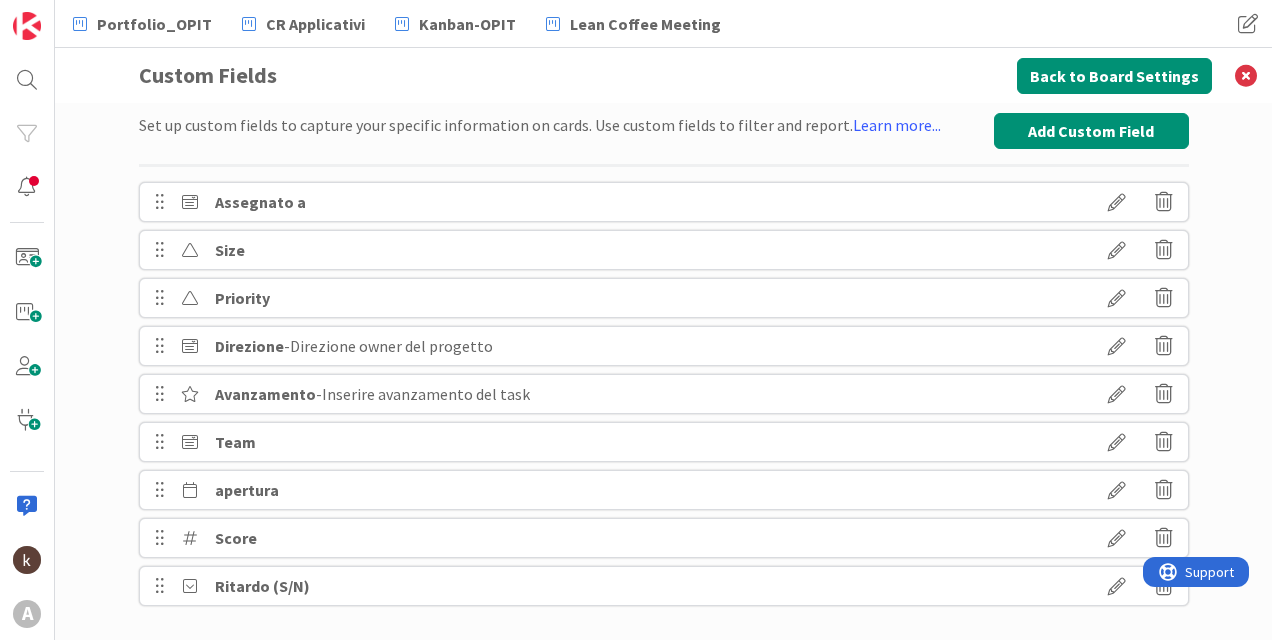 scroll, scrollTop: 0, scrollLeft: 0, axis: both 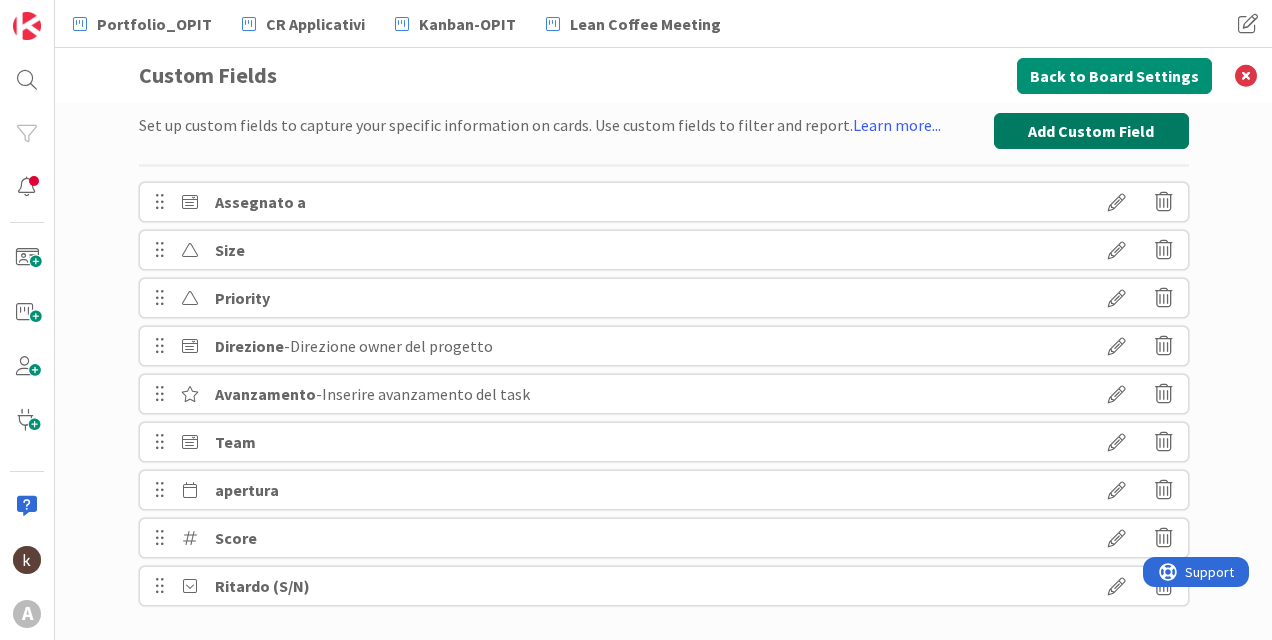 click on "Add Custom Field" at bounding box center [1091, 131] 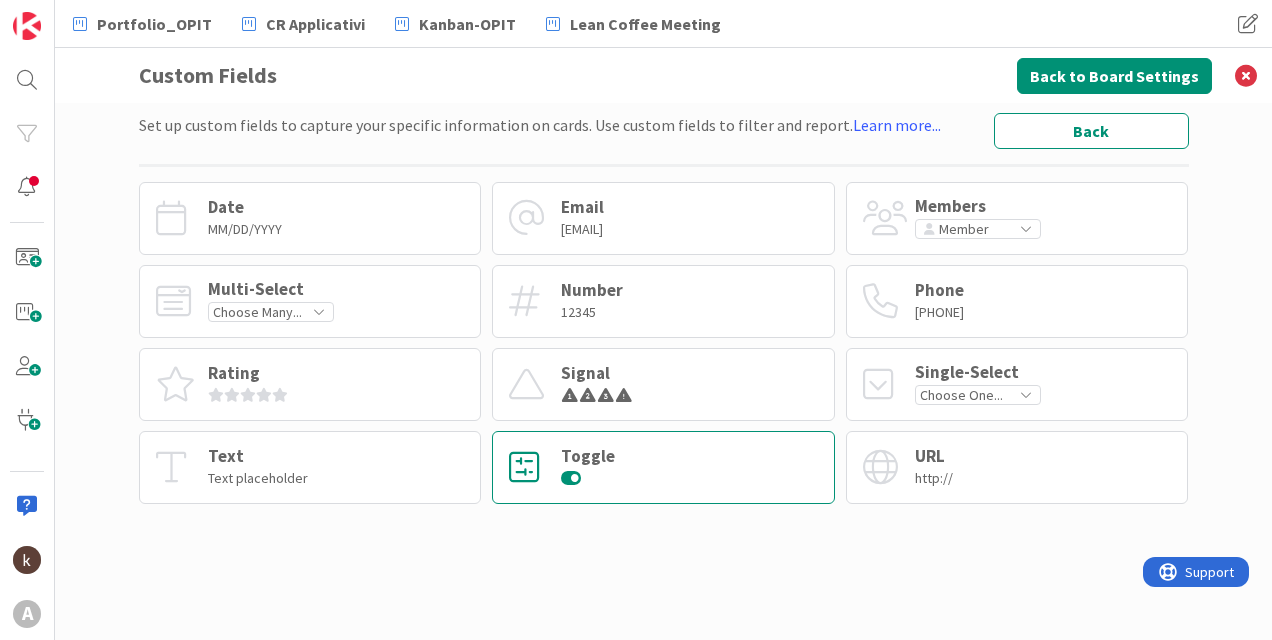 click on "Toggle" at bounding box center (663, 467) 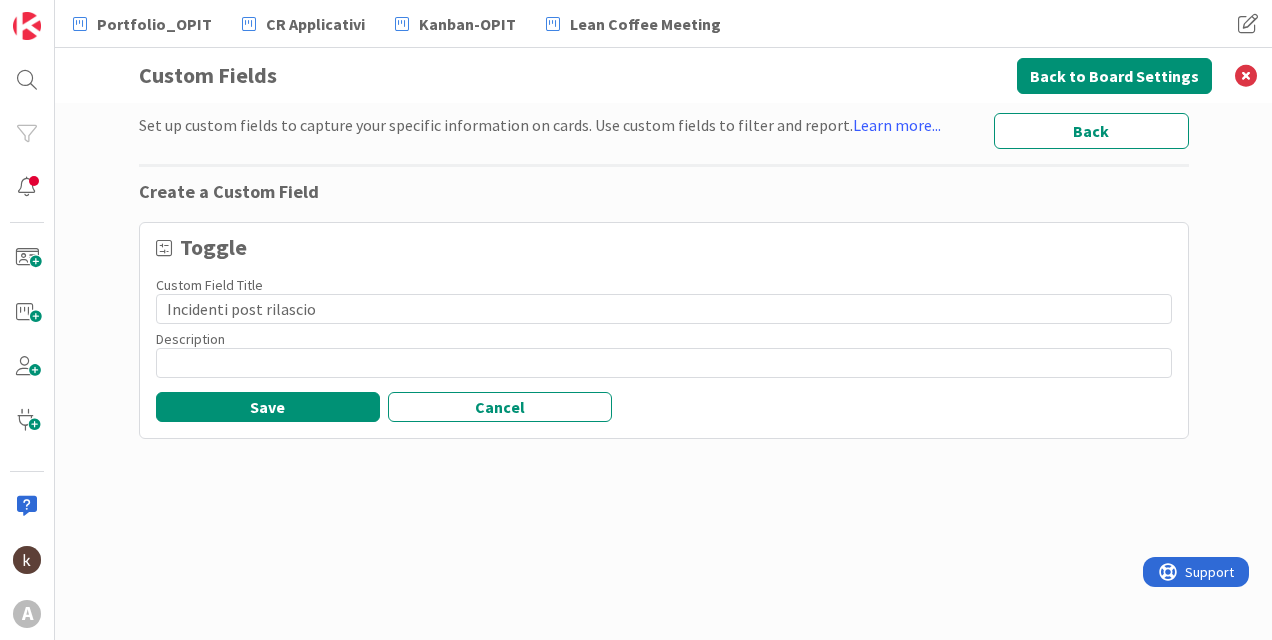 type on "Incidenti post rilascio" 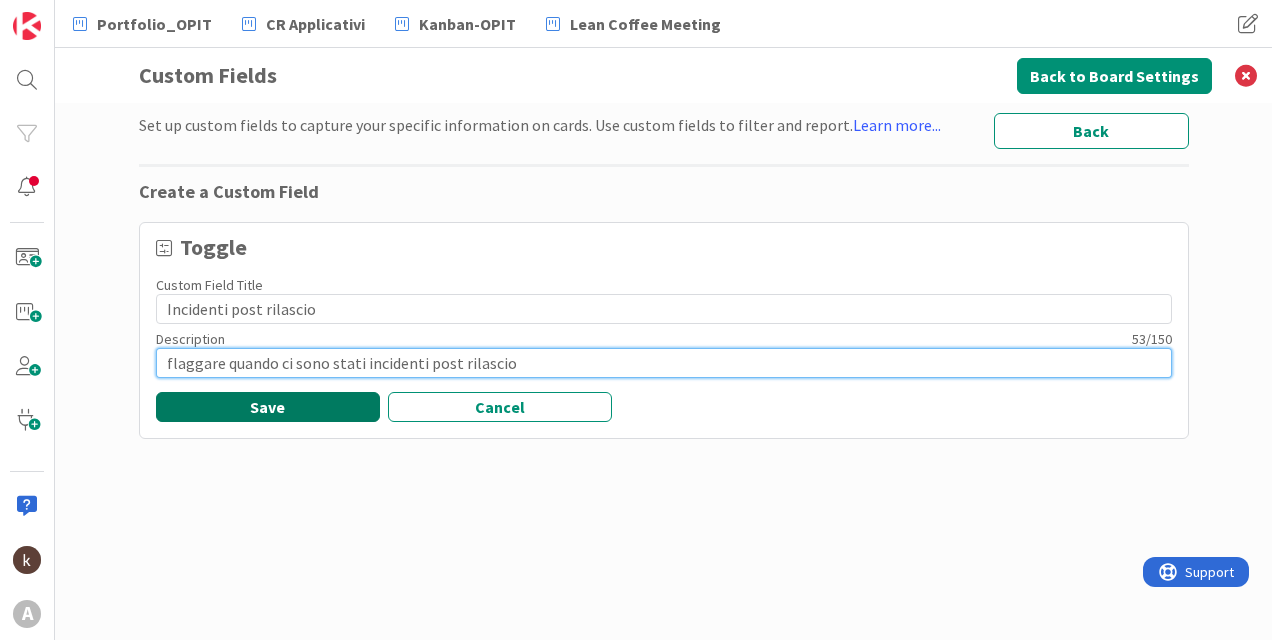 type on "flaggare quando ci sono stati incidenti post rilascio" 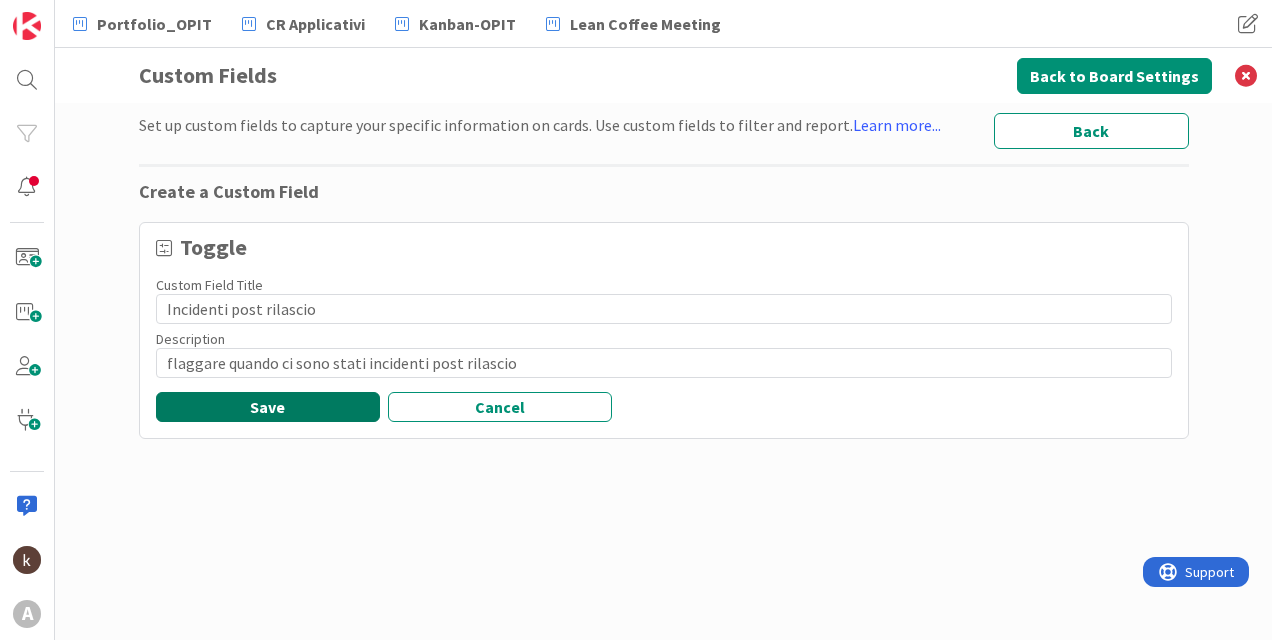 click on "Save" at bounding box center (268, 407) 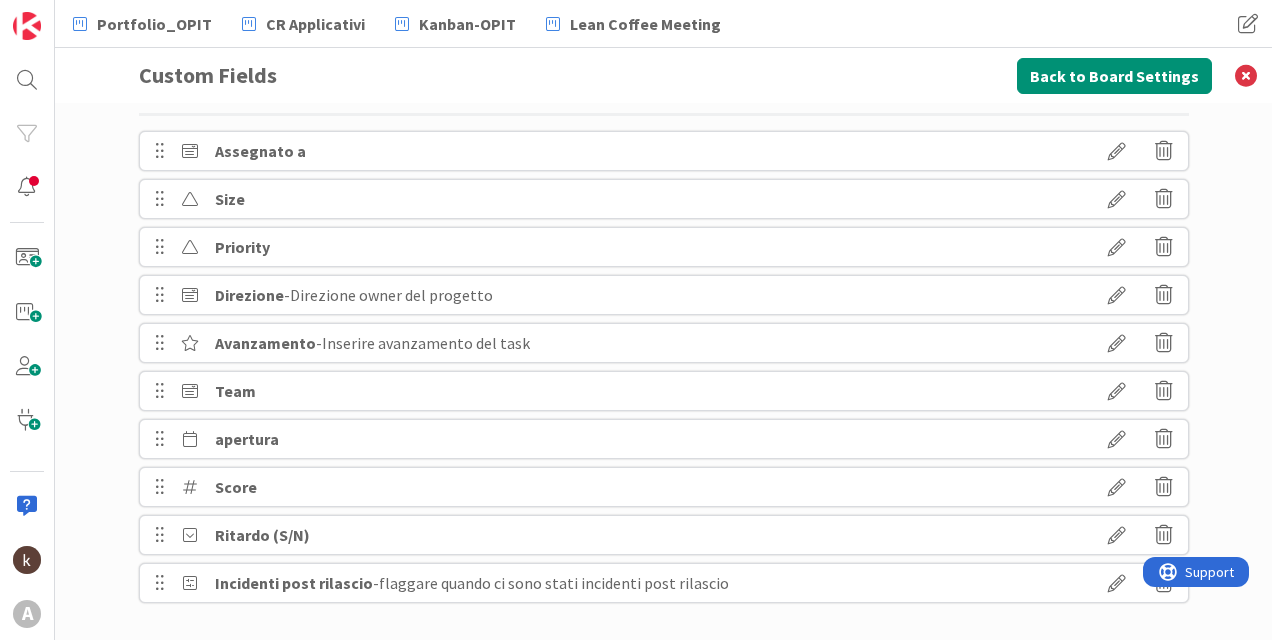 scroll, scrollTop: 64, scrollLeft: 0, axis: vertical 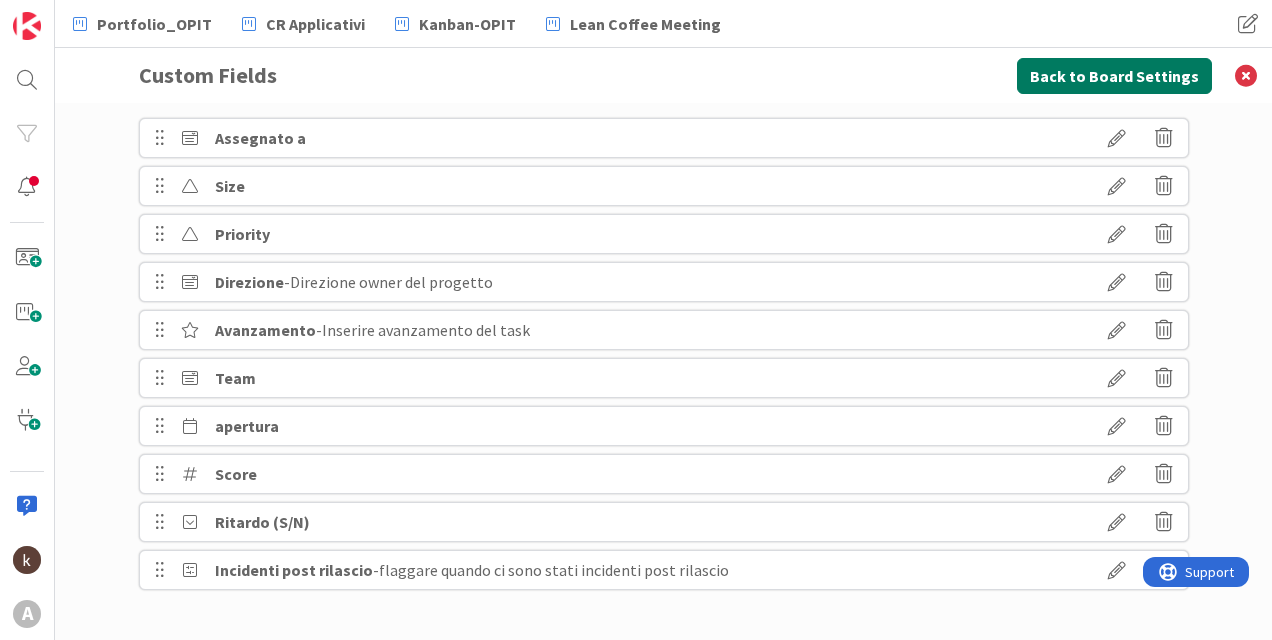 click on "Back to Board Settings" at bounding box center (1114, 76) 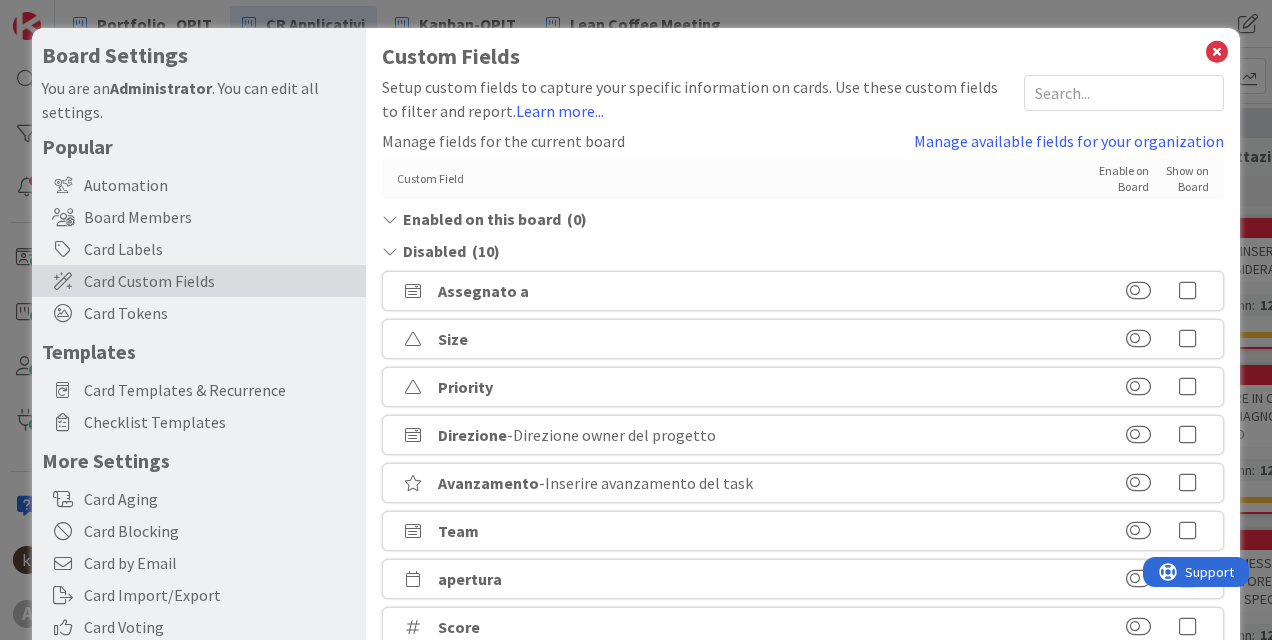 scroll, scrollTop: 147, scrollLeft: 0, axis: vertical 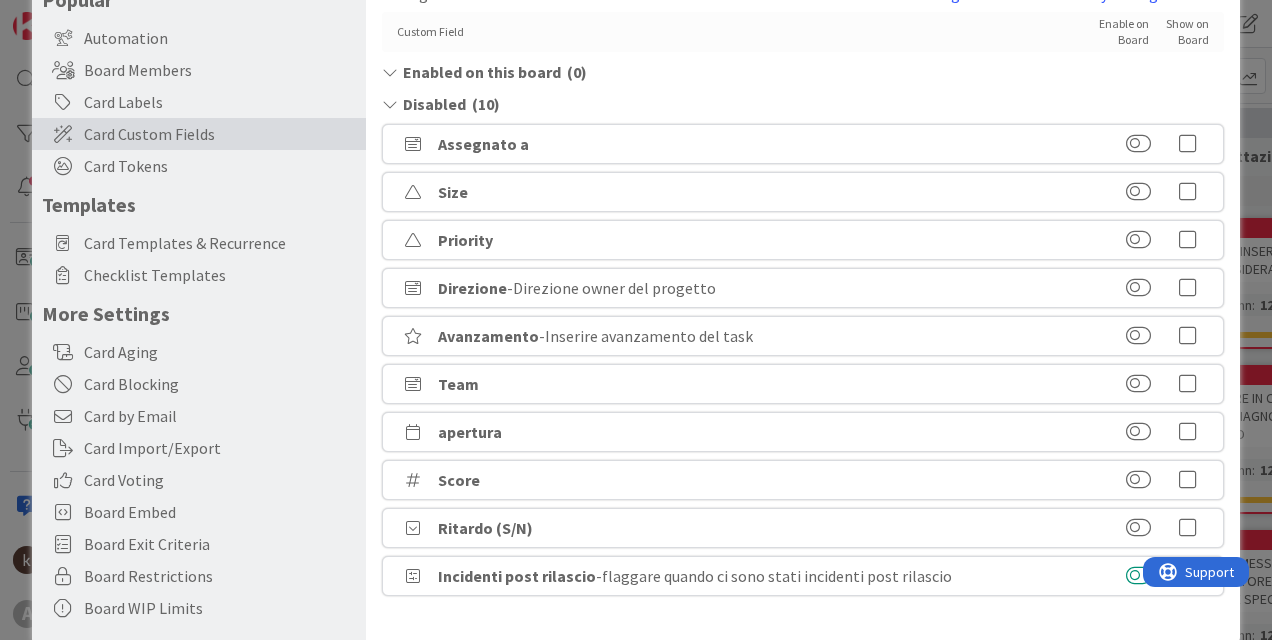 click at bounding box center [1138, 576] 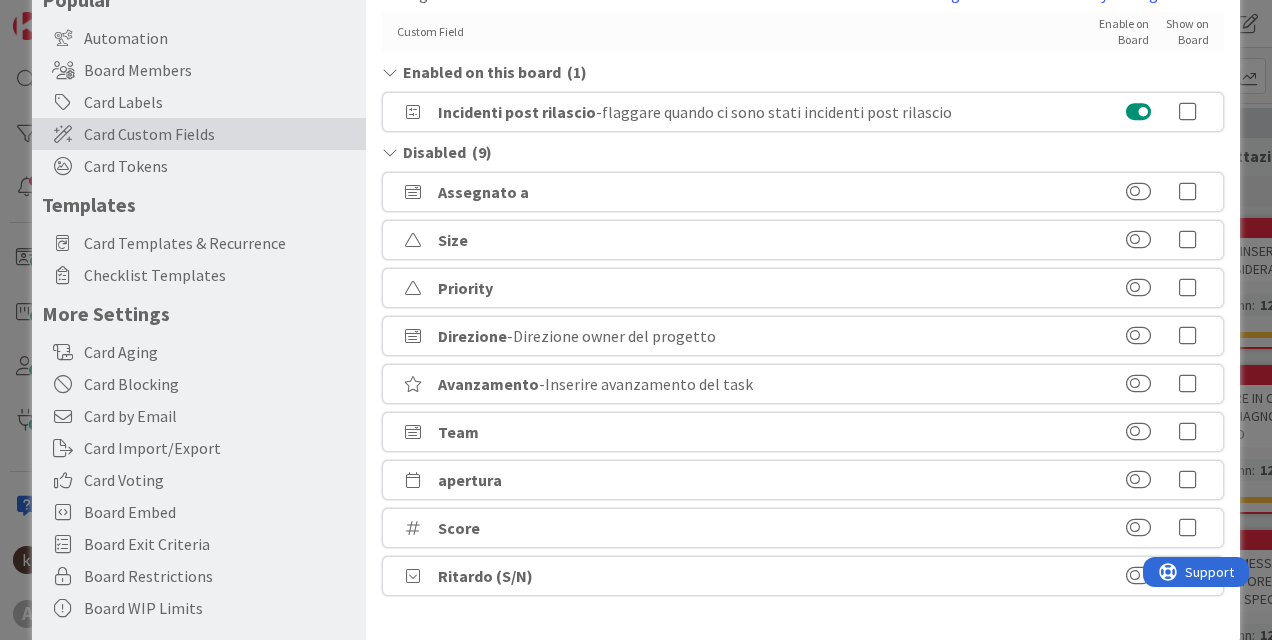 scroll, scrollTop: 0, scrollLeft: 0, axis: both 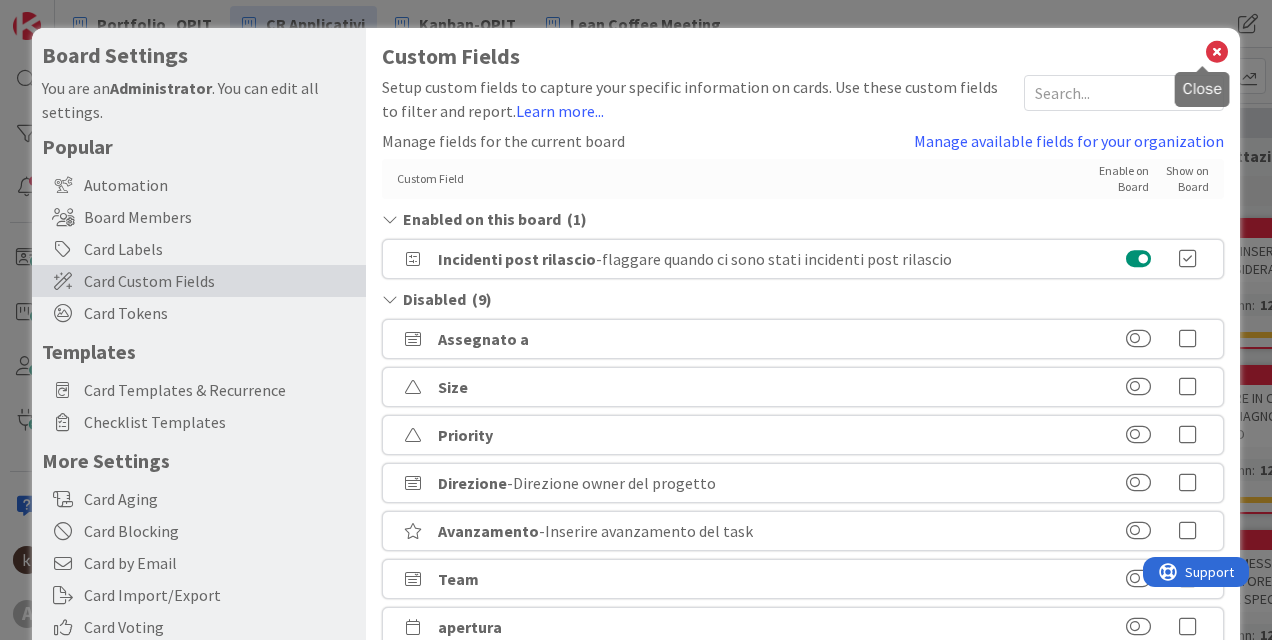 click at bounding box center [1217, 52] 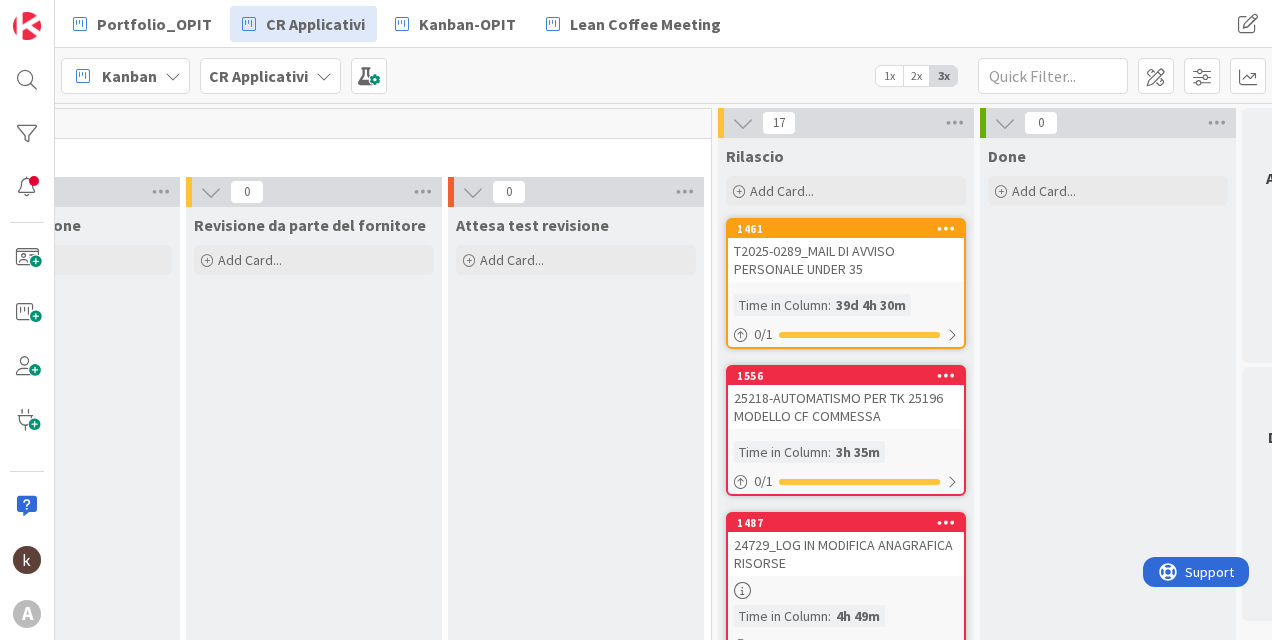 scroll, scrollTop: 0, scrollLeft: 2644, axis: horizontal 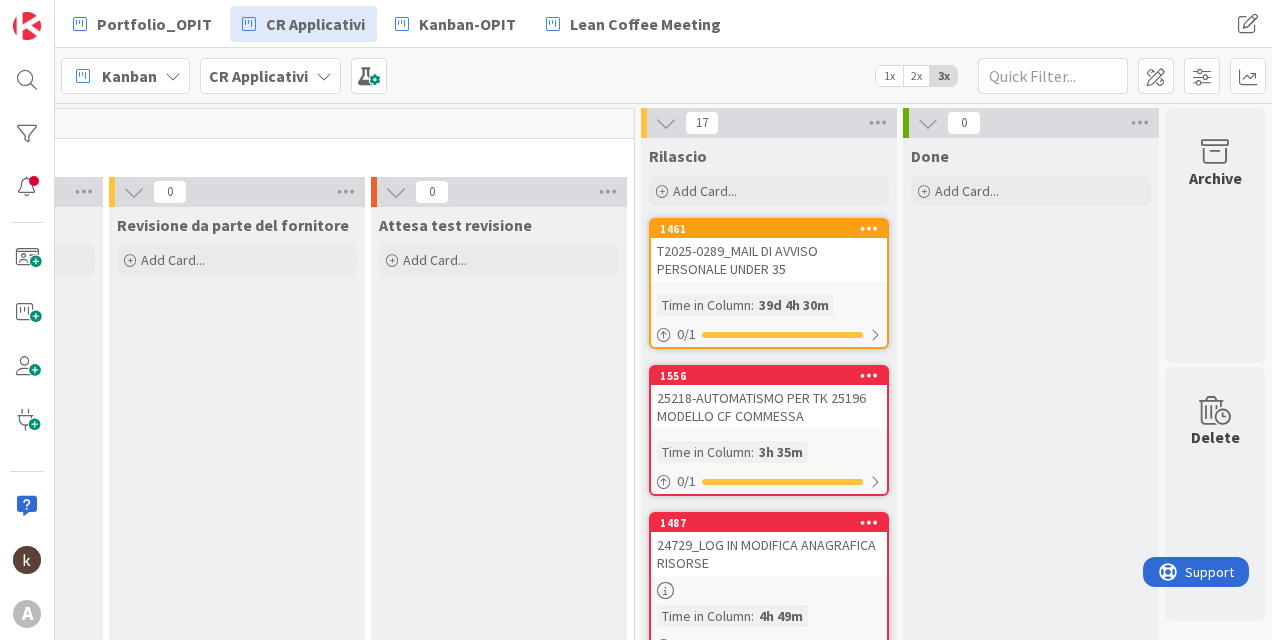 drag, startPoint x: 317, startPoint y: 635, endPoint x: 13, endPoint y: 15, distance: 690.5186 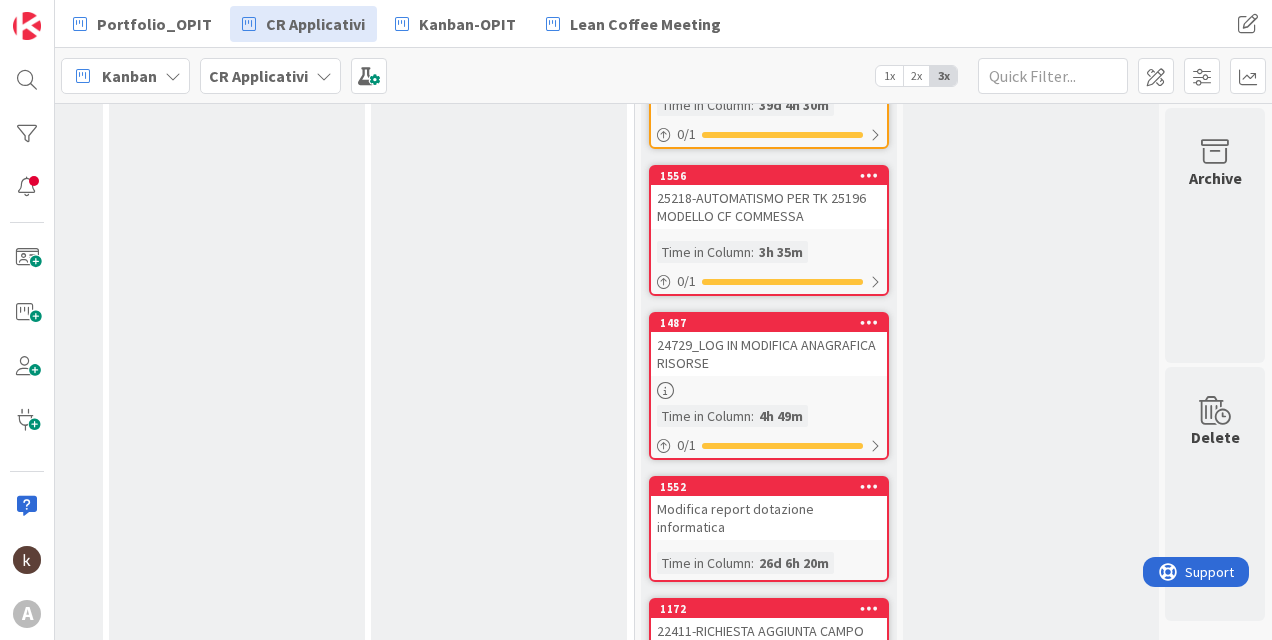 scroll, scrollTop: 400, scrollLeft: 2644, axis: both 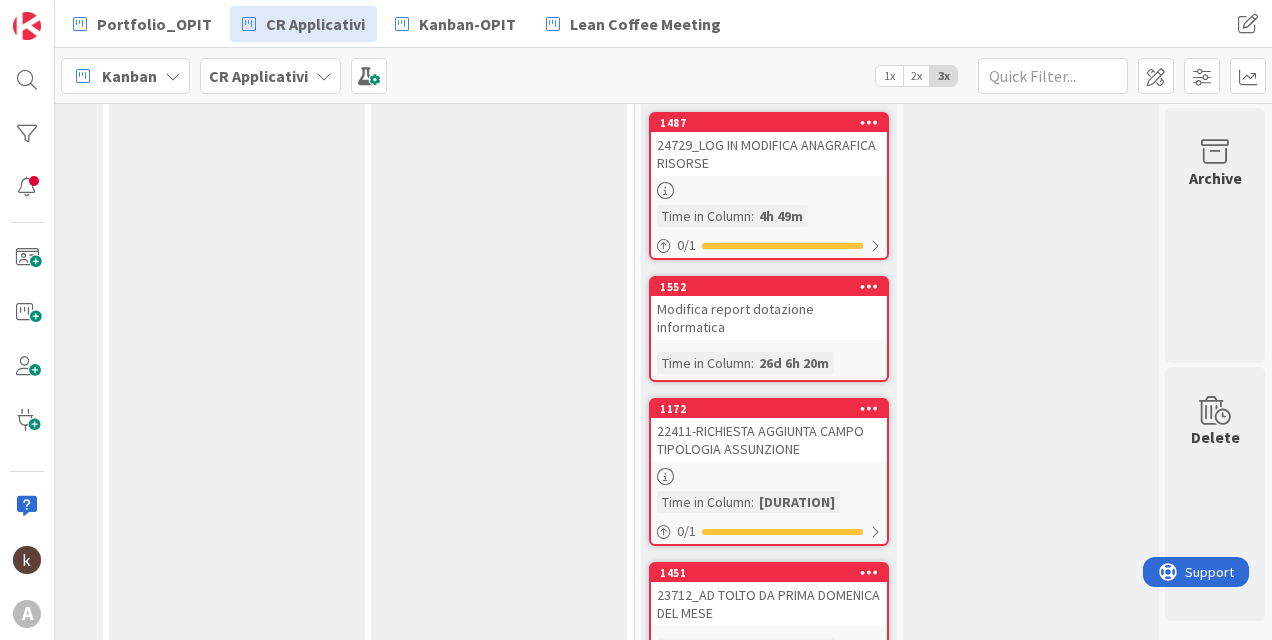 click on "Modifica report dotazione informatica" at bounding box center [769, 318] 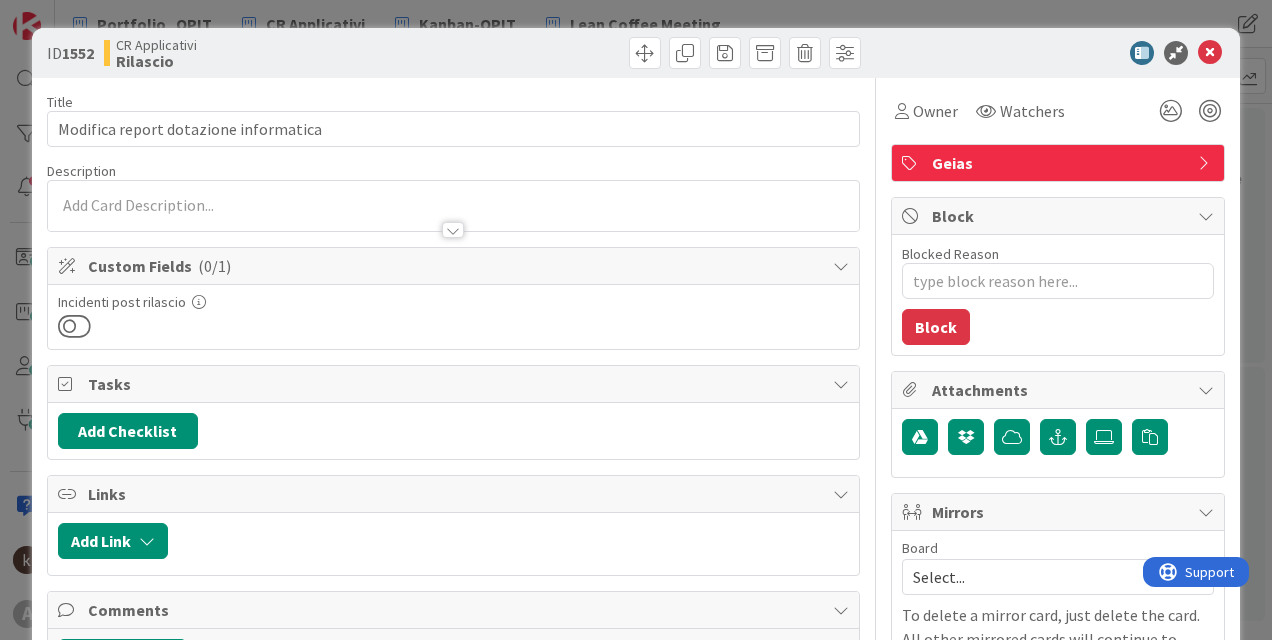 scroll, scrollTop: 0, scrollLeft: 0, axis: both 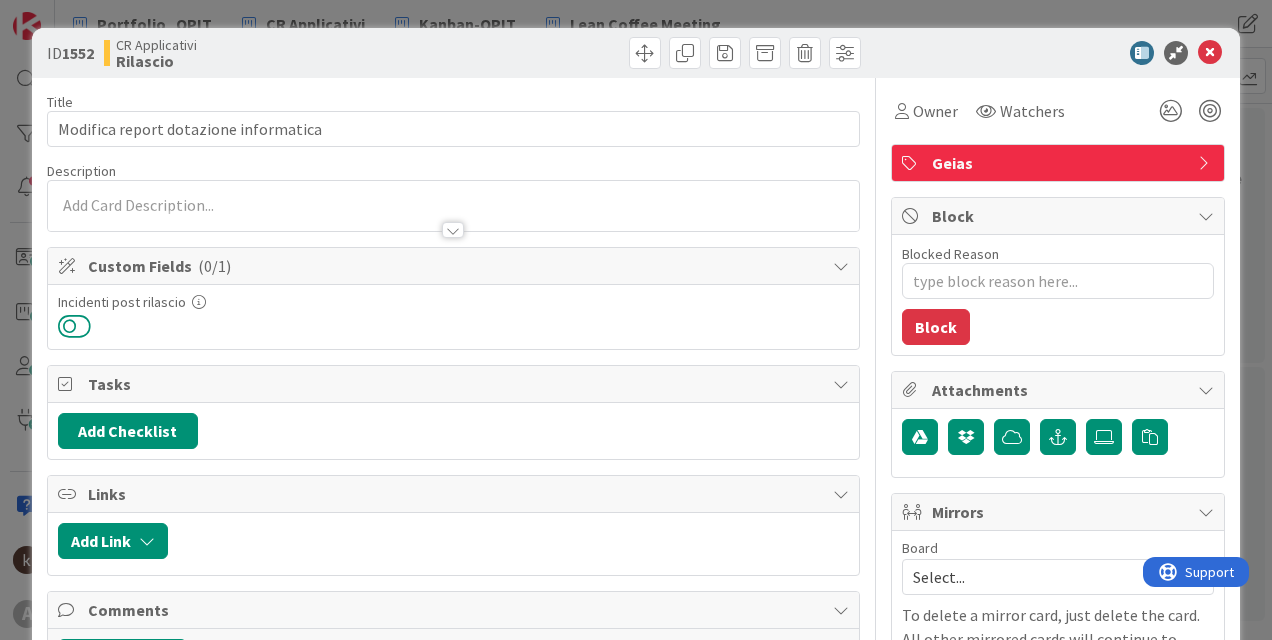 click at bounding box center (74, 326) 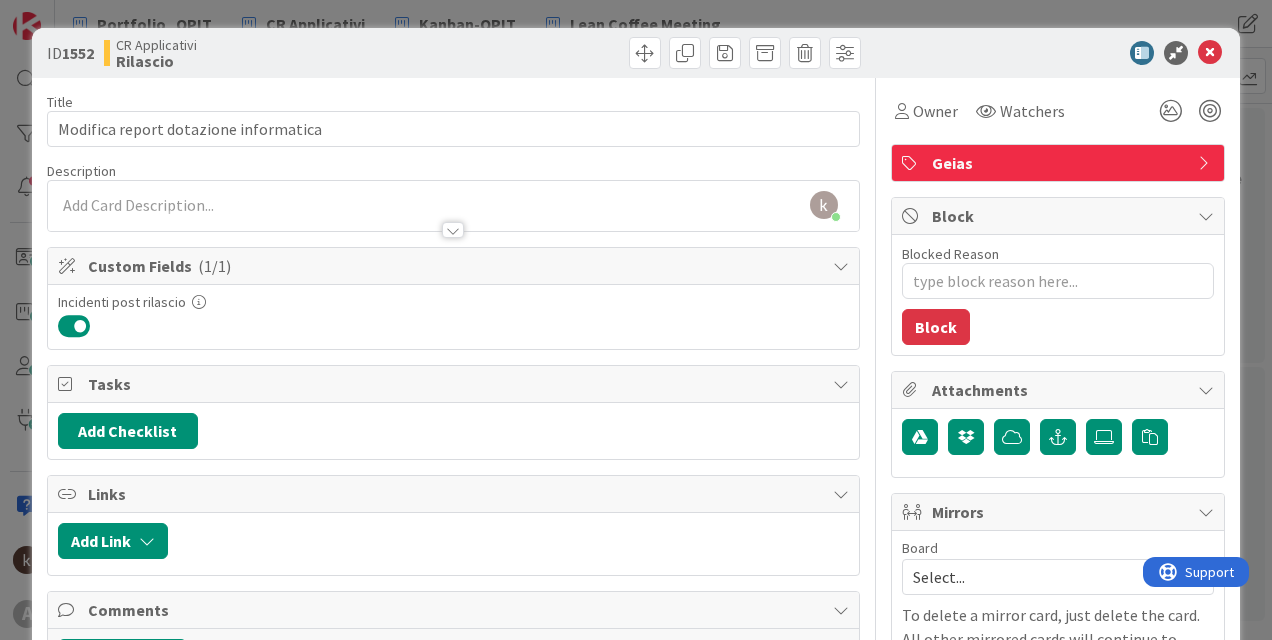 click at bounding box center [1210, 53] 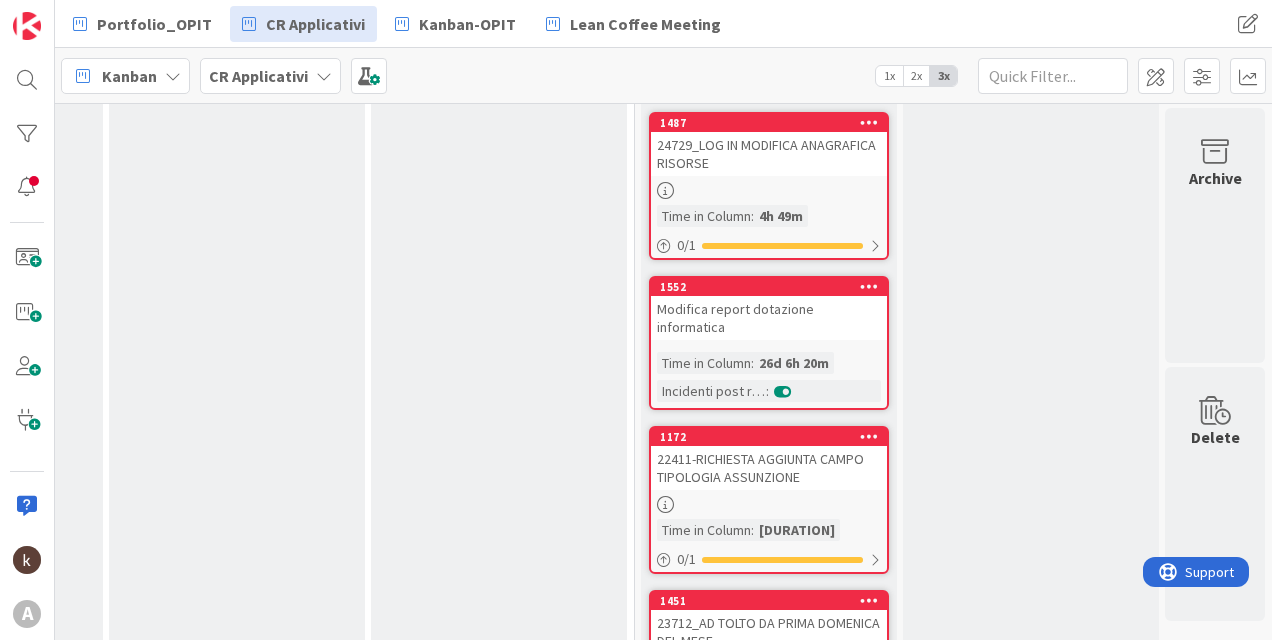 scroll, scrollTop: 0, scrollLeft: 0, axis: both 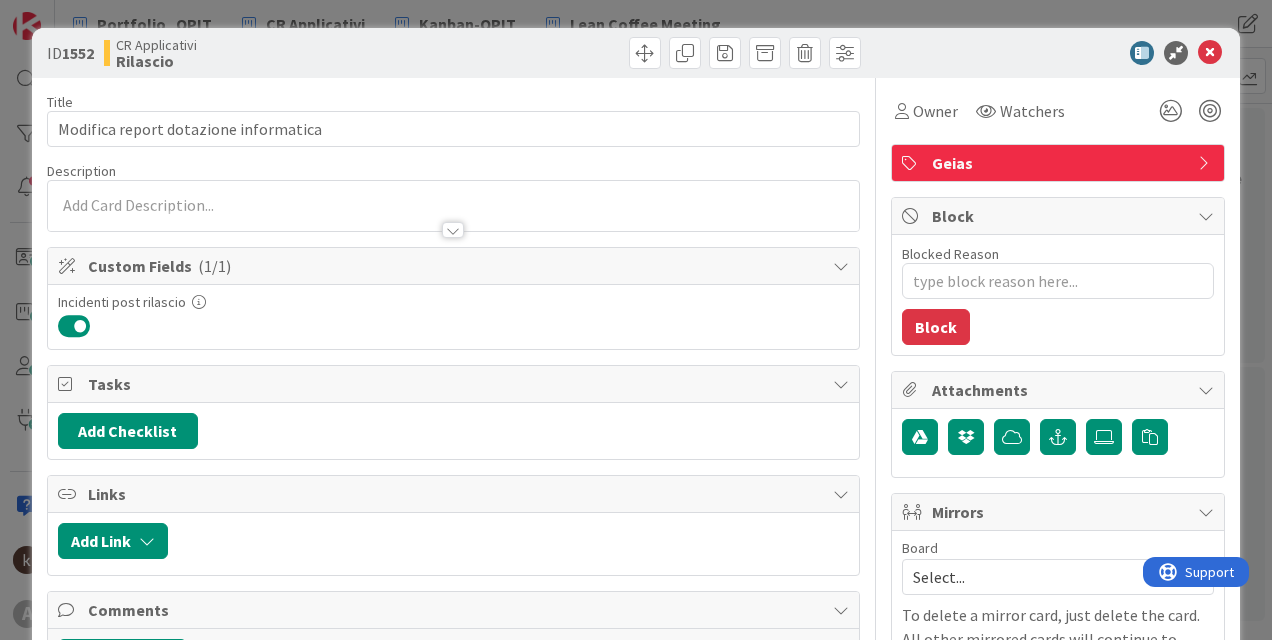 click at bounding box center [1210, 53] 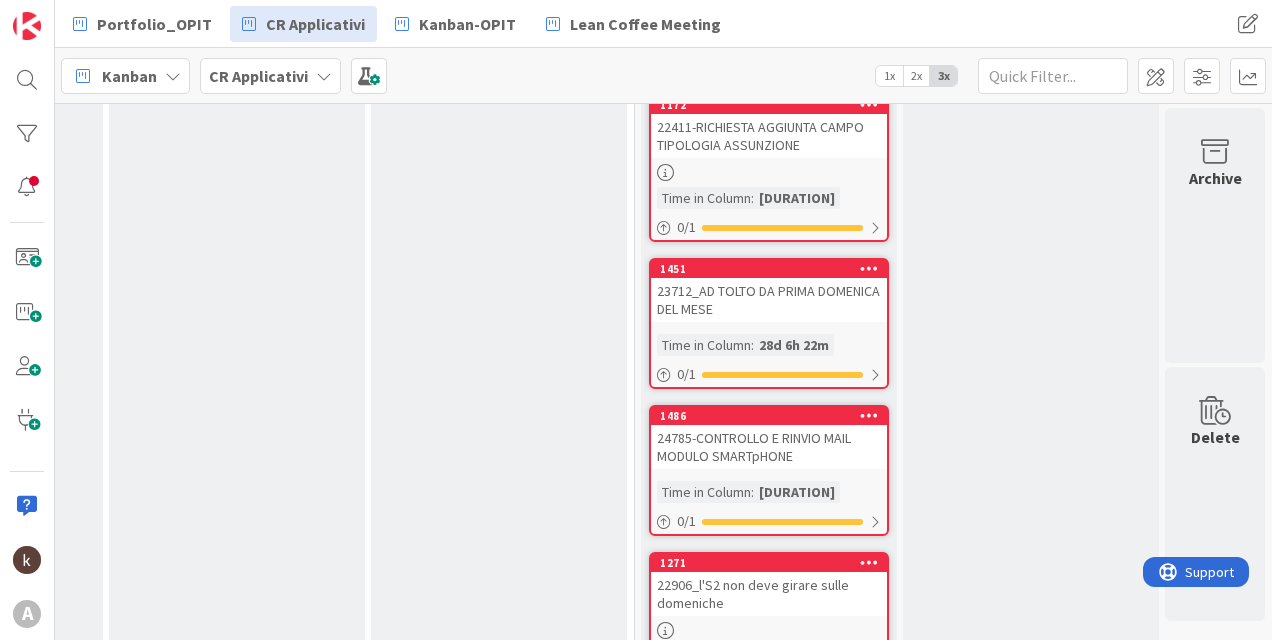 scroll, scrollTop: 800, scrollLeft: 2644, axis: both 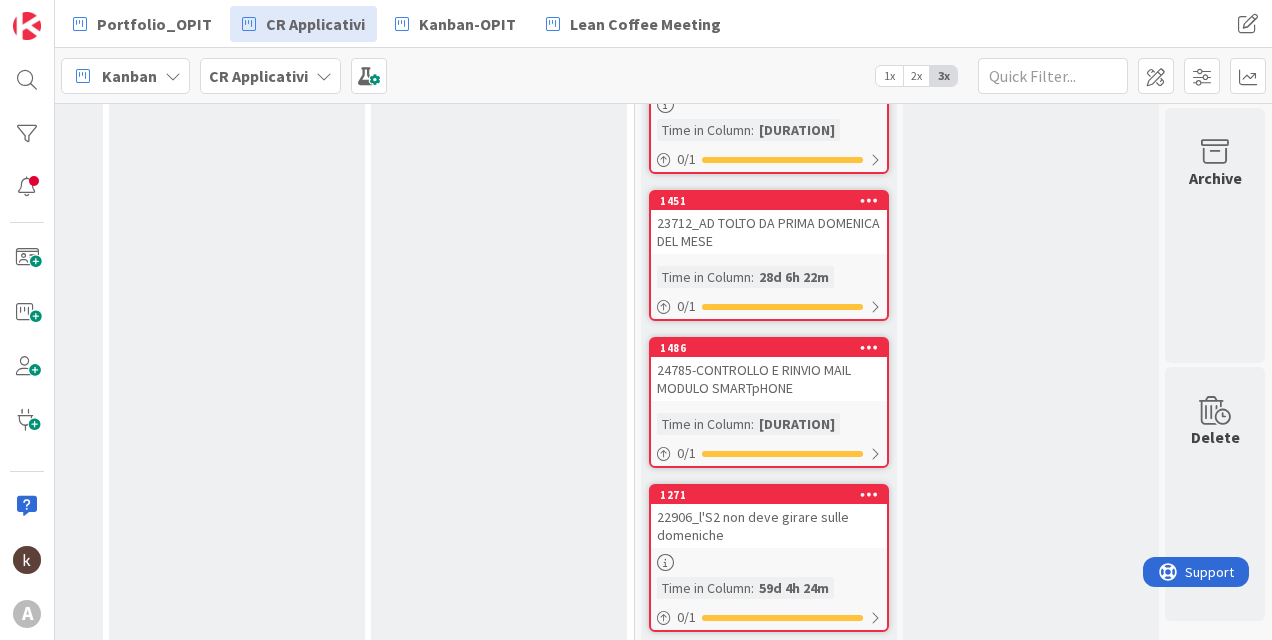 click on "24785-CONTROLLO E RINVIO MAIL MODULO SMARTpHONE" at bounding box center [769, 379] 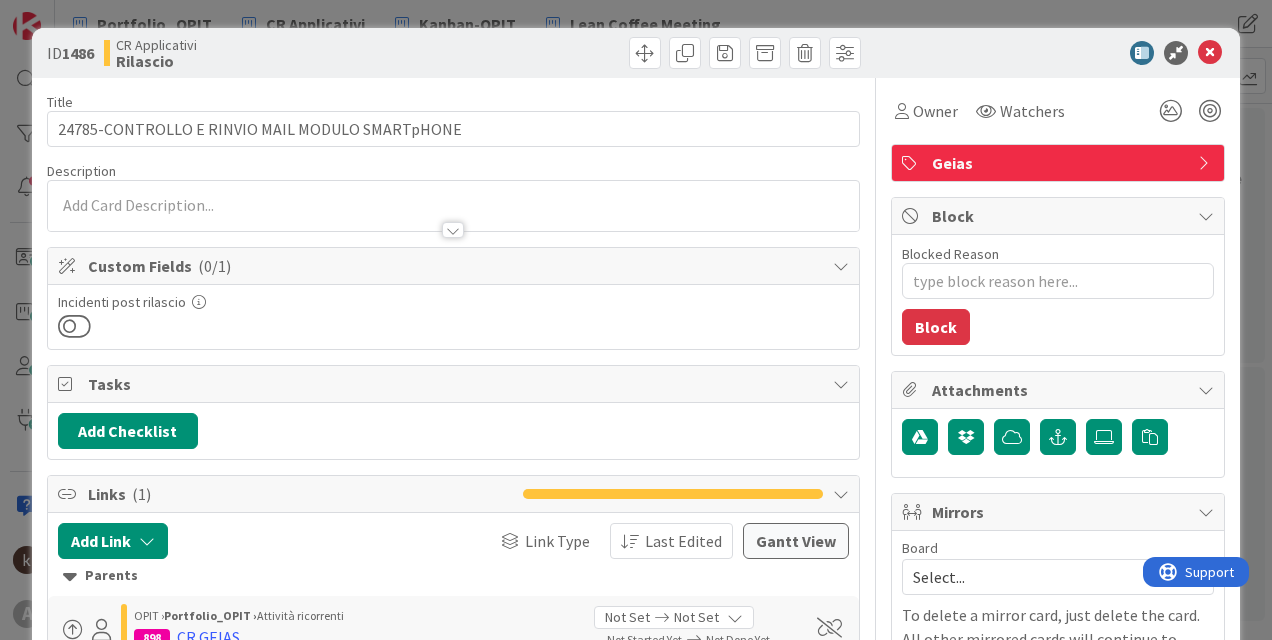 scroll, scrollTop: 0, scrollLeft: 0, axis: both 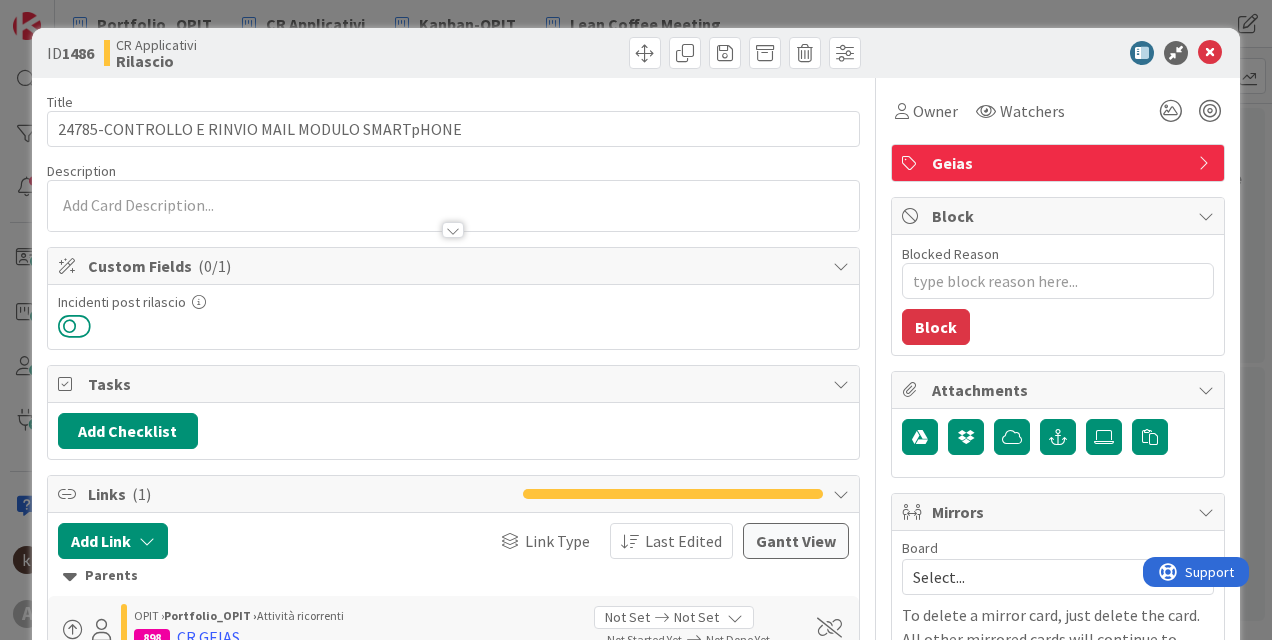click at bounding box center (74, 326) 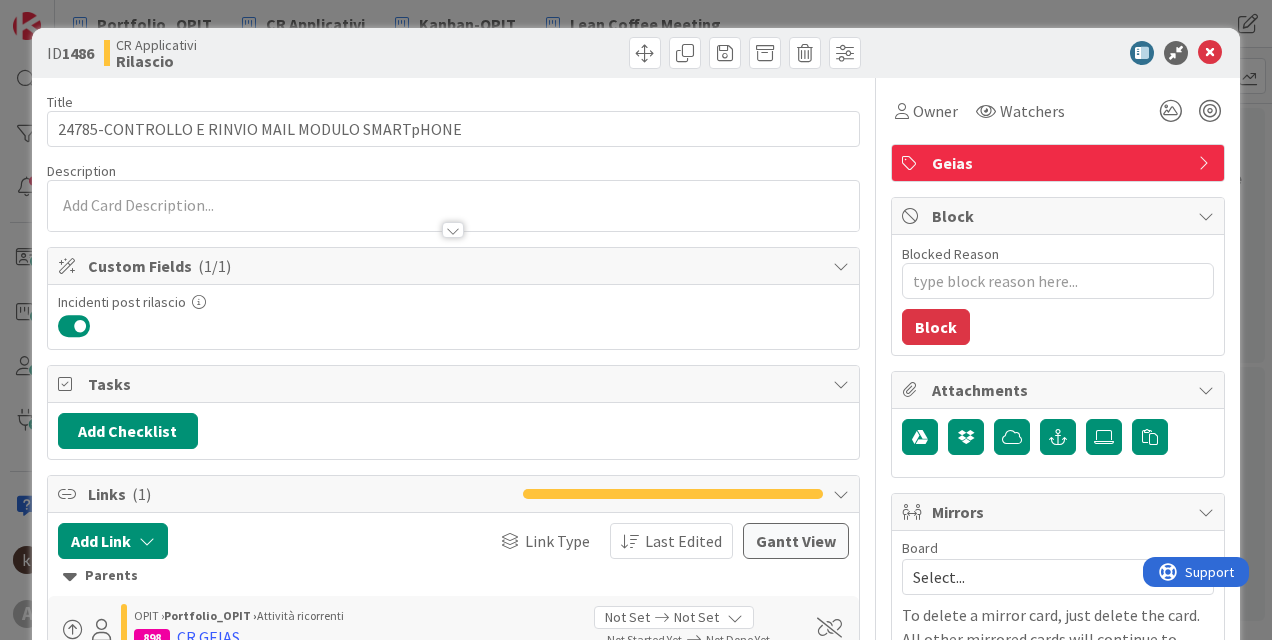 type on "x" 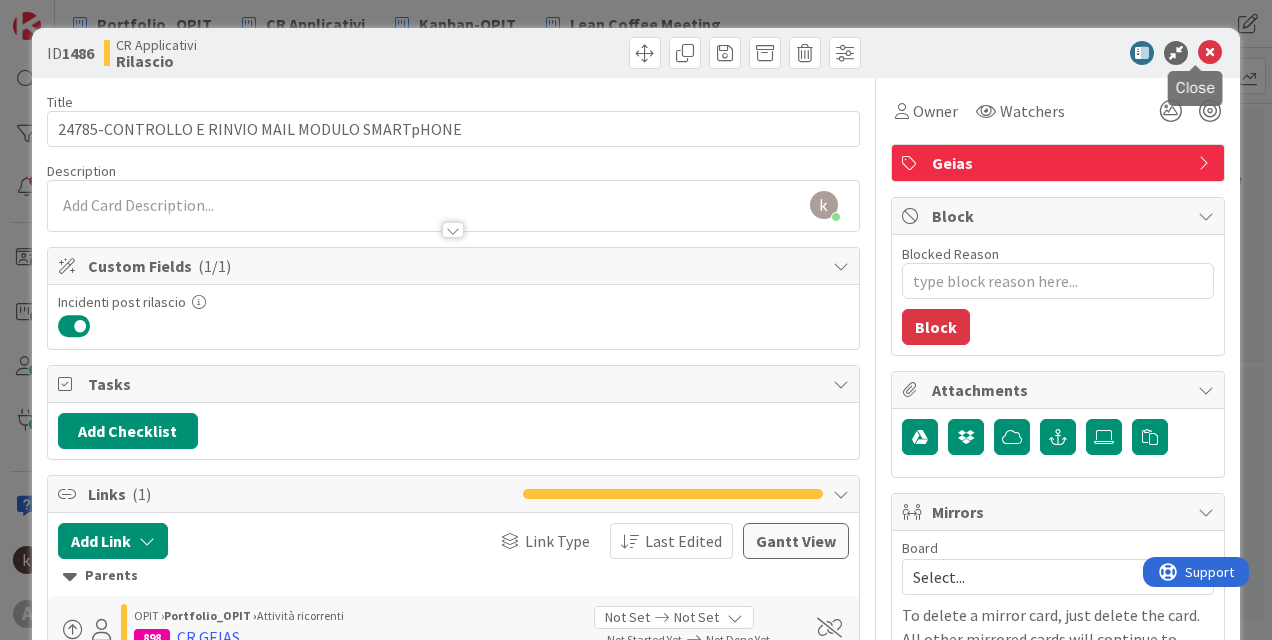 click at bounding box center [1210, 53] 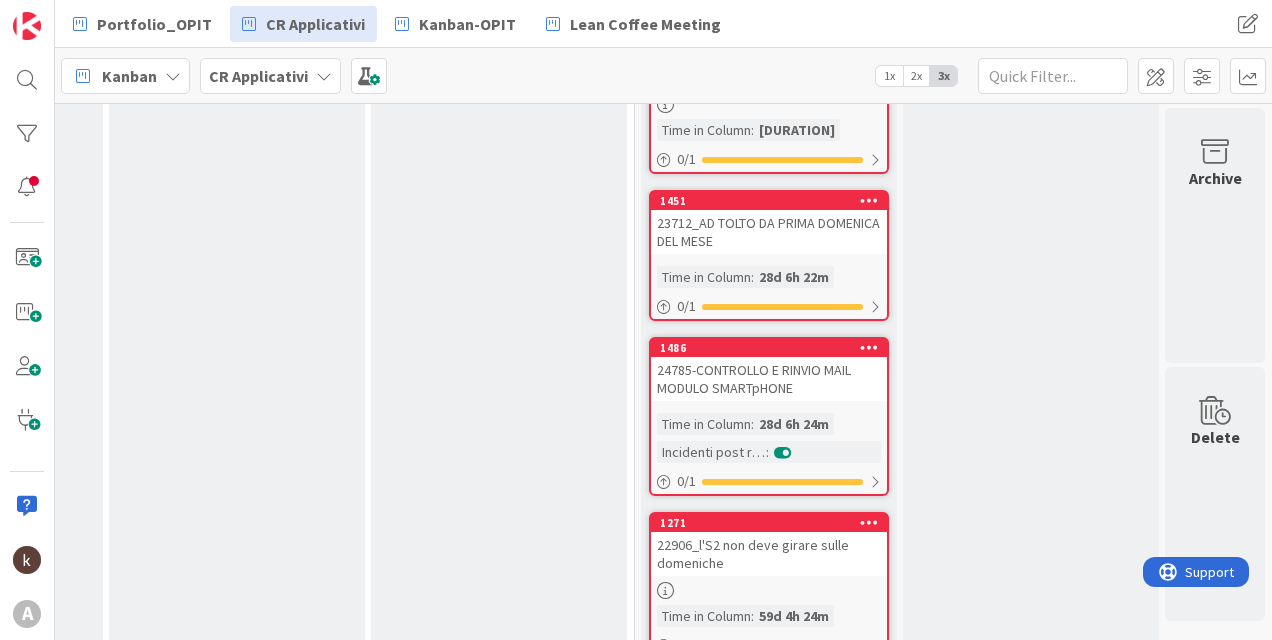 scroll, scrollTop: 0, scrollLeft: 0, axis: both 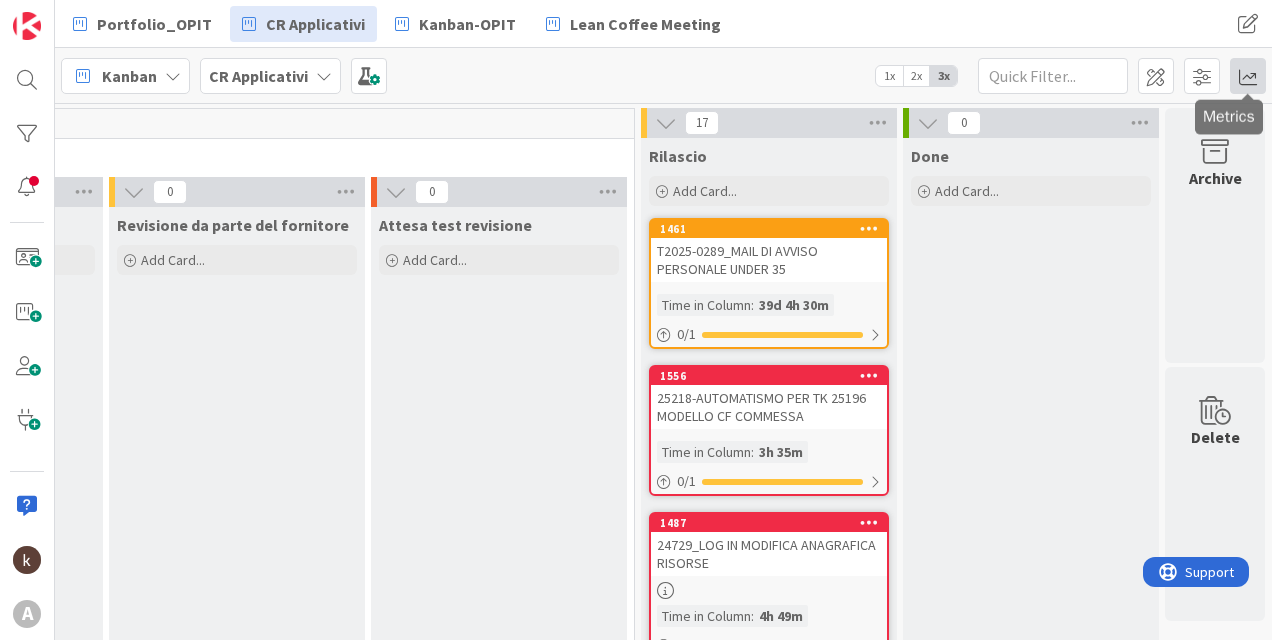 click at bounding box center [1248, 76] 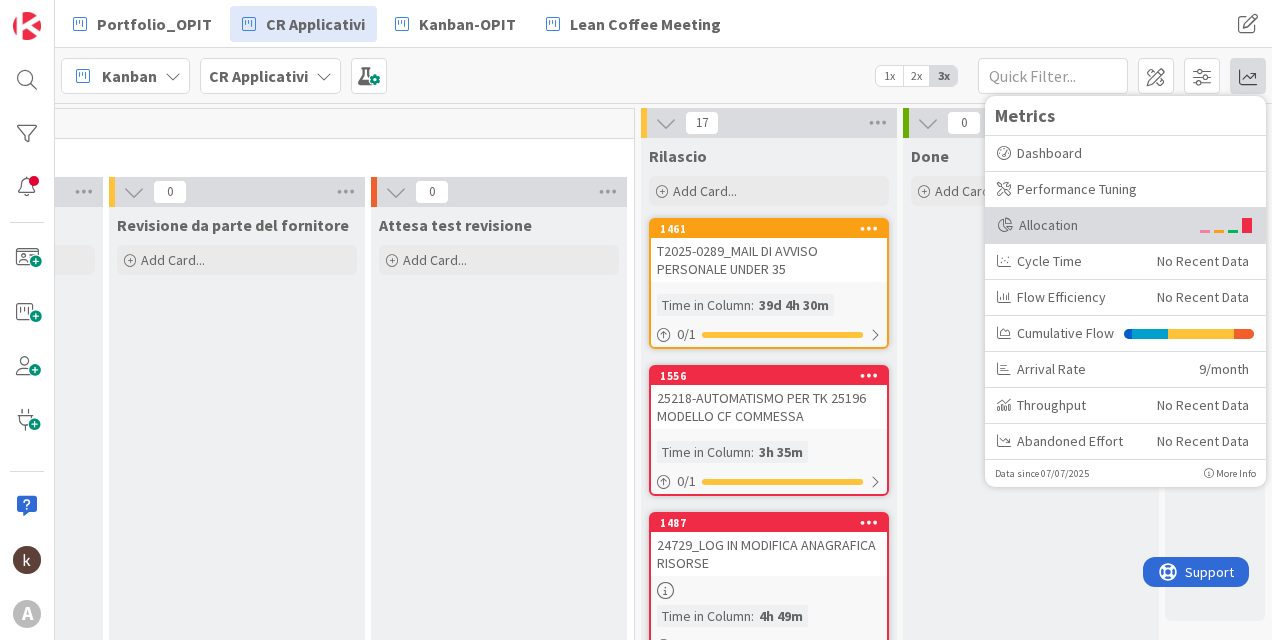 click on "Allocation" at bounding box center (1092, 225) 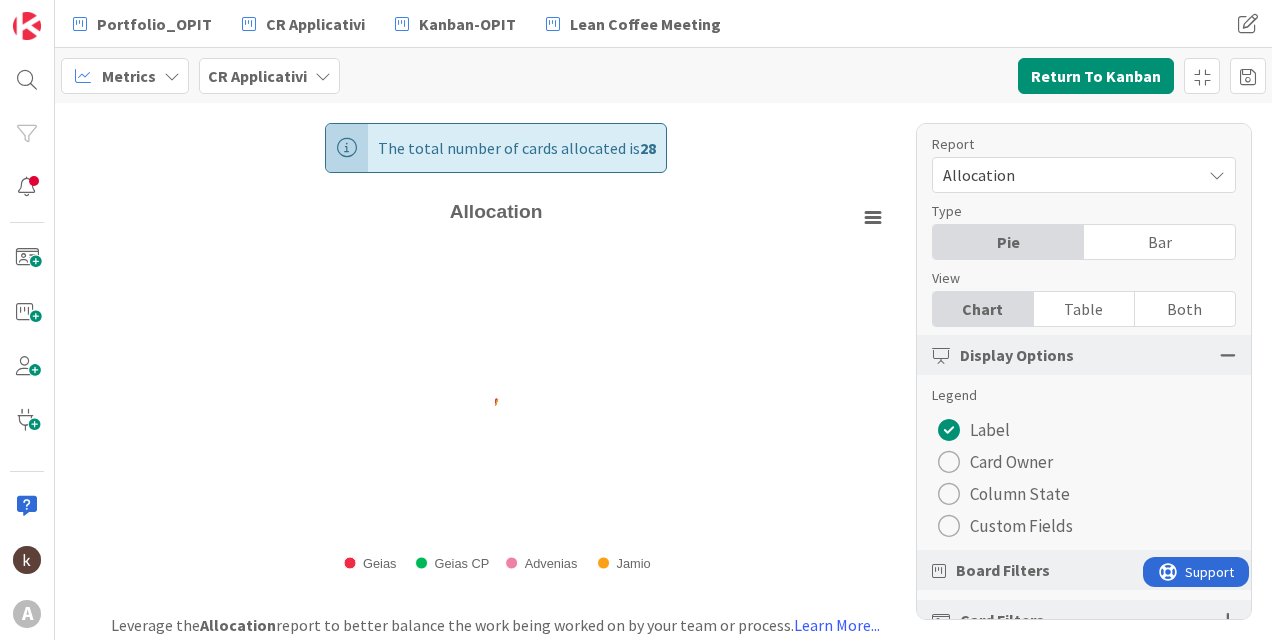 scroll, scrollTop: 0, scrollLeft: 0, axis: both 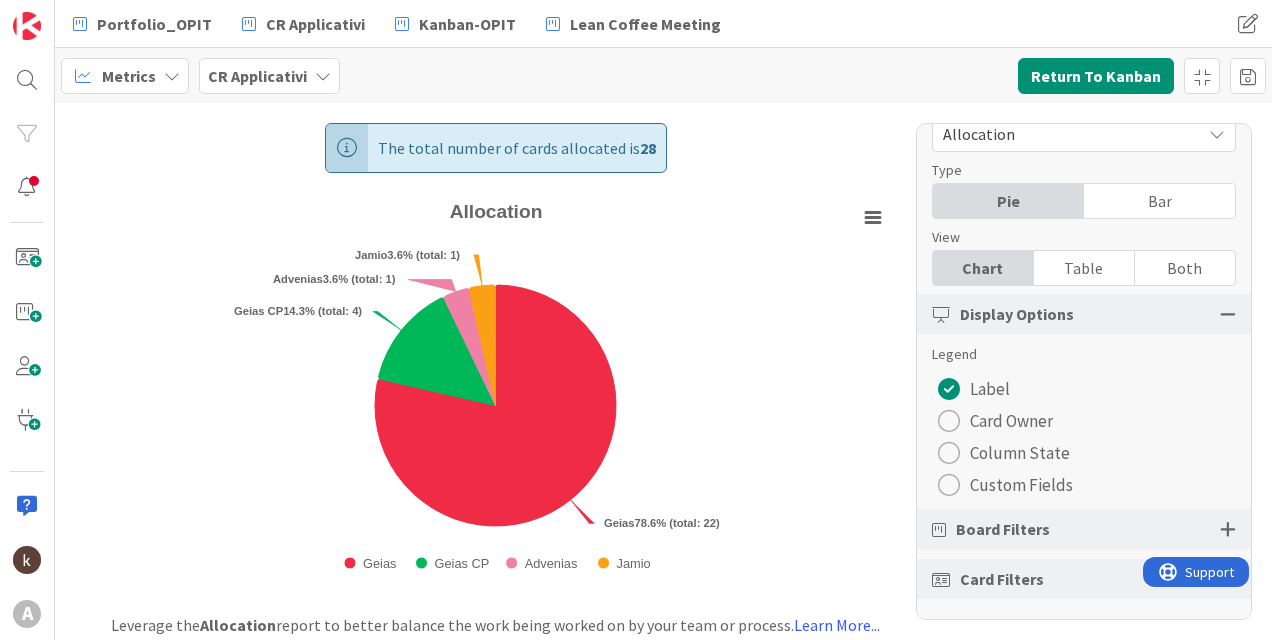 click on "Board Filters" at bounding box center [1084, 529] 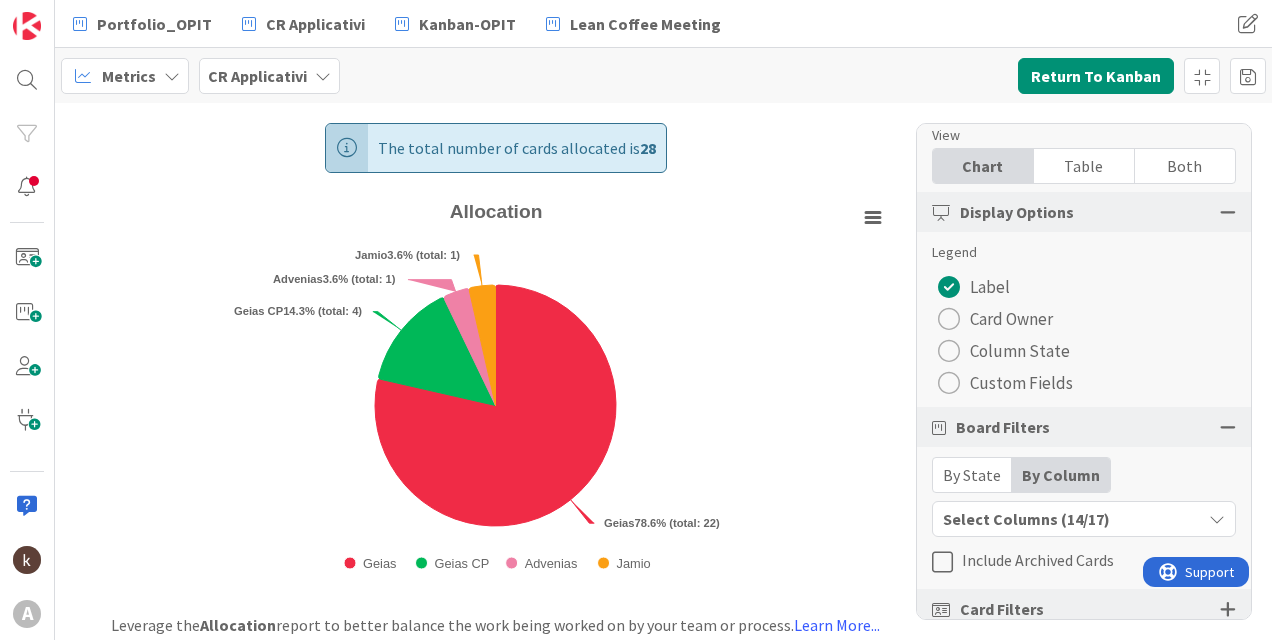 scroll, scrollTop: 173, scrollLeft: 0, axis: vertical 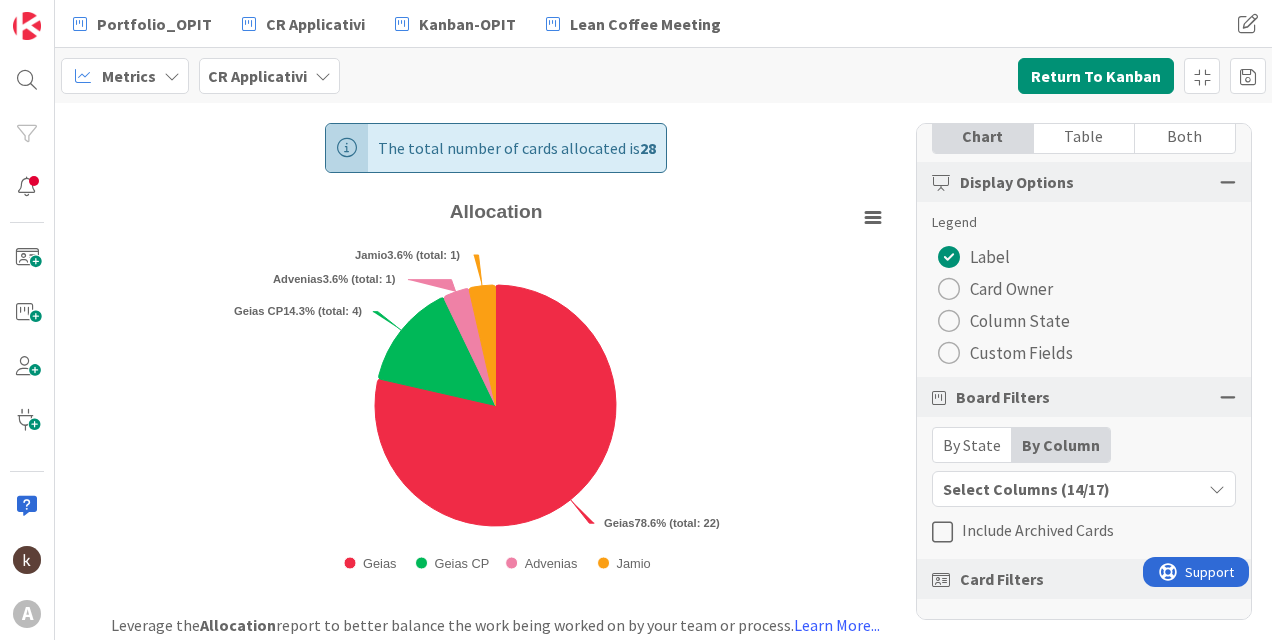 click at bounding box center [947, 532] 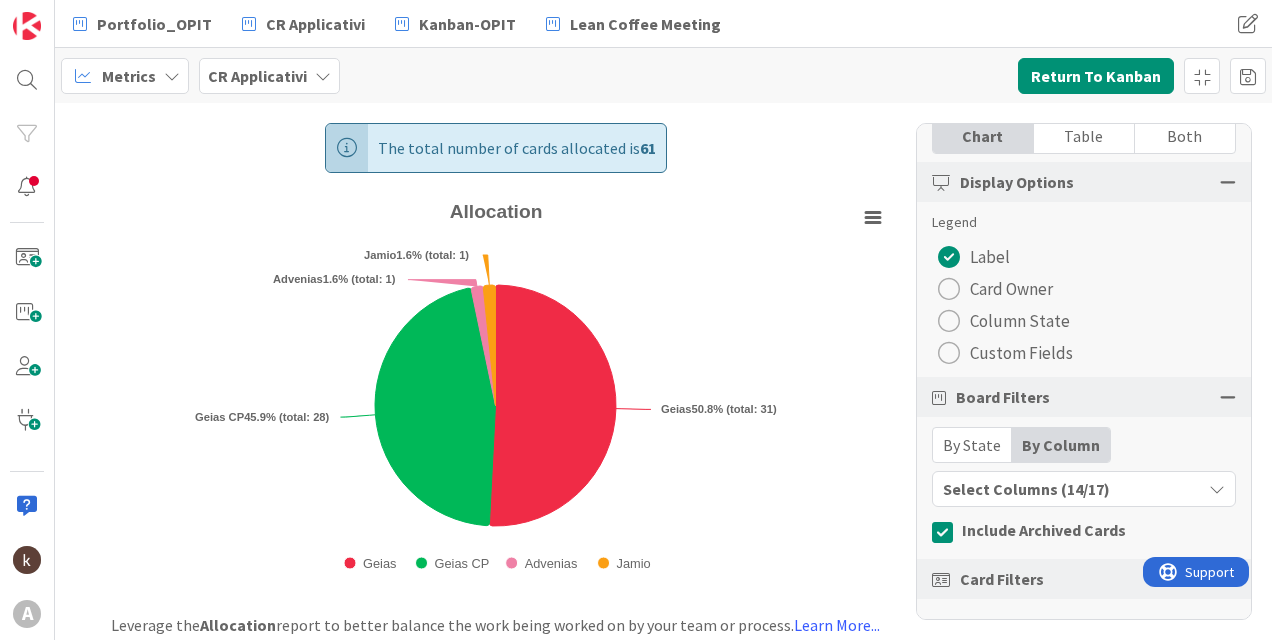 click on "Card Filters" at bounding box center (1002, 579) 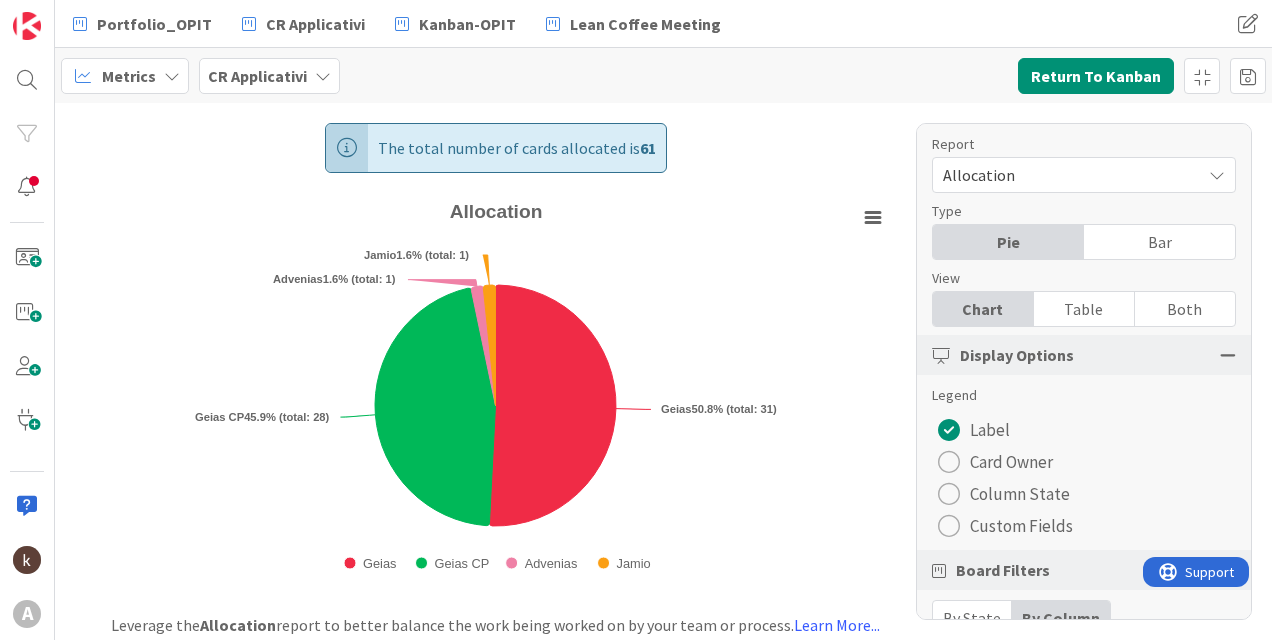 scroll, scrollTop: 173, scrollLeft: 0, axis: vertical 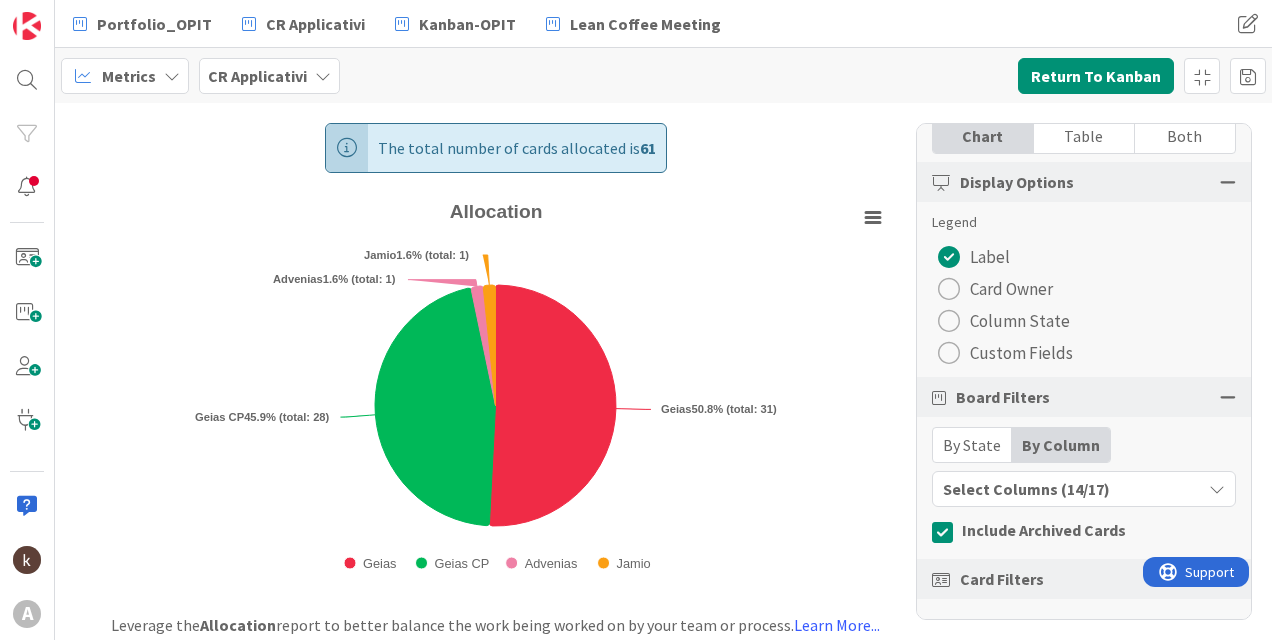 click on "Card Filters" at bounding box center [1084, 579] 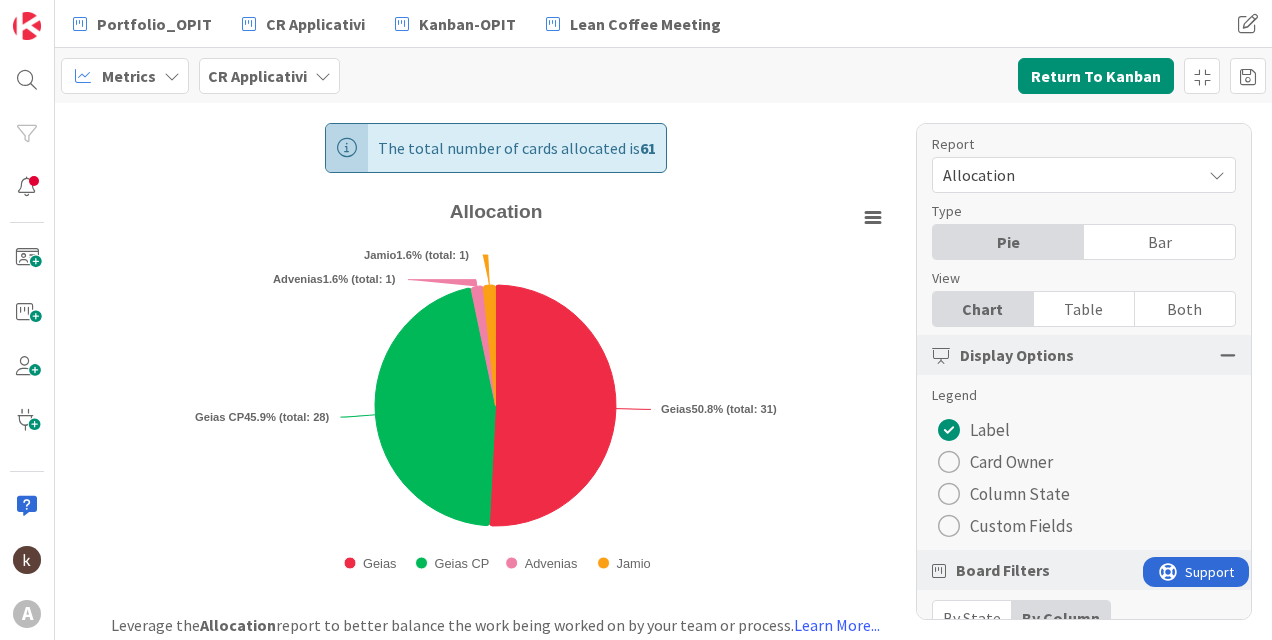 scroll, scrollTop: 173, scrollLeft: 0, axis: vertical 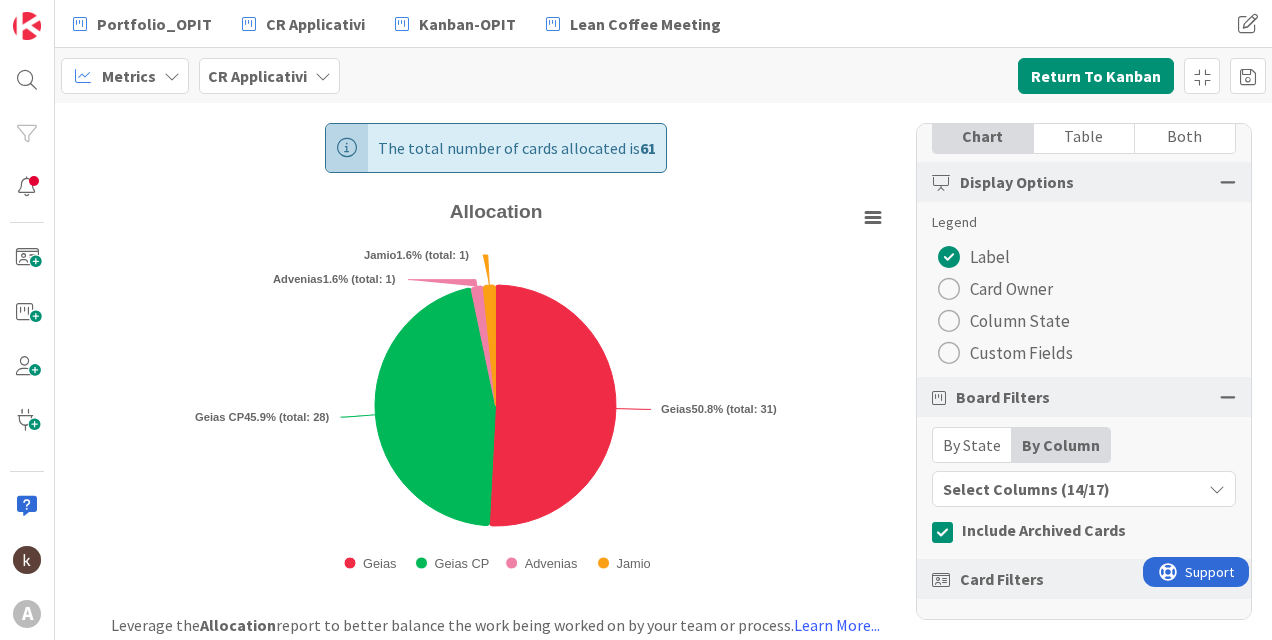 click on "Board Filters" at bounding box center (1084, 397) 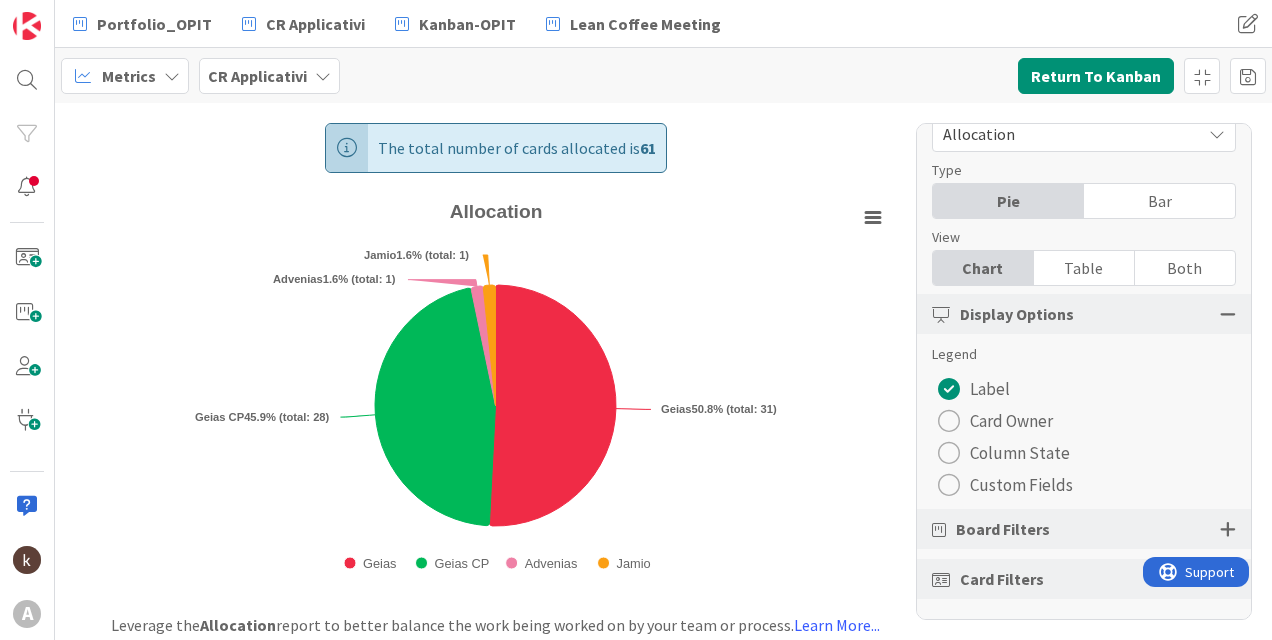 click at bounding box center (1228, 314) 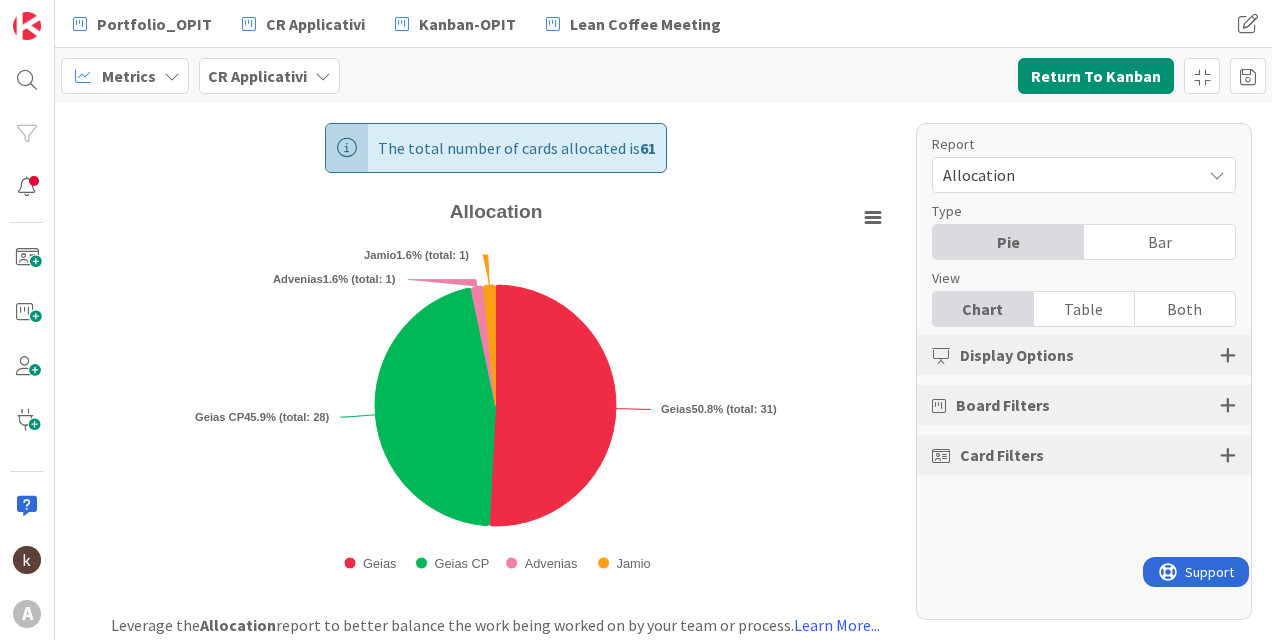 click on "Card Filters" at bounding box center [1084, 455] 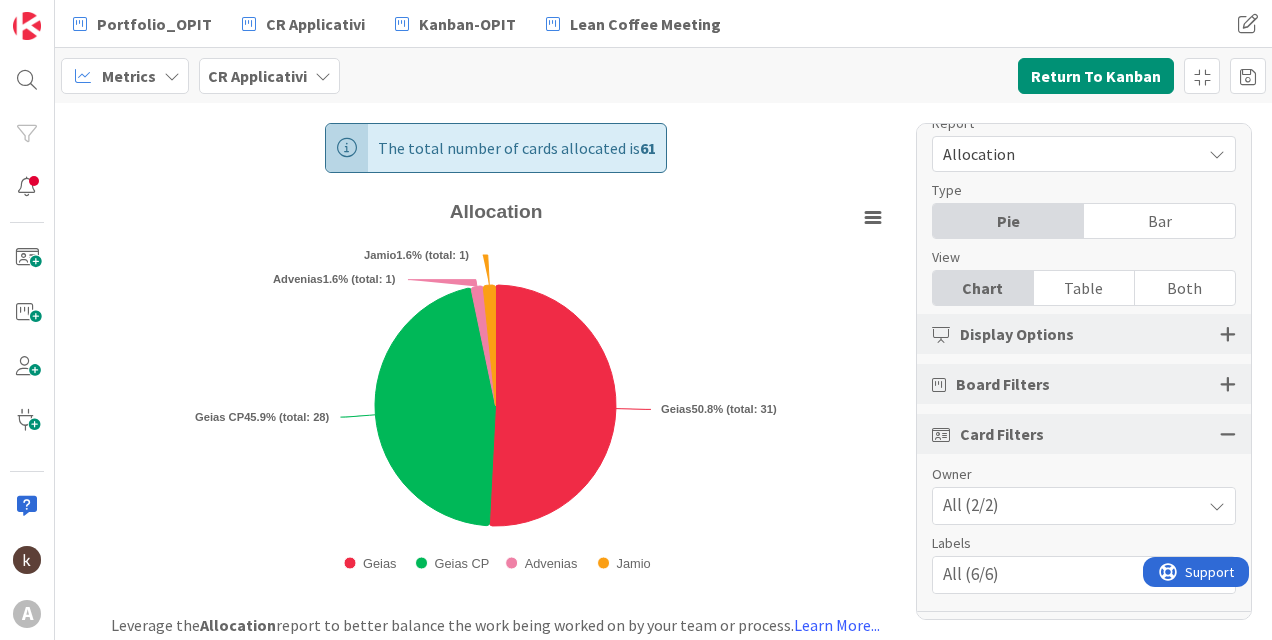 scroll, scrollTop: 0, scrollLeft: 0, axis: both 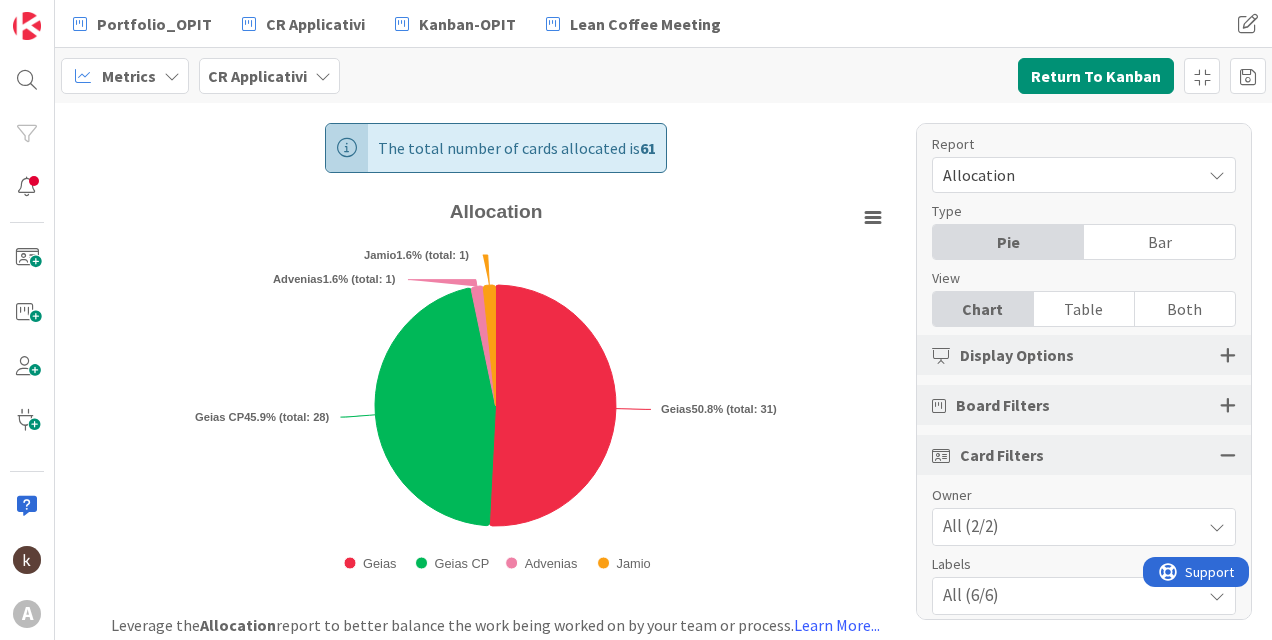 click at bounding box center [1228, 355] 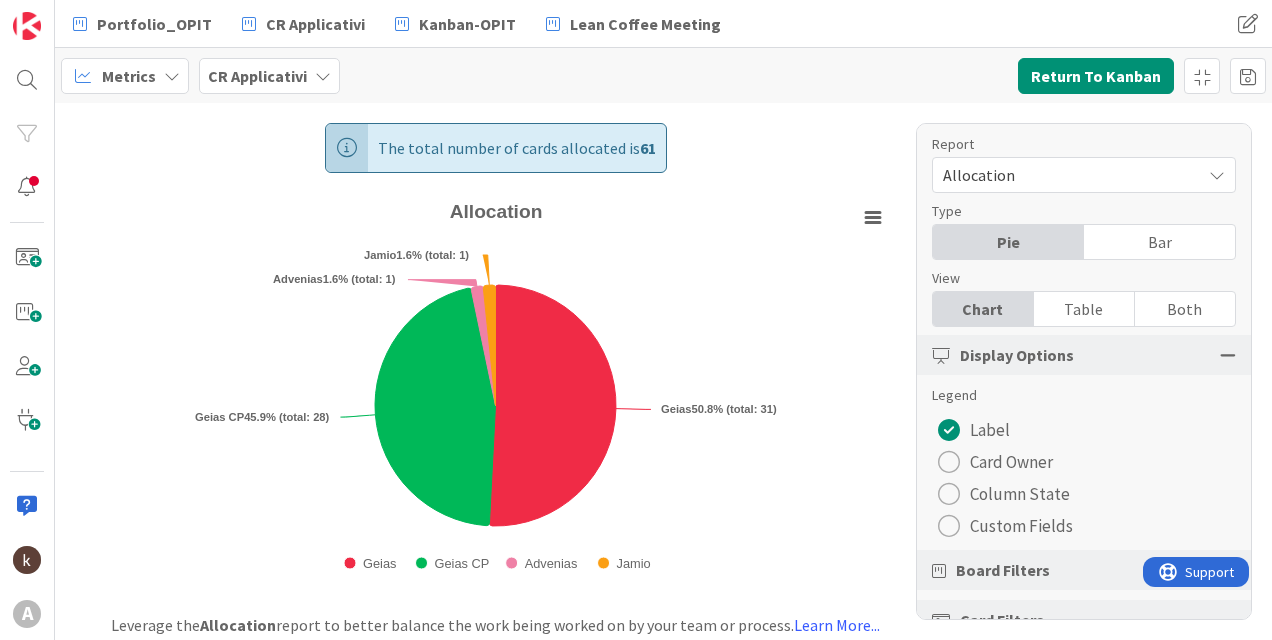 click on "Custom Fields" at bounding box center (1021, 526) 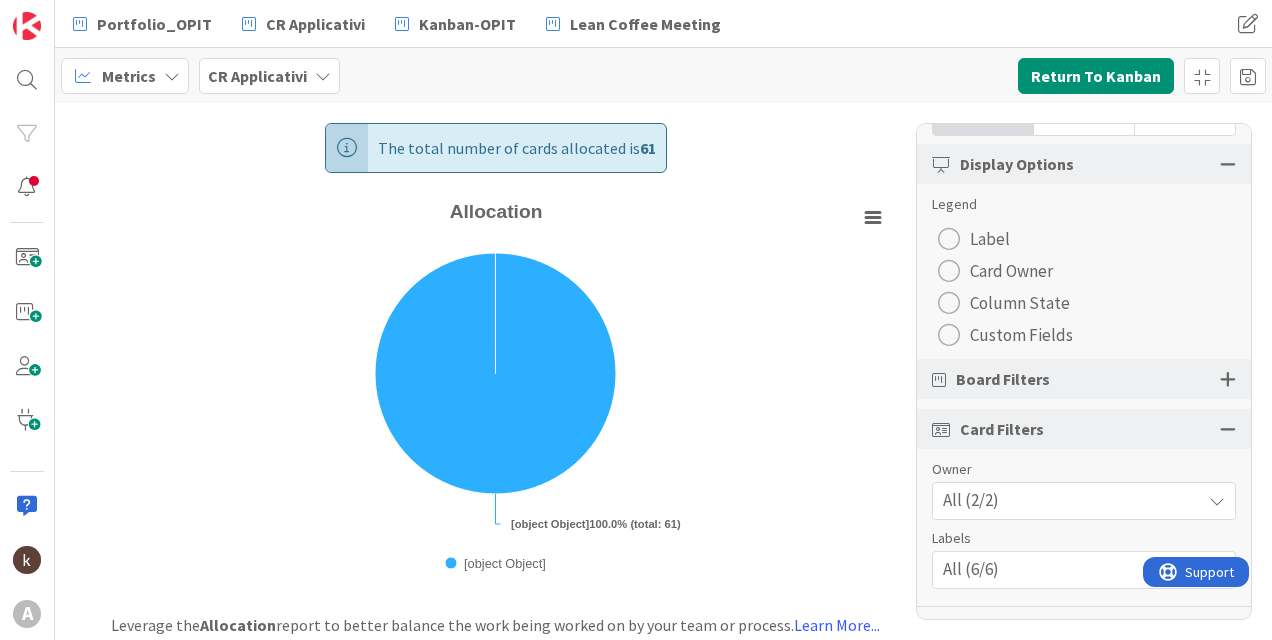 scroll, scrollTop: 200, scrollLeft: 0, axis: vertical 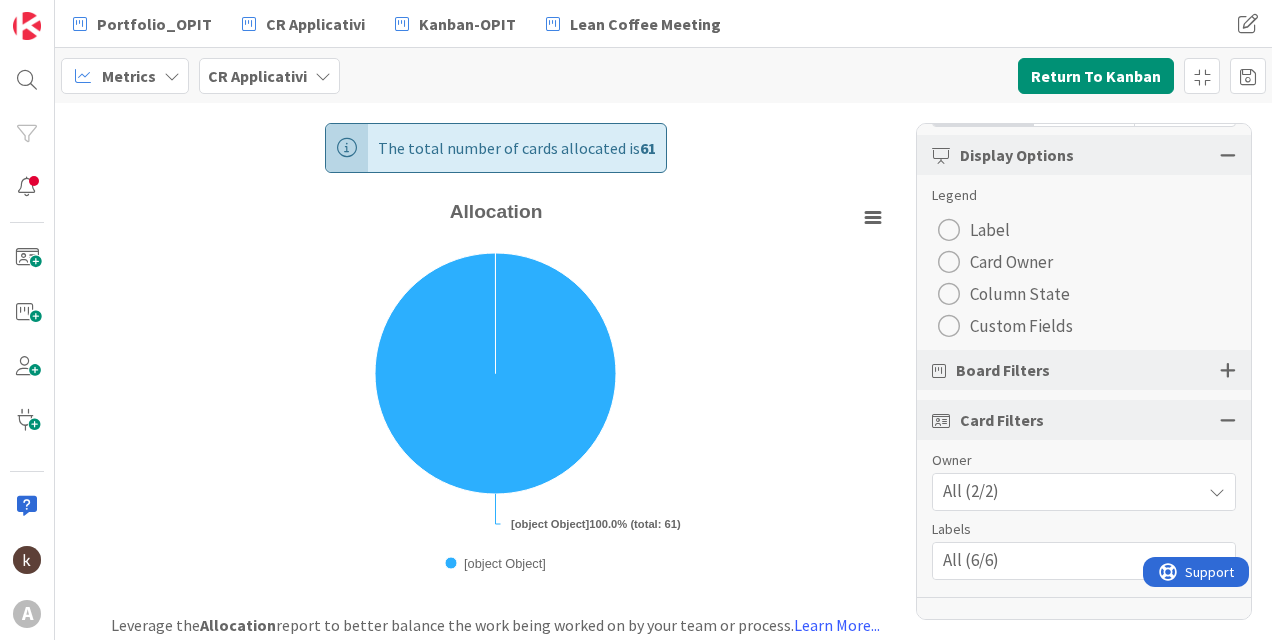 click at bounding box center [949, 326] 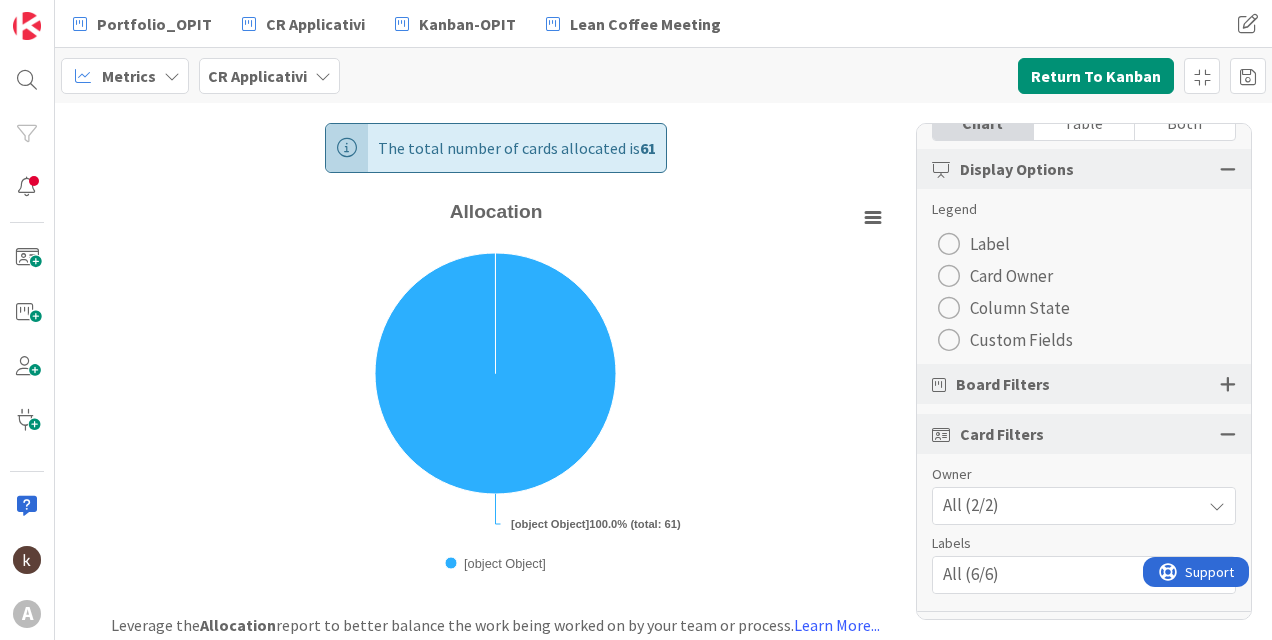 scroll, scrollTop: 279, scrollLeft: 0, axis: vertical 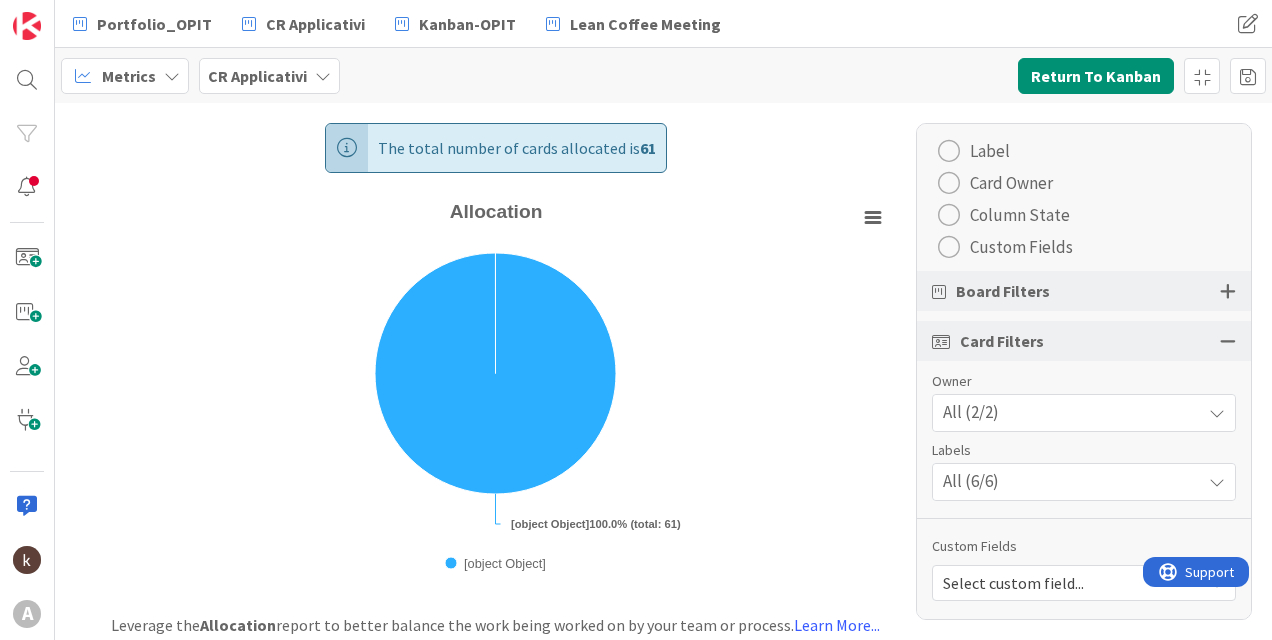click on "Custom Fields" at bounding box center [1021, 247] 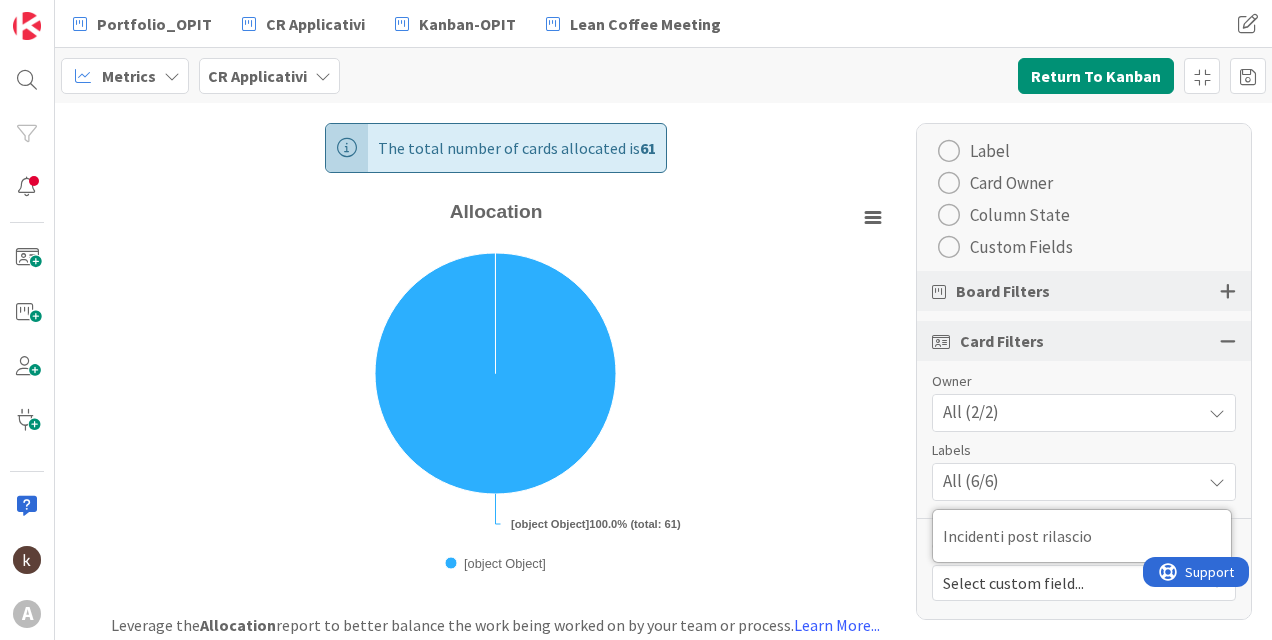 click on "Select custom field..." at bounding box center (1067, 583) 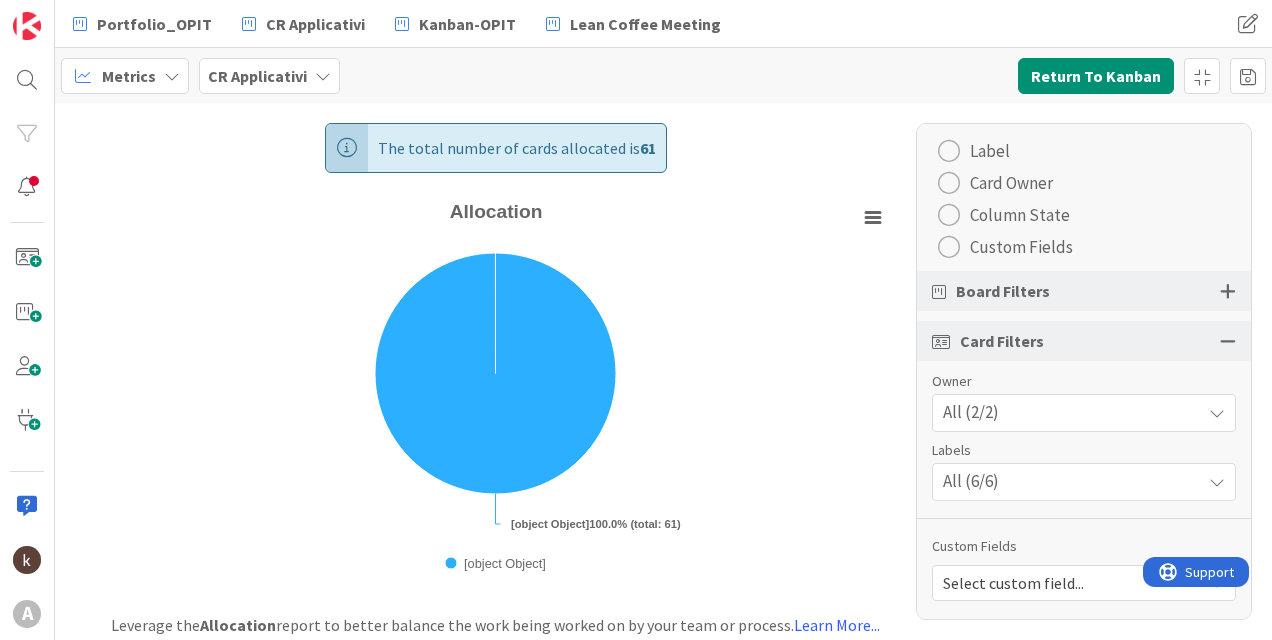click at bounding box center (1228, 341) 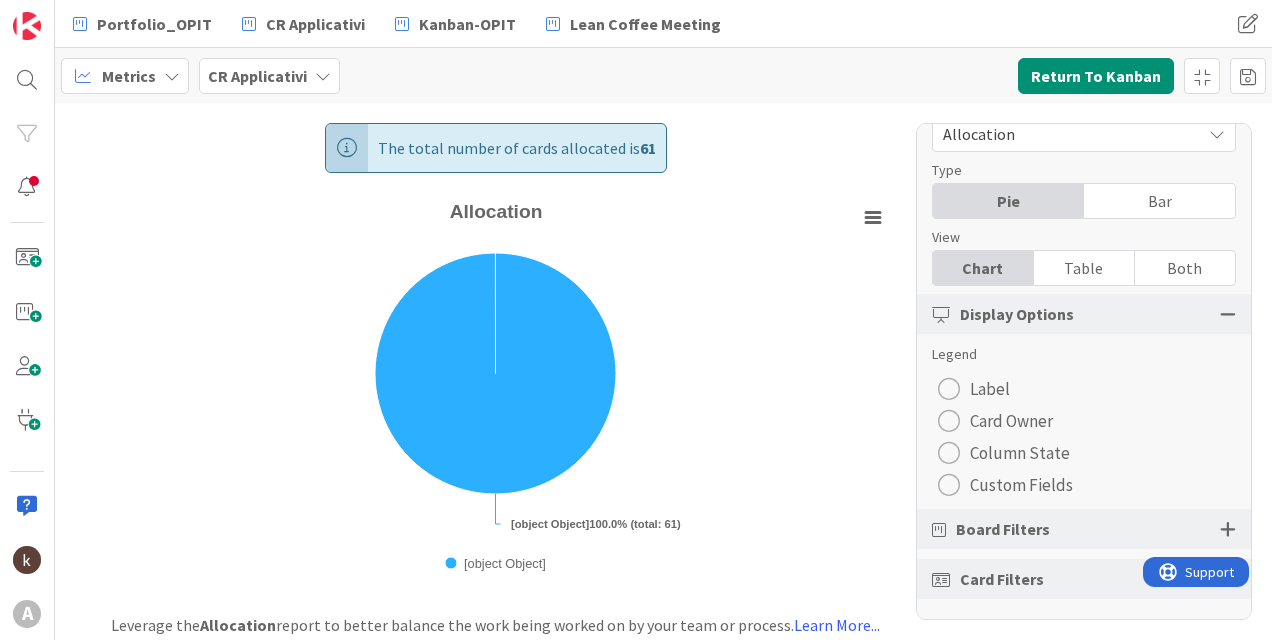 click at bounding box center (1228, 314) 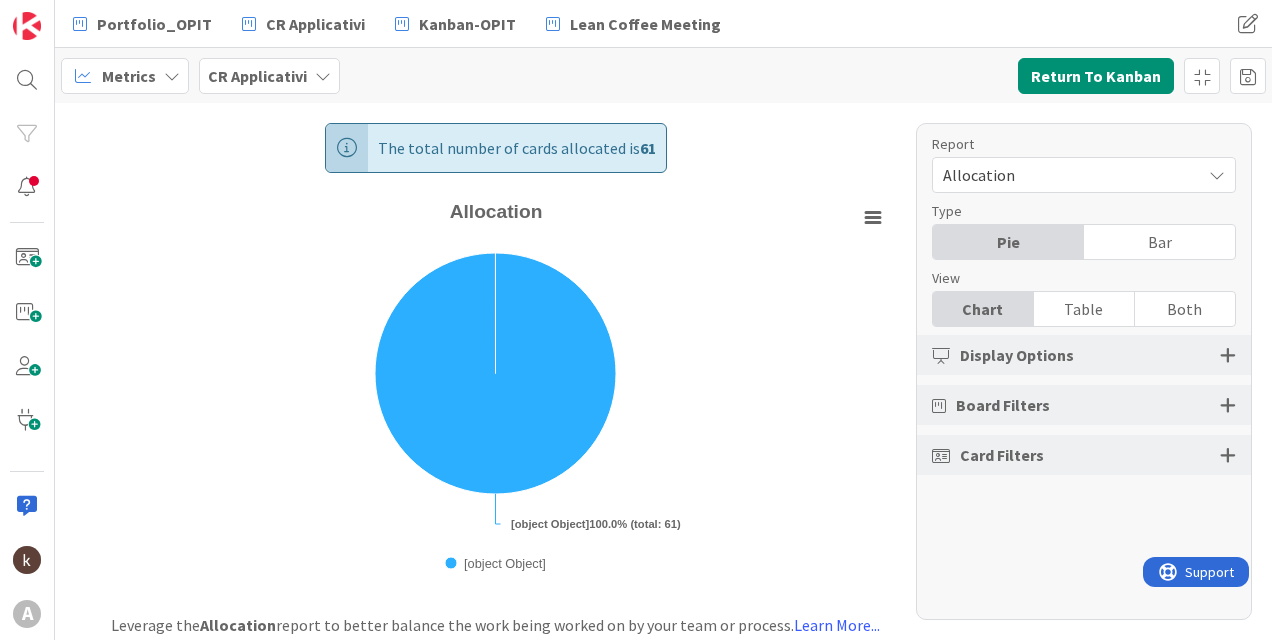 scroll, scrollTop: 0, scrollLeft: 0, axis: both 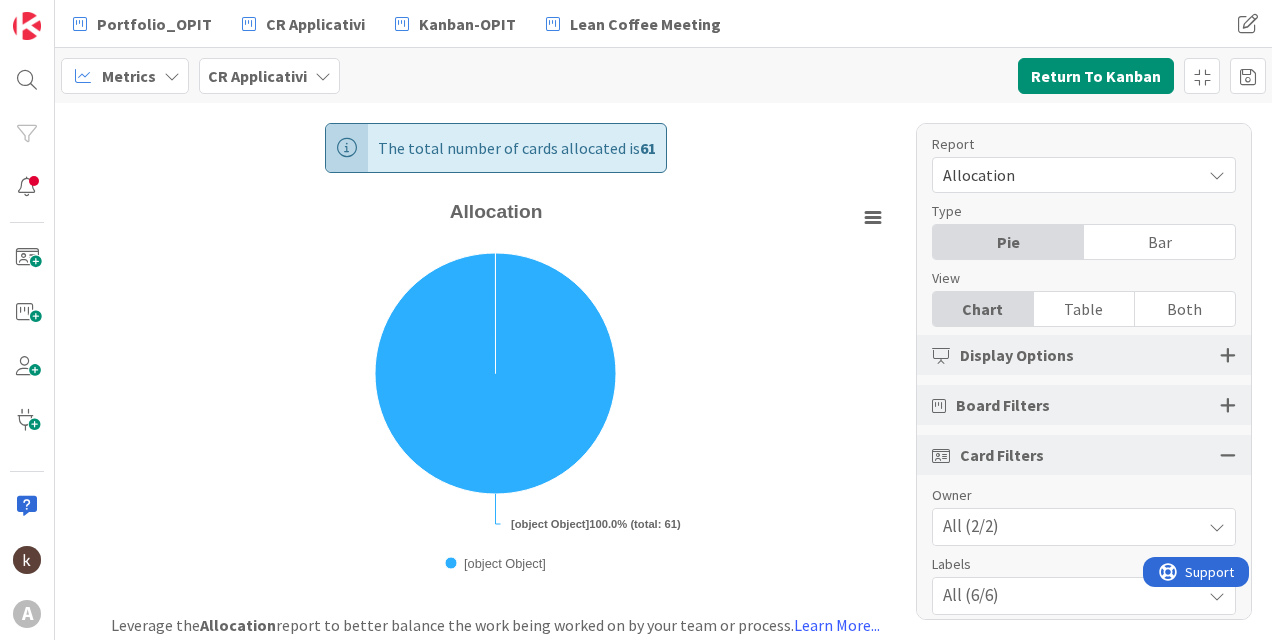 click at bounding box center (1228, 355) 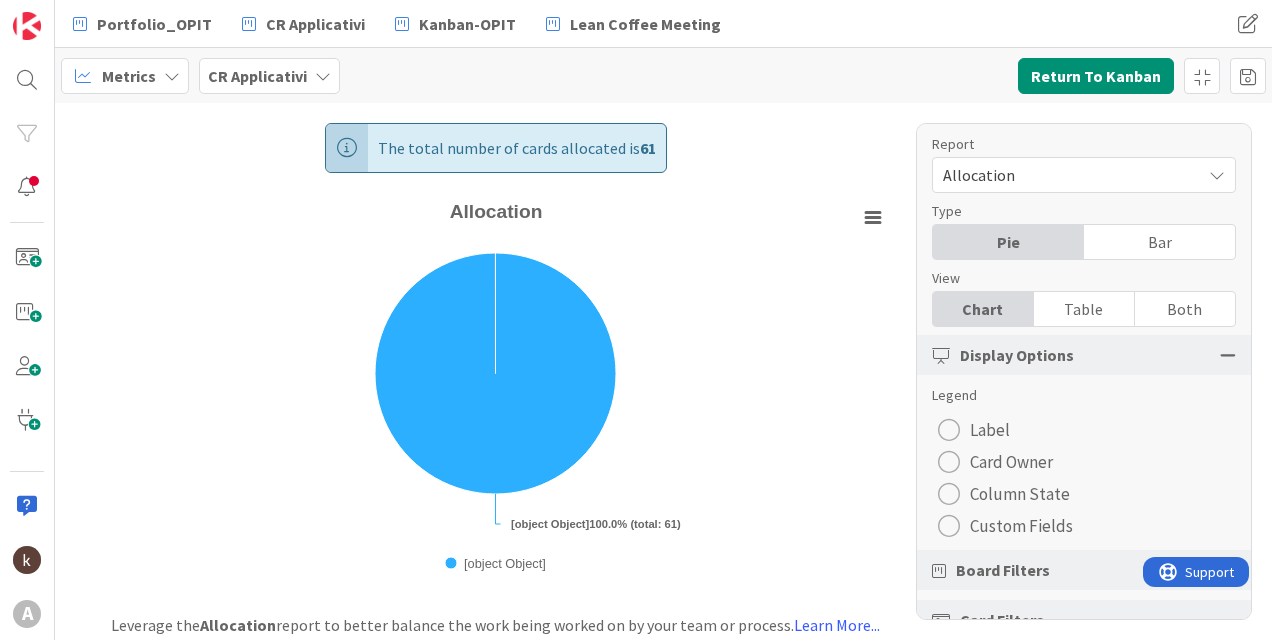 click on "Custom Fields" at bounding box center (1021, 526) 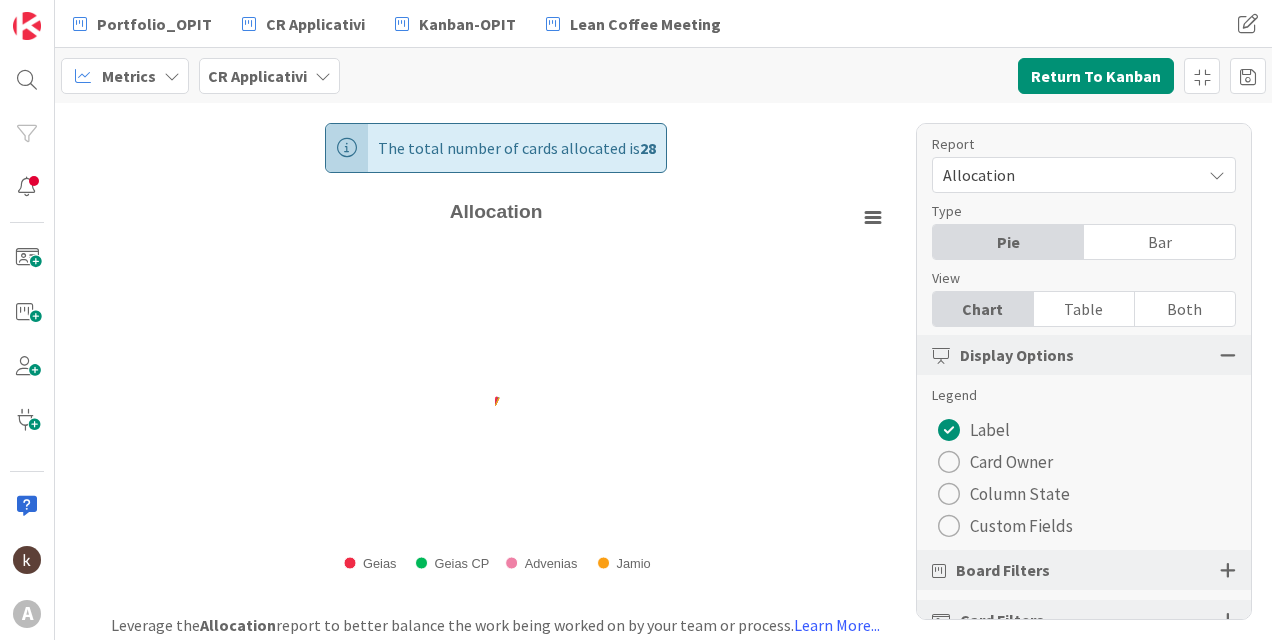scroll, scrollTop: 0, scrollLeft: 0, axis: both 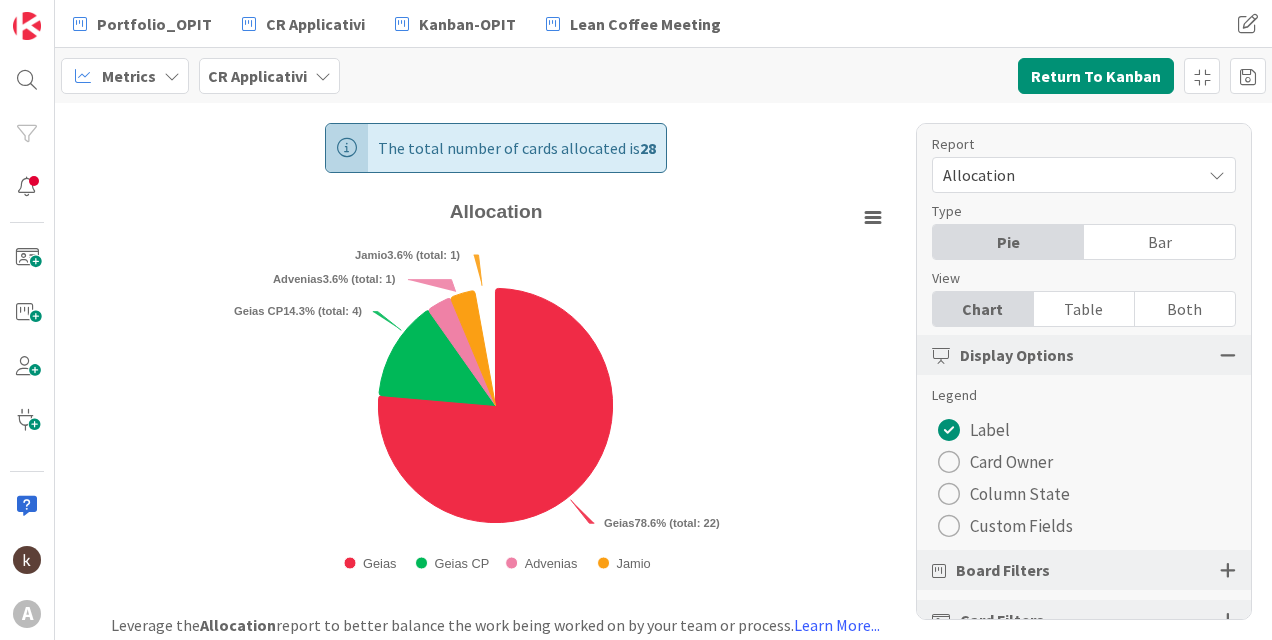 click at bounding box center (949, 526) 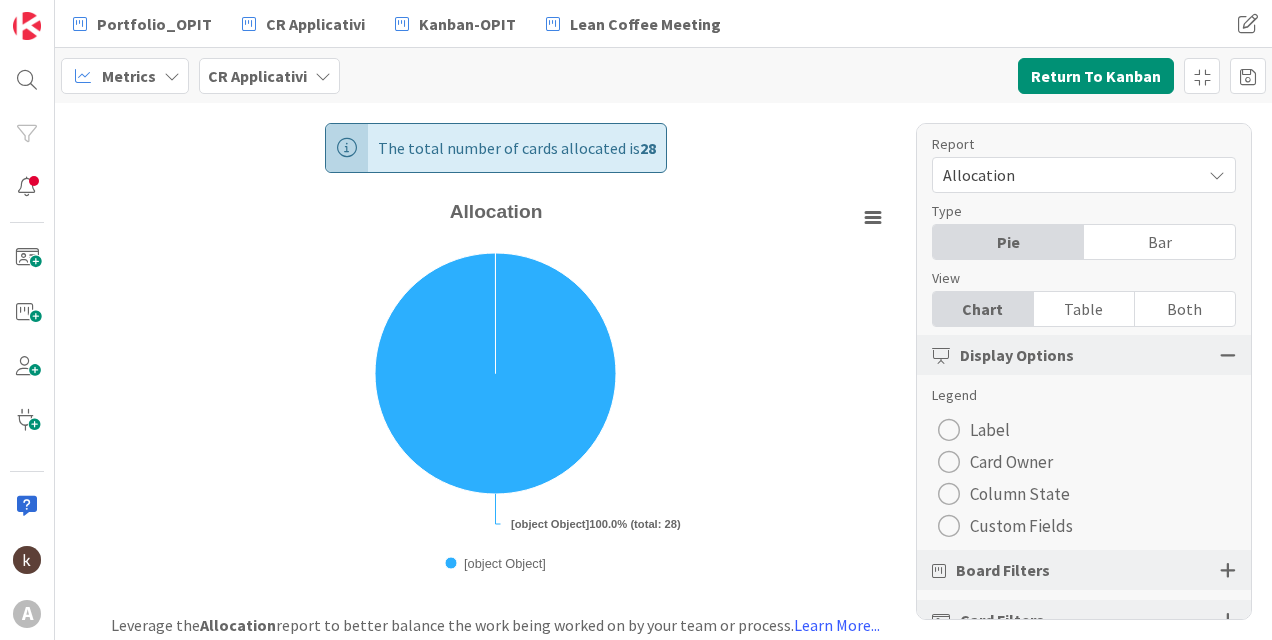 click at bounding box center (949, 526) 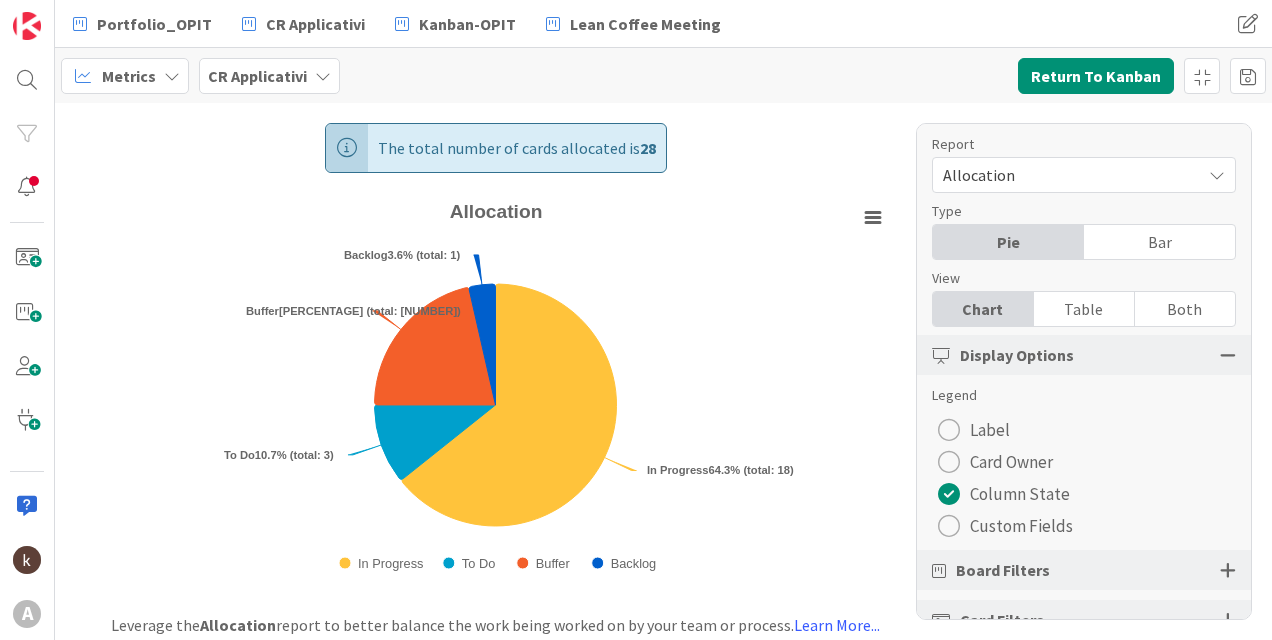 click on "Card Owner" at bounding box center (1011, 462) 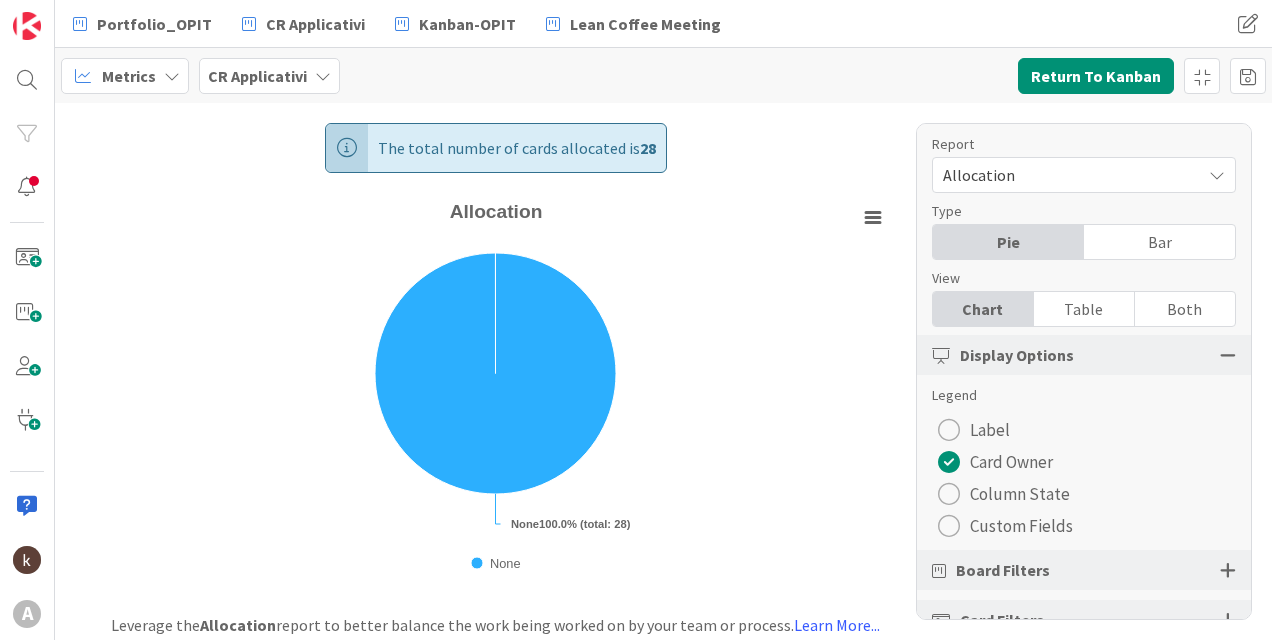click on "Label" at bounding box center [990, 430] 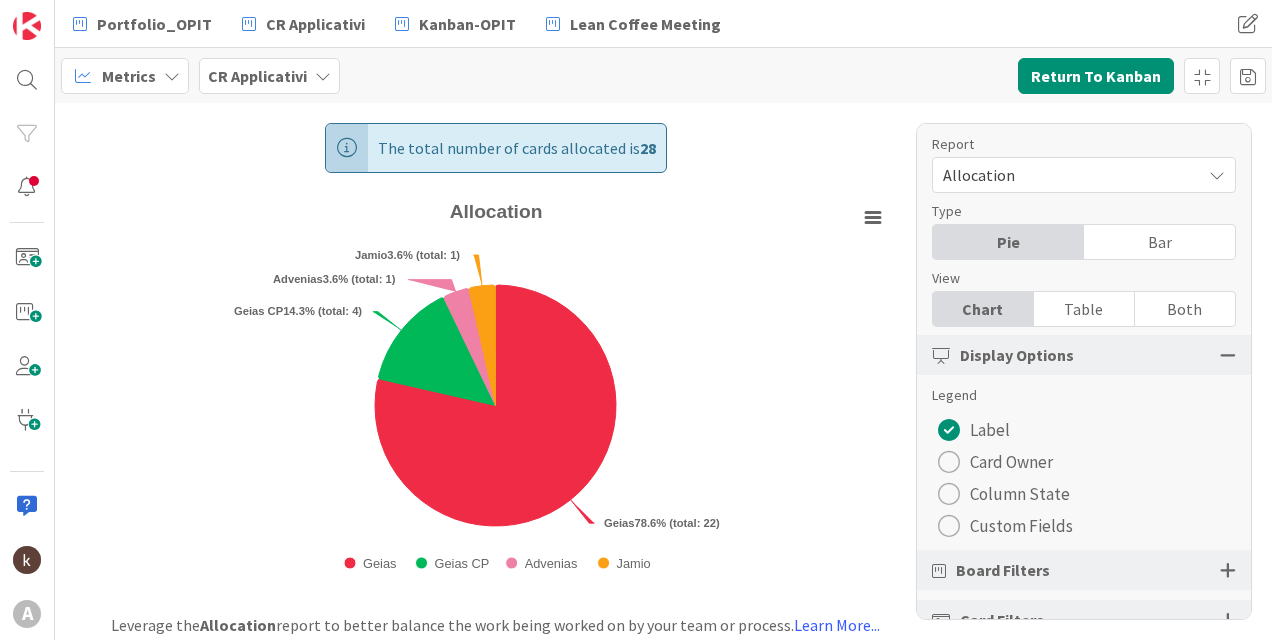 click on "Custom Fields" at bounding box center (1021, 526) 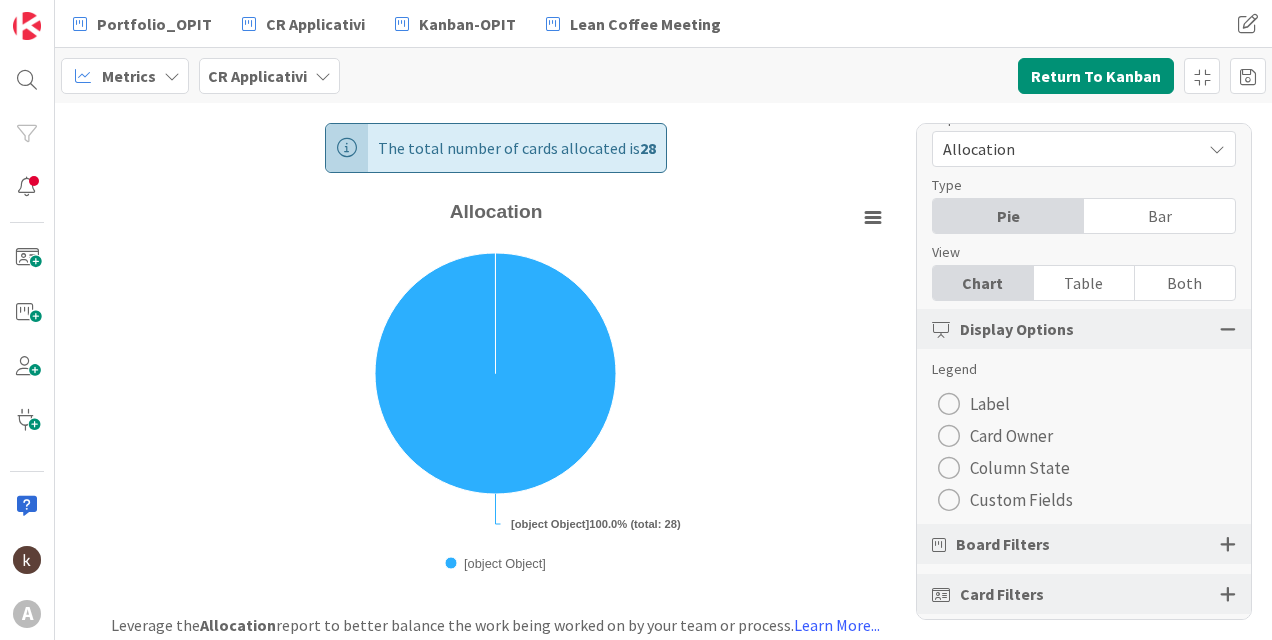 scroll, scrollTop: 41, scrollLeft: 0, axis: vertical 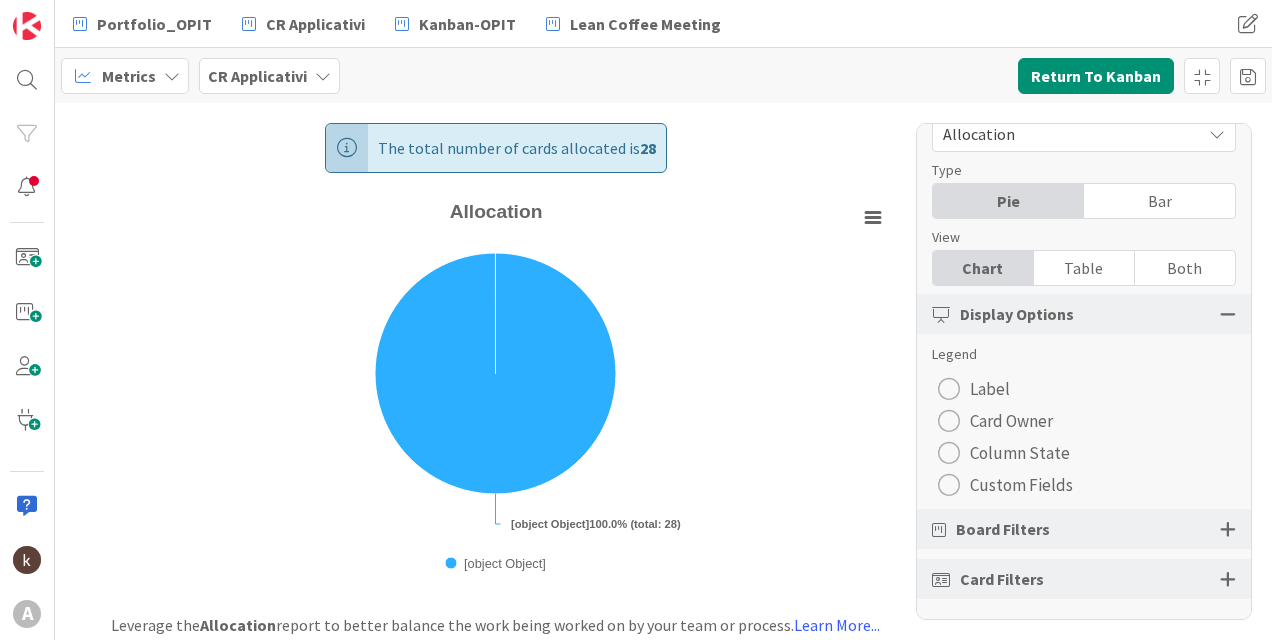 click at bounding box center (1228, 529) 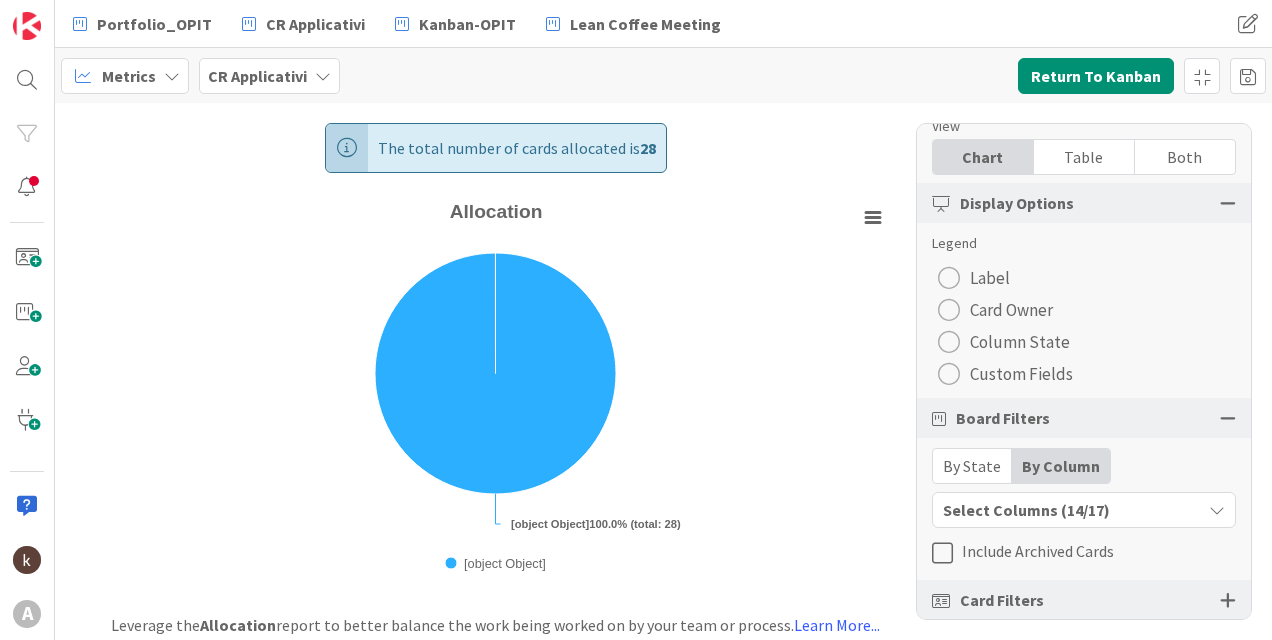 scroll, scrollTop: 173, scrollLeft: 0, axis: vertical 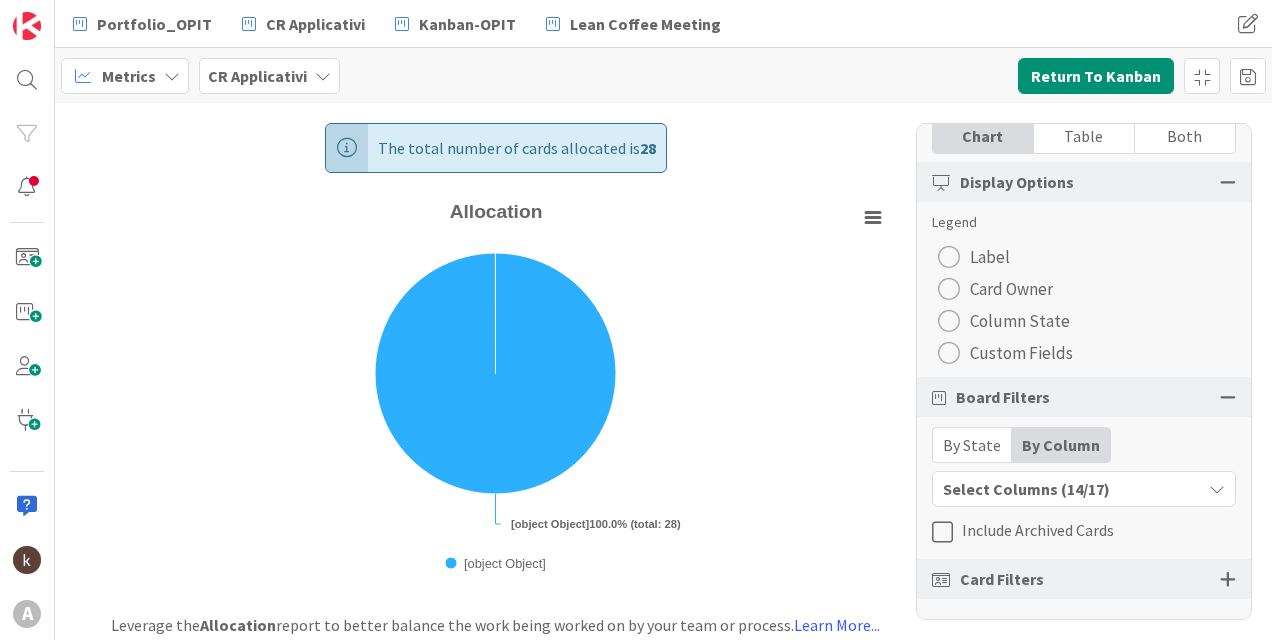 click on "Include Archived Cards" at bounding box center (1038, 530) 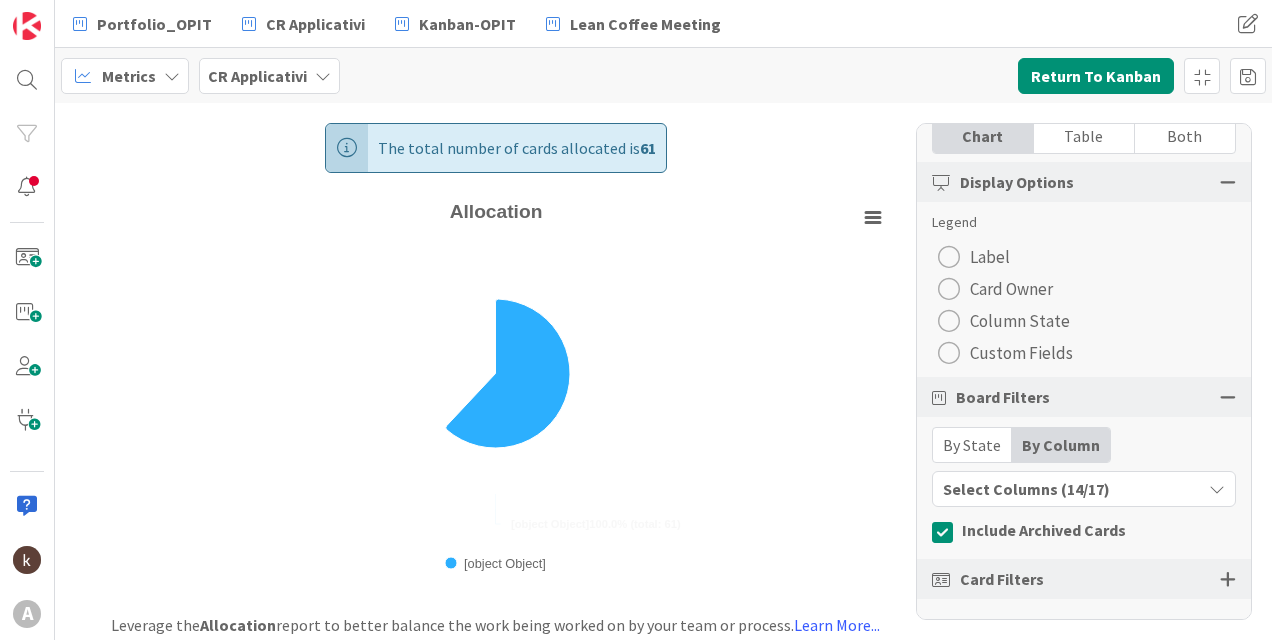 click at bounding box center [1228, 579] 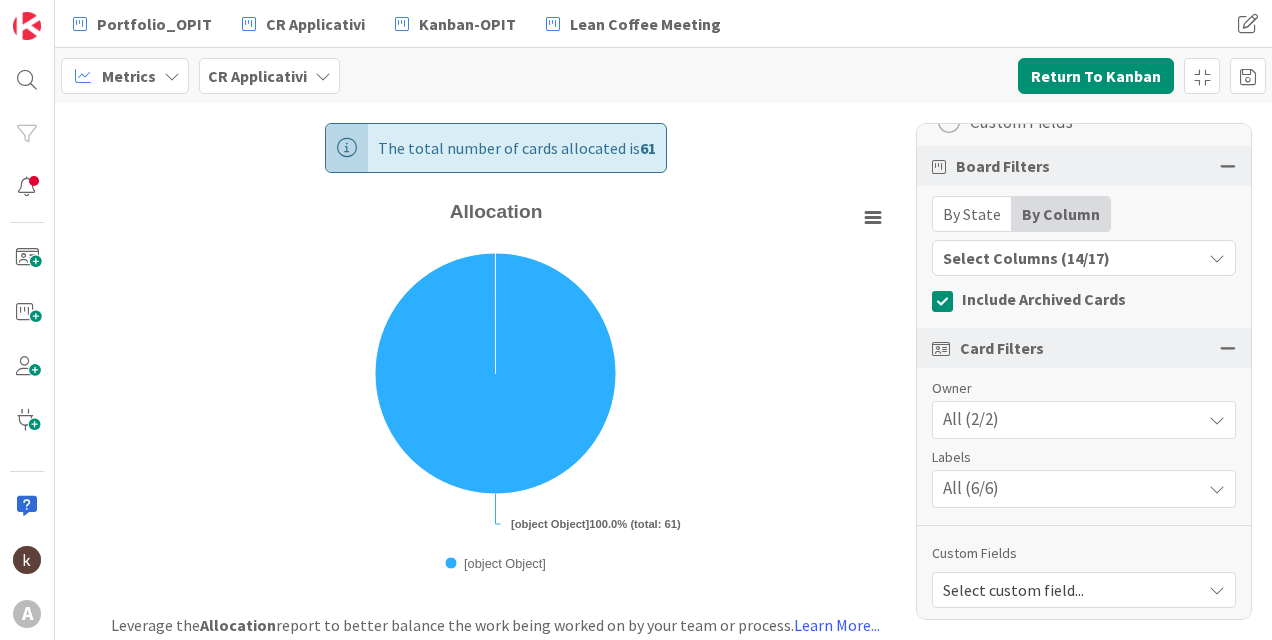 scroll, scrollTop: 411, scrollLeft: 0, axis: vertical 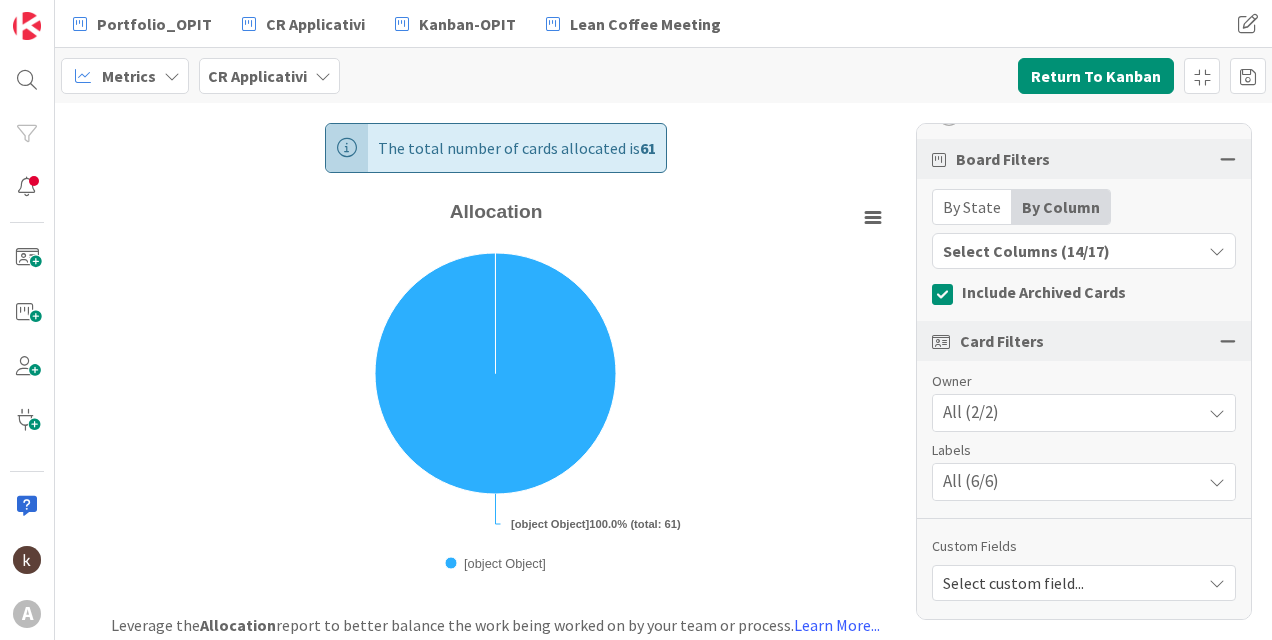 click on "Select custom field..." at bounding box center (1067, 583) 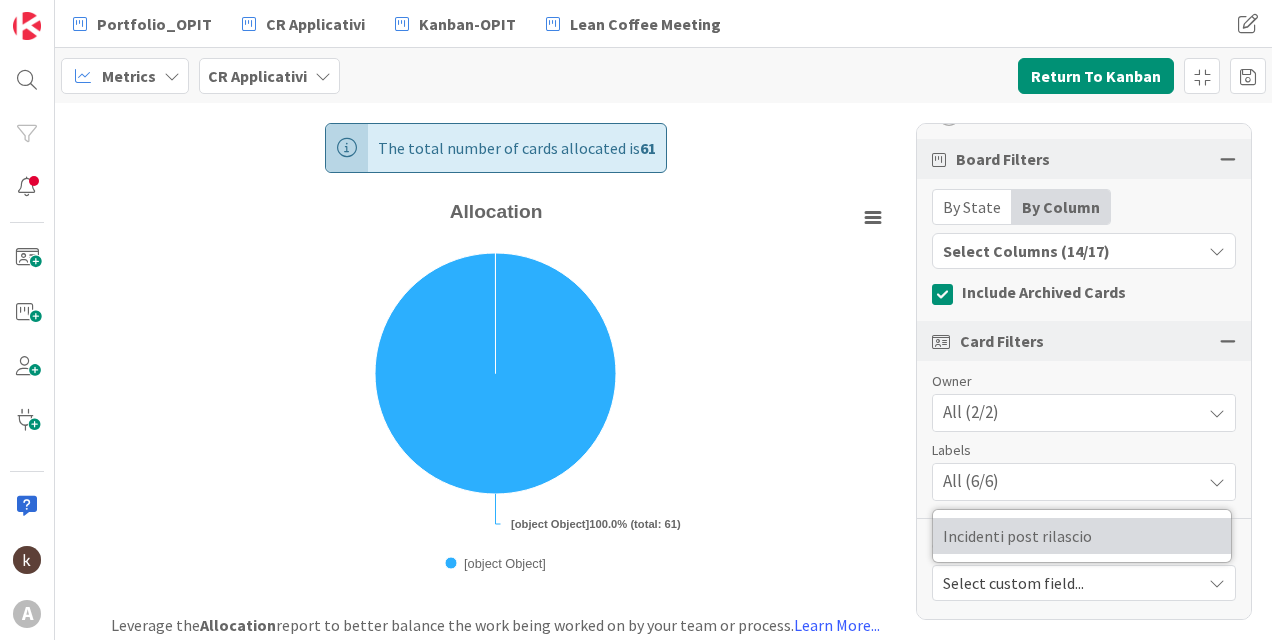 click on "Incidenti post rilascio" at bounding box center [1082, 536] 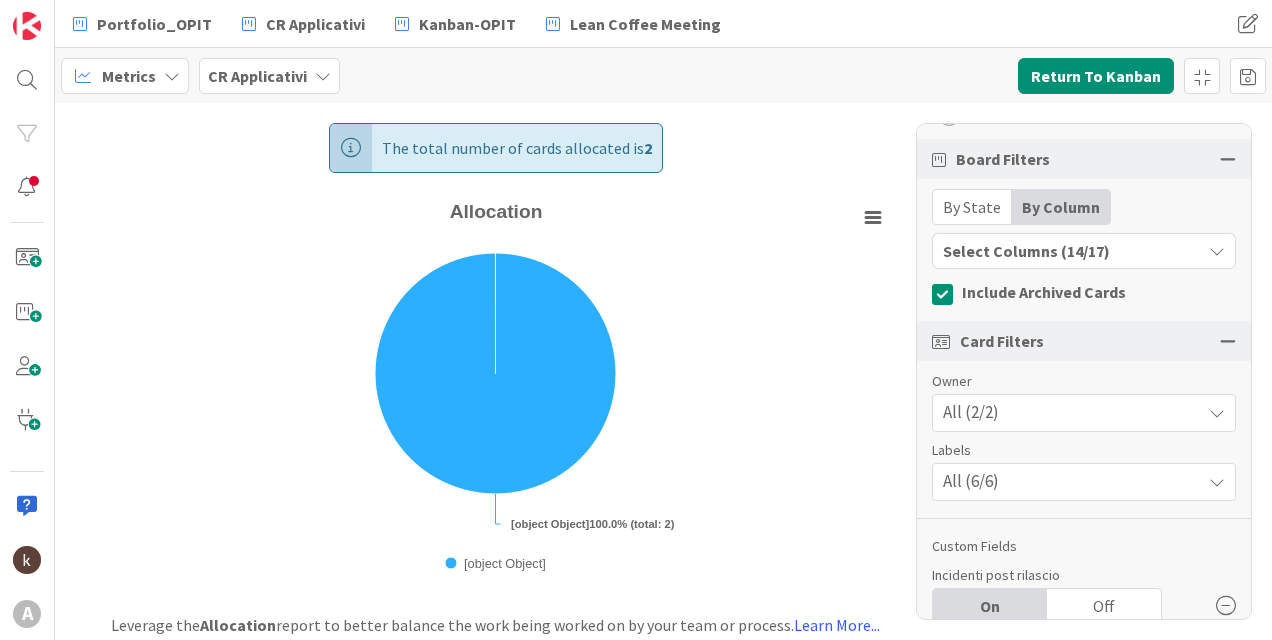 scroll, scrollTop: 0, scrollLeft: 0, axis: both 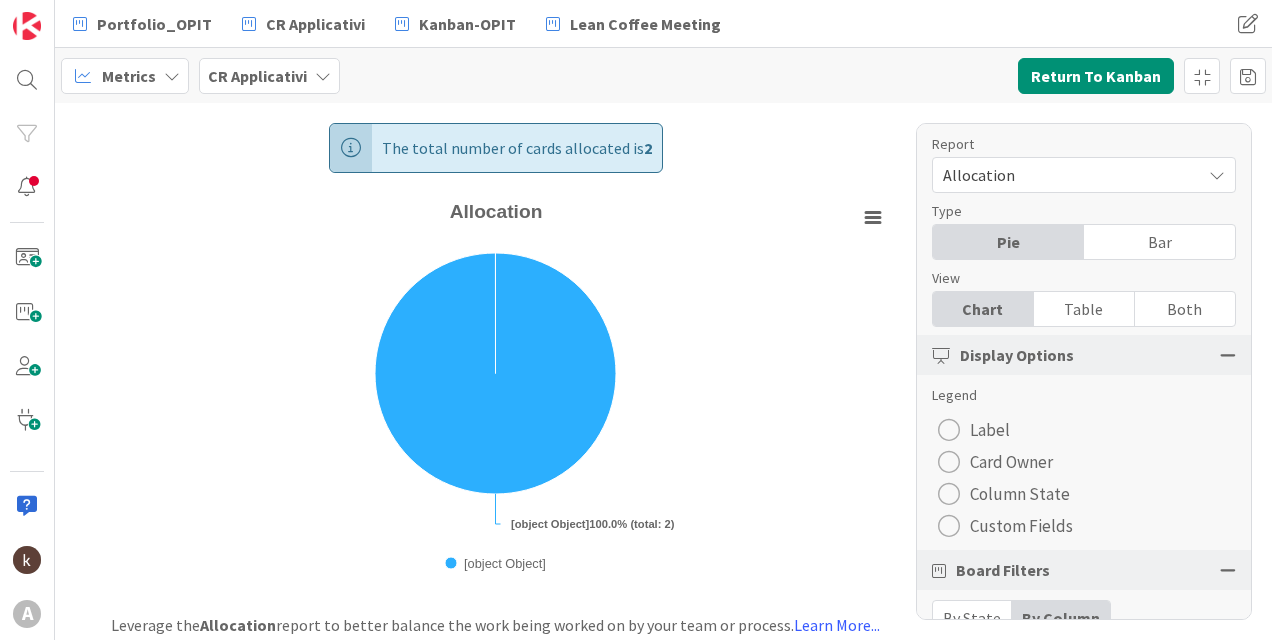 click on "Custom Fields" at bounding box center (1021, 526) 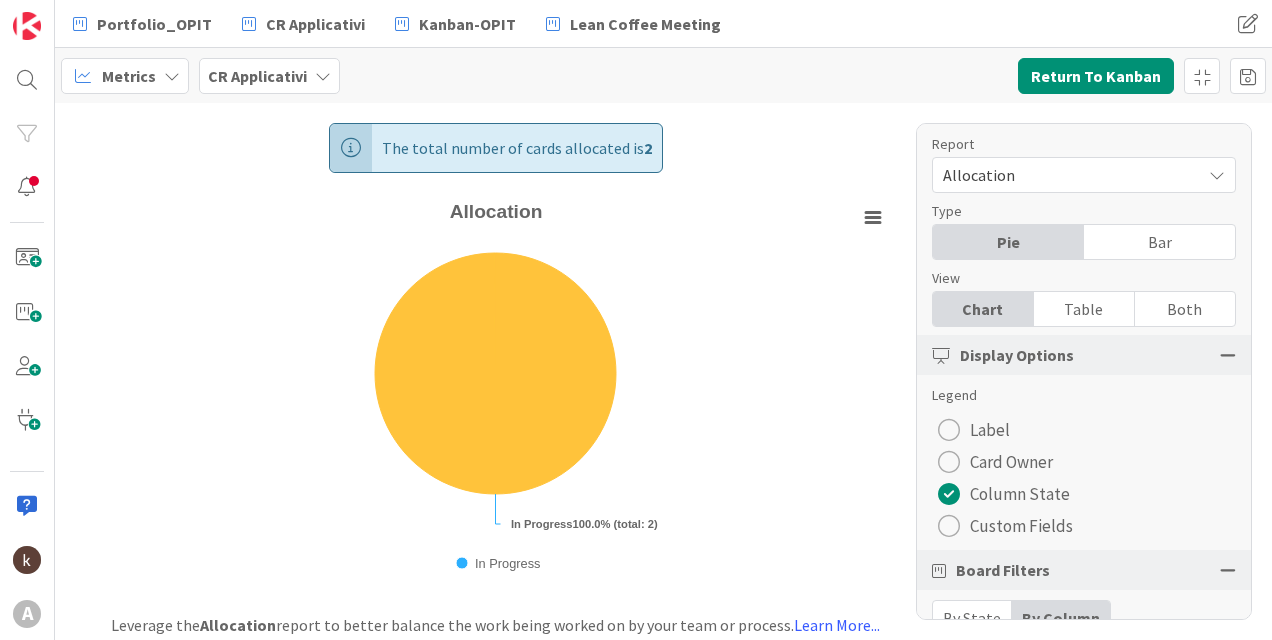 click at bounding box center (949, 526) 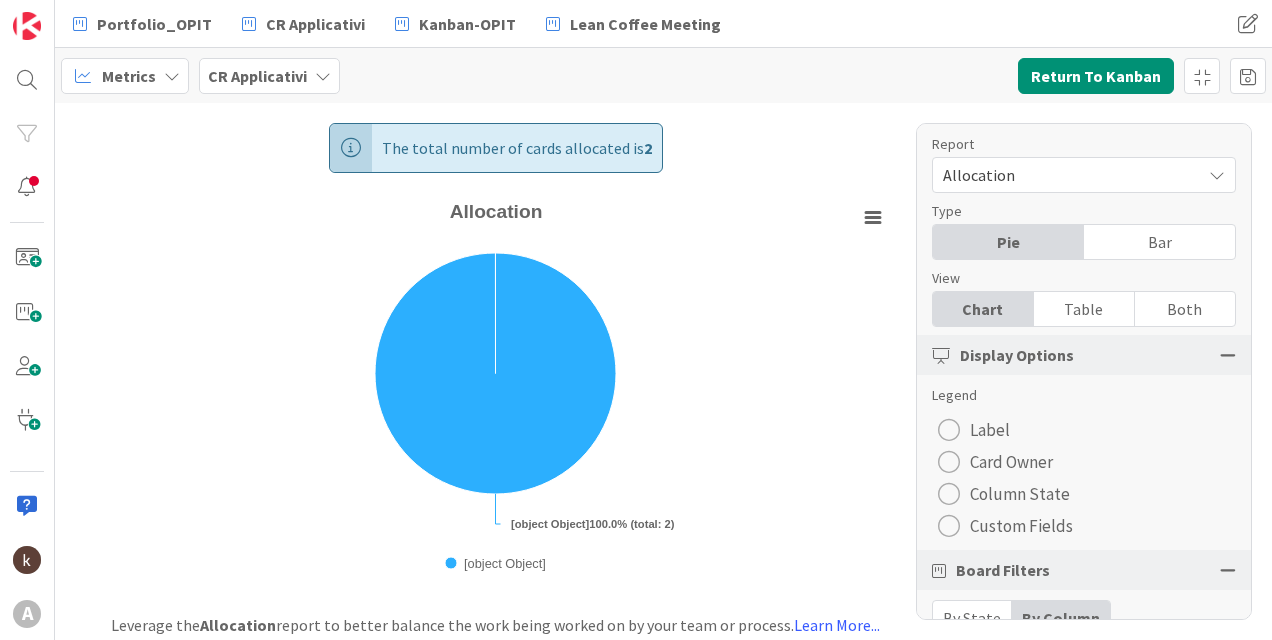 click at bounding box center [949, 494] 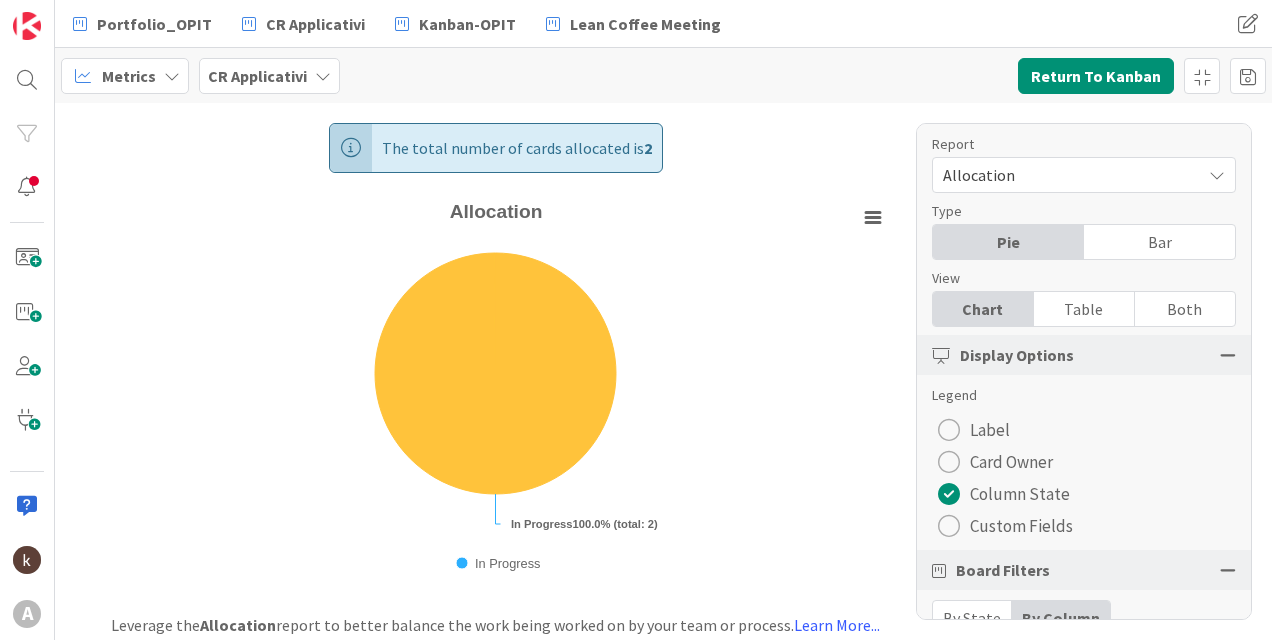 click at bounding box center (949, 462) 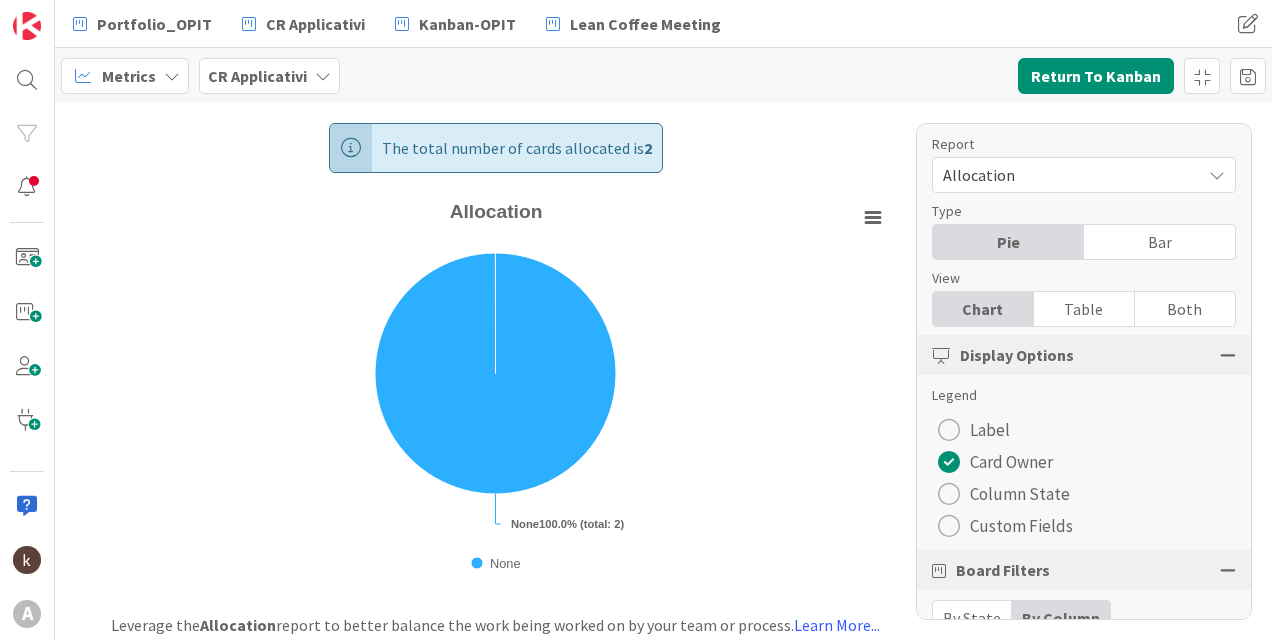 scroll, scrollTop: 300, scrollLeft: 0, axis: vertical 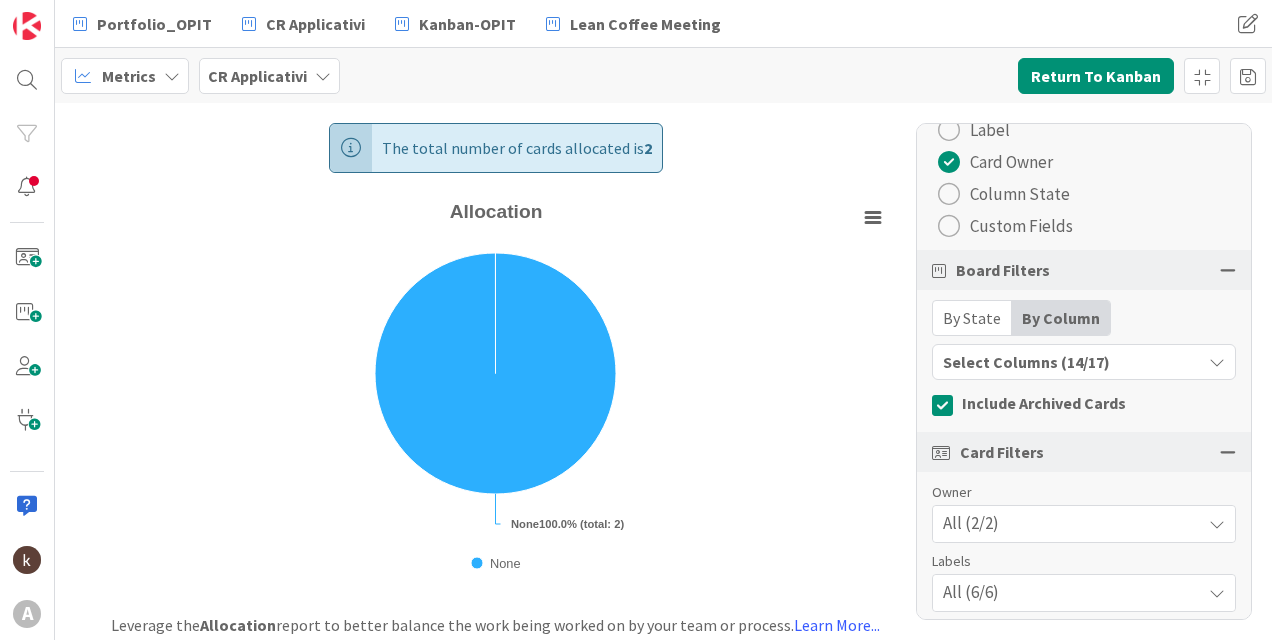 click on "By State" at bounding box center (972, 318) 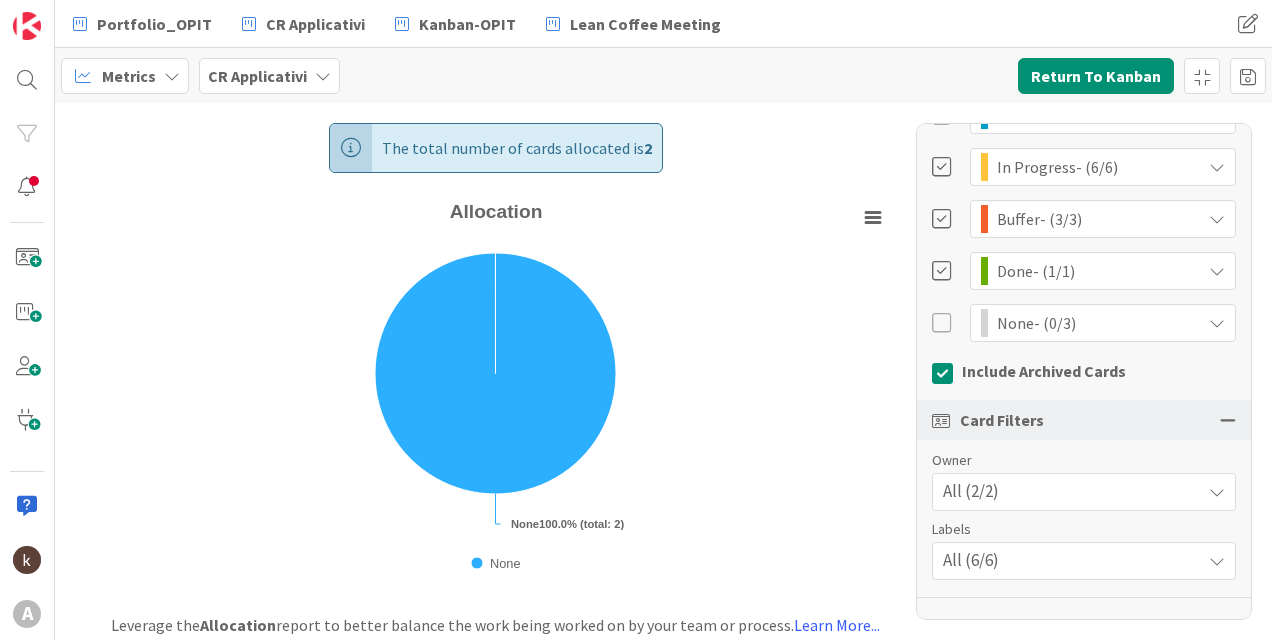 scroll, scrollTop: 400, scrollLeft: 0, axis: vertical 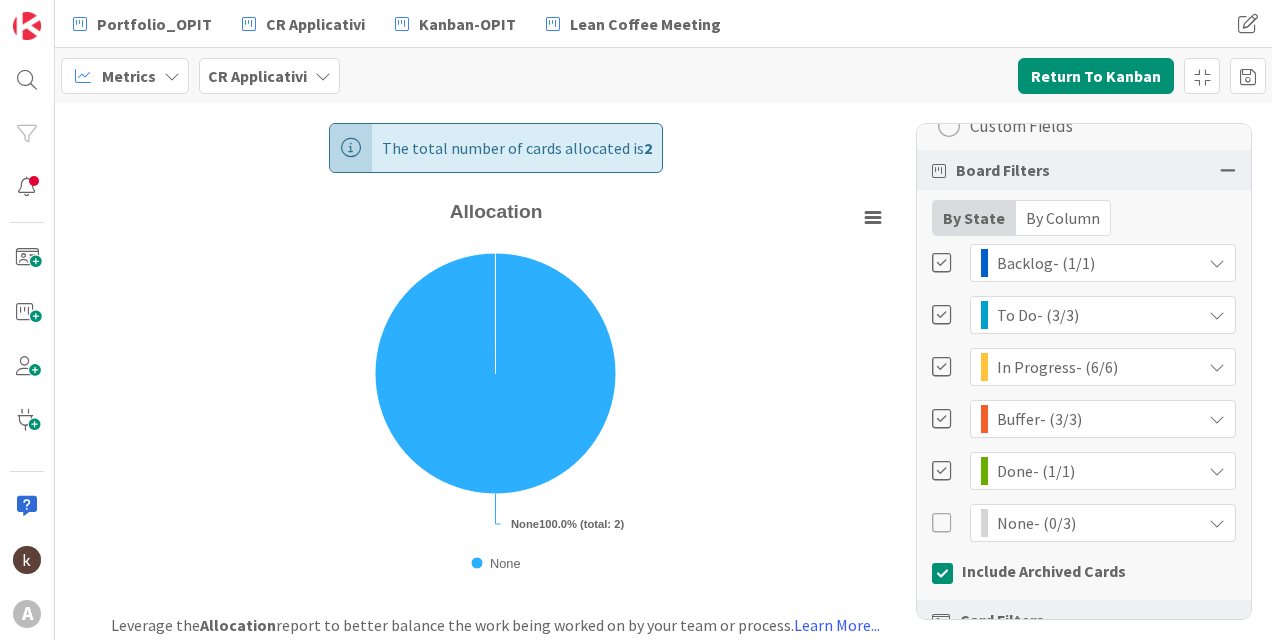 click at bounding box center (943, 523) 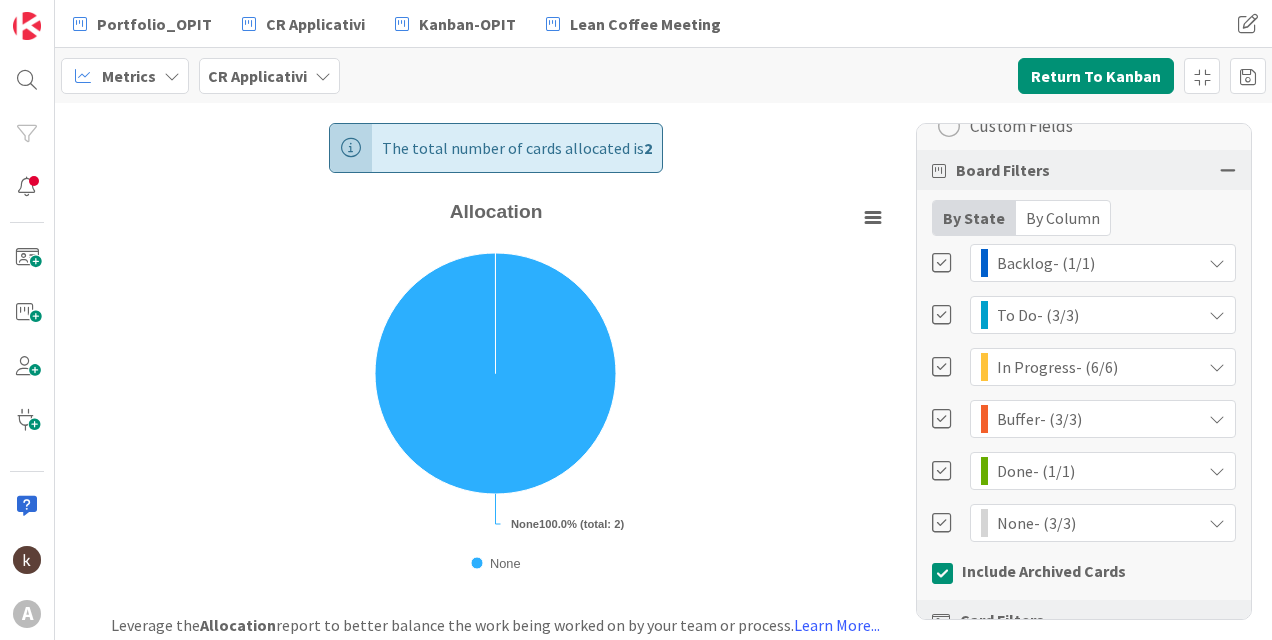 click at bounding box center [943, 523] 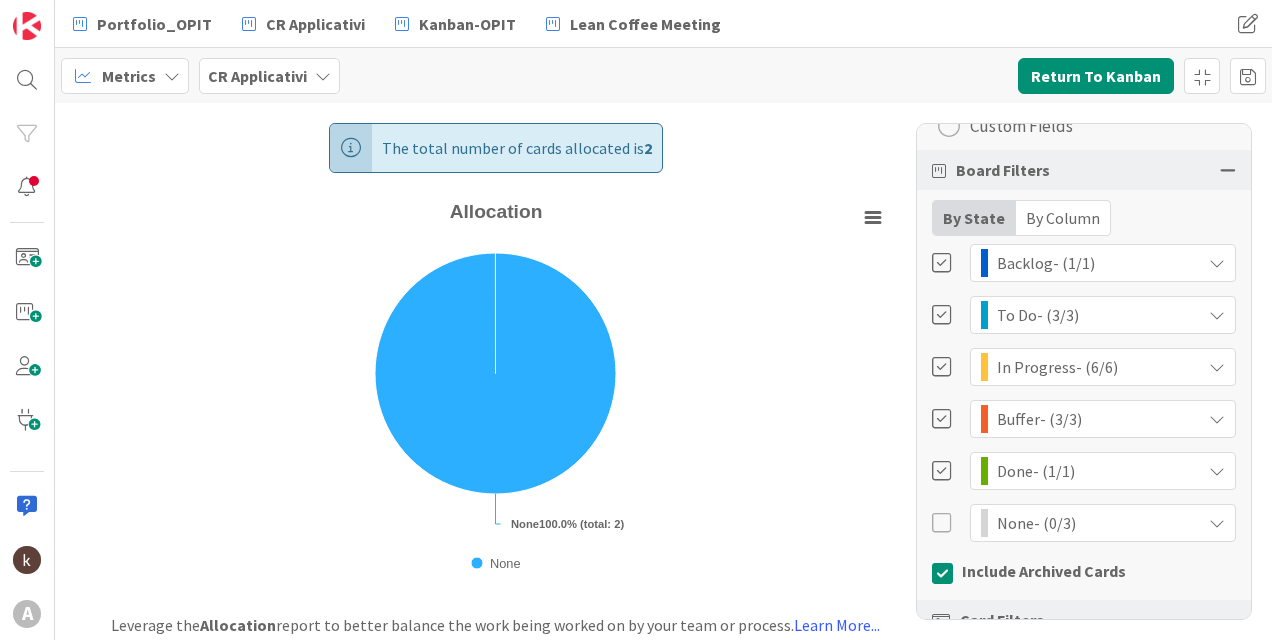 click on "By Column" at bounding box center [1063, 218] 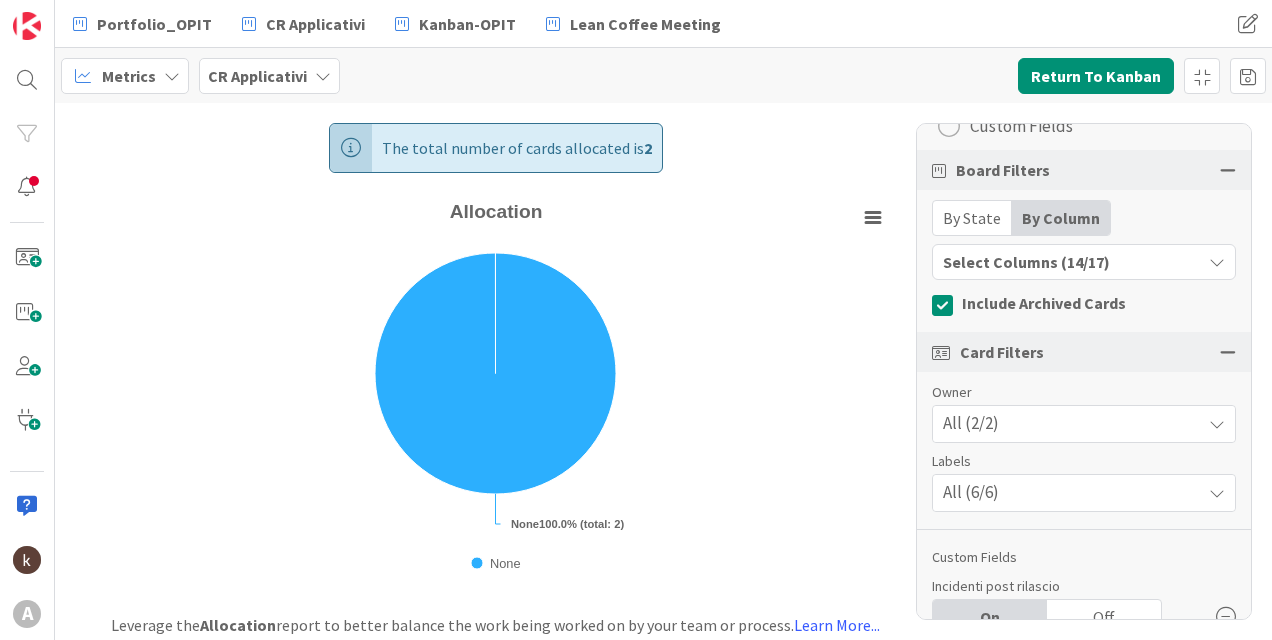 click on "Report Allocation Type Pie Bar View Chart Table Both Display Options Legend Label Card Owner Column State Custom Fields Board Filters By State By Column Select Columns (14/17) Include Archived Cards Card Filters Owner All (2/2) Labels All (6/6) Custom Fields Incidenti post rilascio On Off No custom fields available" at bounding box center (1084, 371) 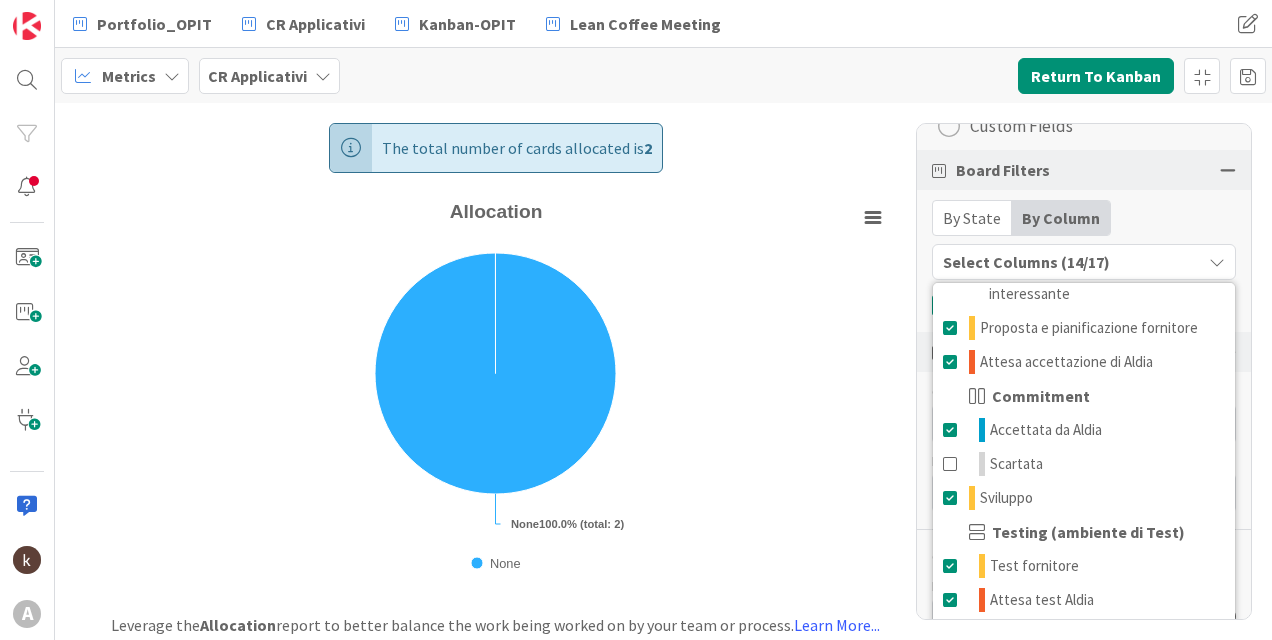 scroll, scrollTop: 356, scrollLeft: 0, axis: vertical 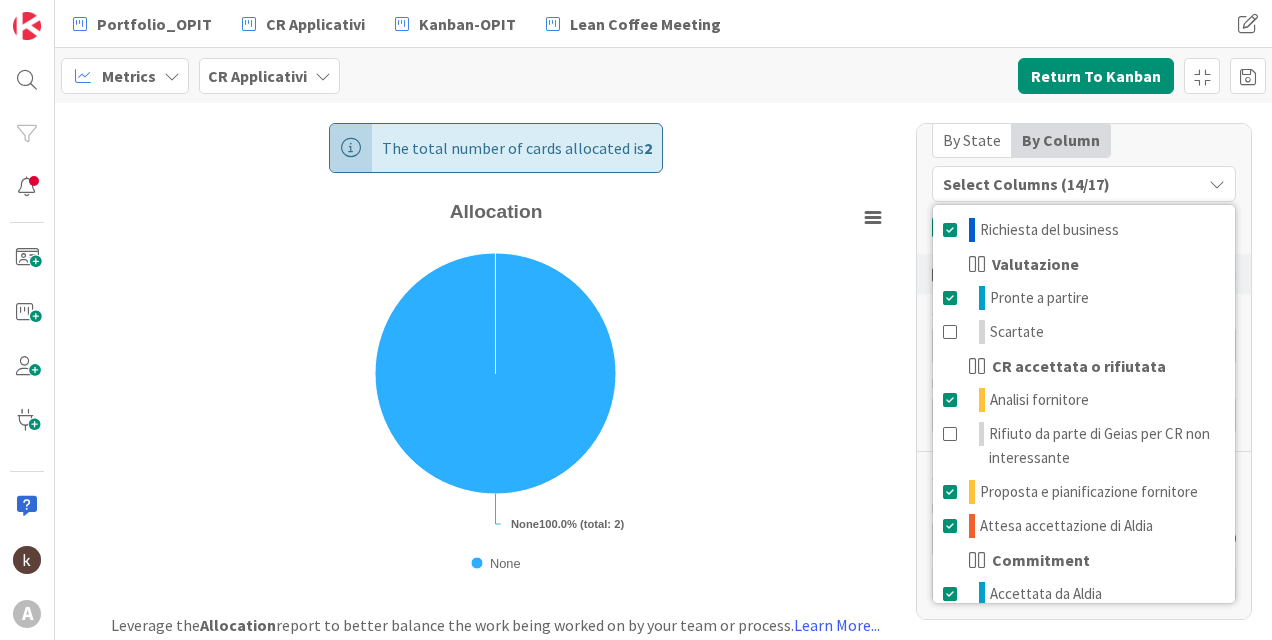 click on "By Column" at bounding box center [1061, 140] 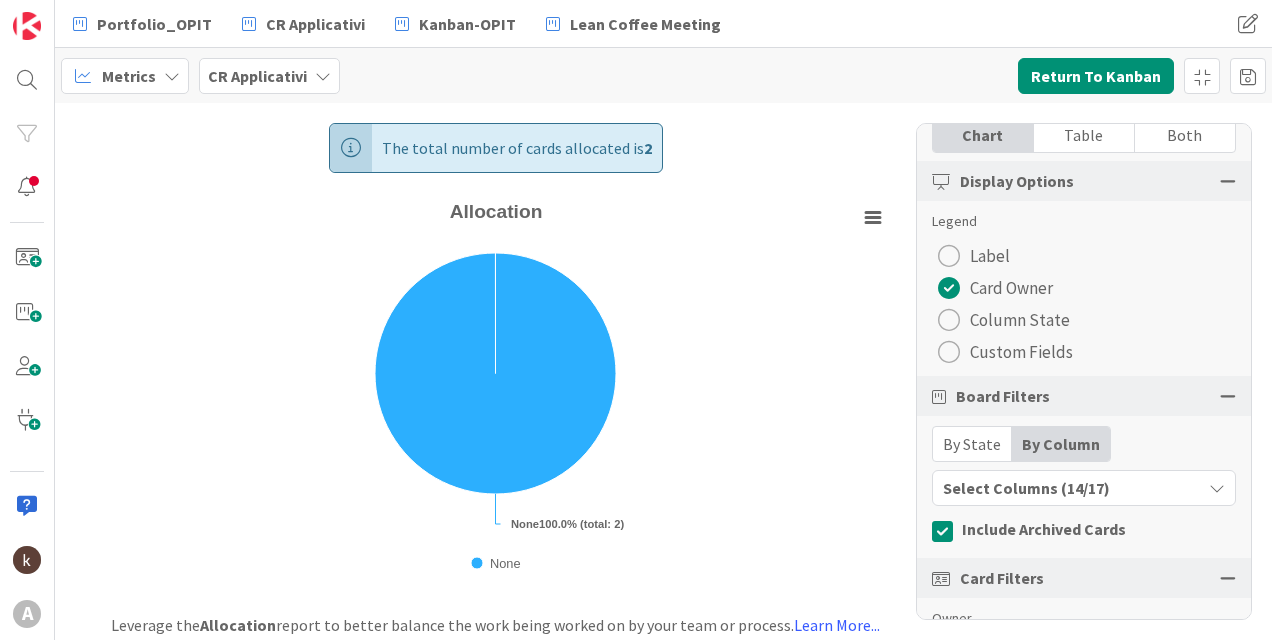 scroll, scrollTop: 78, scrollLeft: 0, axis: vertical 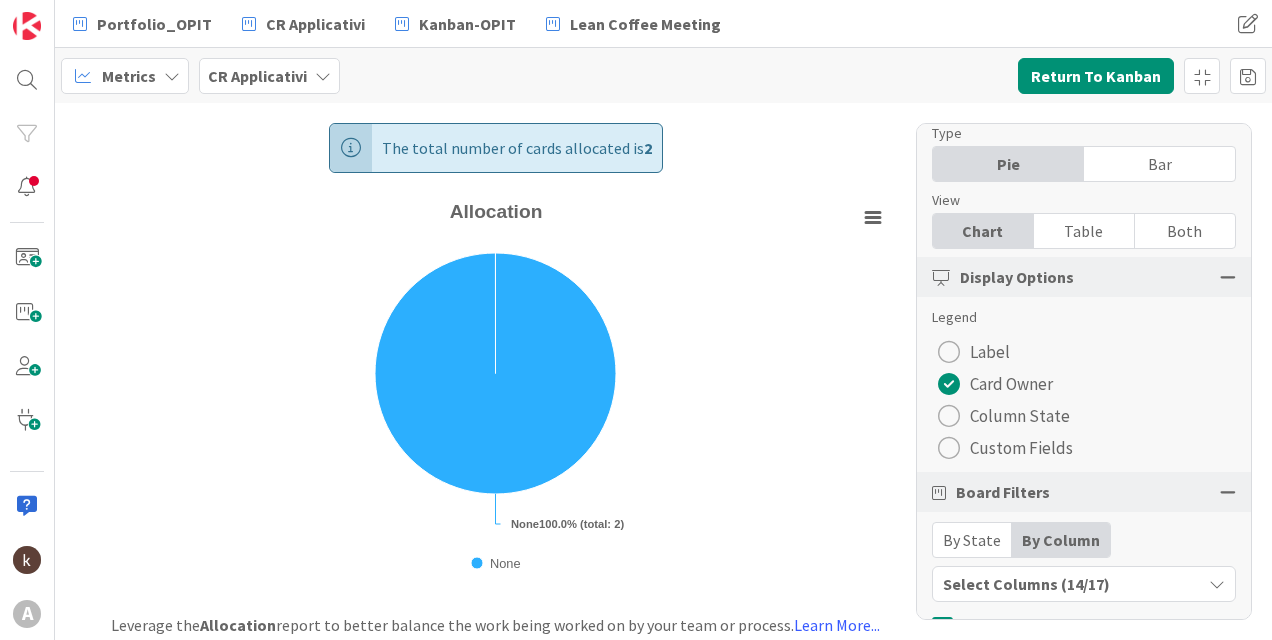 click on "Custom Fields" at bounding box center (1021, 448) 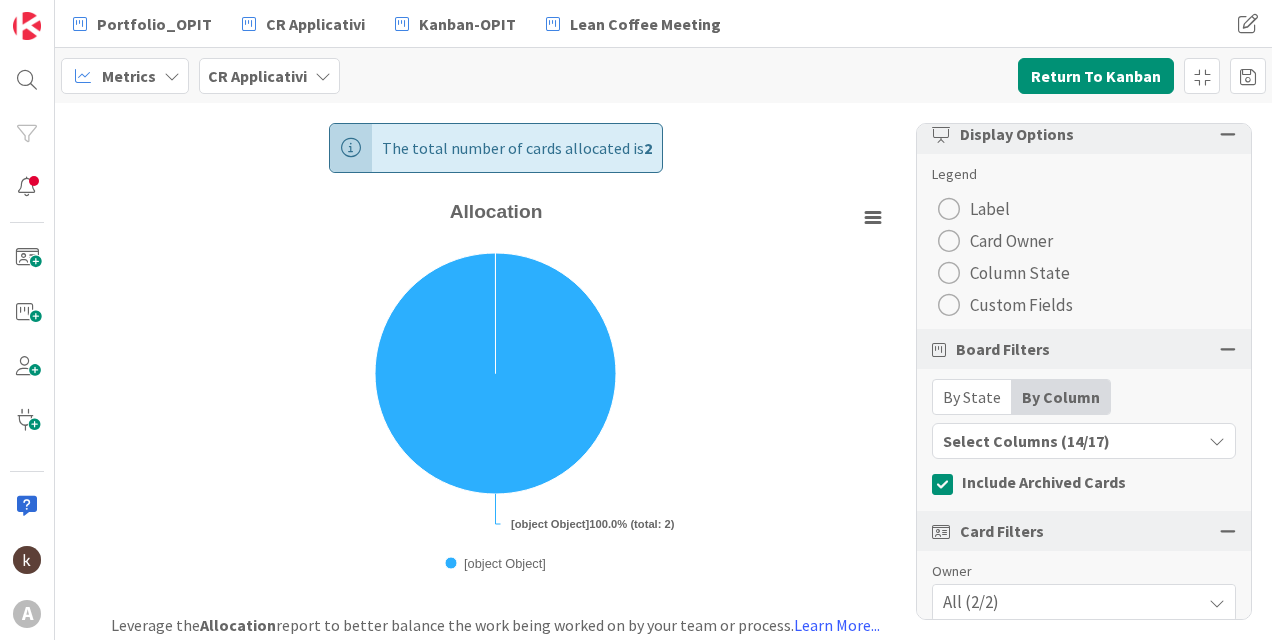 scroll, scrollTop: 478, scrollLeft: 0, axis: vertical 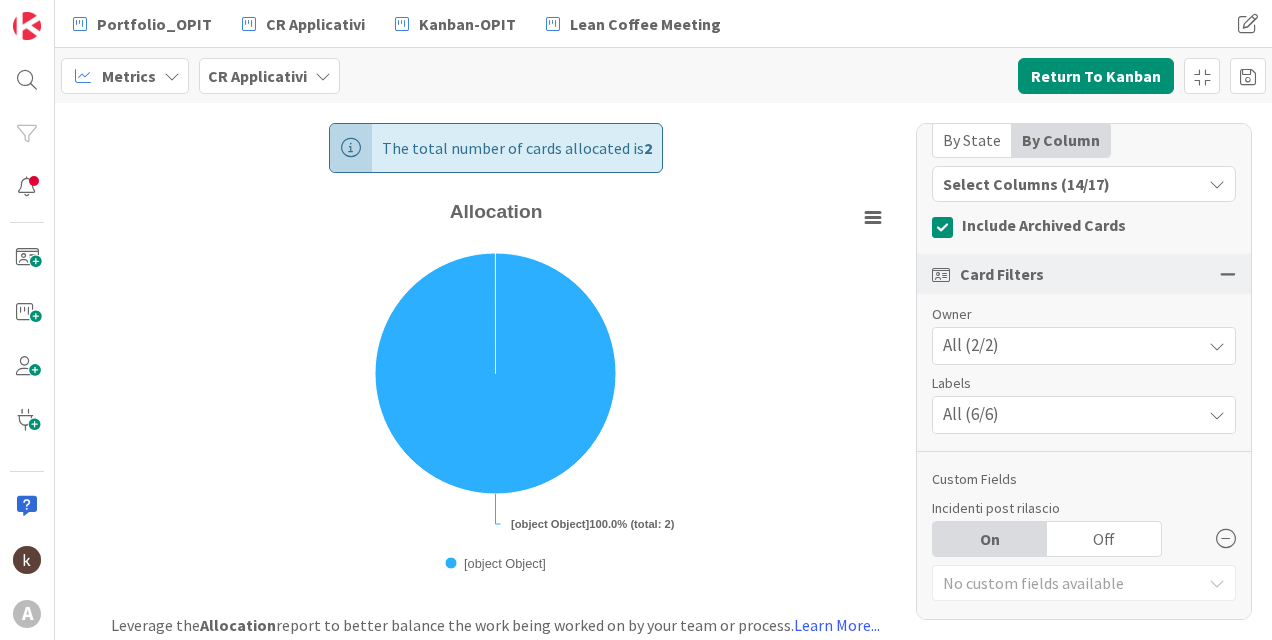 click on "Off" at bounding box center [1104, 539] 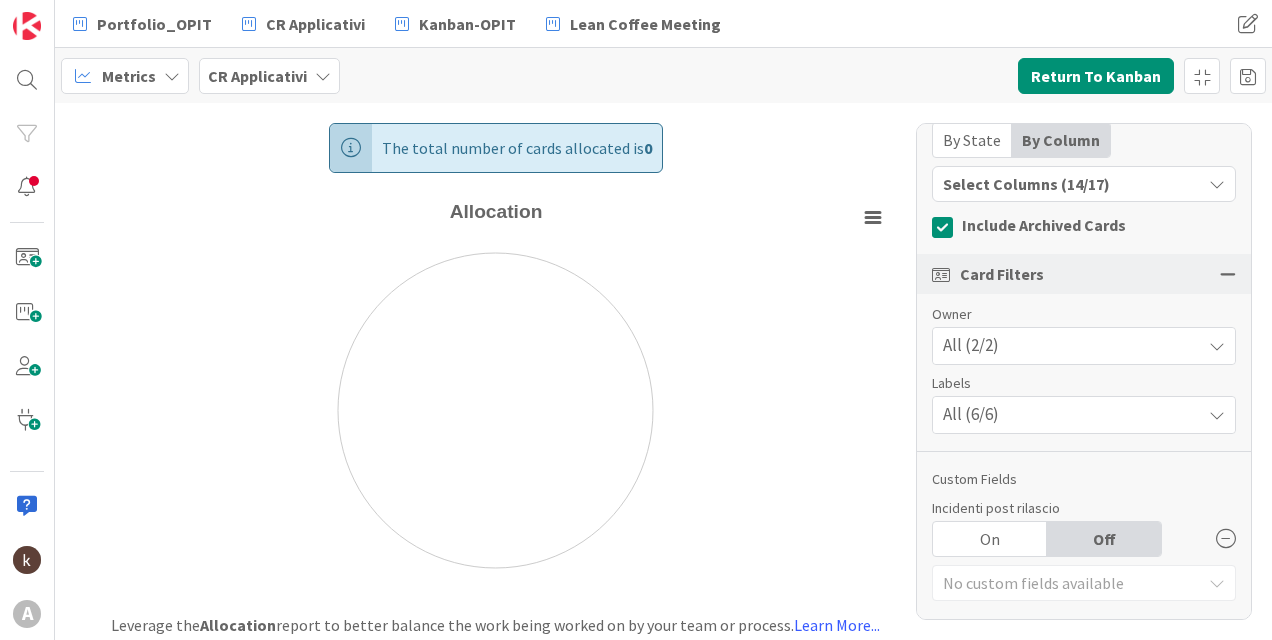 click on "On" at bounding box center [990, 539] 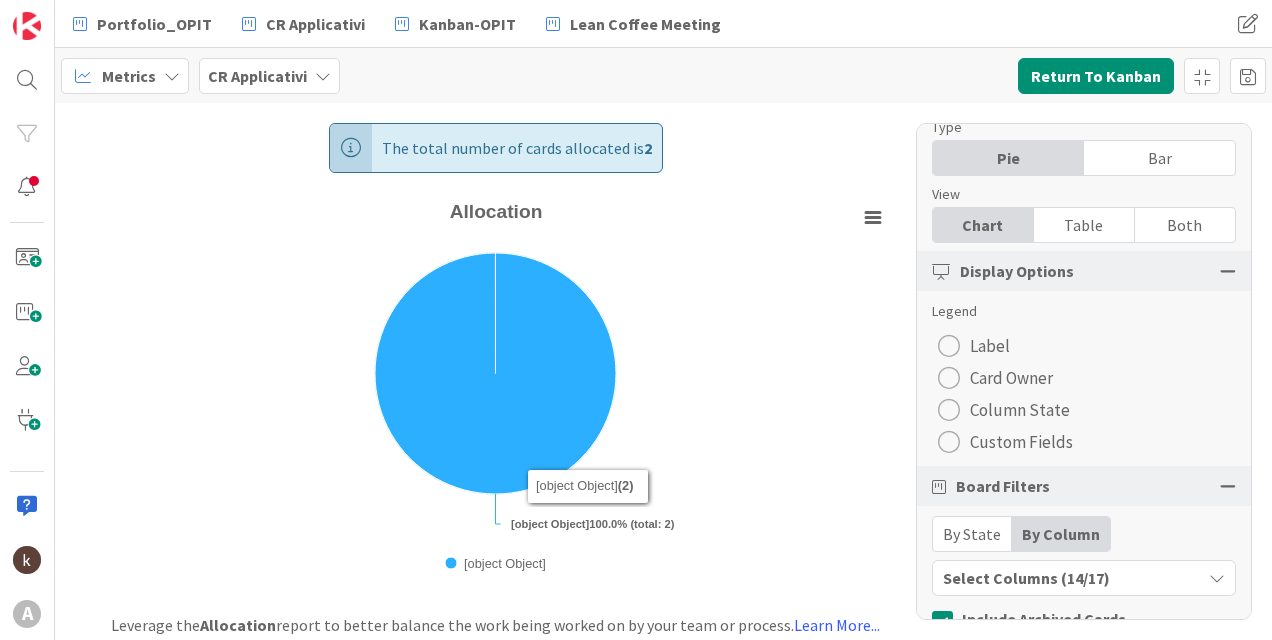 scroll, scrollTop: 0, scrollLeft: 0, axis: both 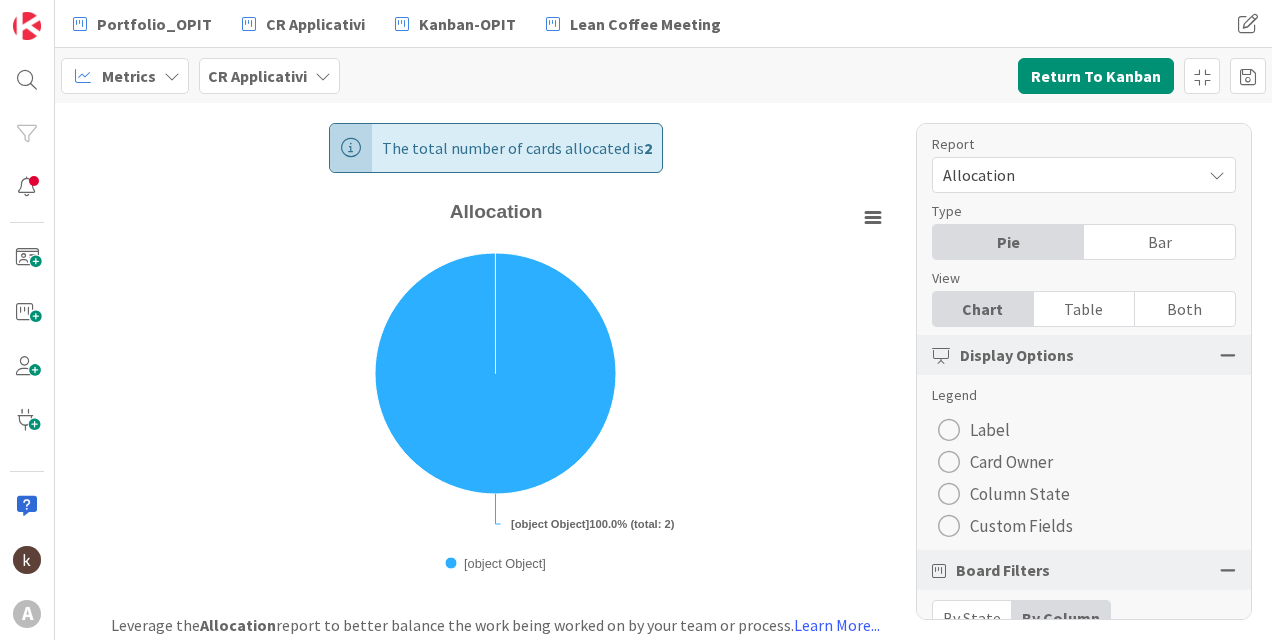 click on "Custom Fields" at bounding box center [1021, 526] 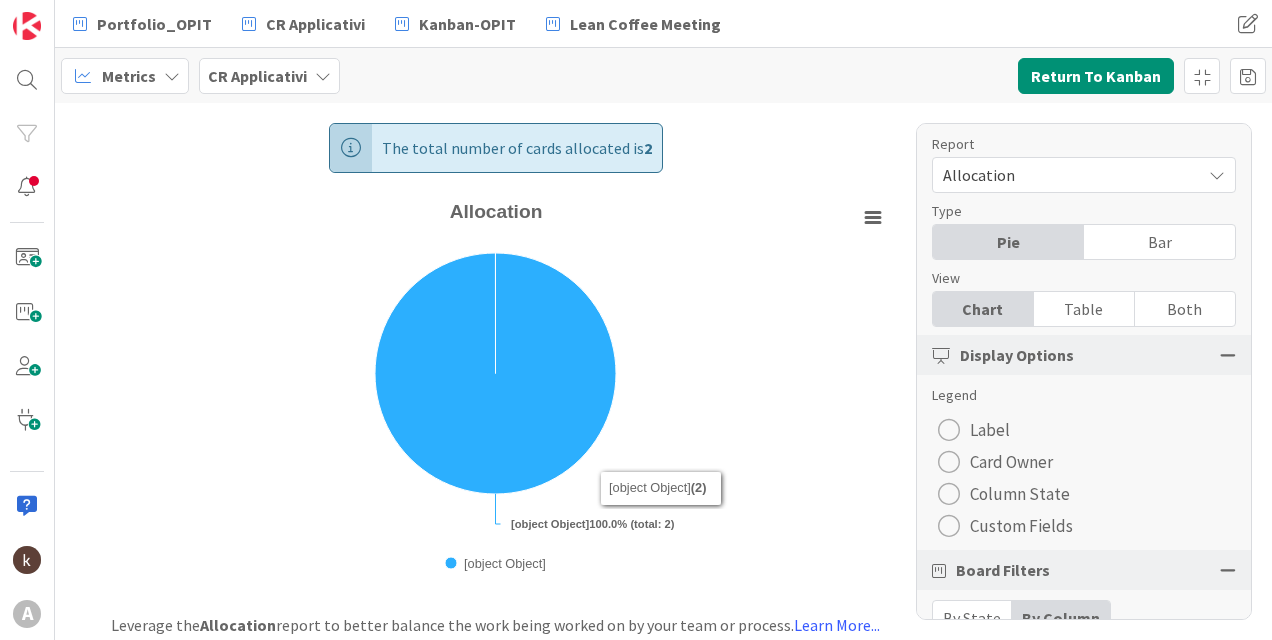 scroll, scrollTop: 478, scrollLeft: 0, axis: vertical 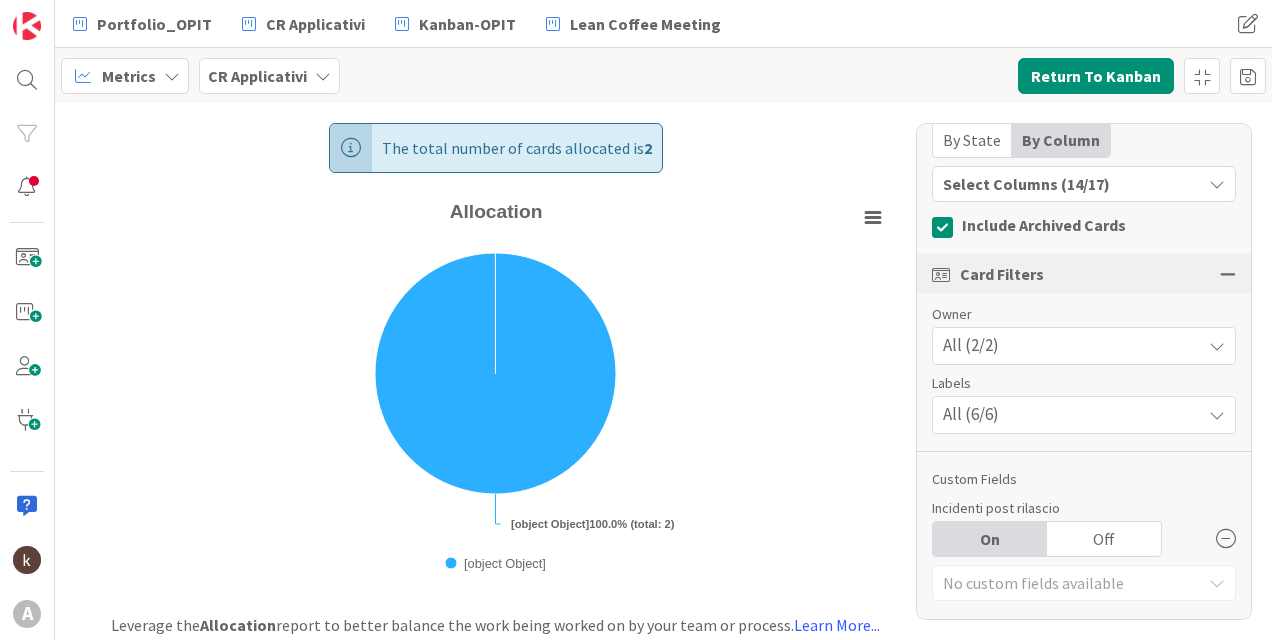 click on "Off" at bounding box center [1104, 539] 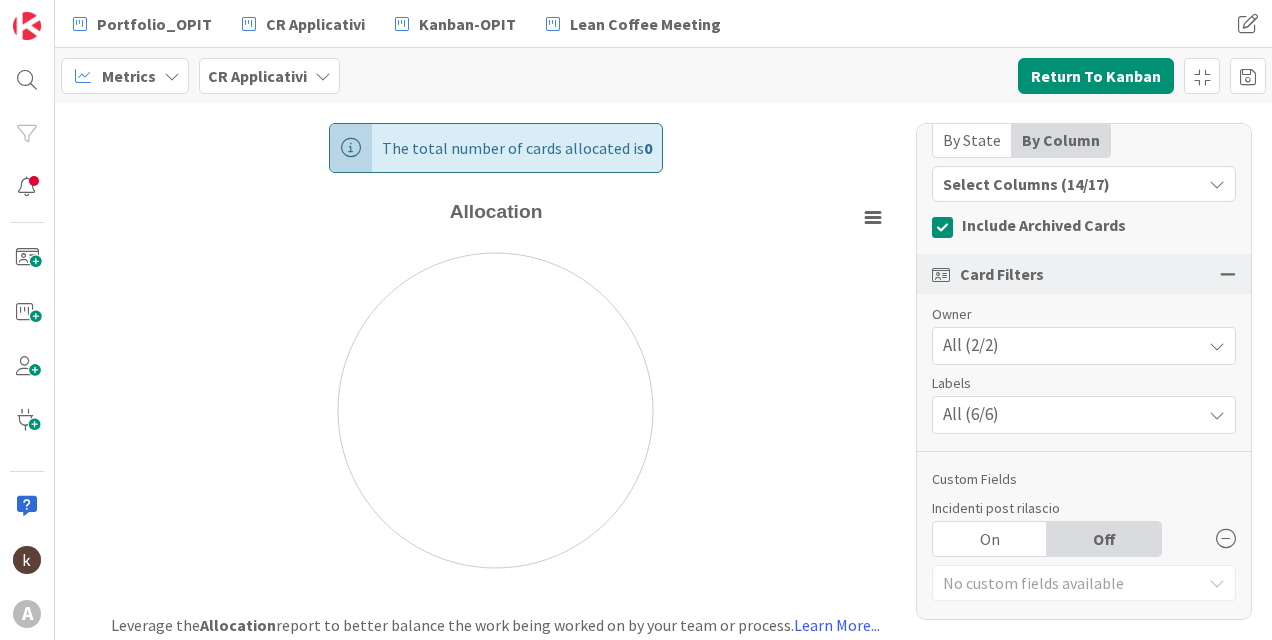 click on "On" at bounding box center [990, 539] 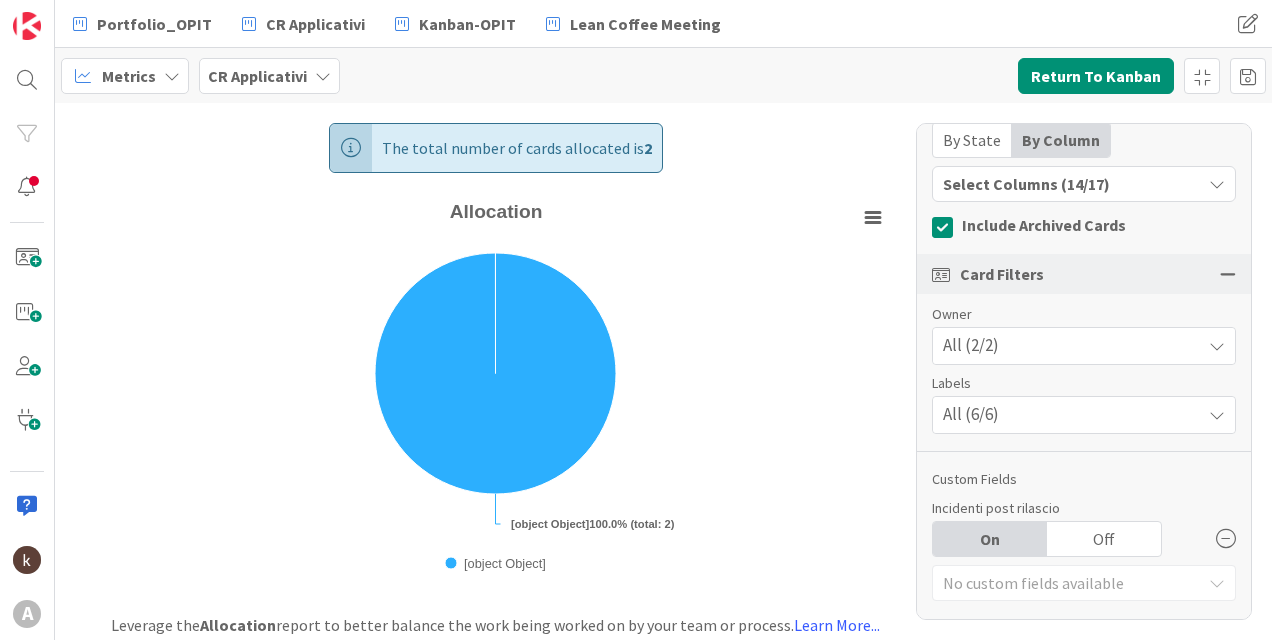 click at bounding box center [1226, 539] 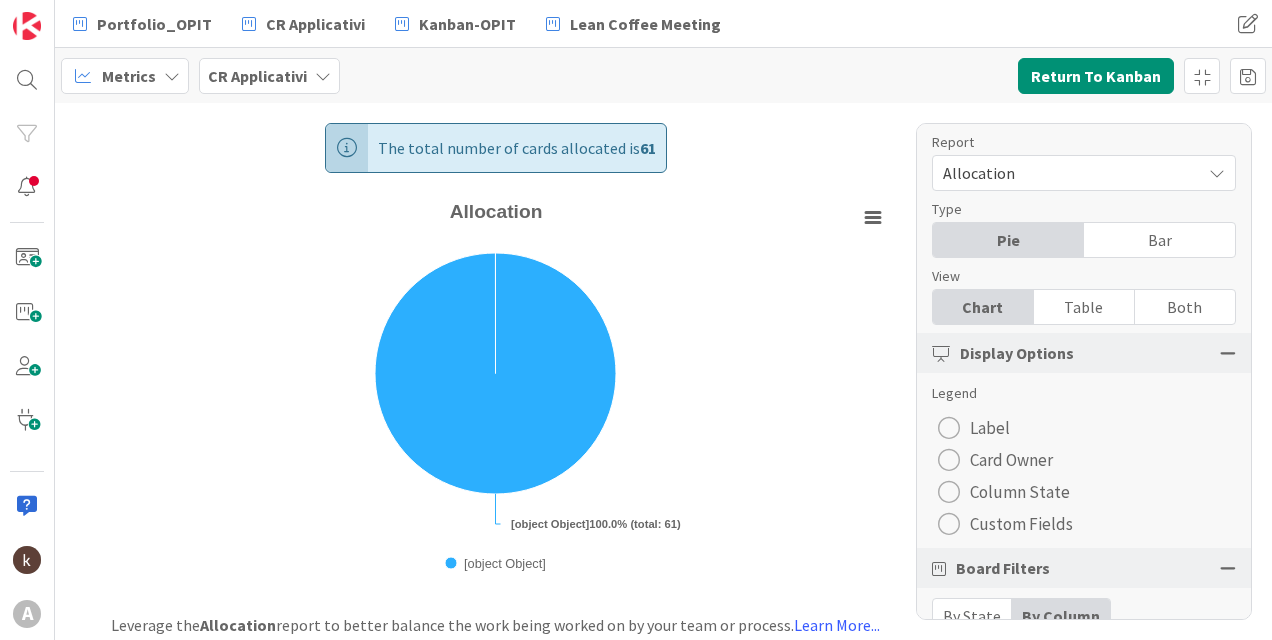 scroll, scrollTop: 0, scrollLeft: 0, axis: both 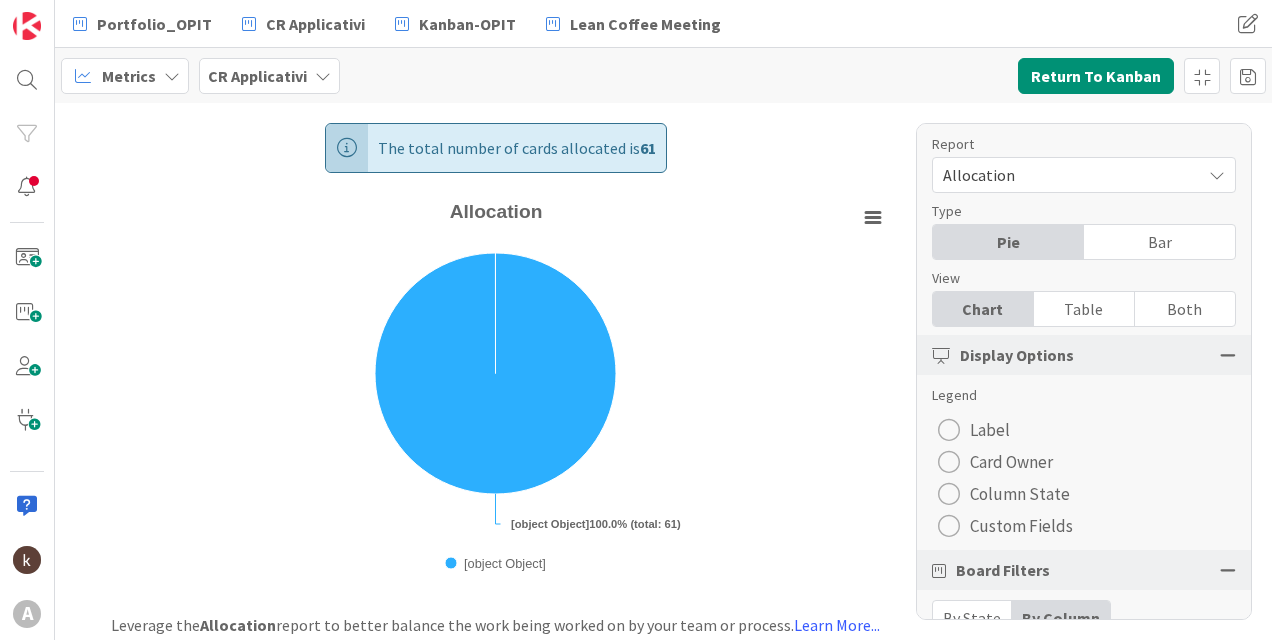 click on "Column State" at bounding box center (1020, 494) 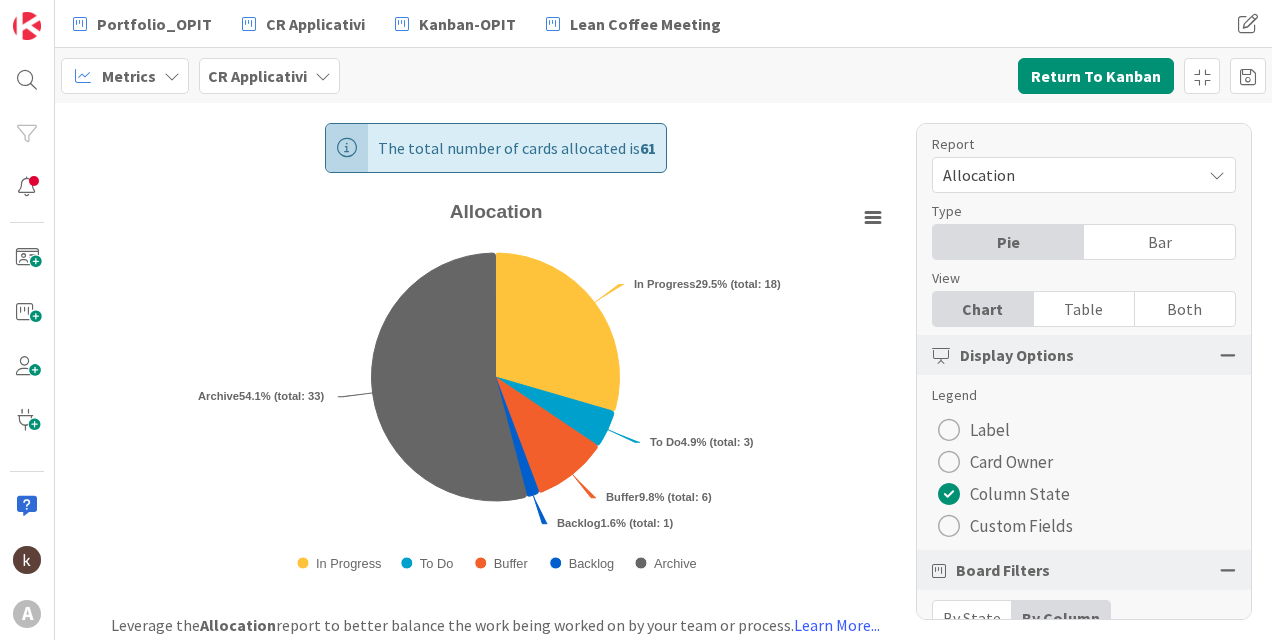 click on "Card Owner" at bounding box center [1011, 462] 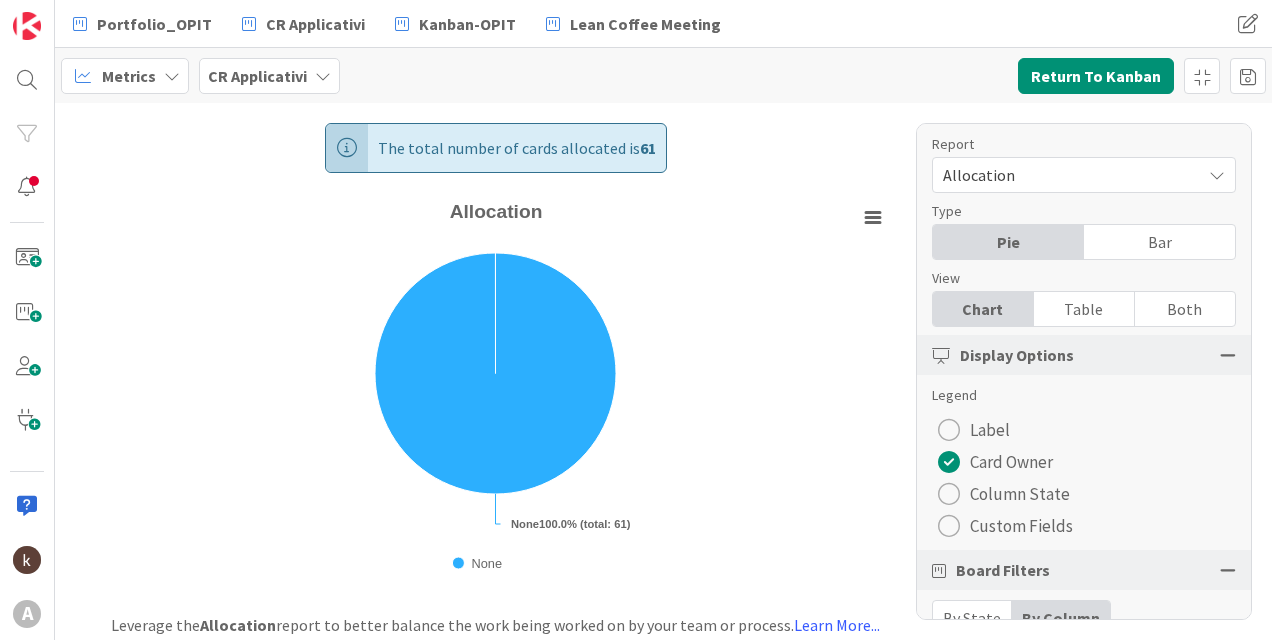 click on "Label" at bounding box center (990, 430) 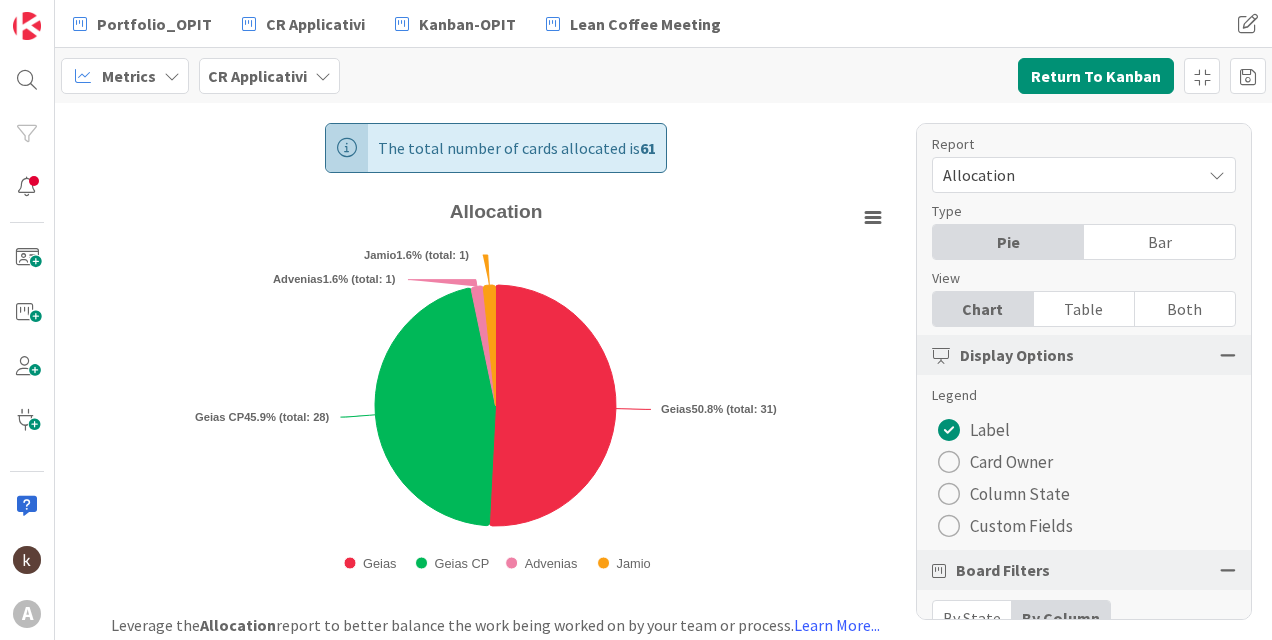 click on "Custom Fields" at bounding box center [1021, 526] 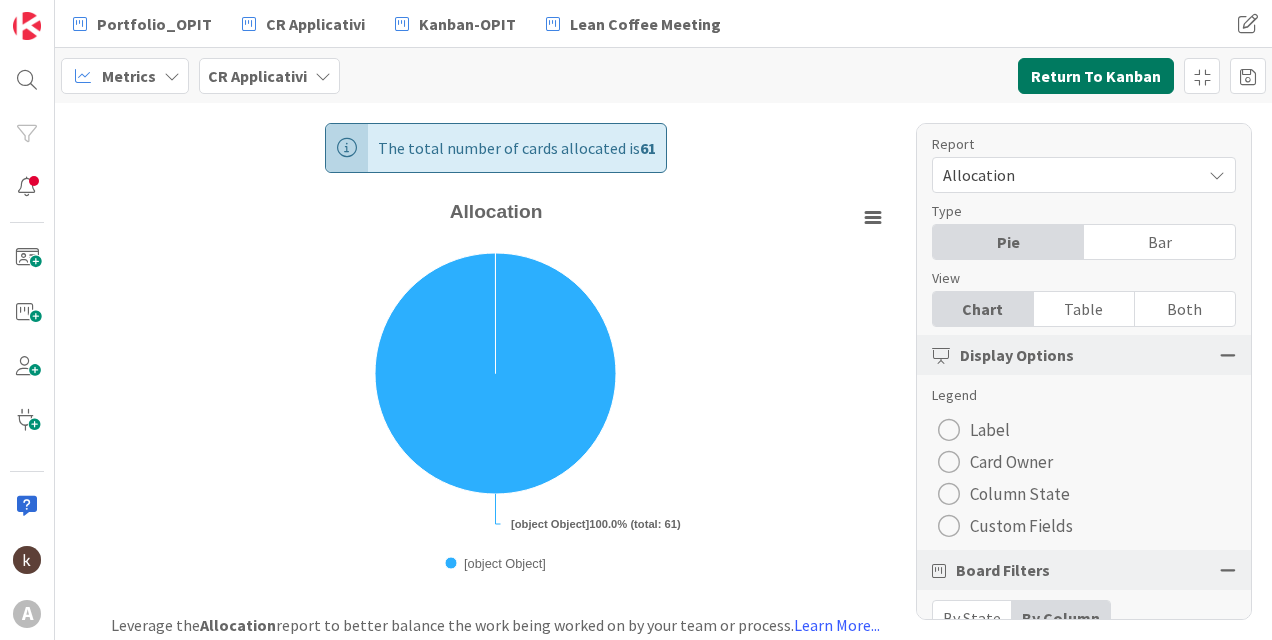 click on "Return To Kanban" at bounding box center [1096, 76] 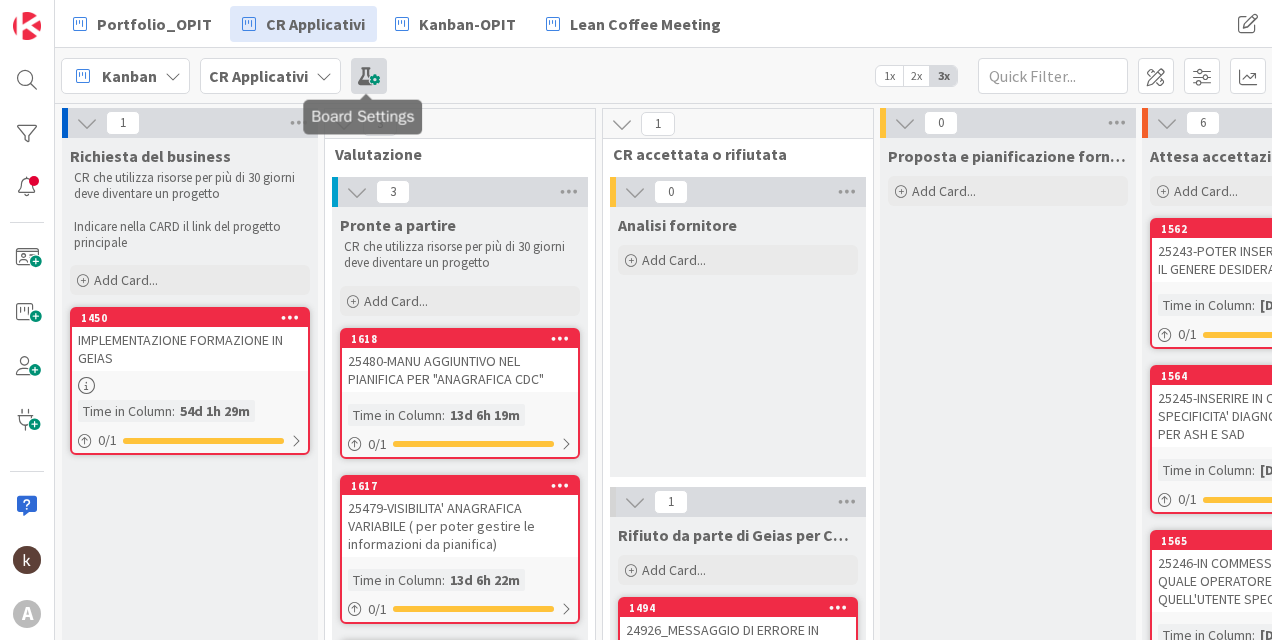 click at bounding box center (369, 76) 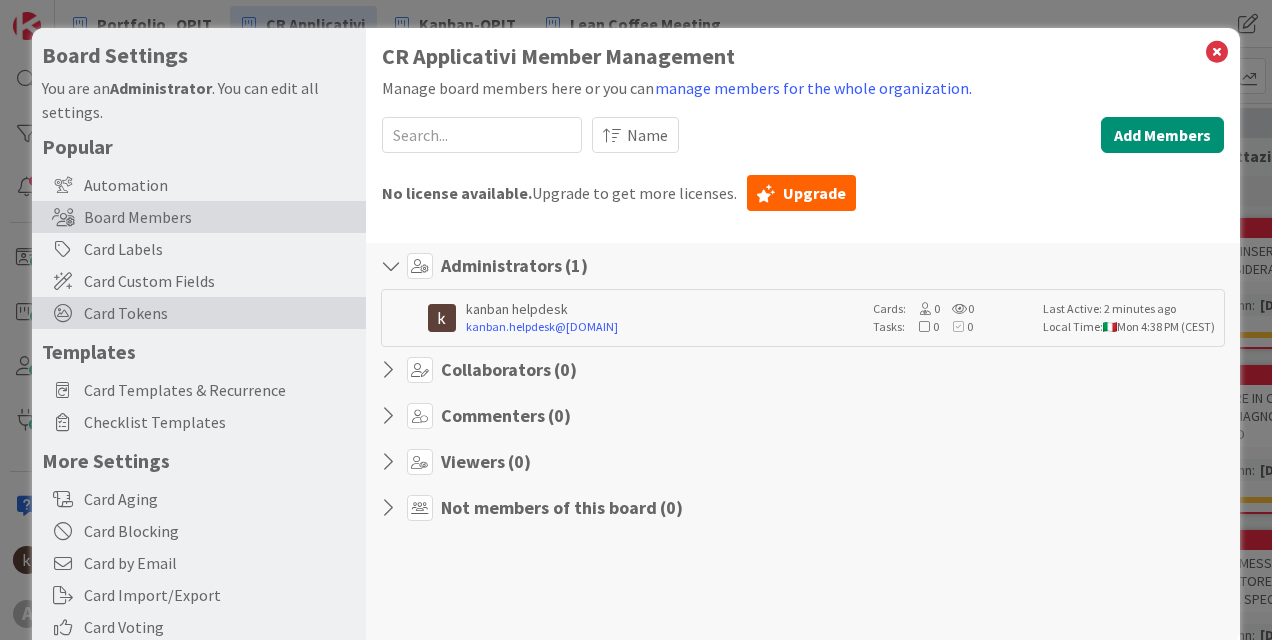 click on "Card Tokens" at bounding box center [220, 313] 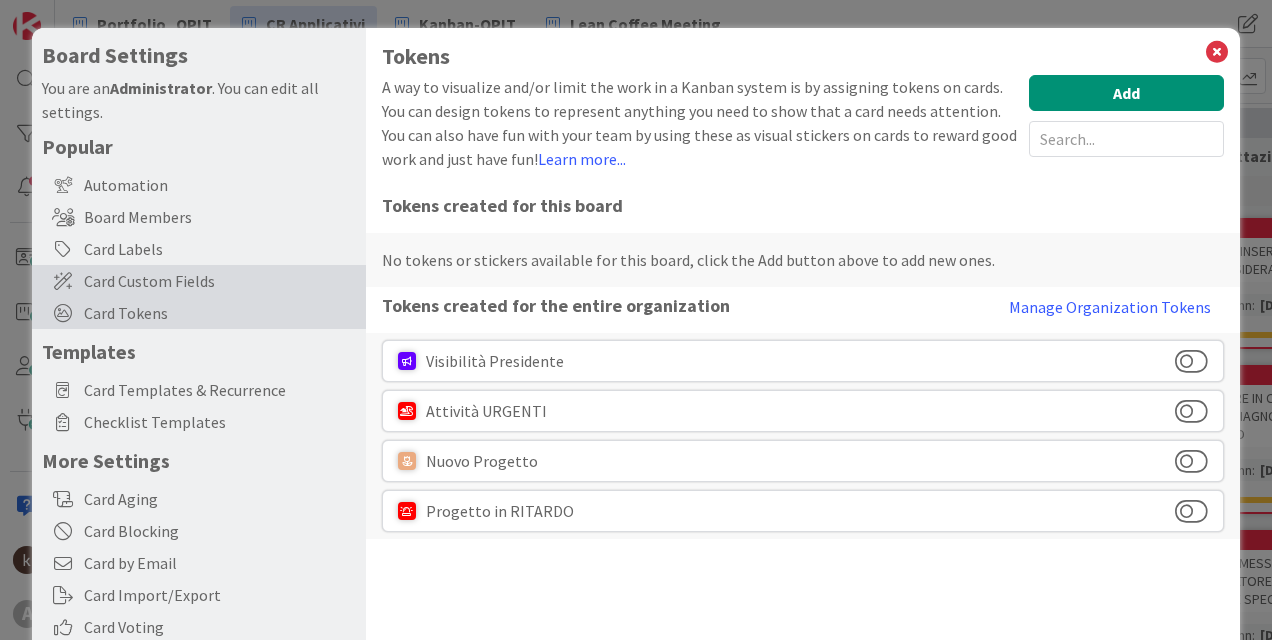 click on "Card Custom Fields" at bounding box center (220, 281) 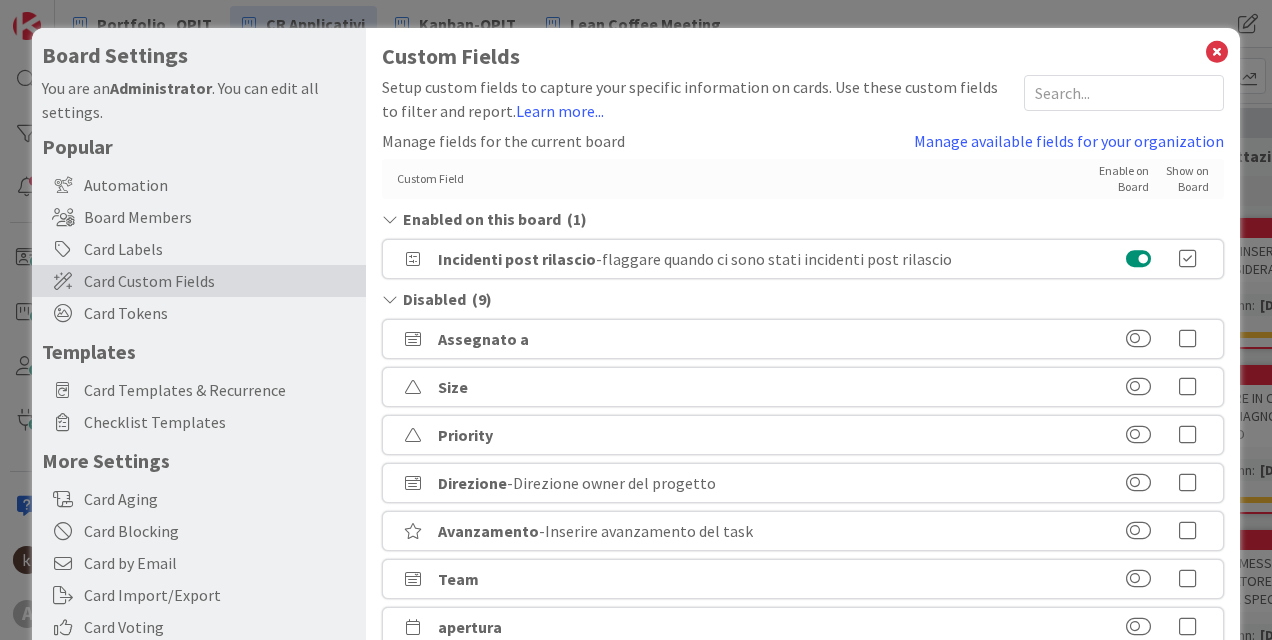 click on "-  flaggare quando ci sono stati incidenti post rilascio" at bounding box center (774, 259) 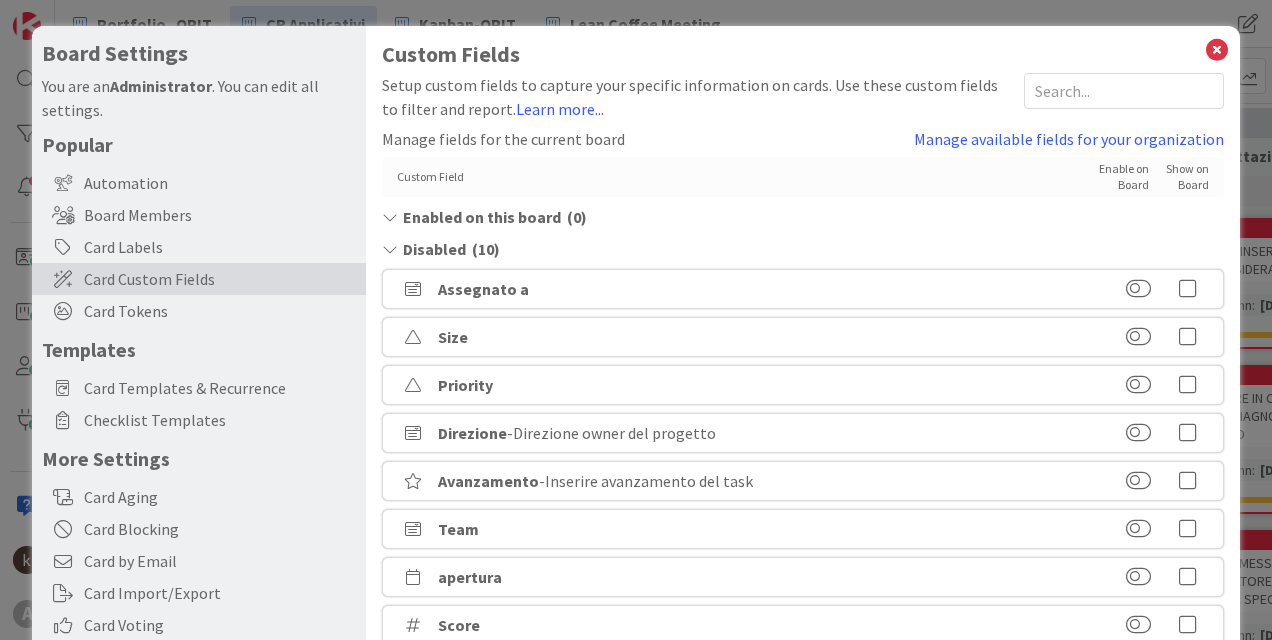 scroll, scrollTop: 0, scrollLeft: 0, axis: both 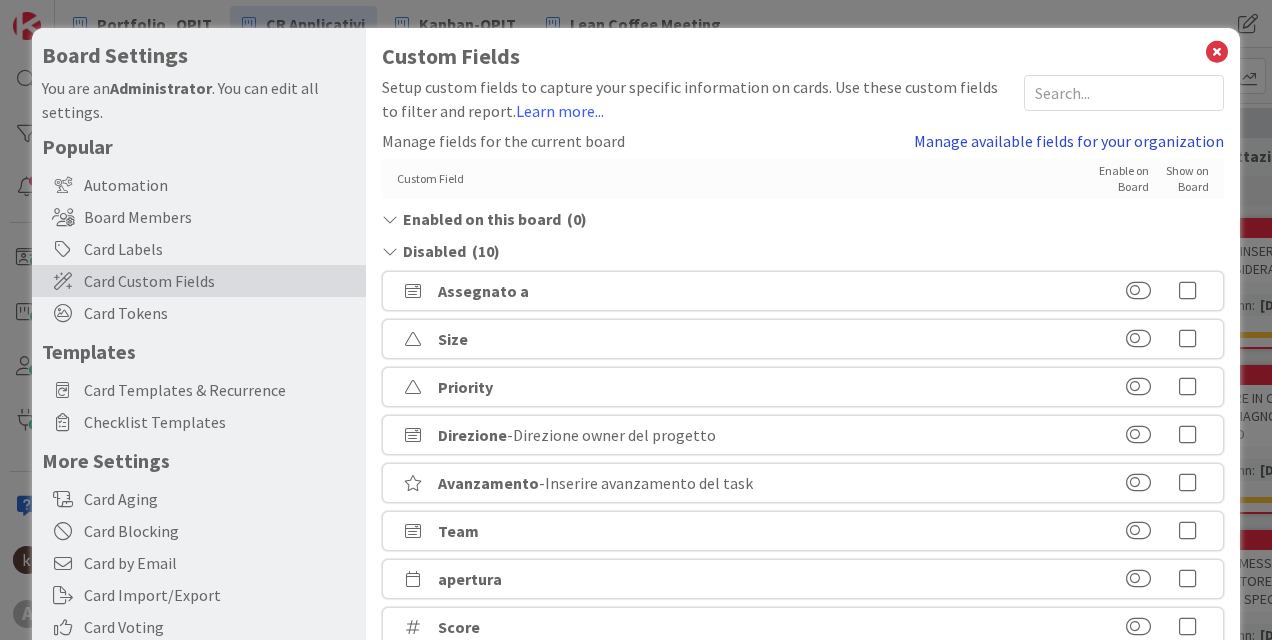 click on "Manage available fields for your organization" at bounding box center [1069, 141] 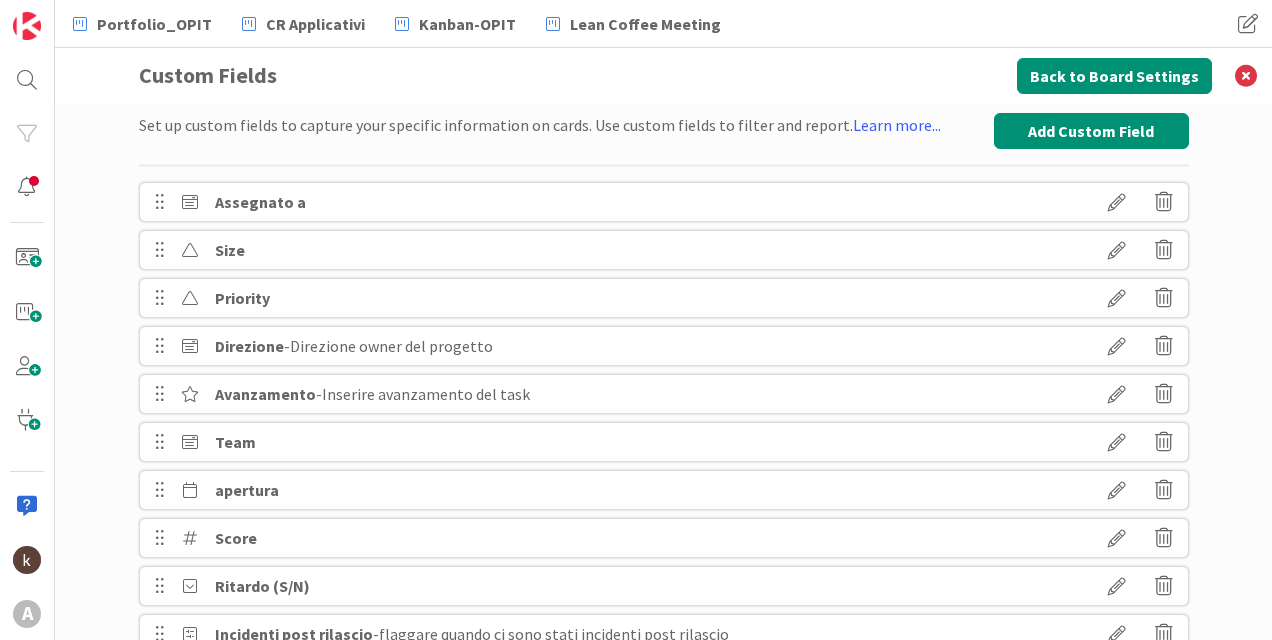 scroll, scrollTop: 64, scrollLeft: 0, axis: vertical 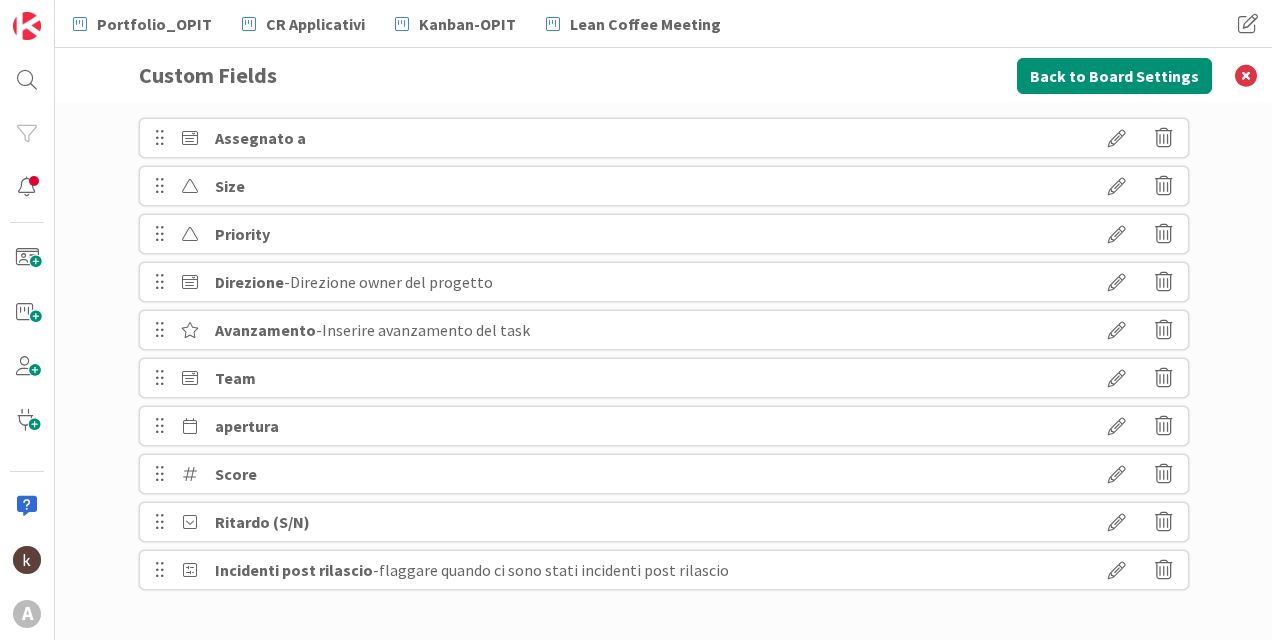 click at bounding box center (1164, 570) 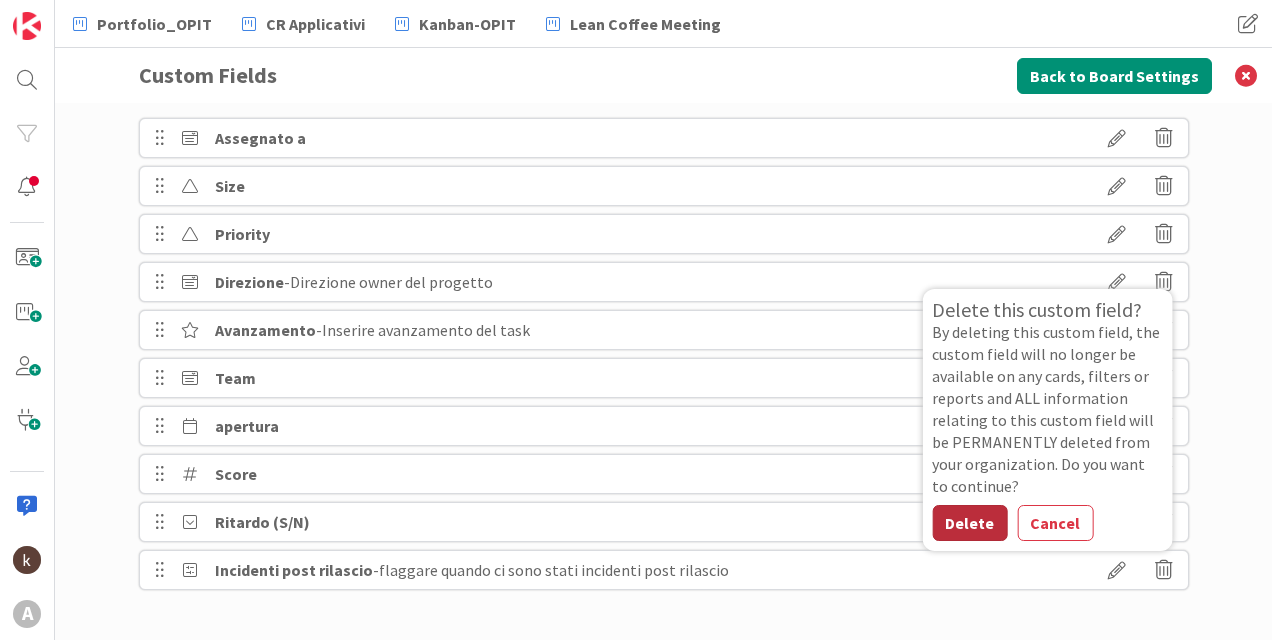 click on "Delete" at bounding box center (969, 523) 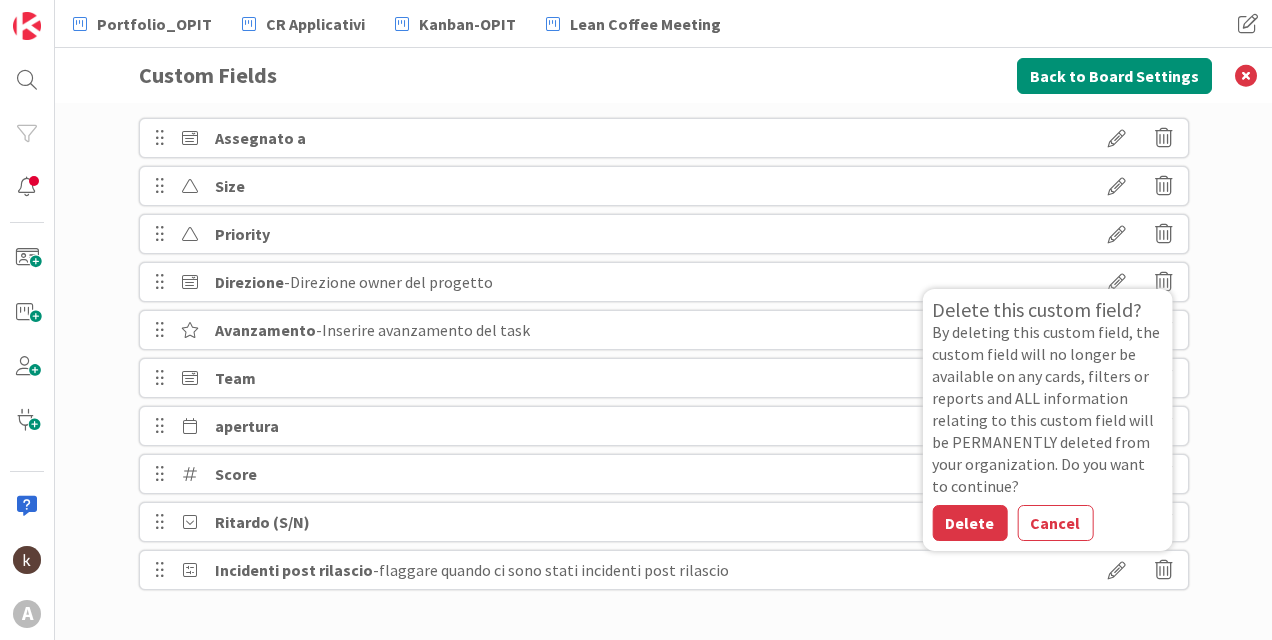 scroll, scrollTop: 16, scrollLeft: 0, axis: vertical 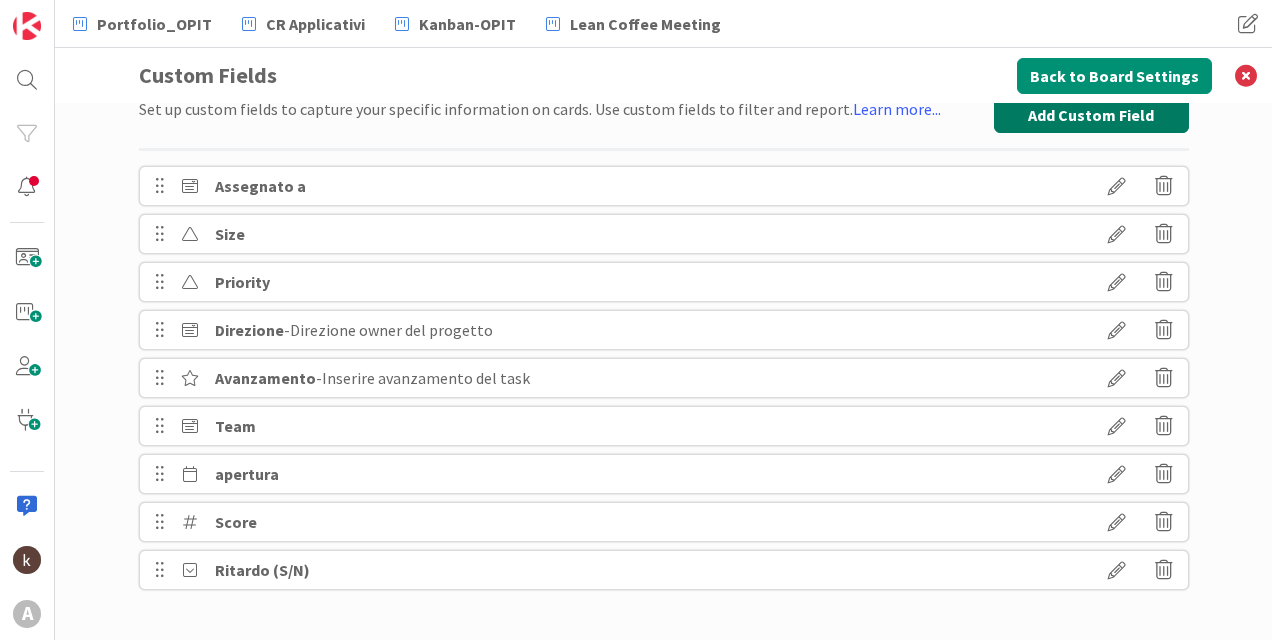 click on "Add Custom Field" at bounding box center [1091, 115] 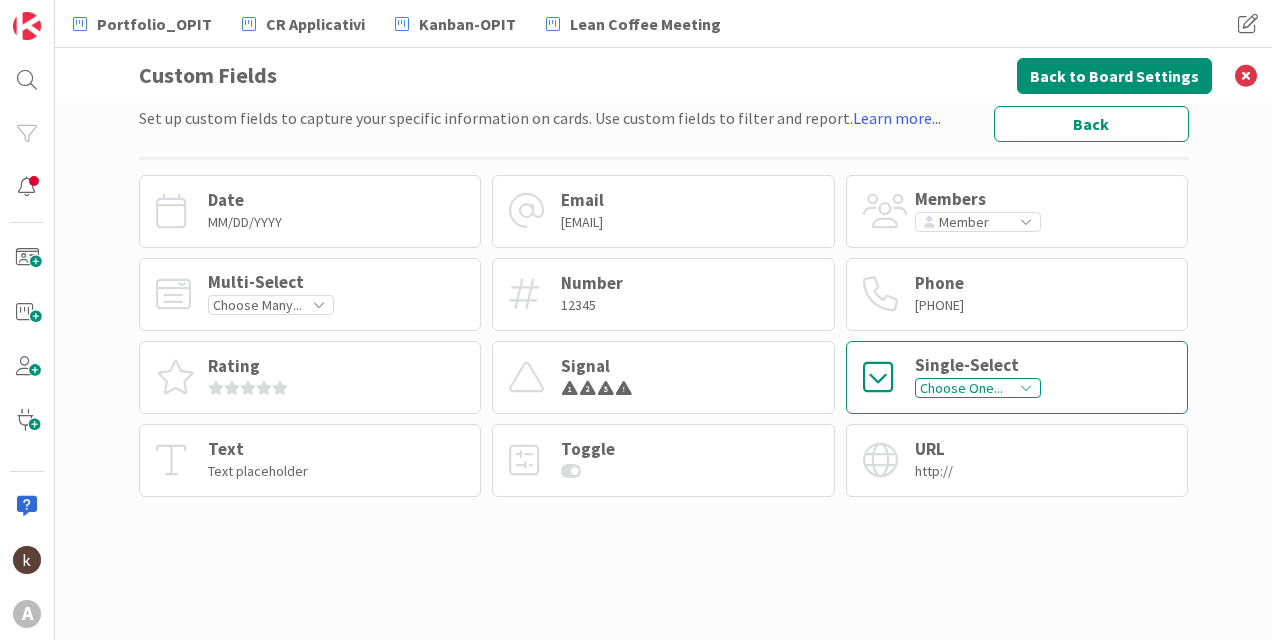 click on "Single-Select Choose One..." at bounding box center (1017, 377) 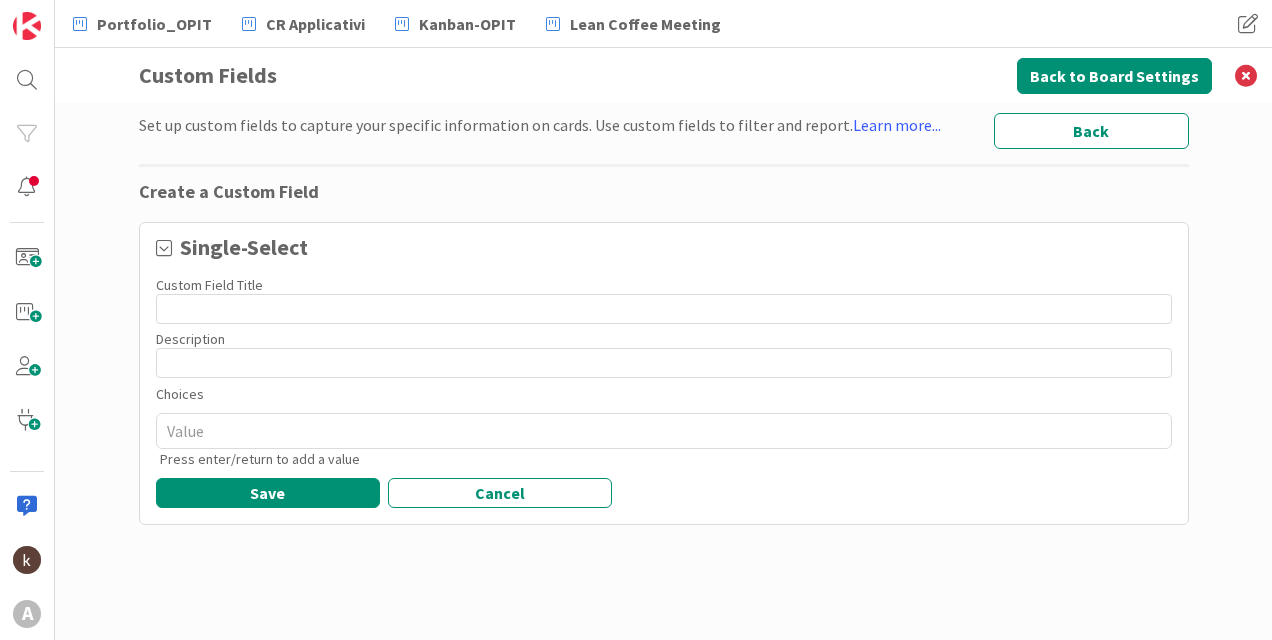 type on "x" 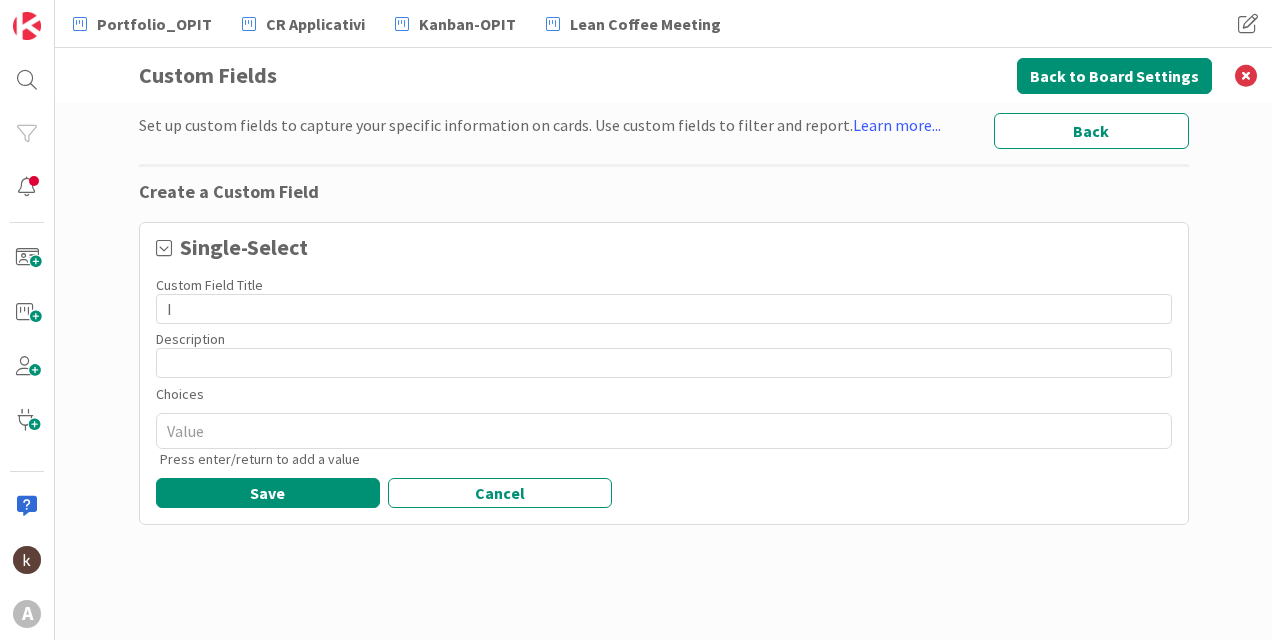 type on "x" 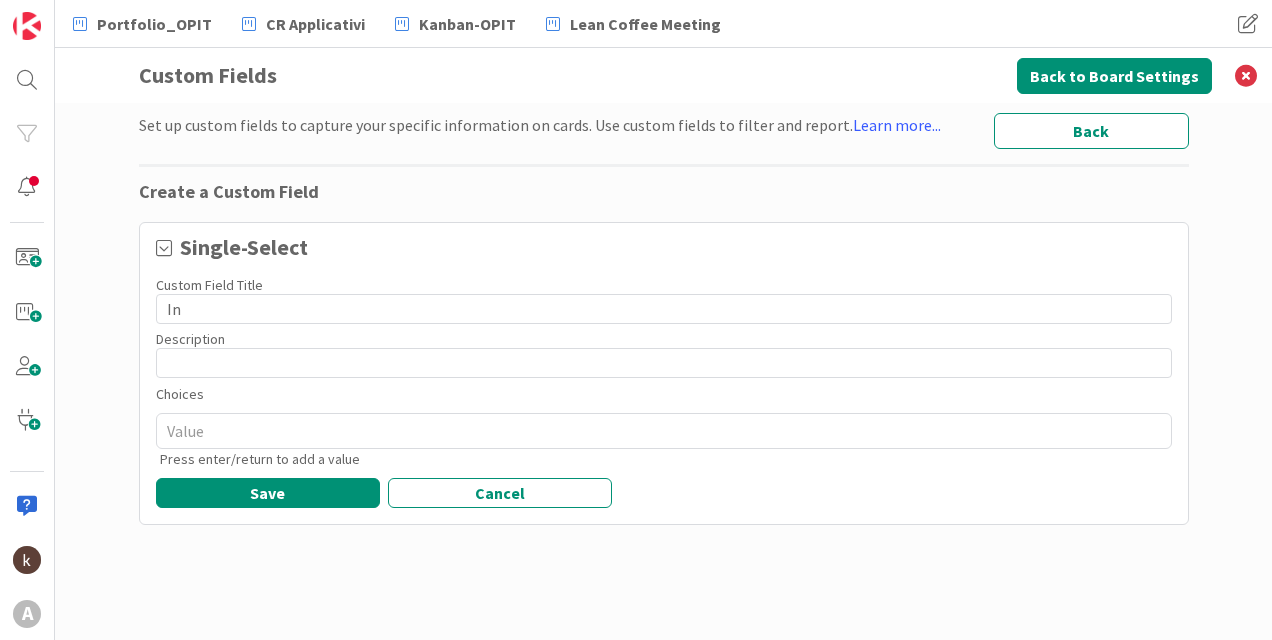 type on "x" 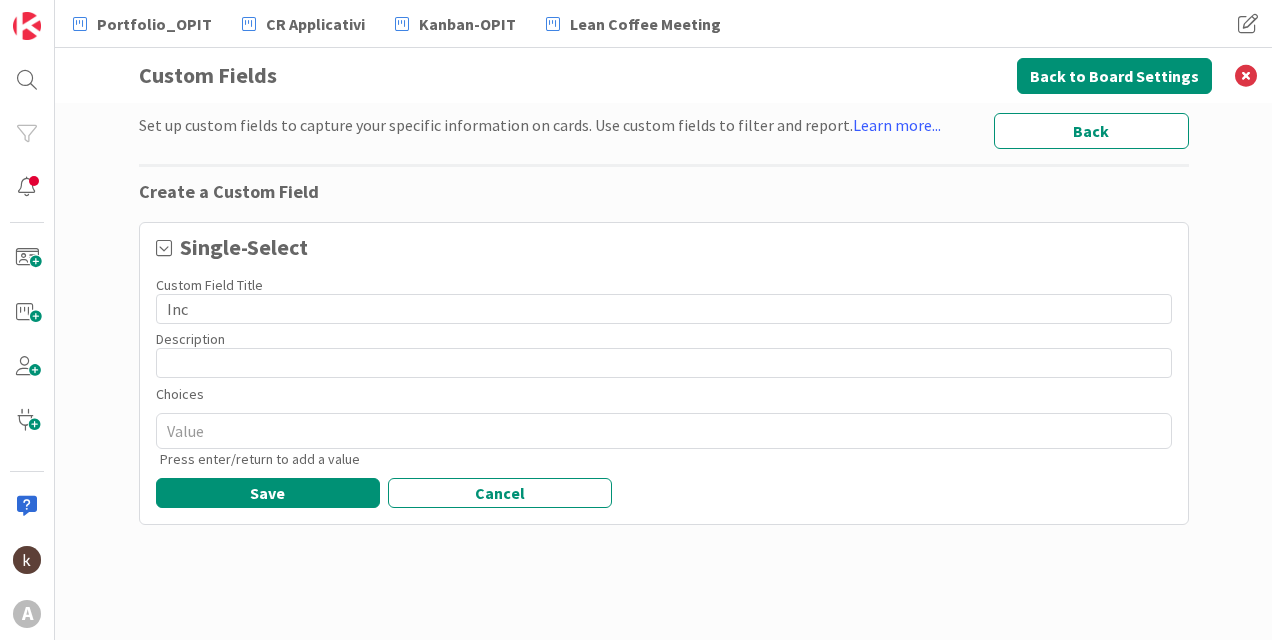 type on "x" 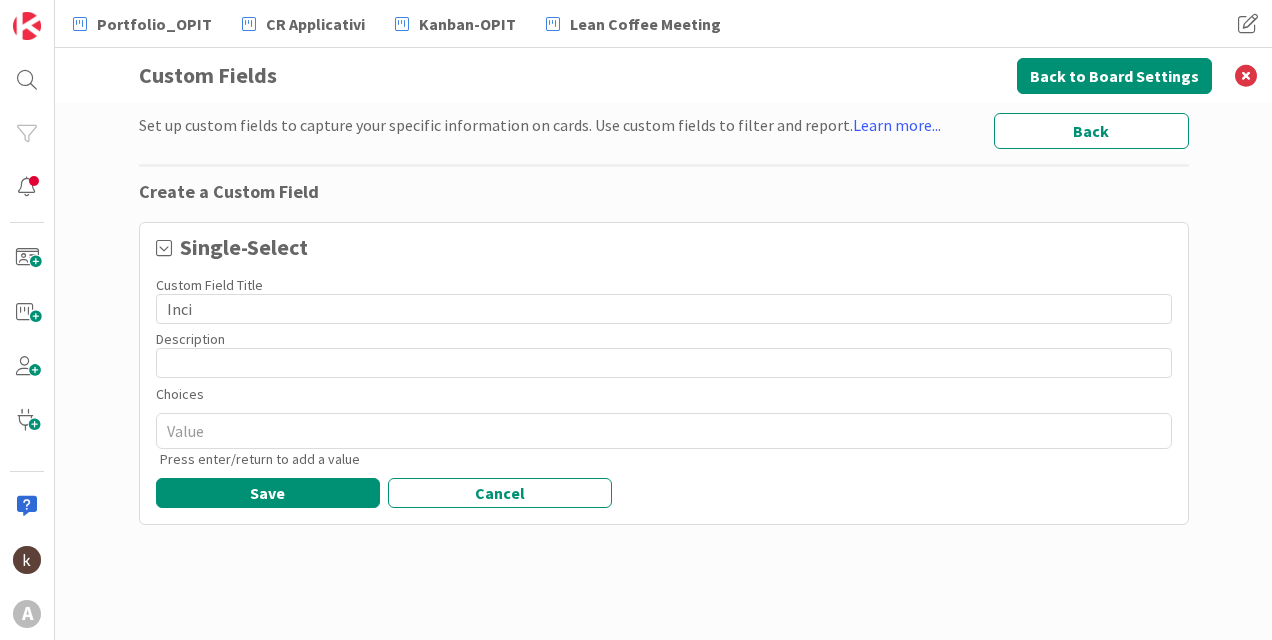 type on "x" 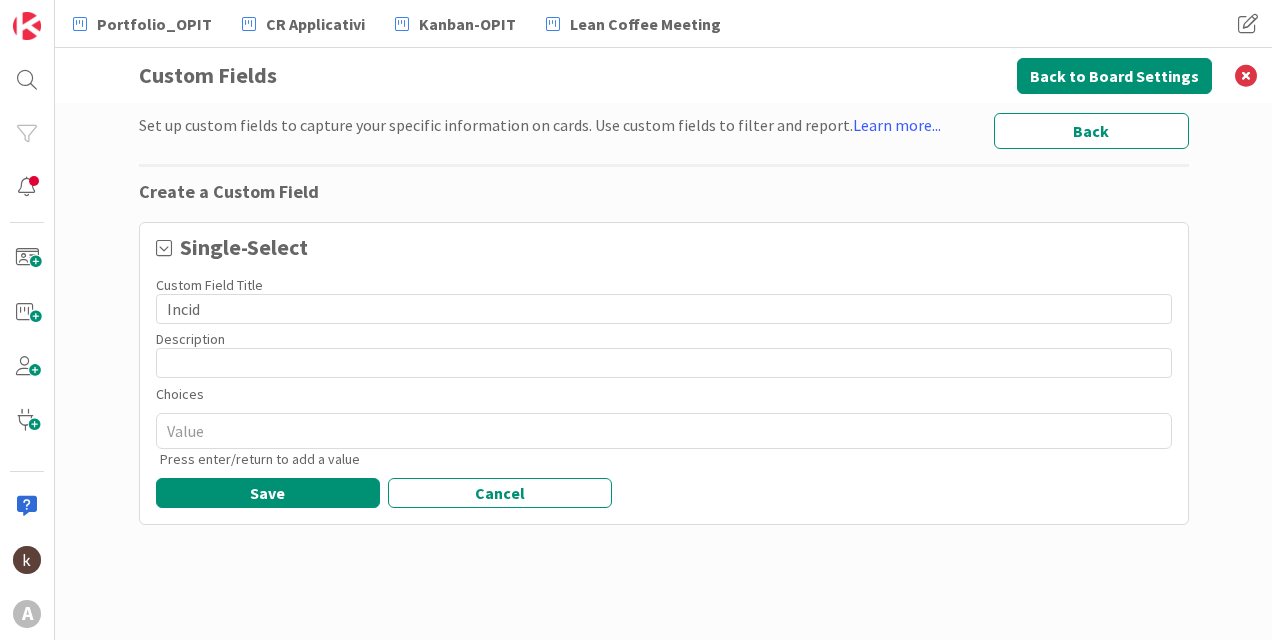 type on "x" 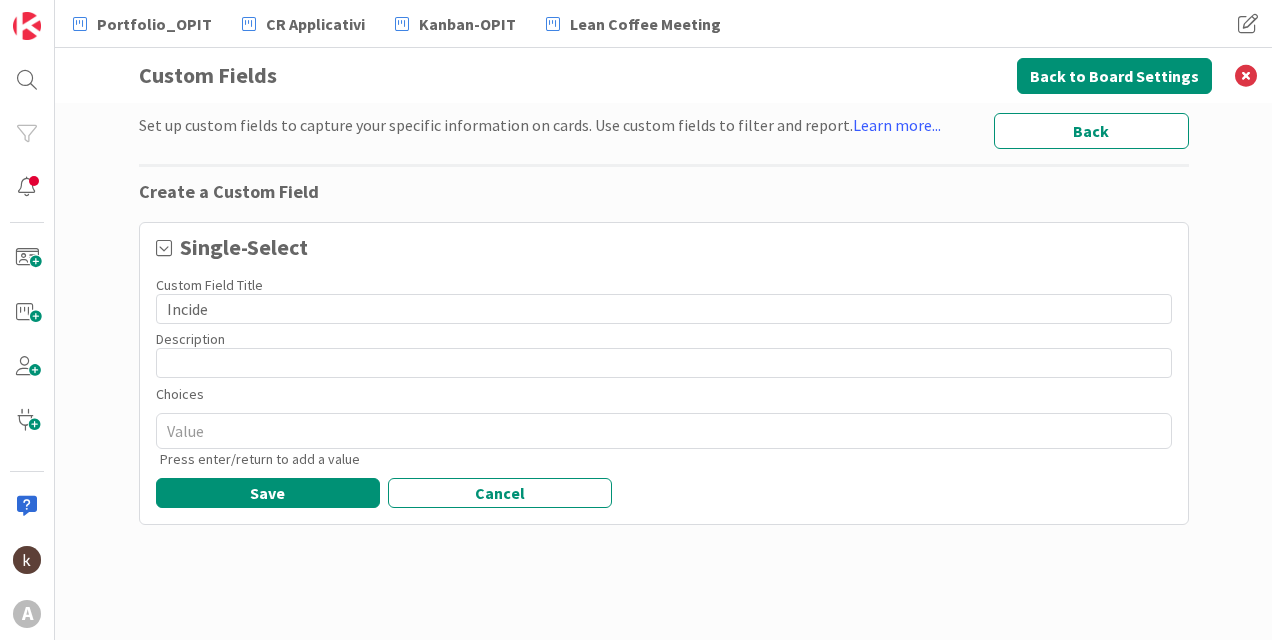 type on "Inciden" 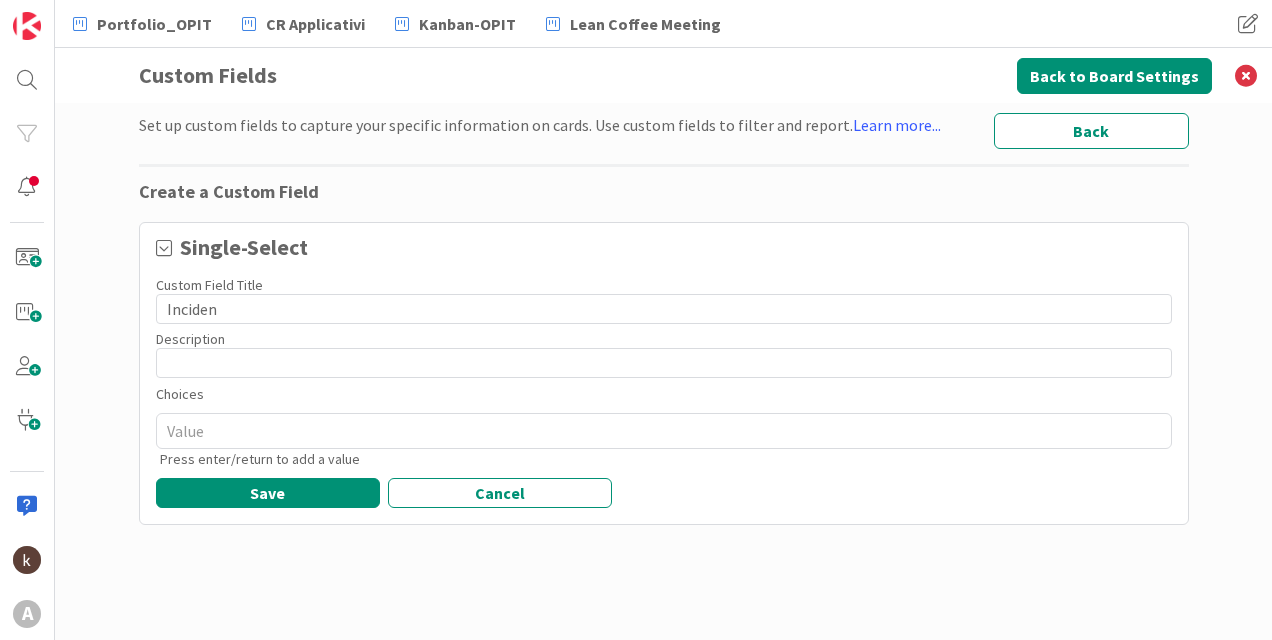 type on "x" 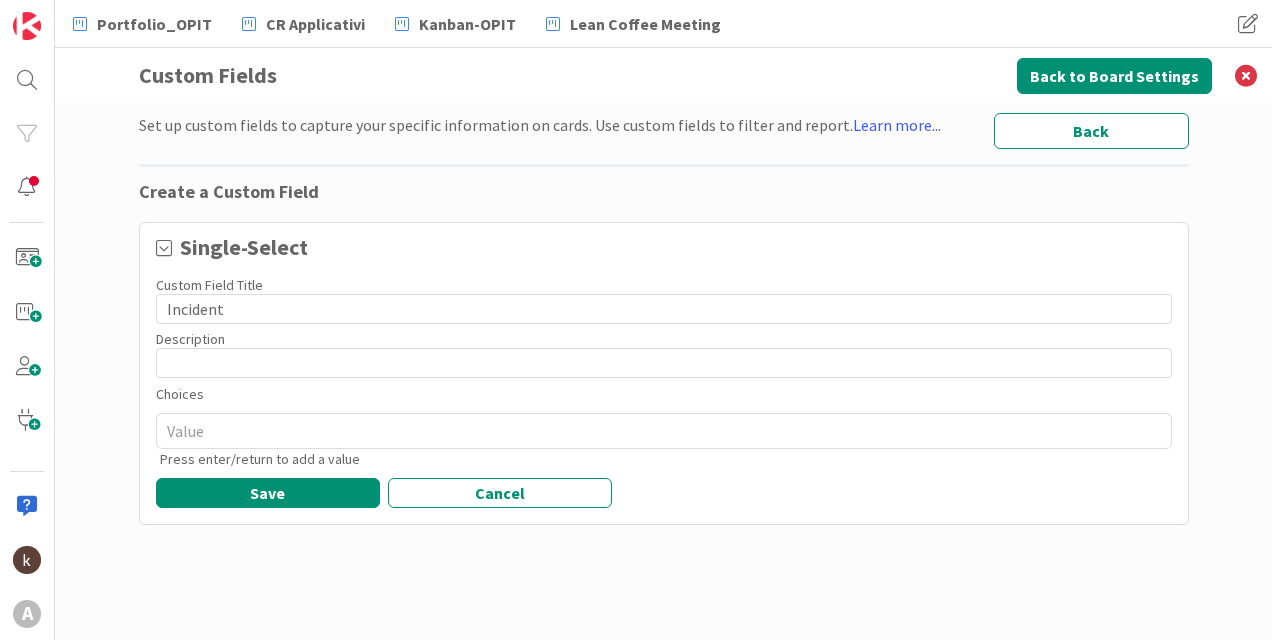 type on "x" 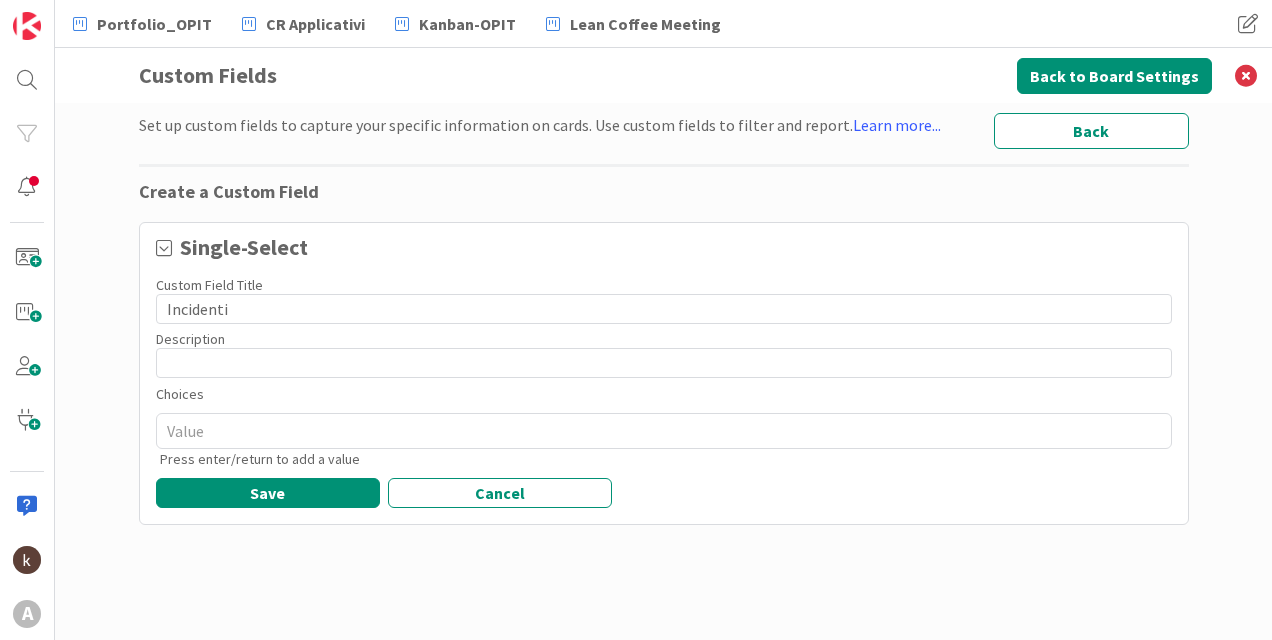 type on "Incidenti" 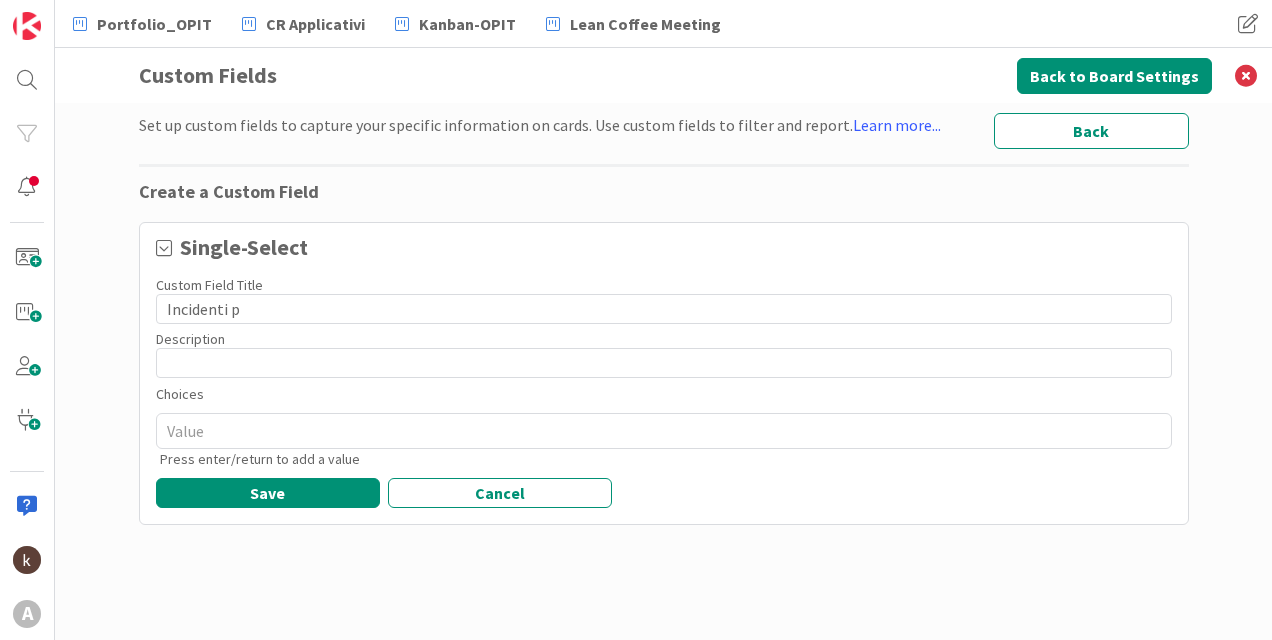 type on "x" 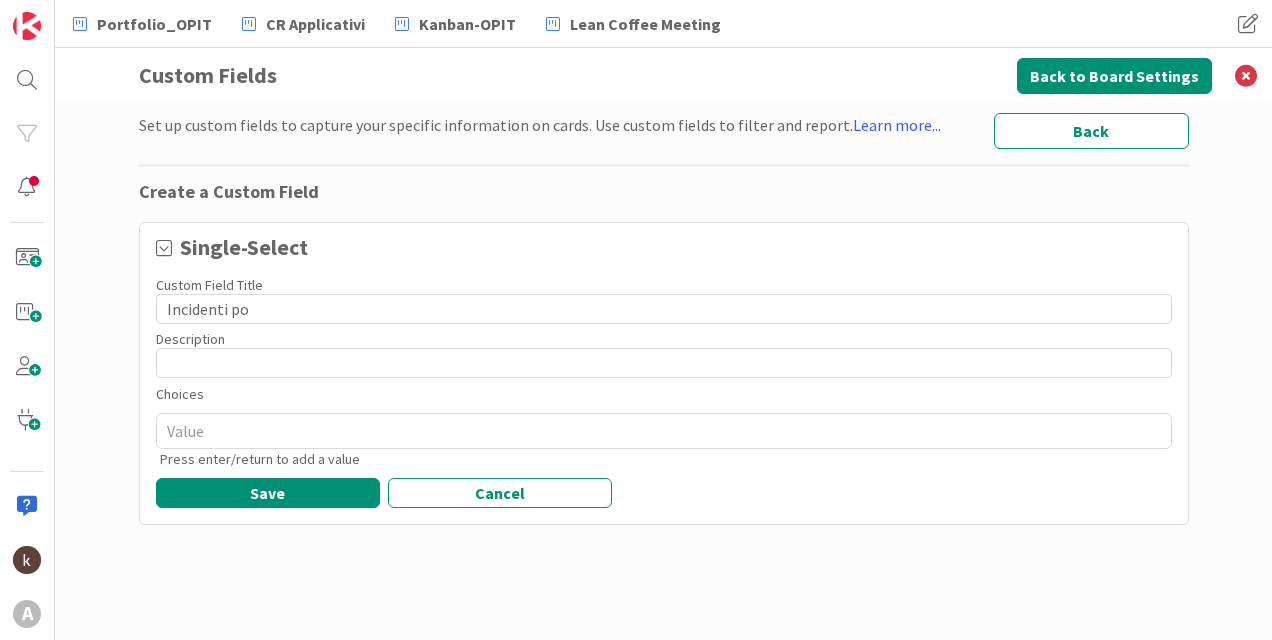 type on "x" 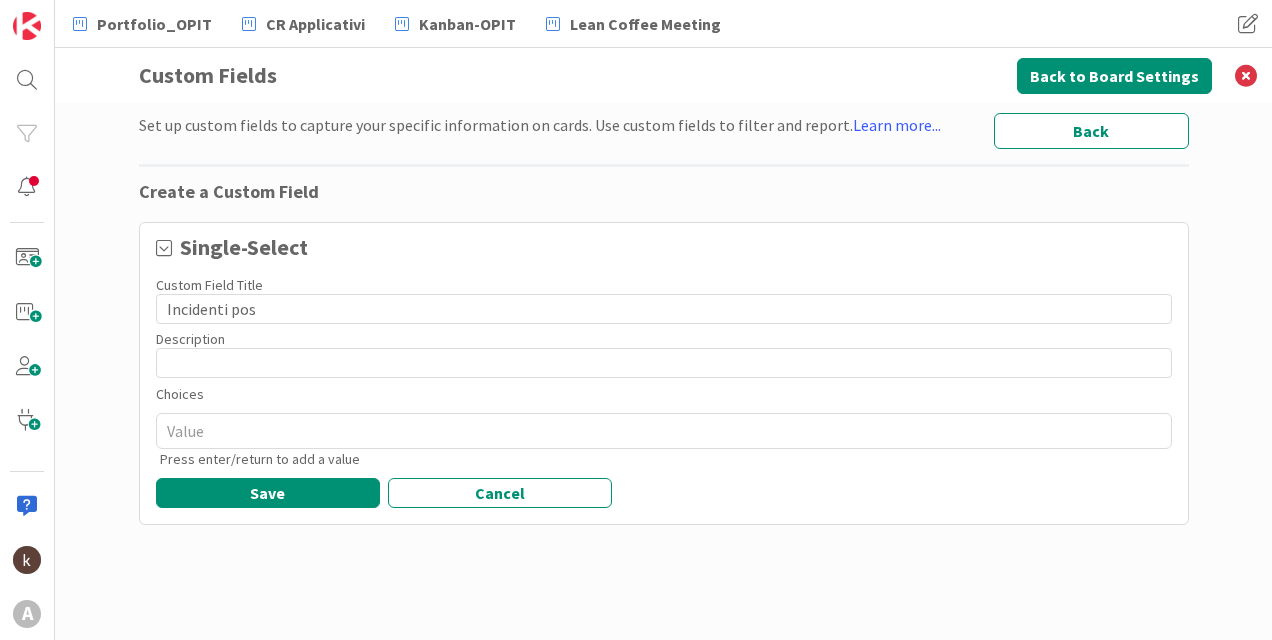 type on "x" 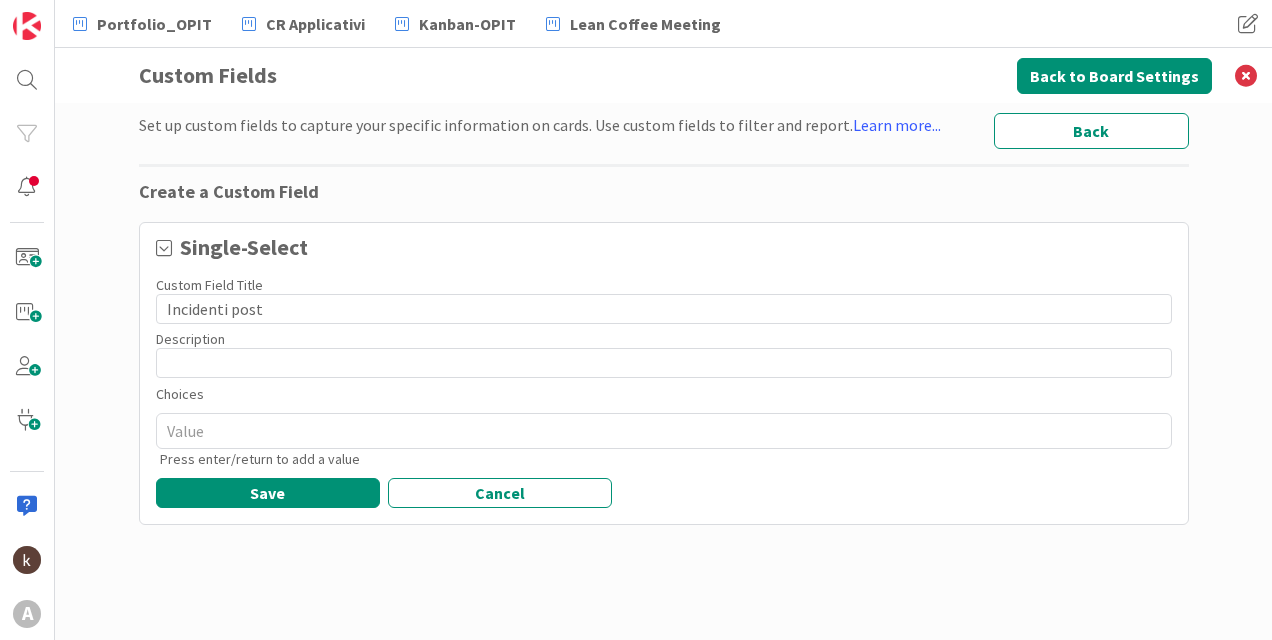 type on "x" 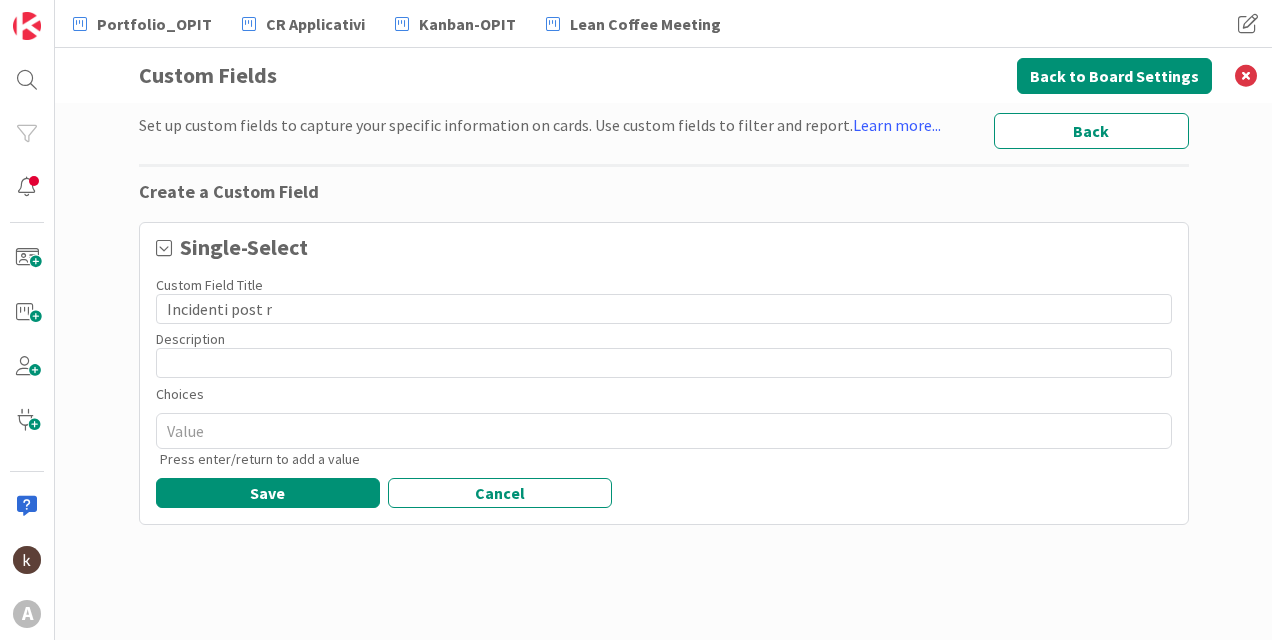 type on "x" 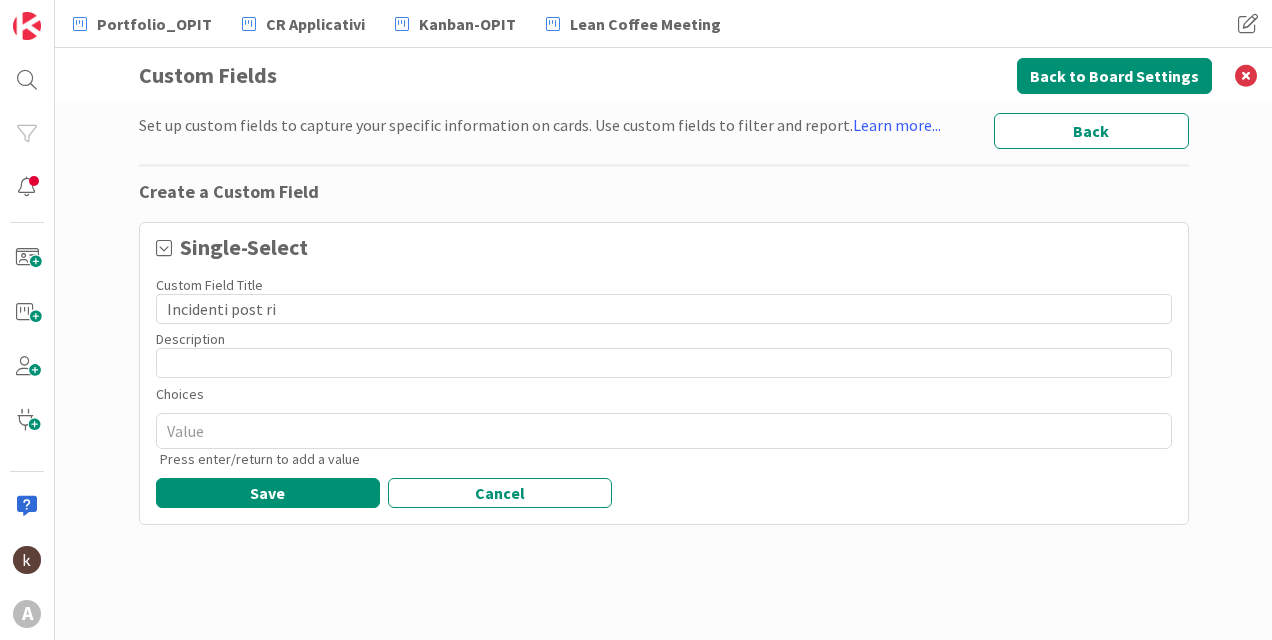 type on "x" 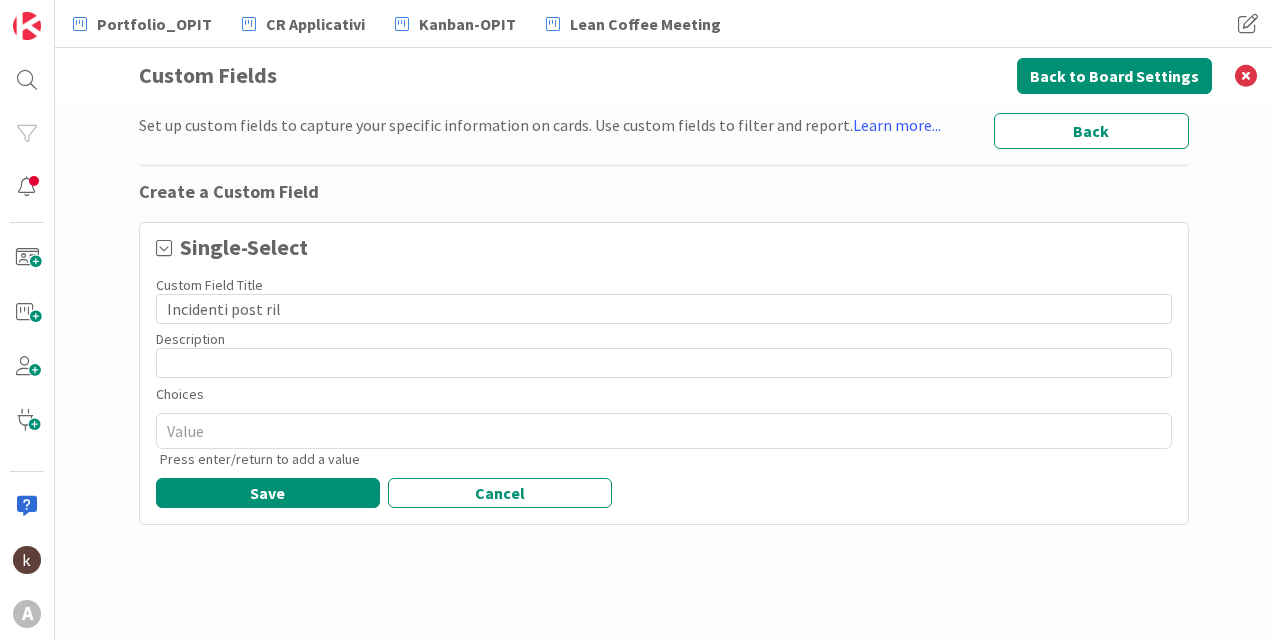 type on "x" 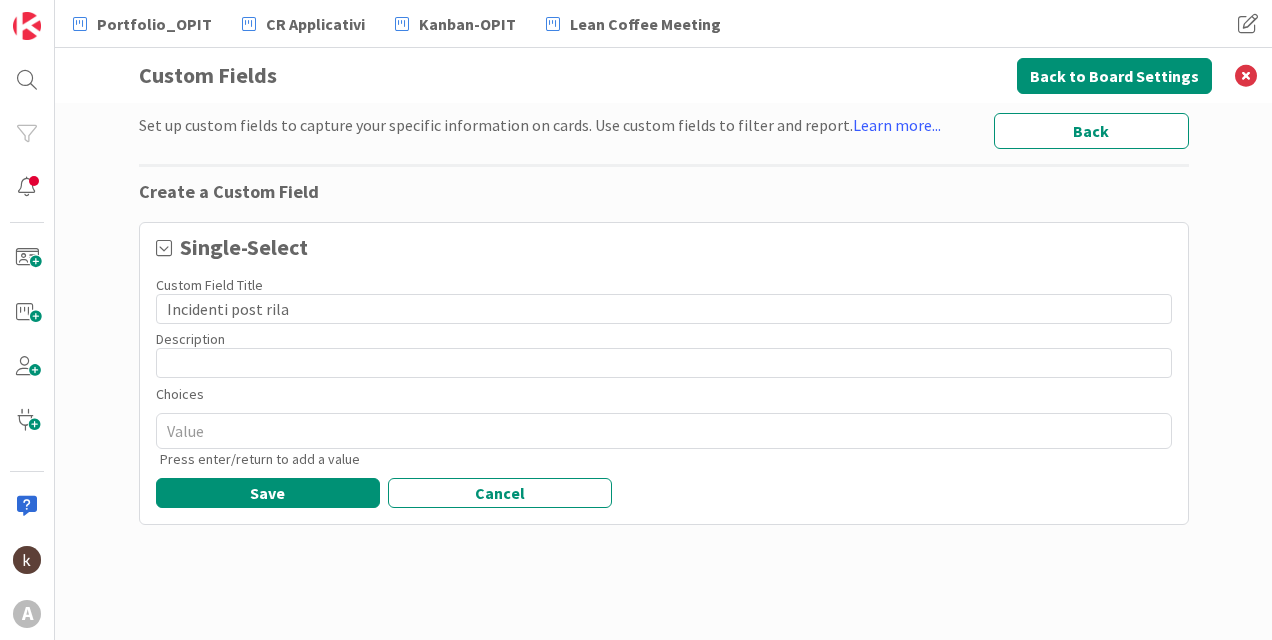 type on "x" 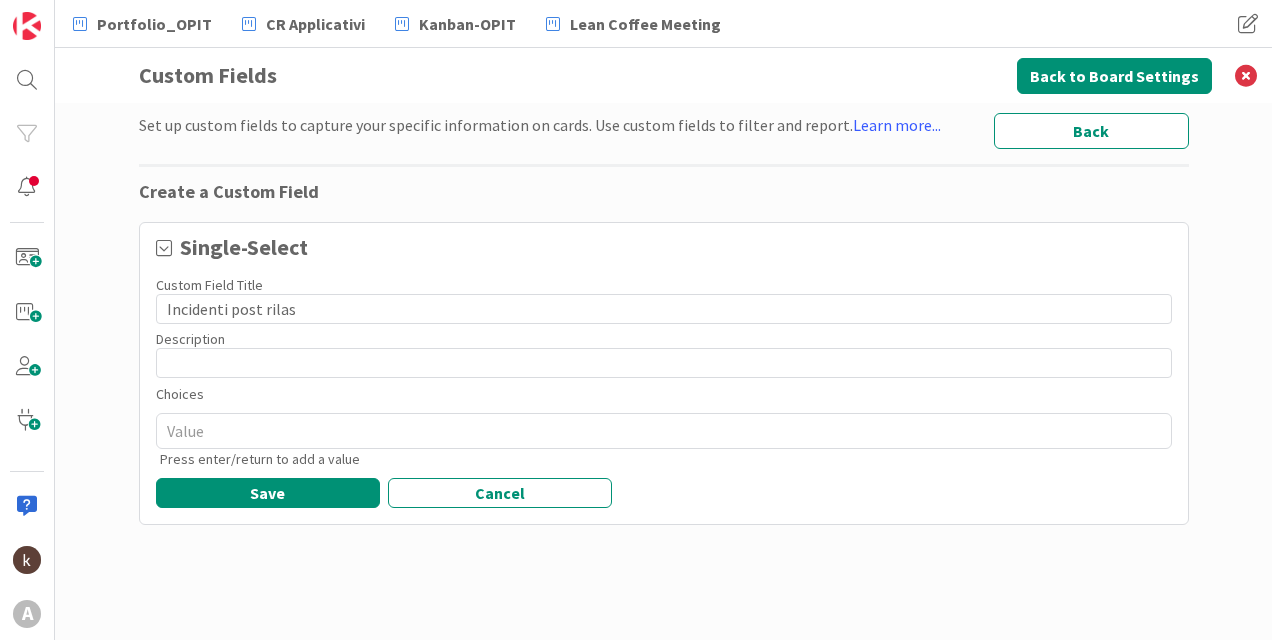 type on "x" 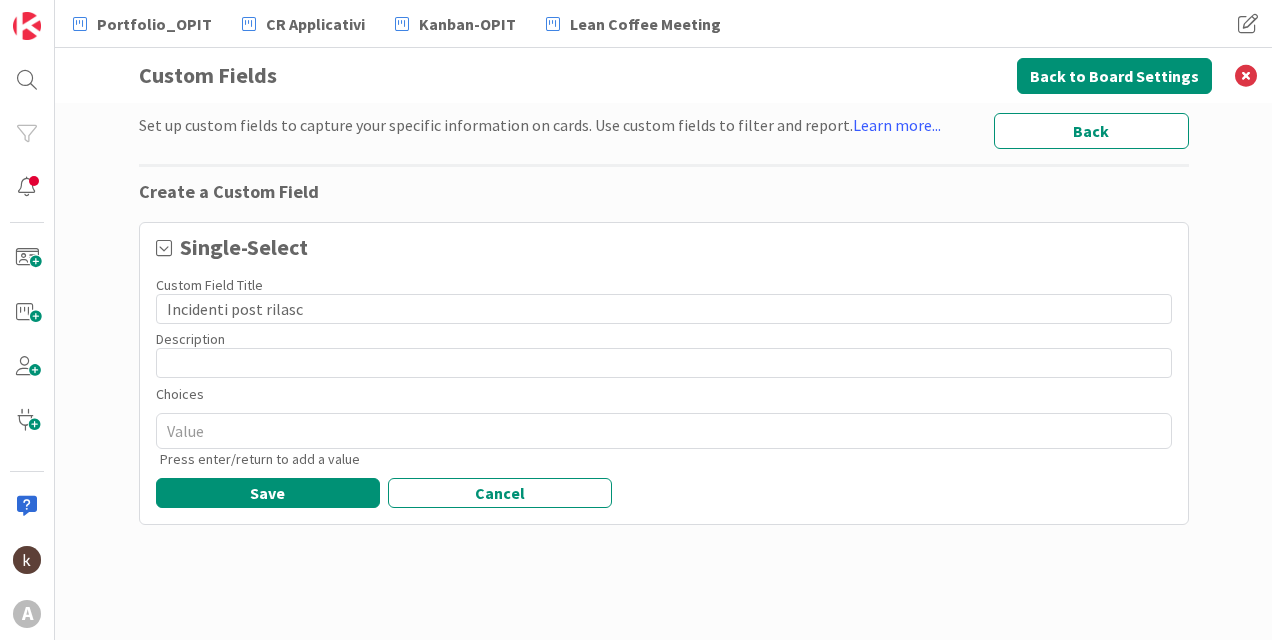 type on "x" 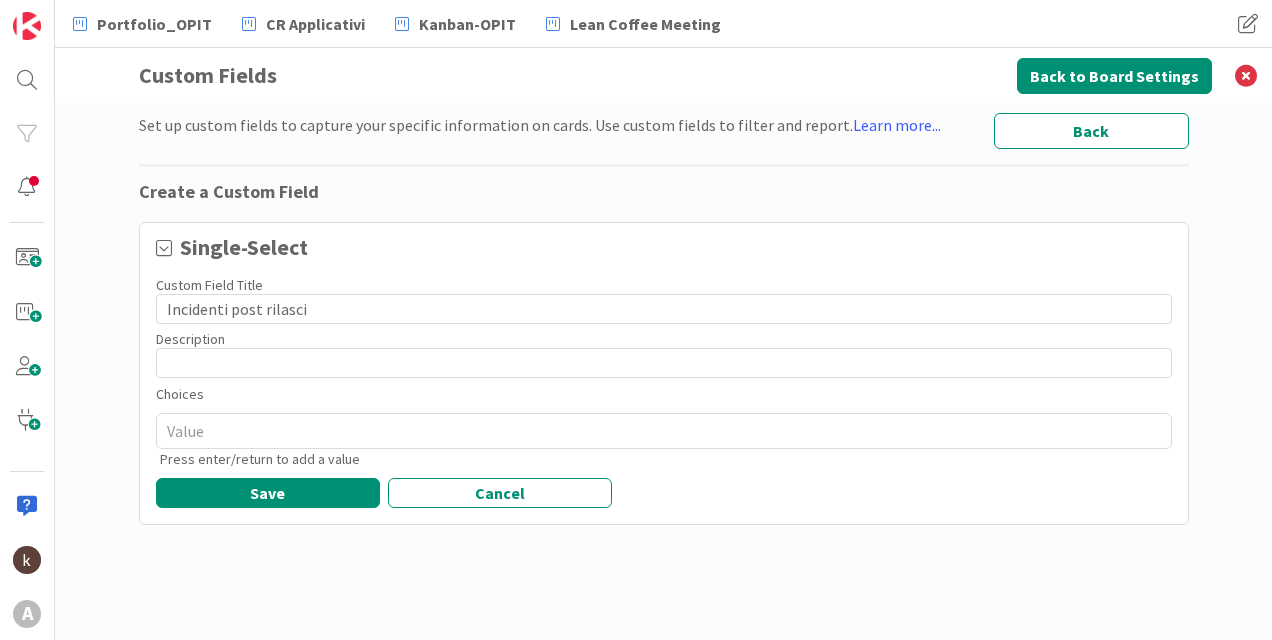 type on "x" 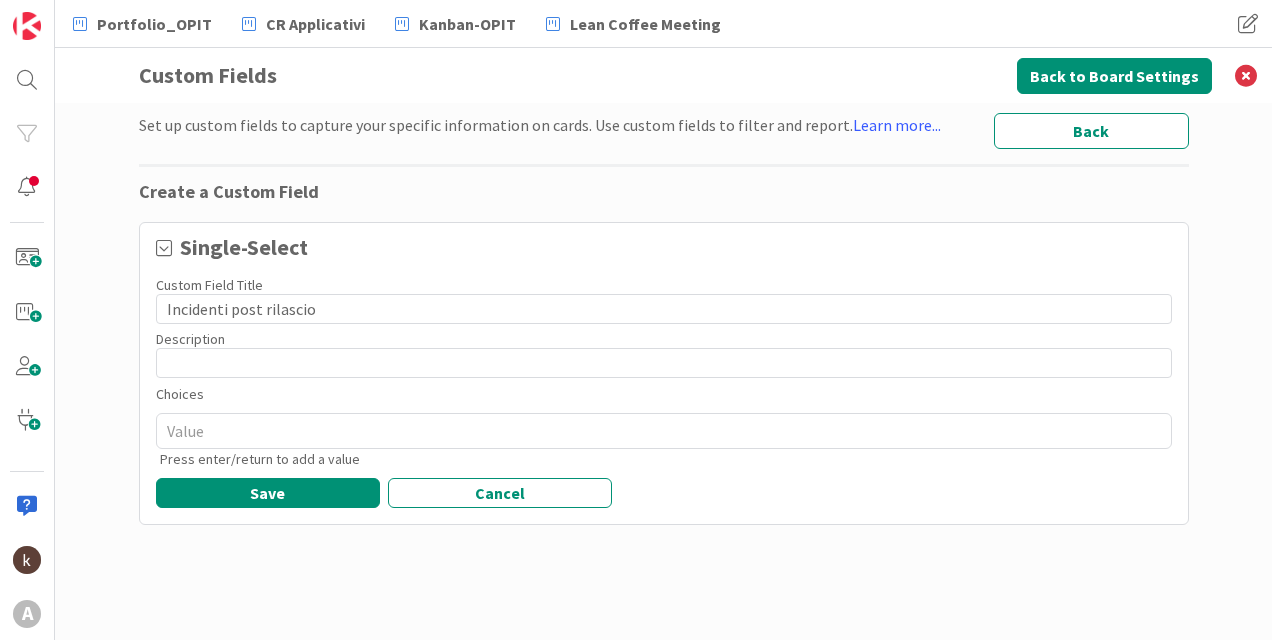 type on "Incidenti post rilascio" 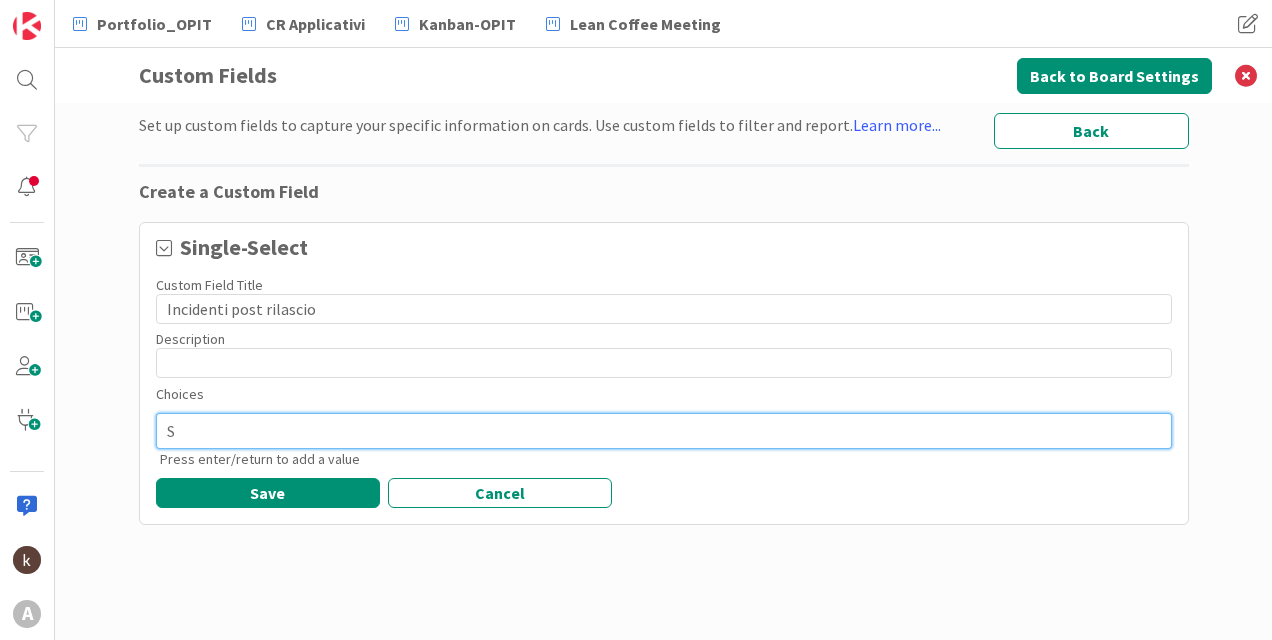 type on "x" 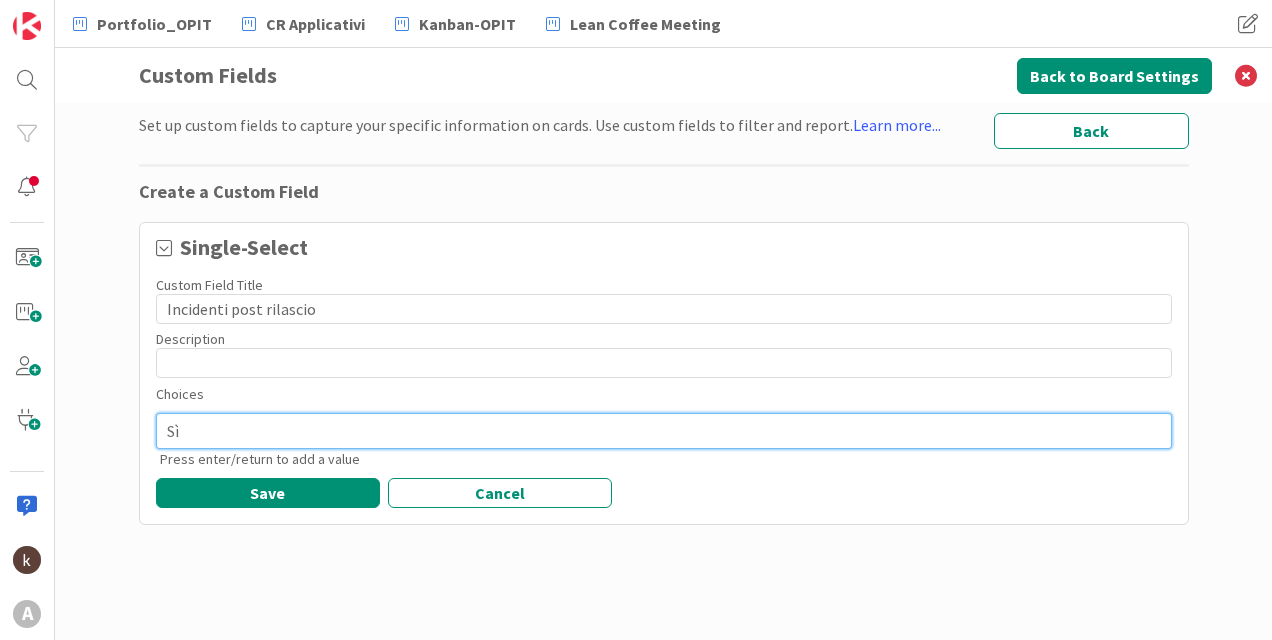 type on "x" 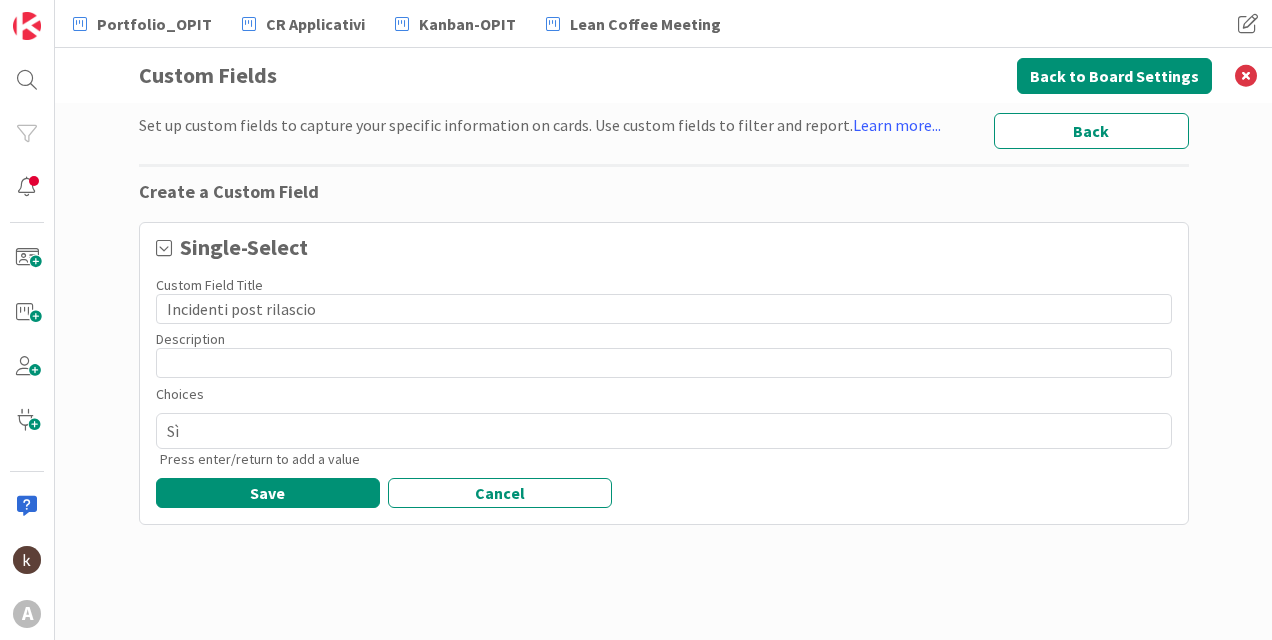 type on "x" 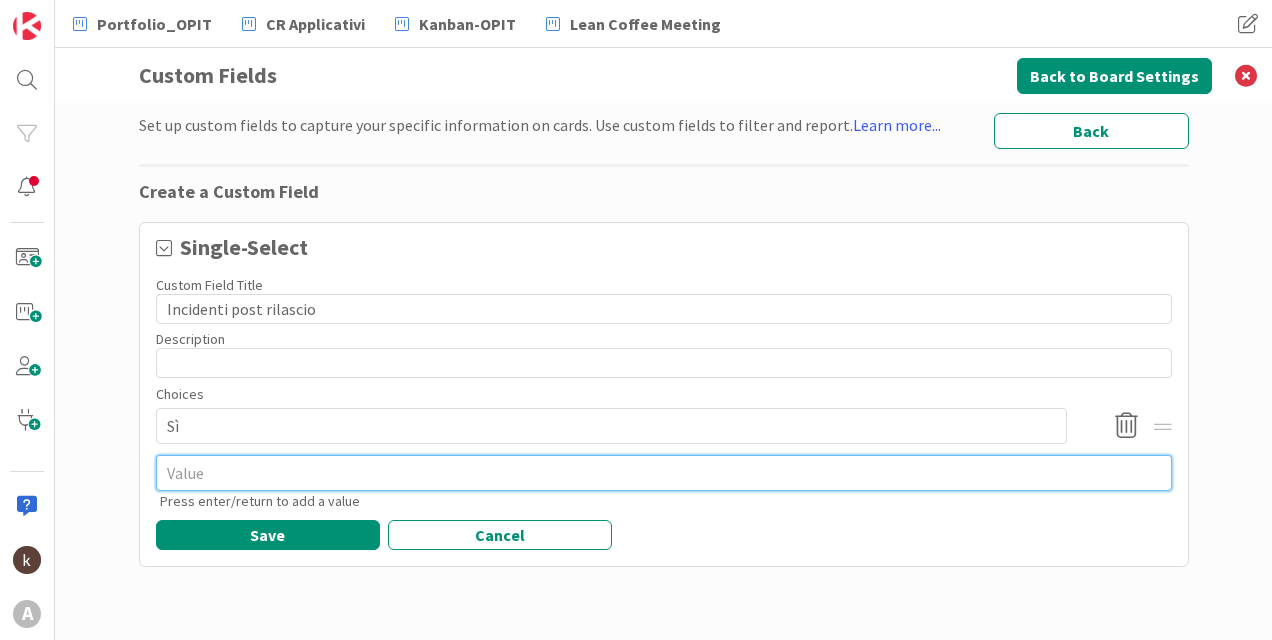 type on "x" 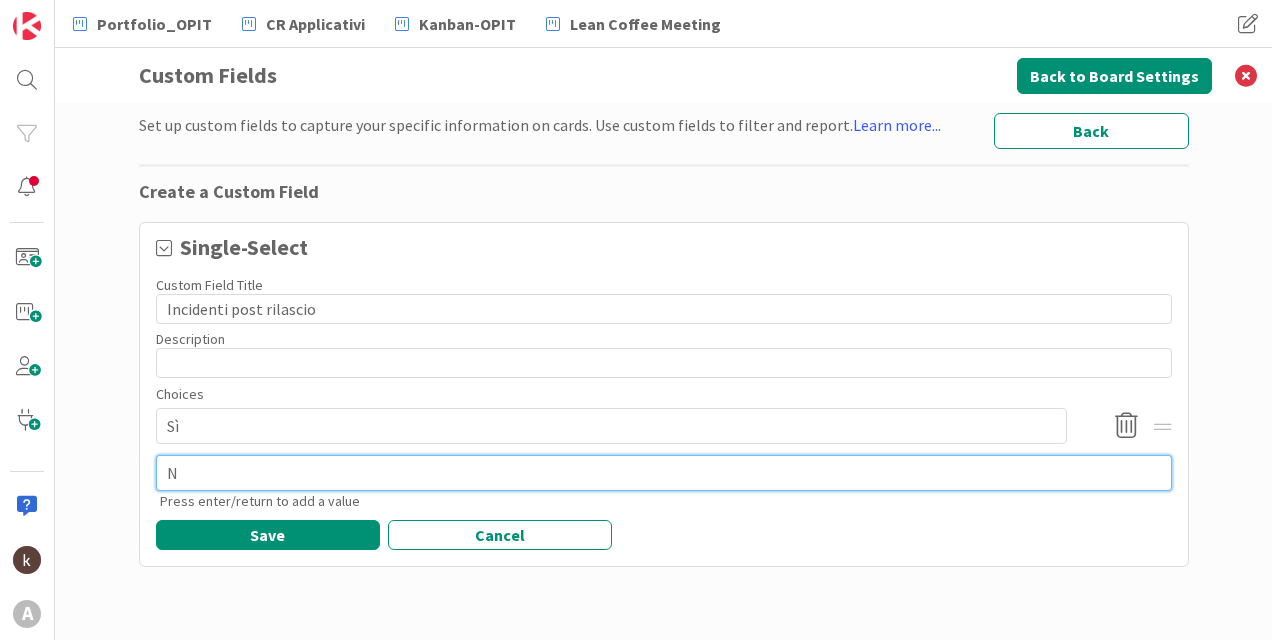type on "x" 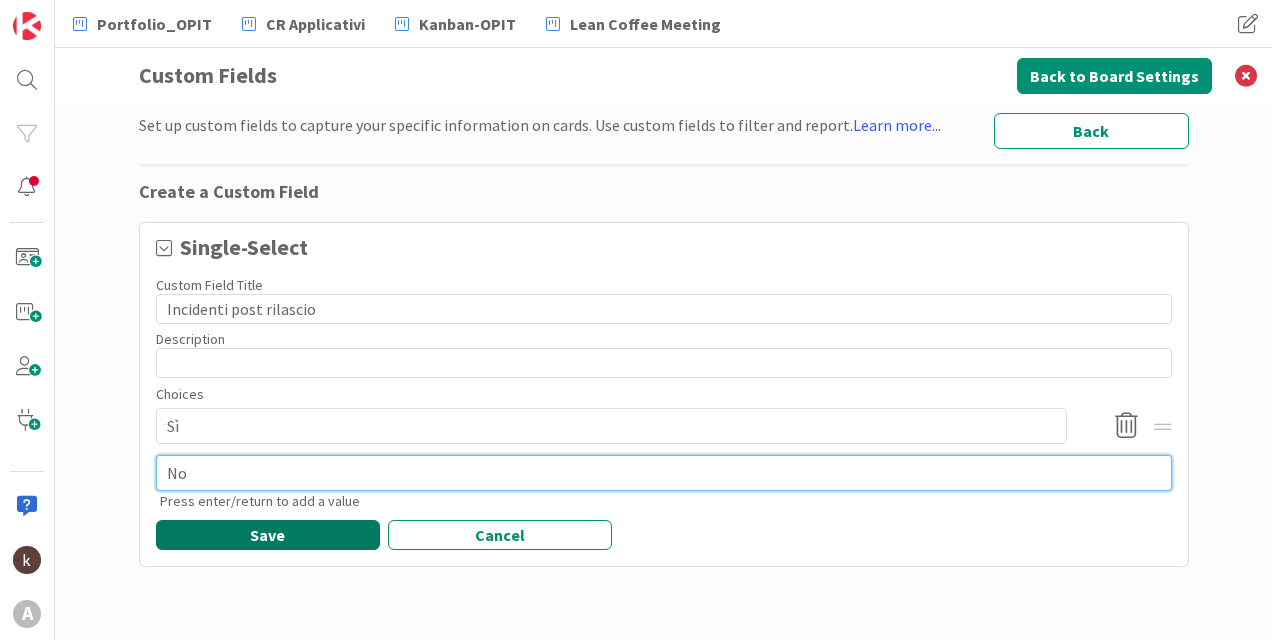 type on "No" 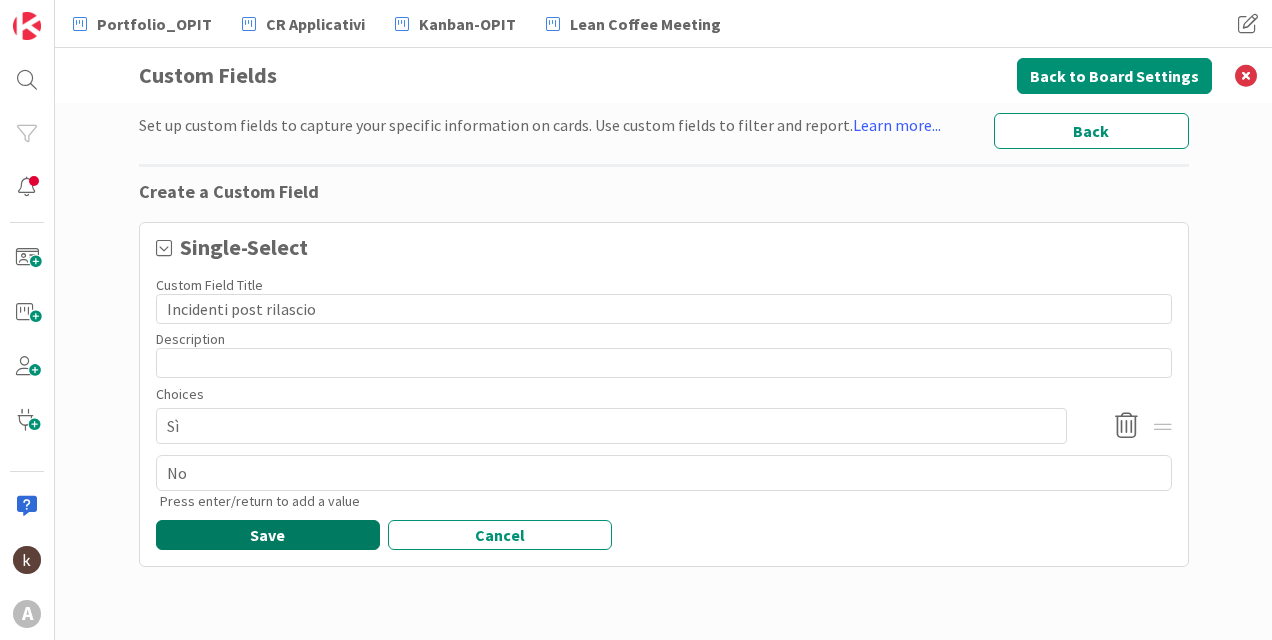 click on "Save" at bounding box center [268, 535] 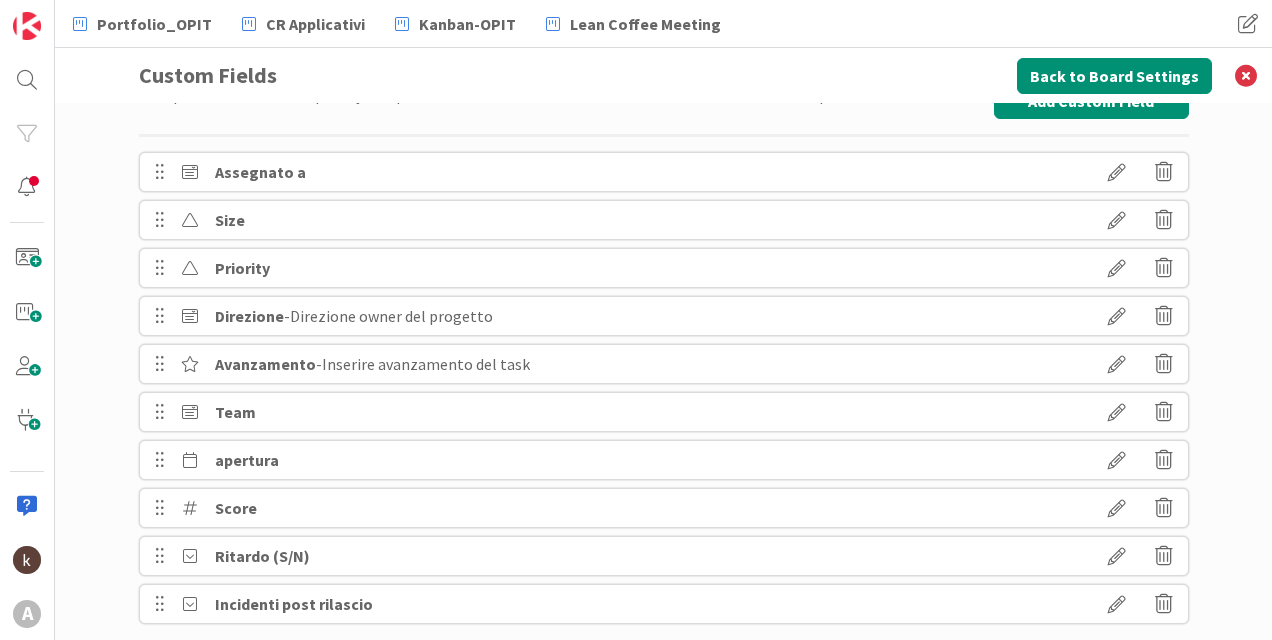 scroll, scrollTop: 64, scrollLeft: 0, axis: vertical 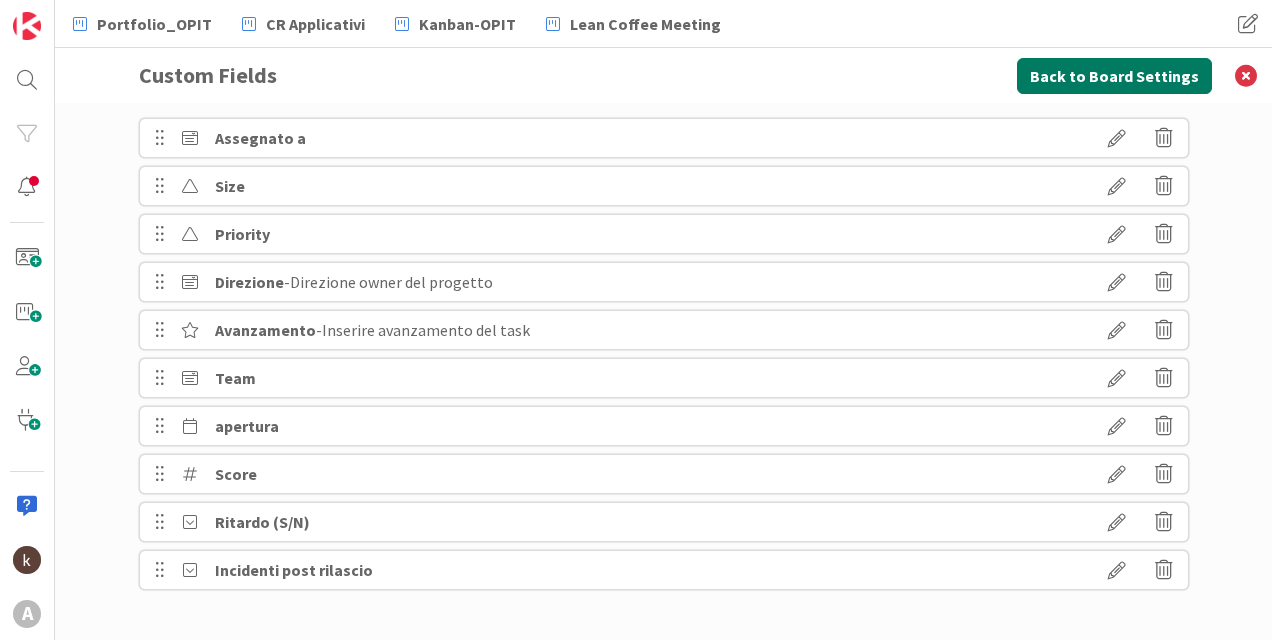 click on "Back to Board Settings" at bounding box center (1114, 76) 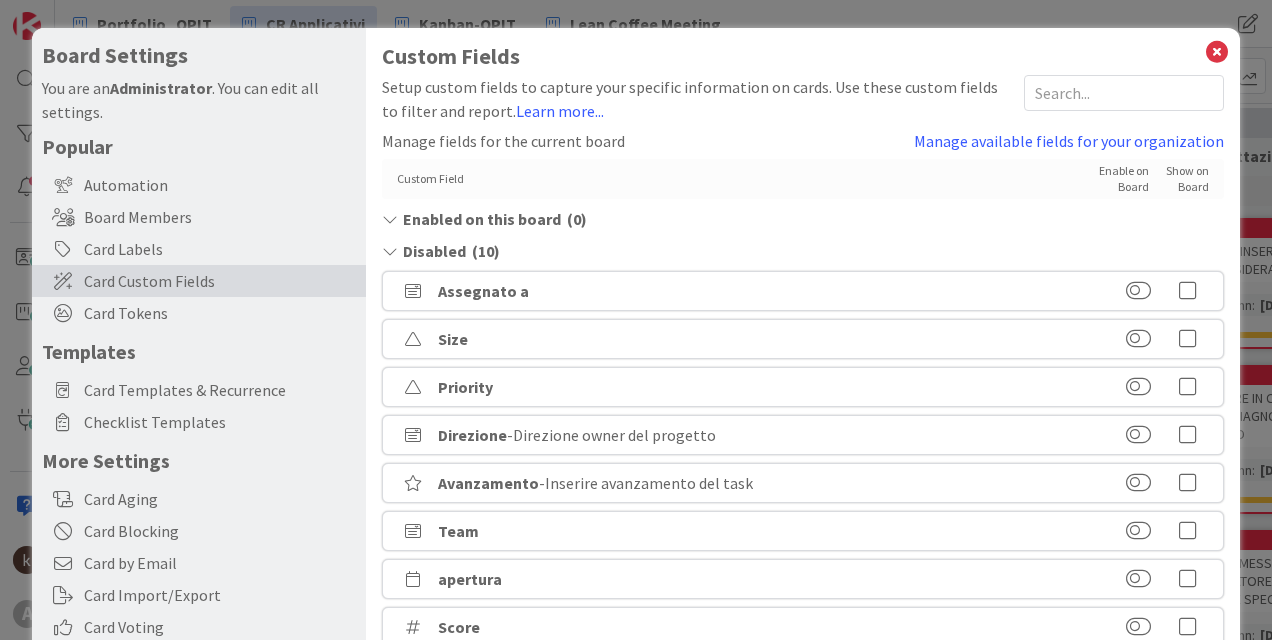 scroll, scrollTop: 147, scrollLeft: 0, axis: vertical 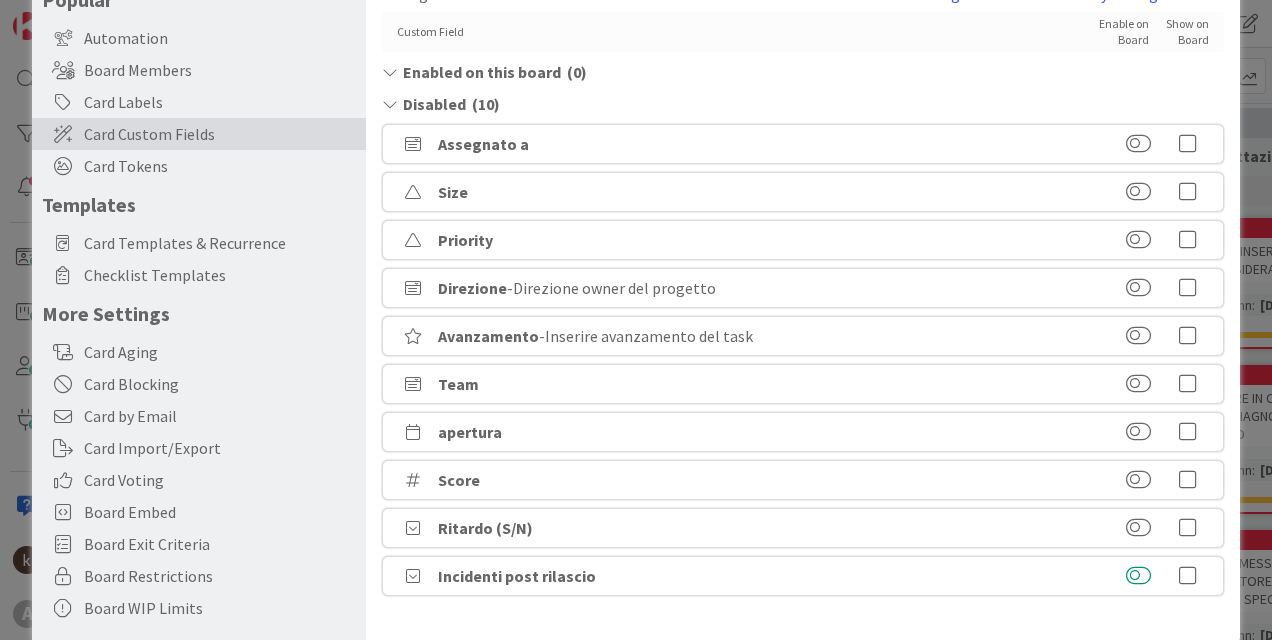 click at bounding box center [1138, 576] 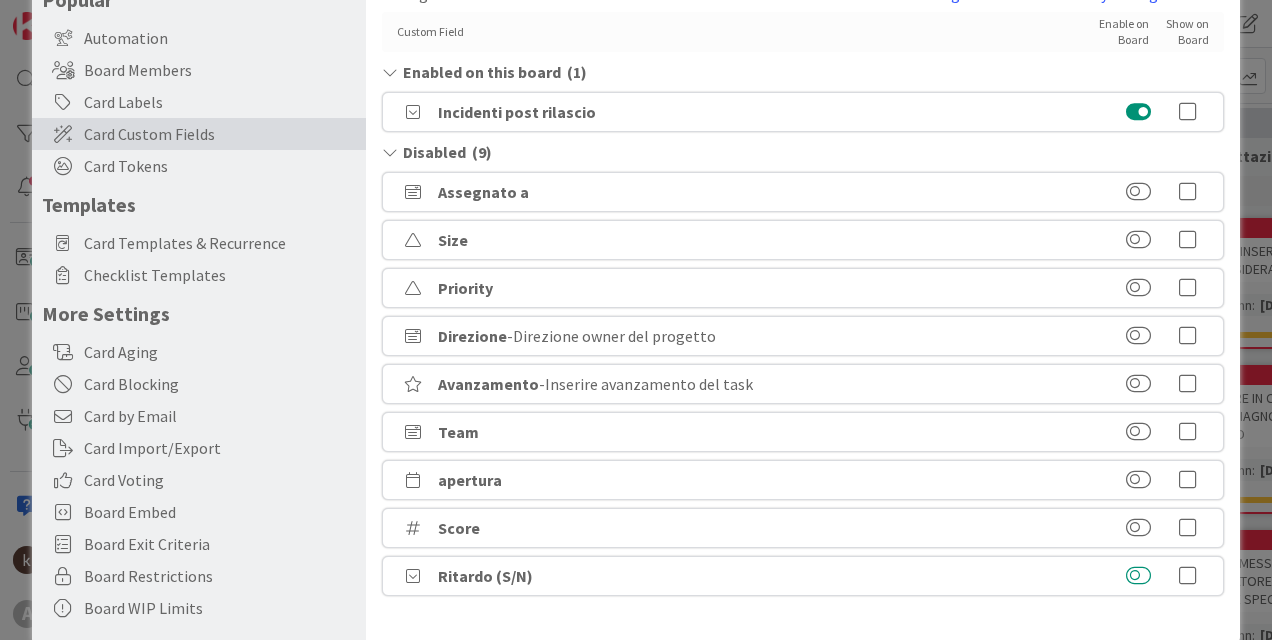 click at bounding box center (1138, 576) 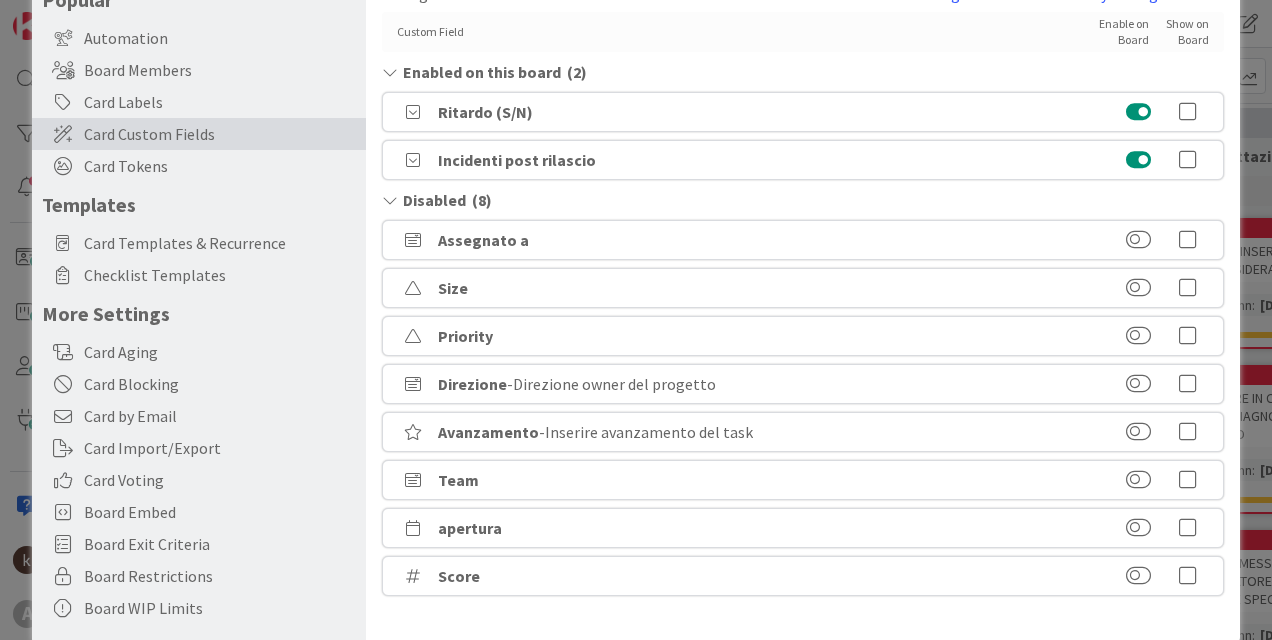 click at bounding box center [1138, 112] 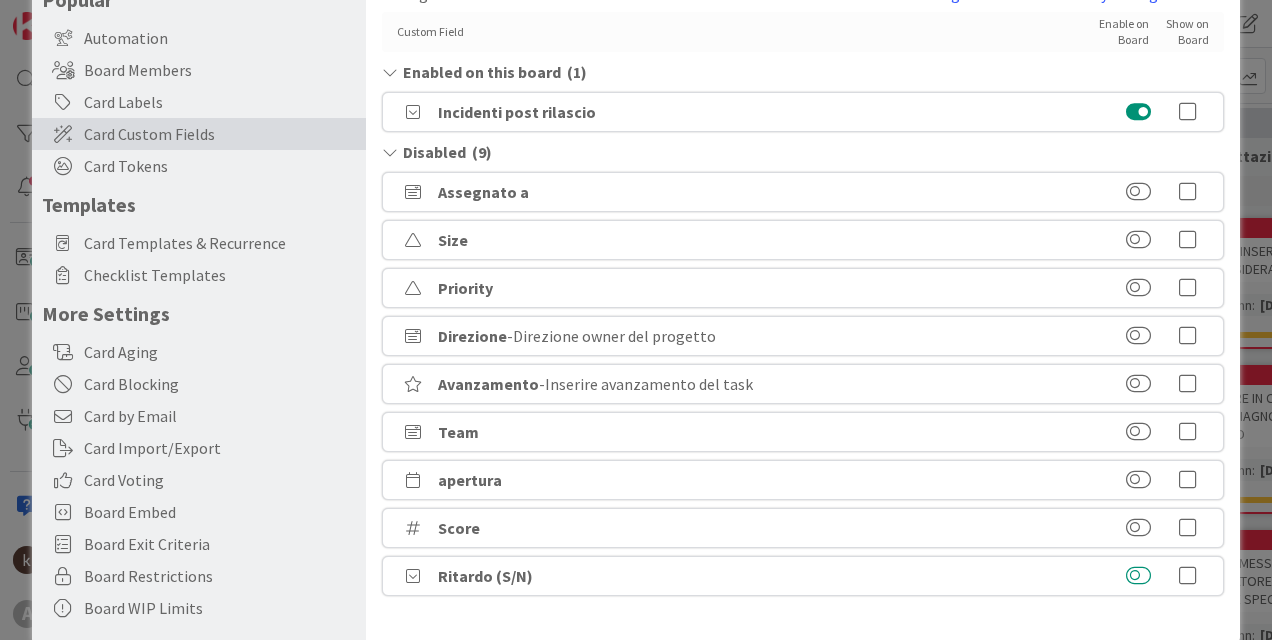 click at bounding box center (1138, 576) 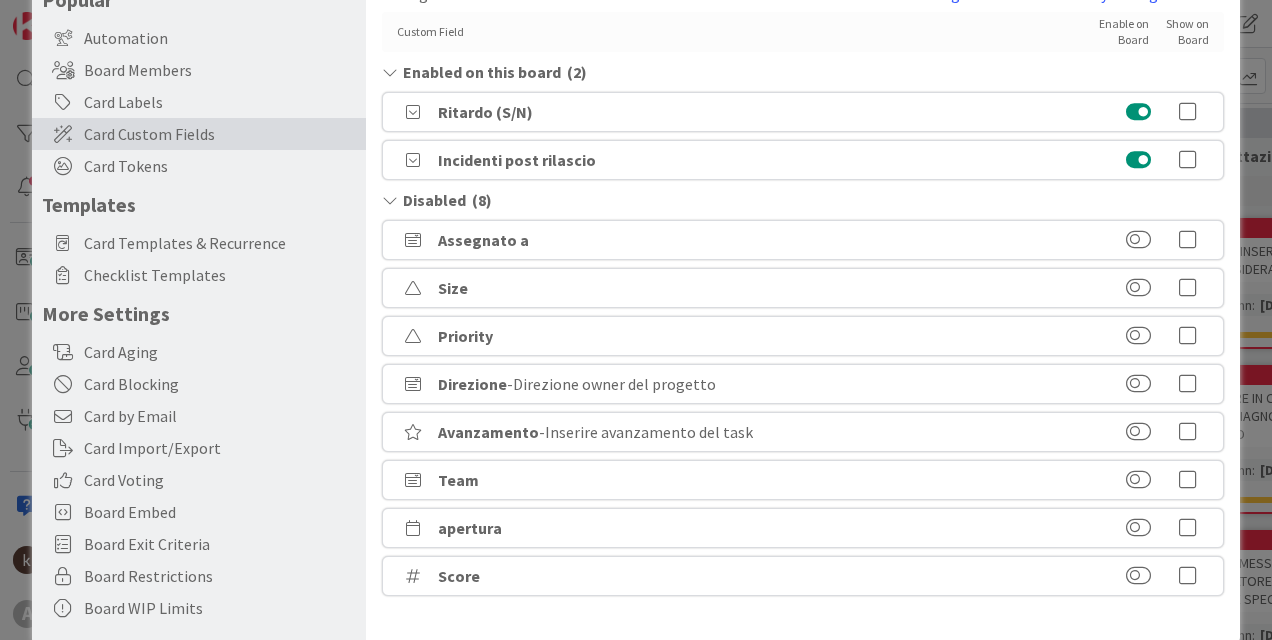 click at bounding box center [1188, 112] 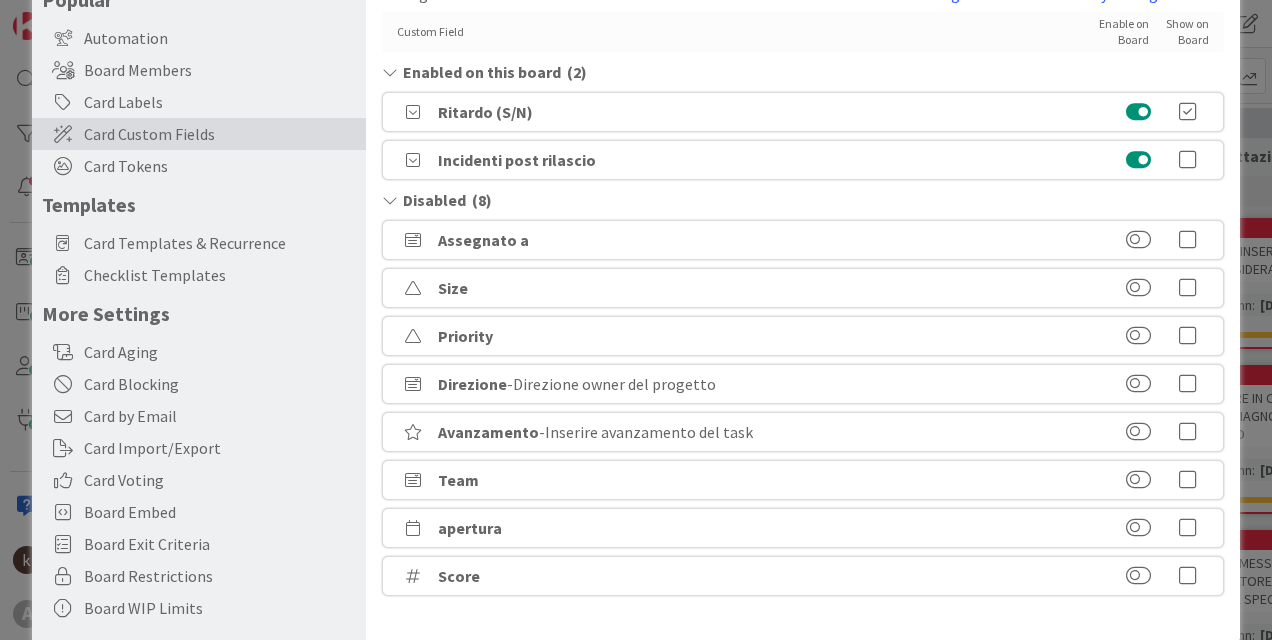 click at bounding box center [1188, 160] 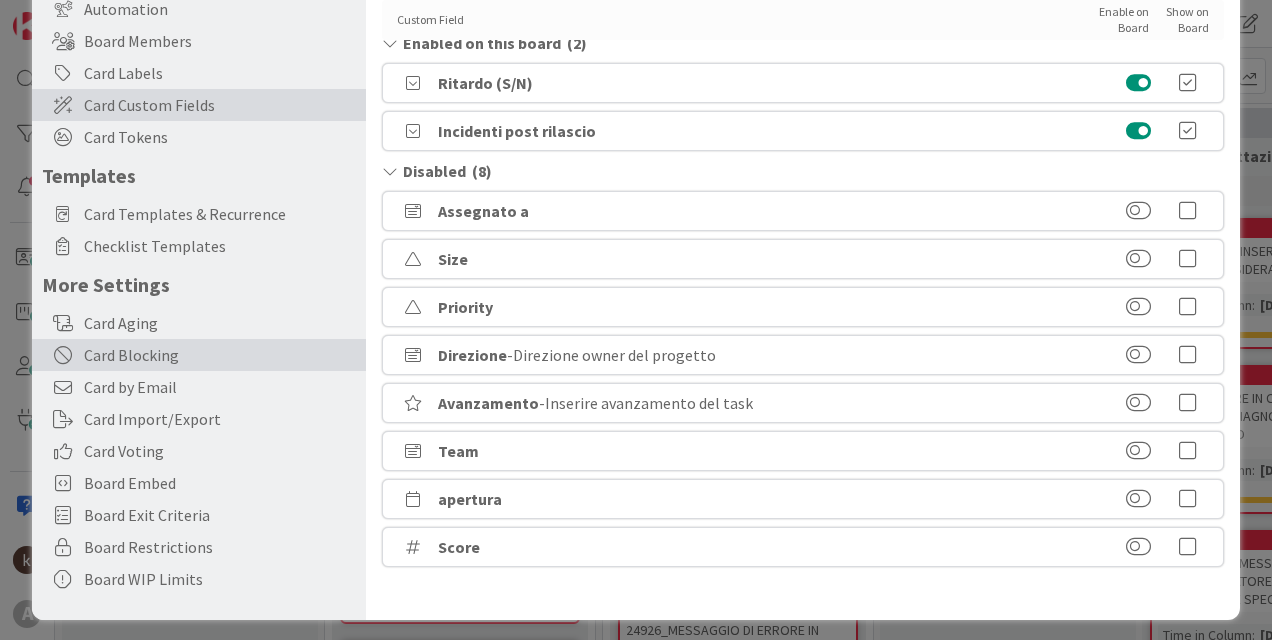 scroll, scrollTop: 184, scrollLeft: 0, axis: vertical 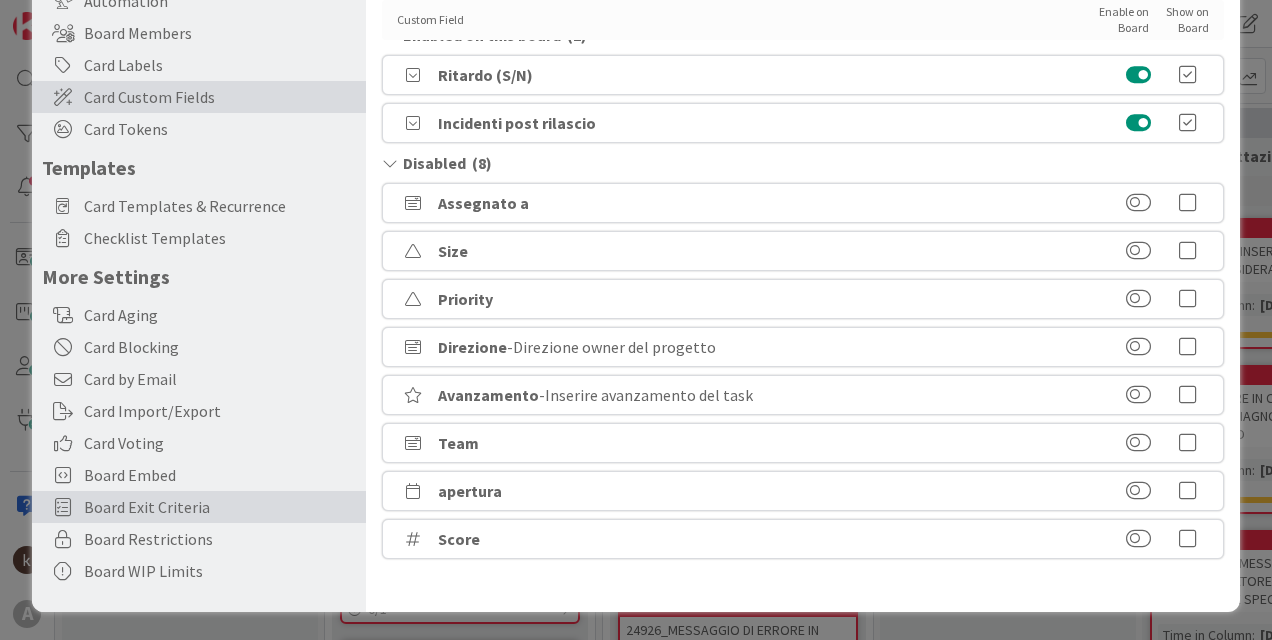 click on "Board Exit Criteria" at bounding box center [220, 507] 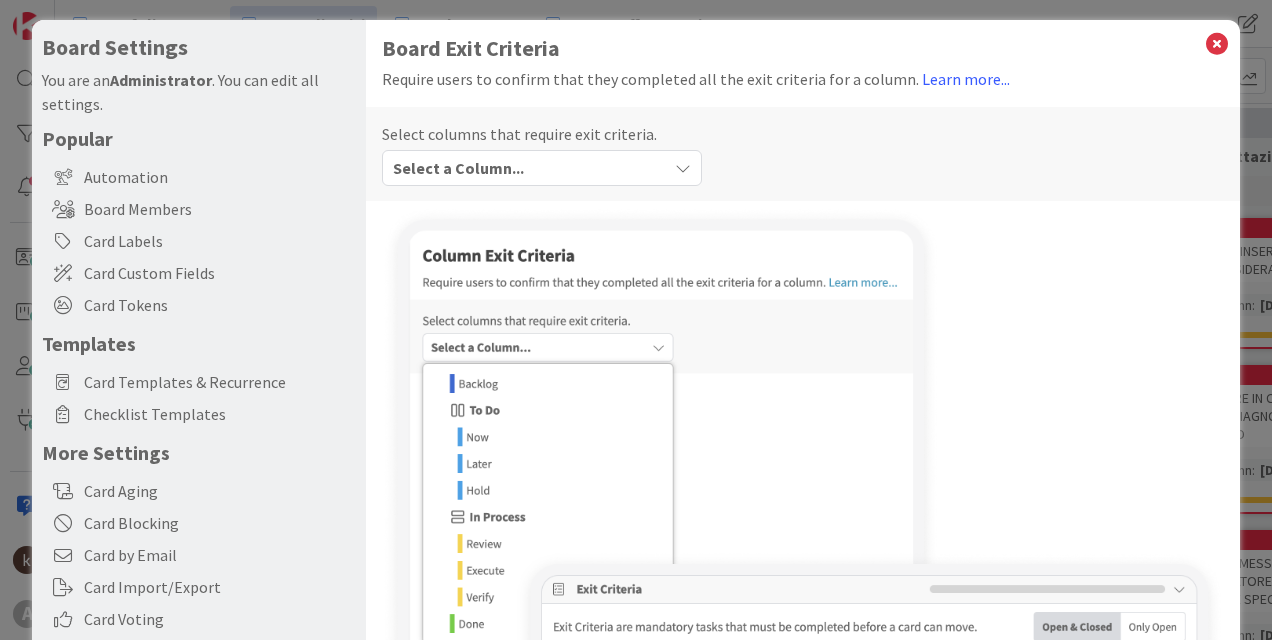 scroll, scrollTop: 0, scrollLeft: 0, axis: both 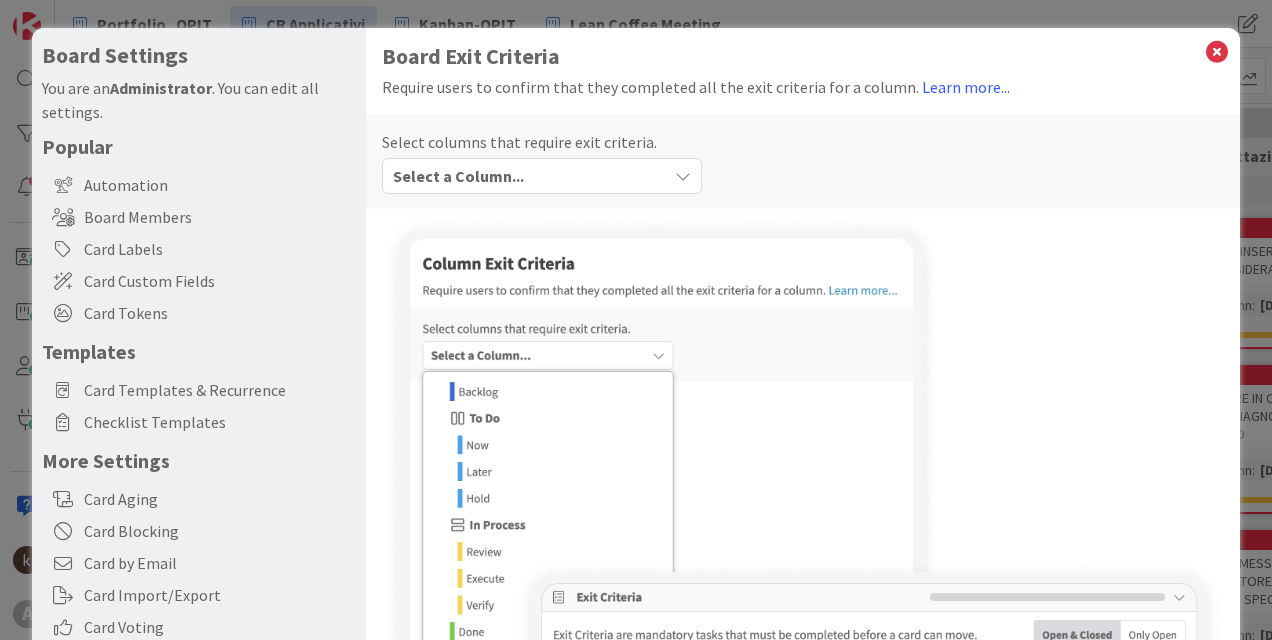 click on "Select a Column..." at bounding box center [527, 176] 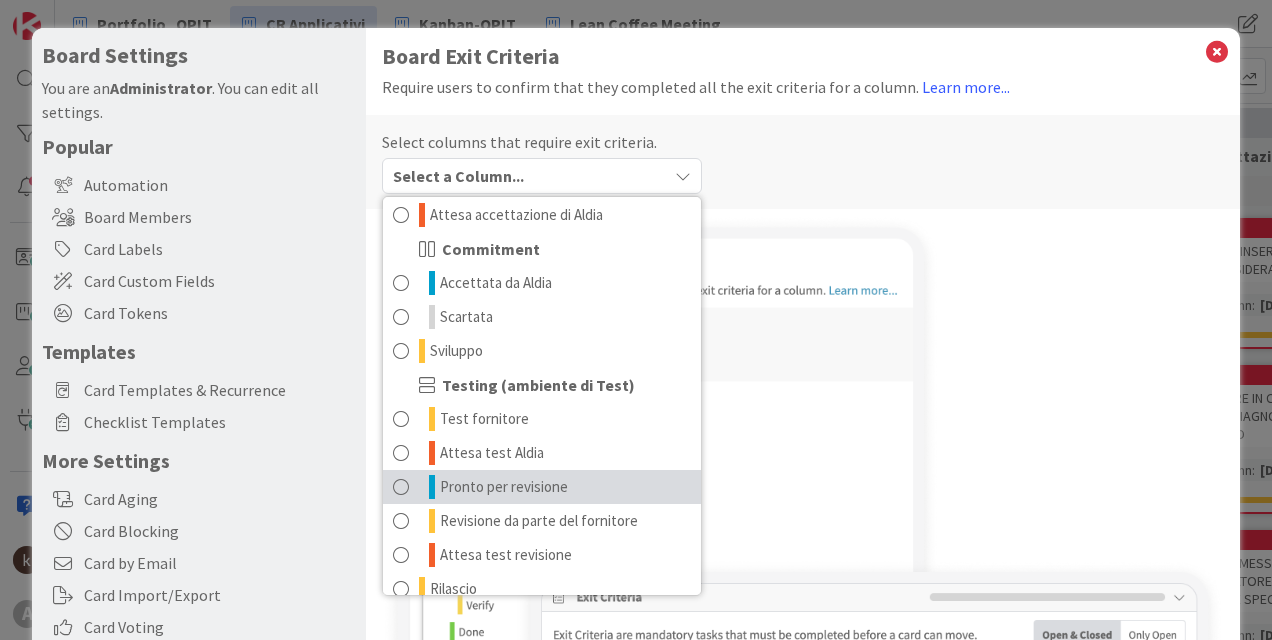 scroll, scrollTop: 356, scrollLeft: 0, axis: vertical 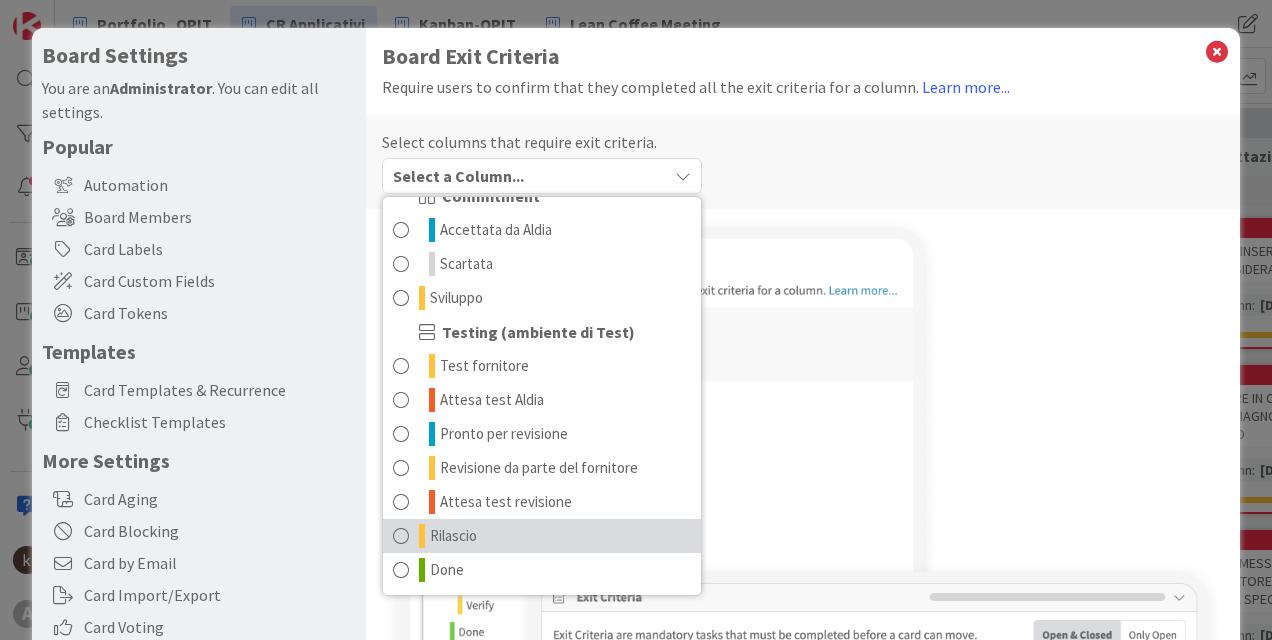 click on "Rilascio" at bounding box center [542, 536] 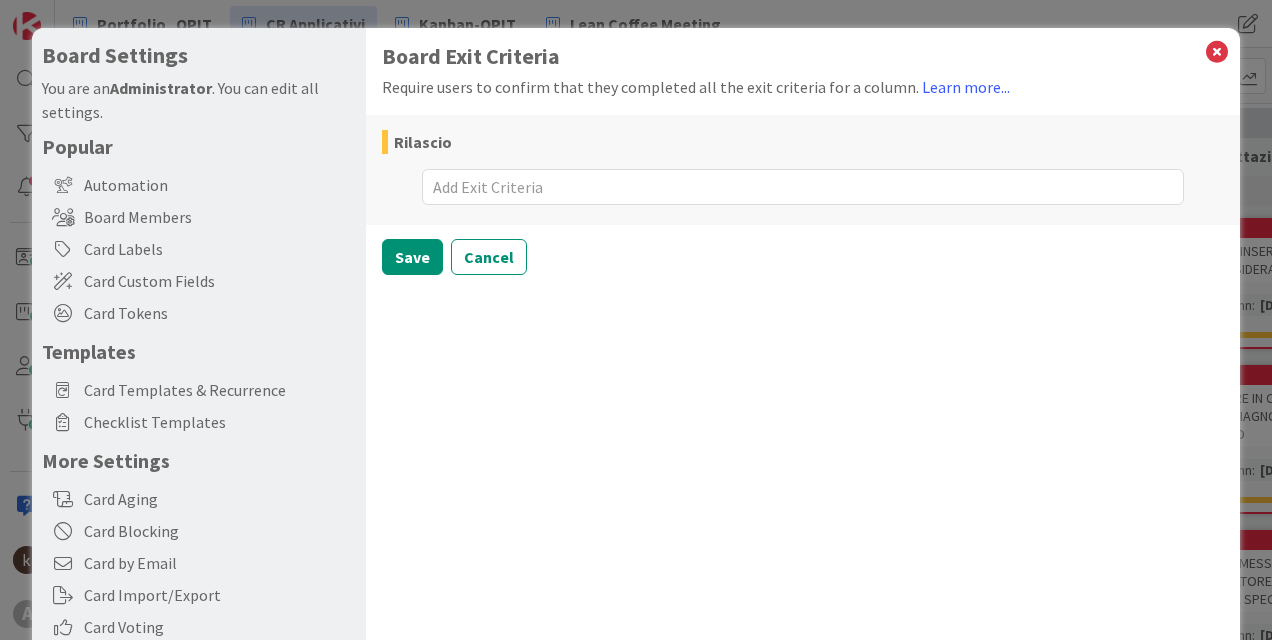 click at bounding box center [803, 187] 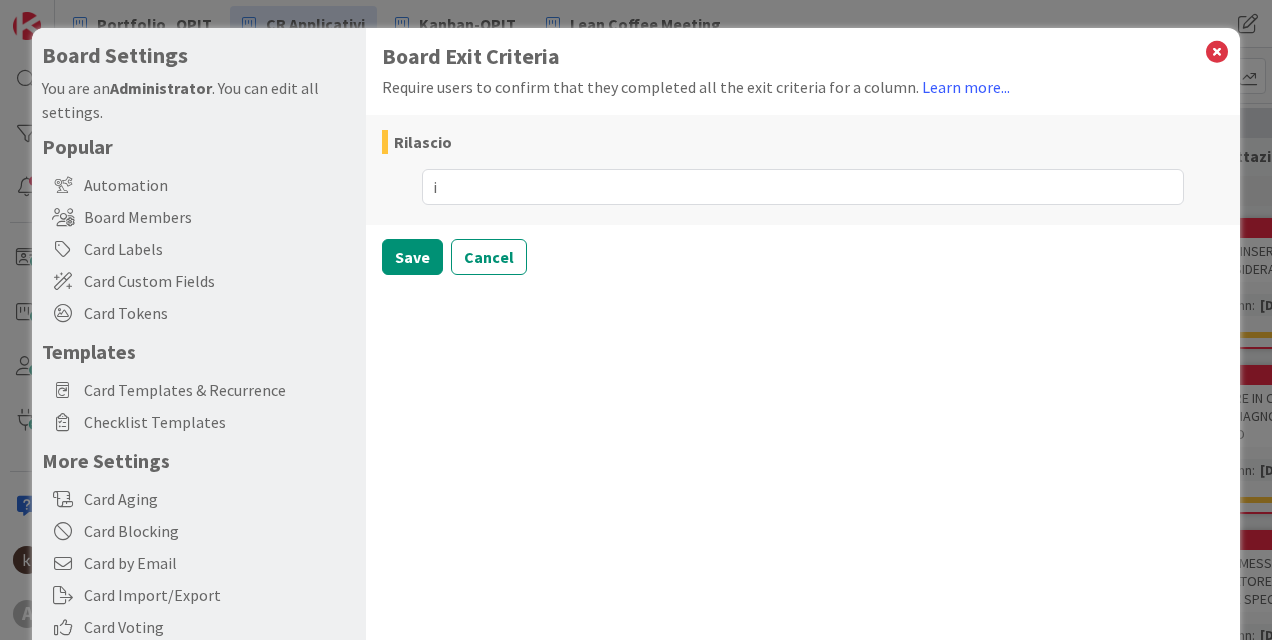 type on "x" 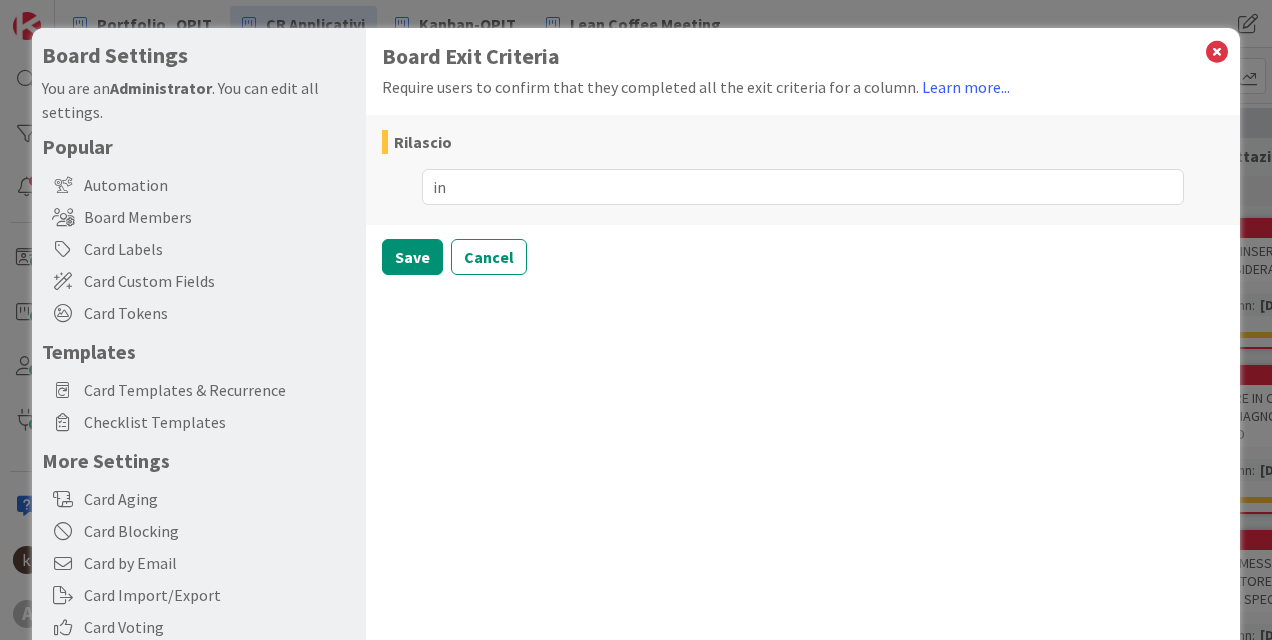 type on "x" 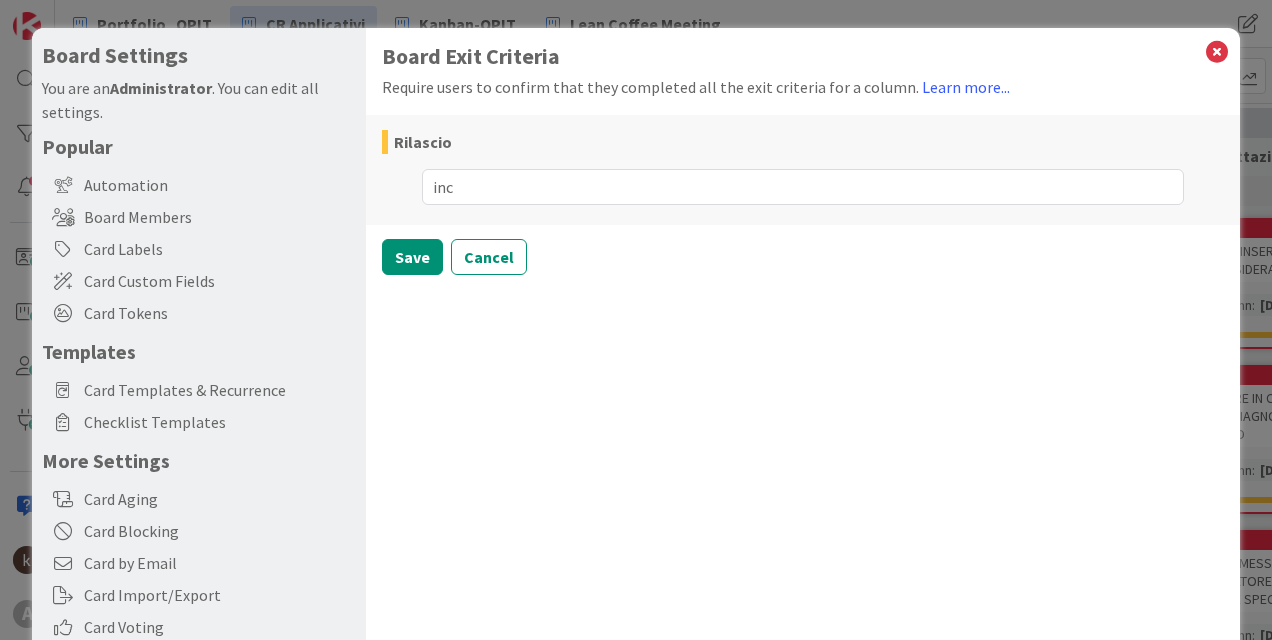 type on "x" 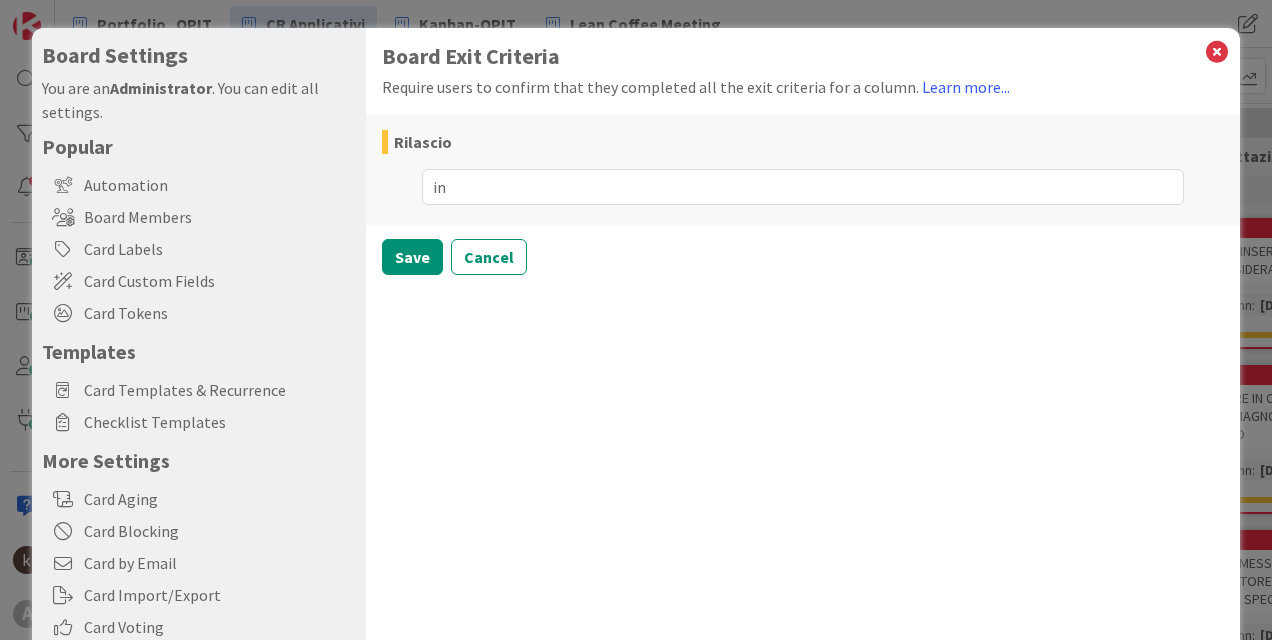 type on "x" 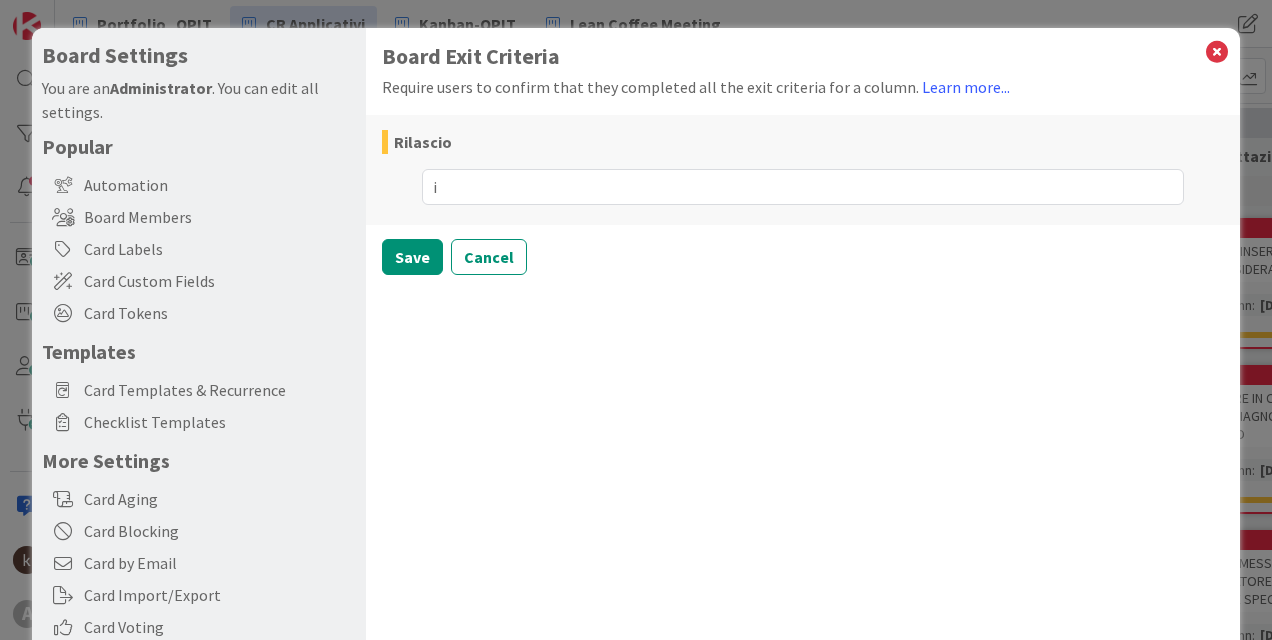 type on "x" 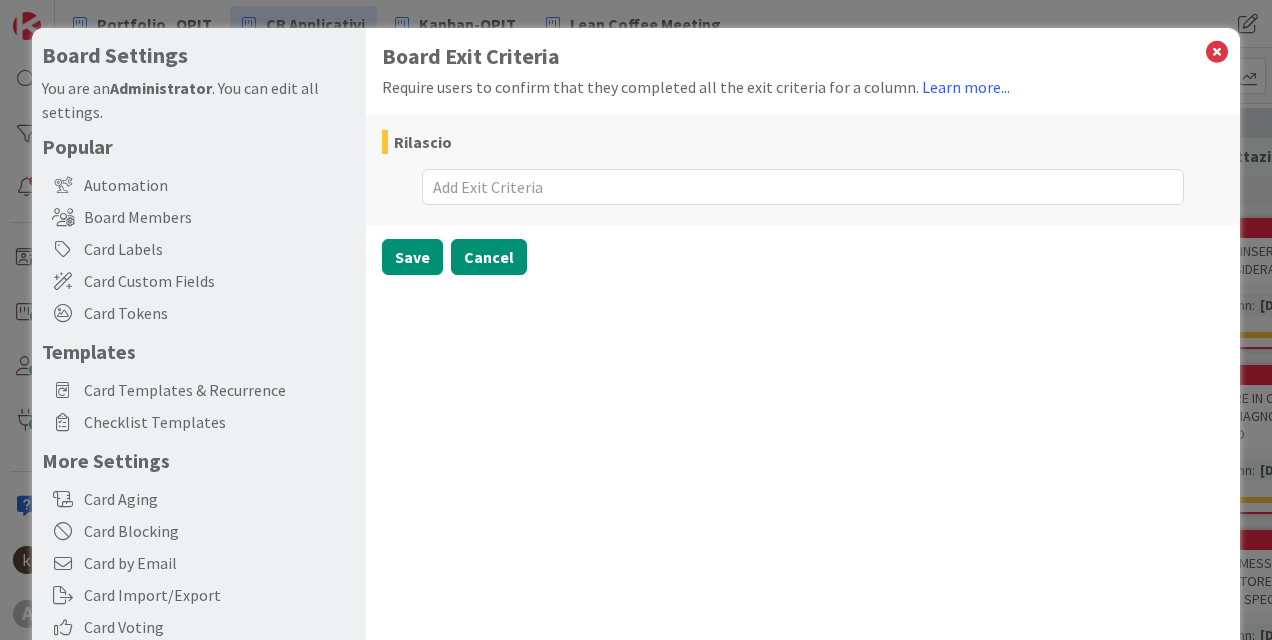 click on "Cancel" at bounding box center [489, 257] 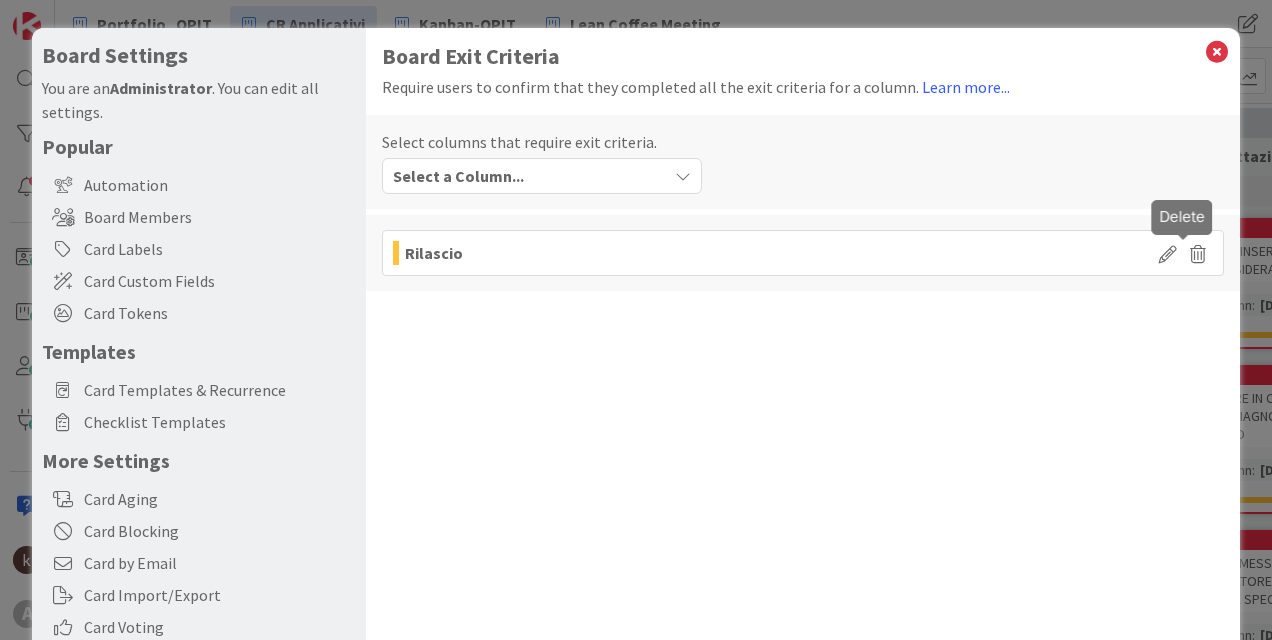 click at bounding box center [1198, 253] 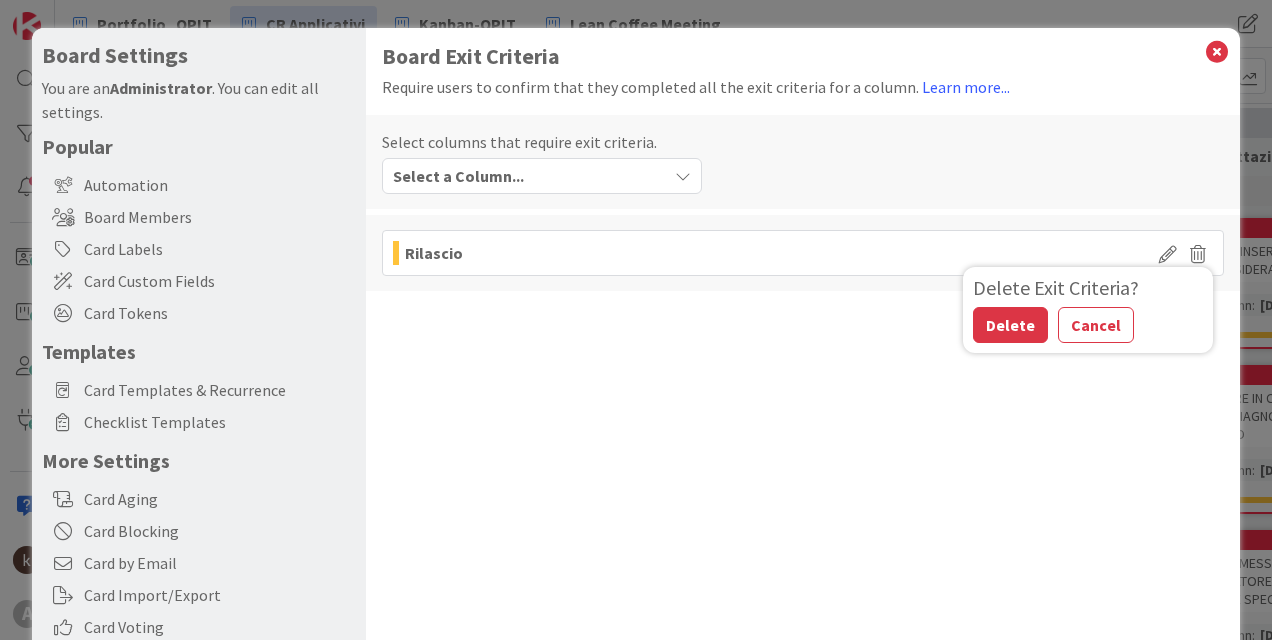 click on "Delete" at bounding box center [1010, 325] 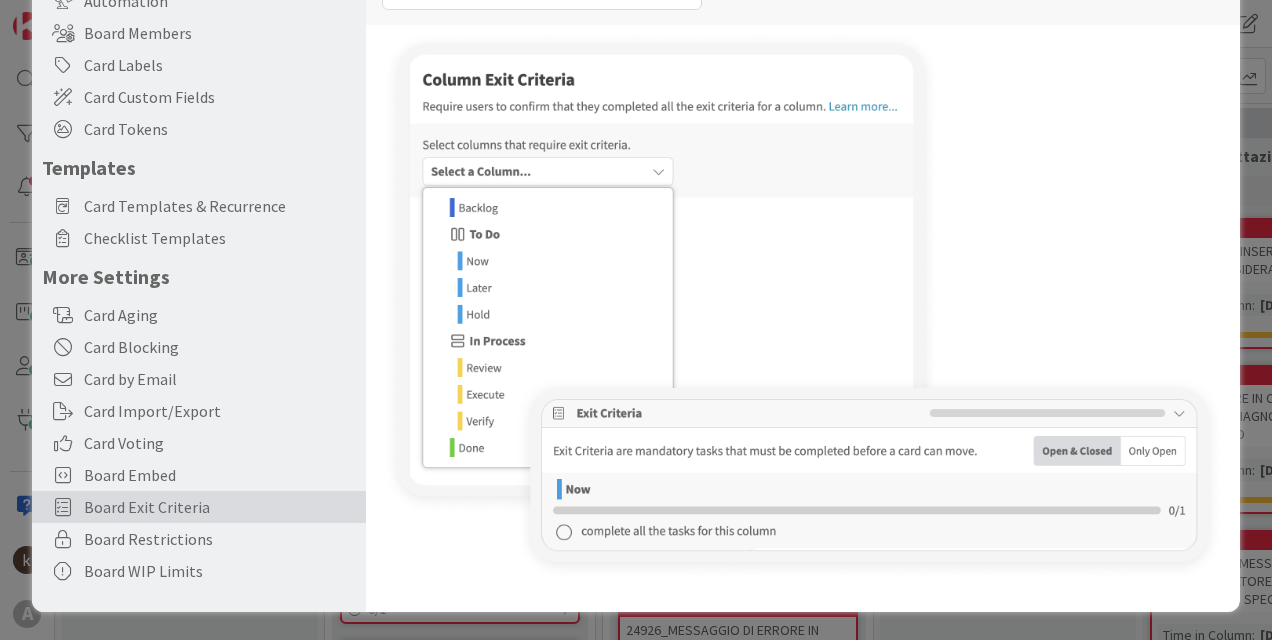 scroll, scrollTop: 0, scrollLeft: 0, axis: both 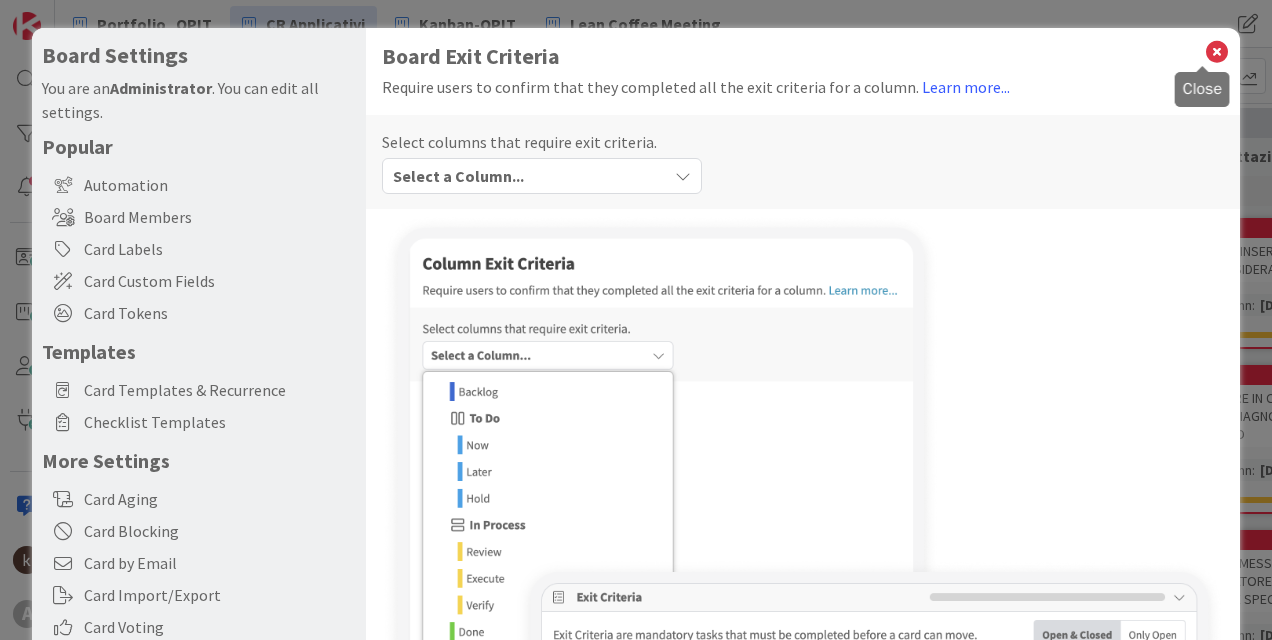 click at bounding box center [1217, 52] 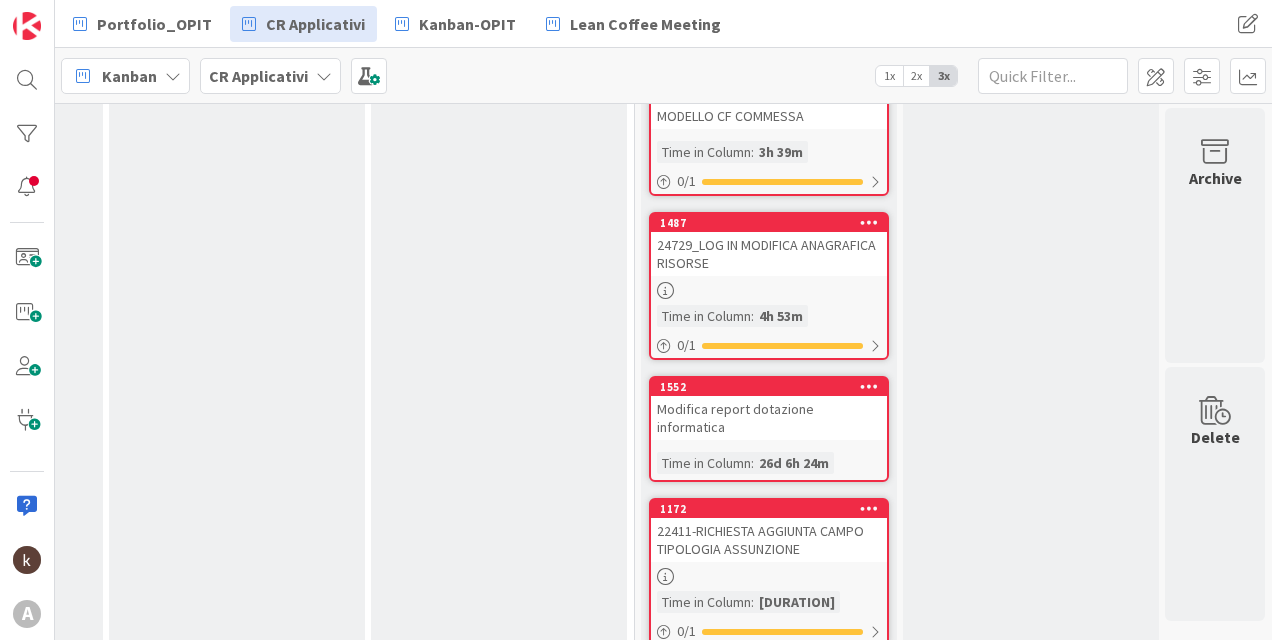 scroll, scrollTop: 400, scrollLeft: 2644, axis: both 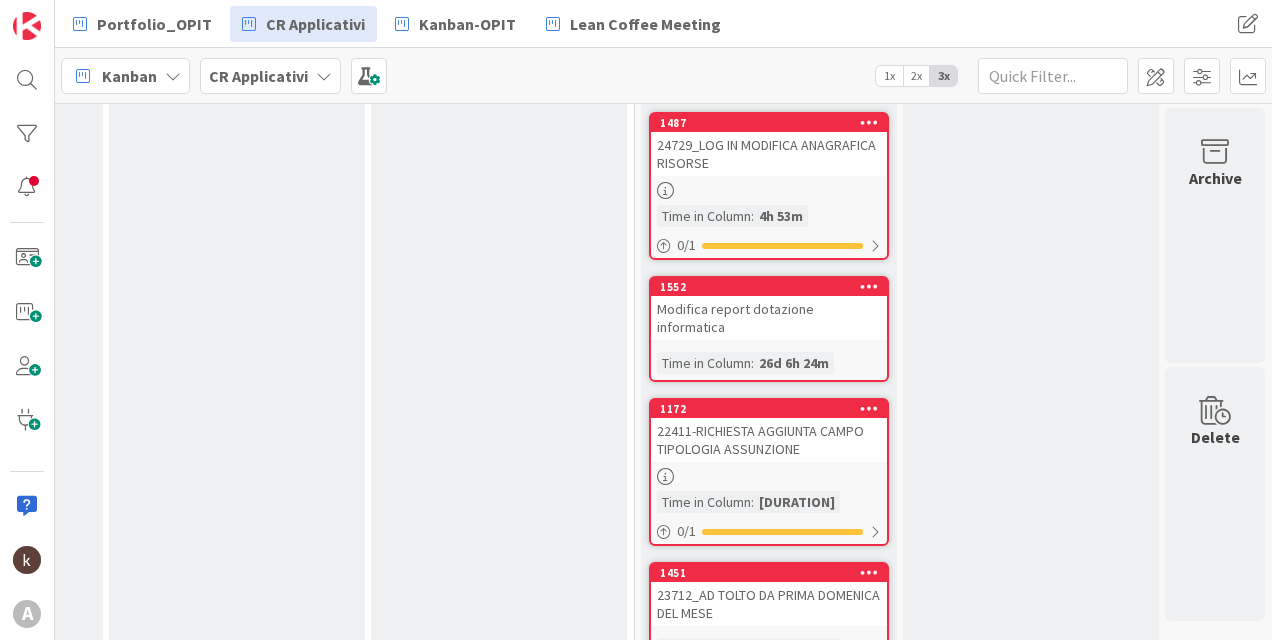 click on "Modifica report dotazione informatica" at bounding box center [769, 318] 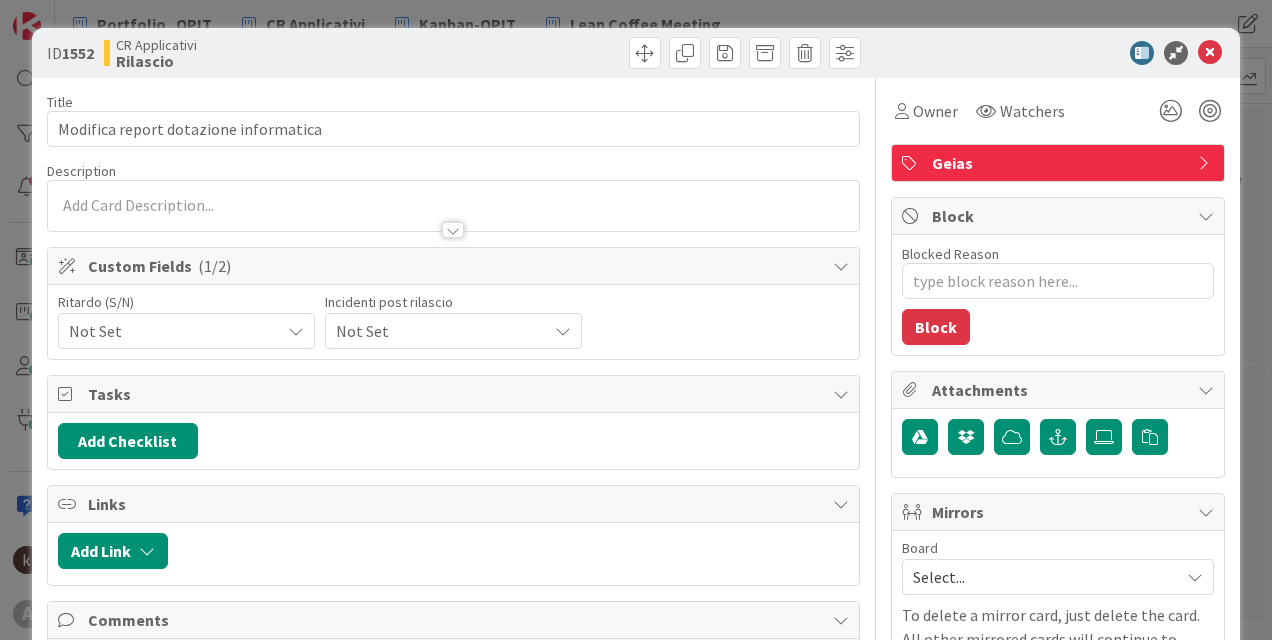 click on "Not Set" at bounding box center (169, 331) 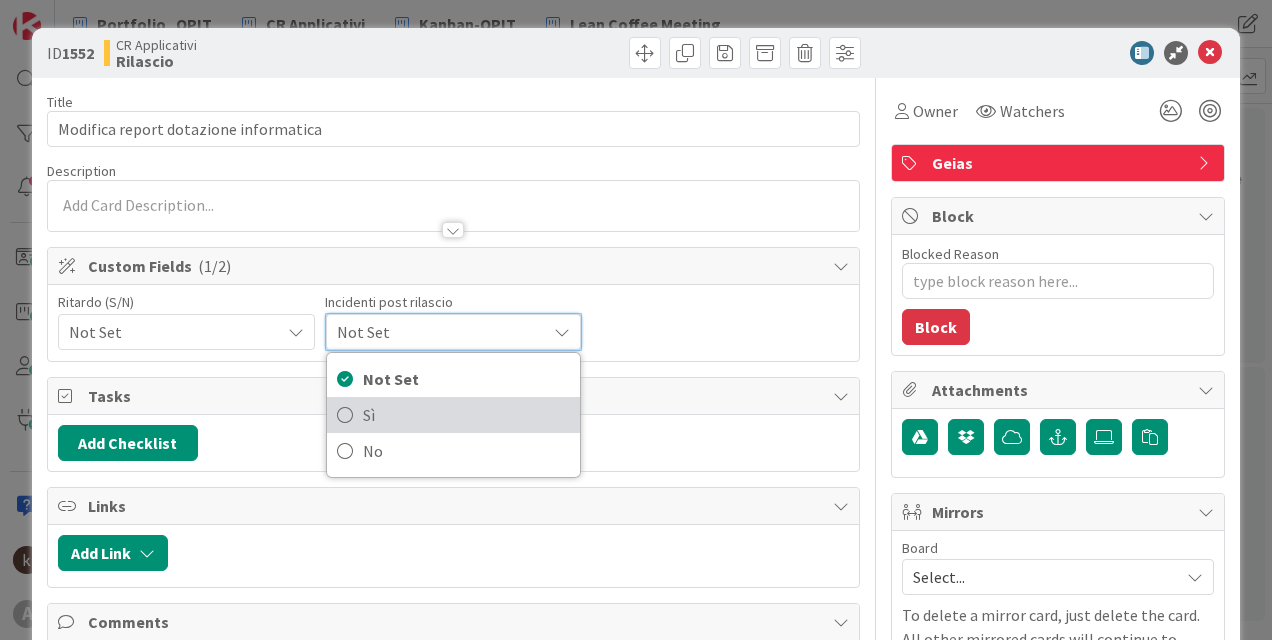 click on "Sì" at bounding box center (466, 415) 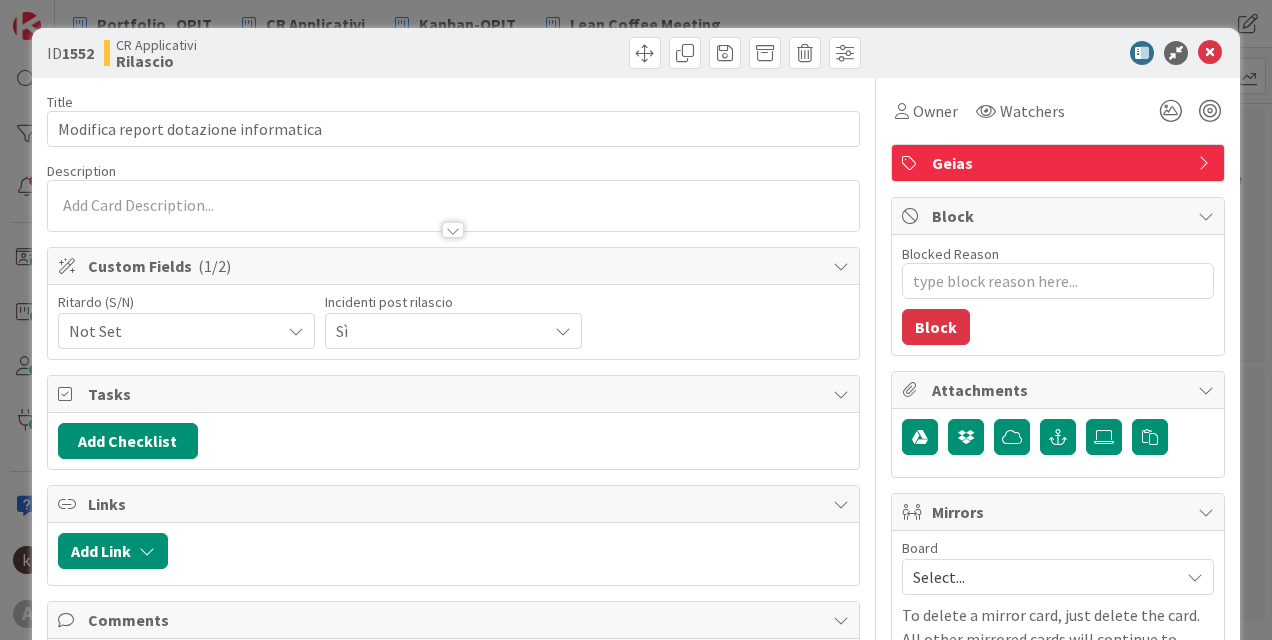 click on "Ritardo (S/N) Not Set" at bounding box center [186, 322] 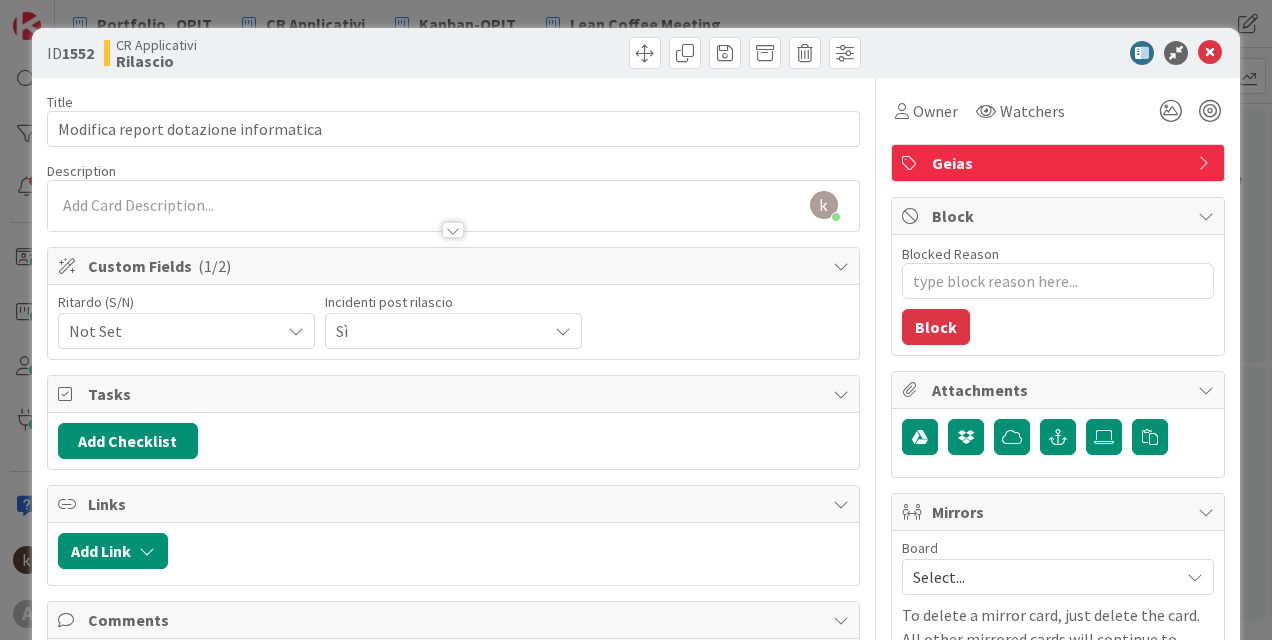 click on "Not Set" at bounding box center (169, 331) 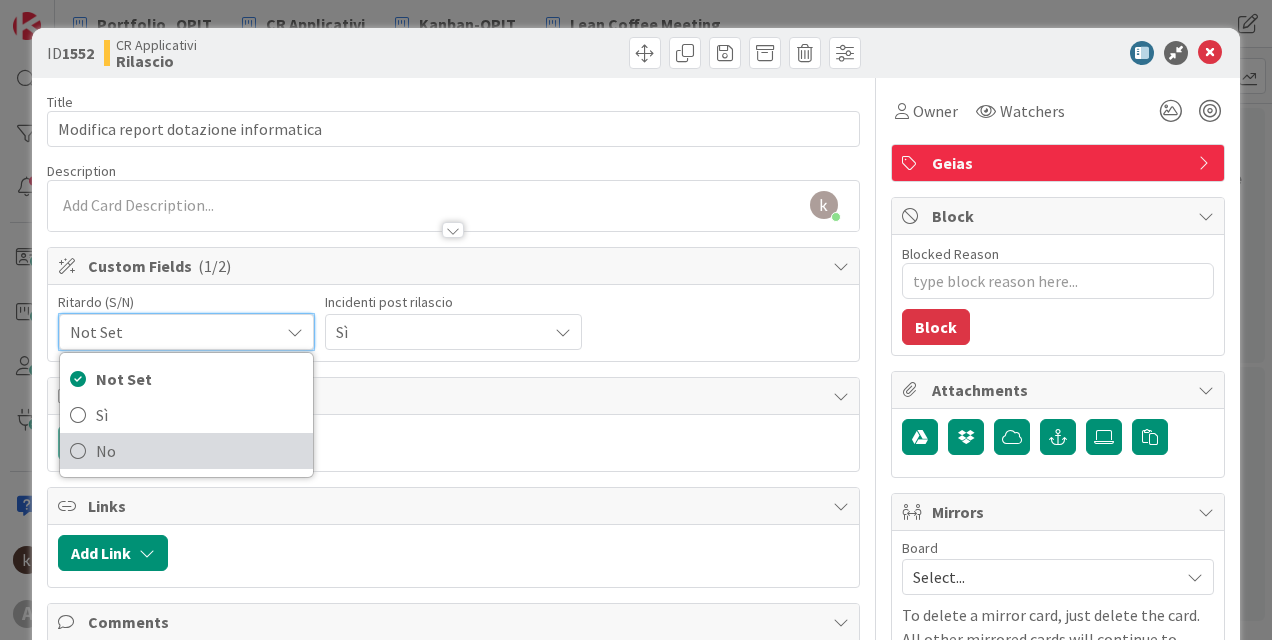 click on "No" at bounding box center (199, 451) 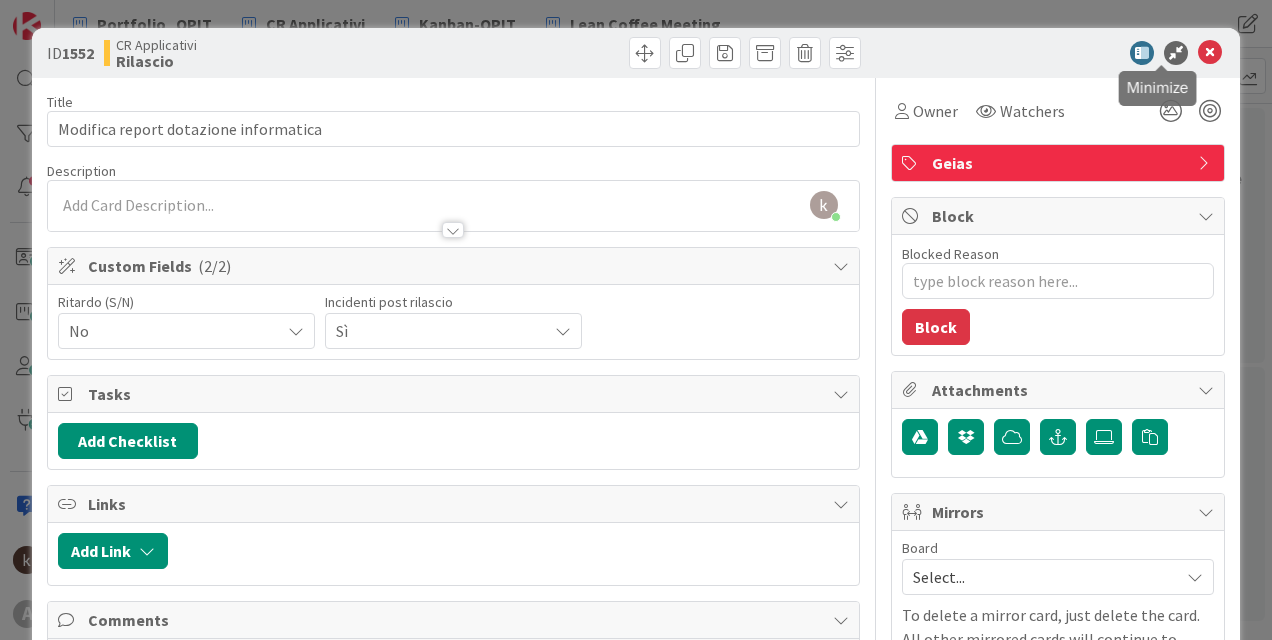 click at bounding box center [1210, 53] 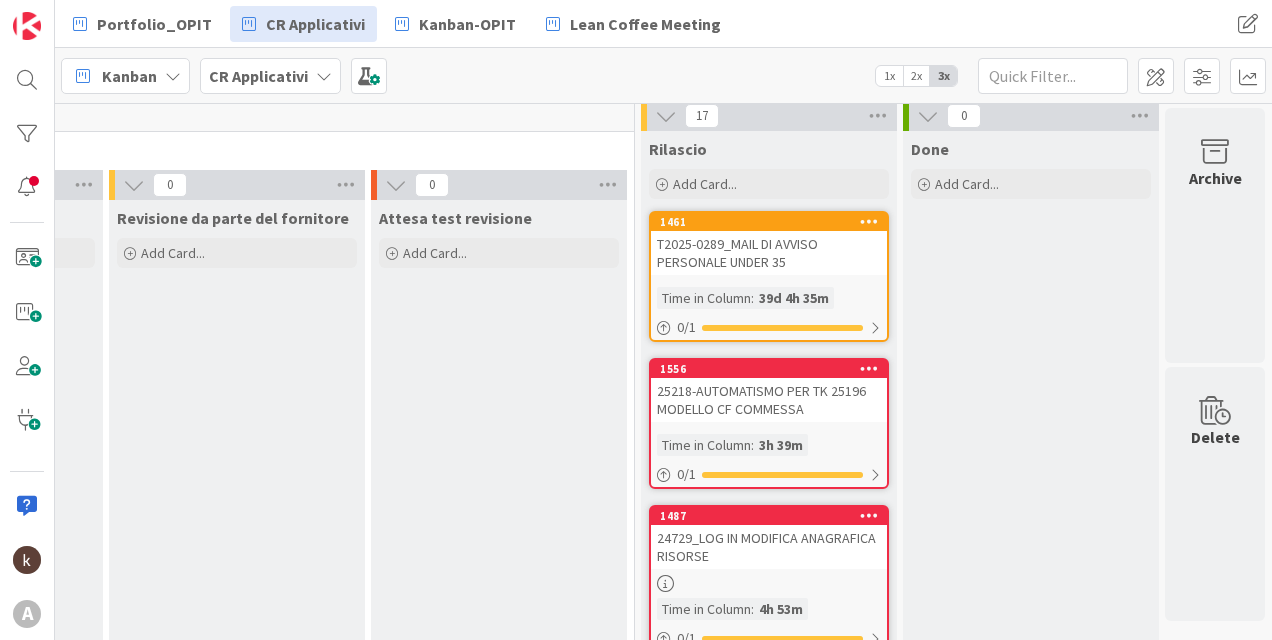 scroll, scrollTop: 0, scrollLeft: 2644, axis: horizontal 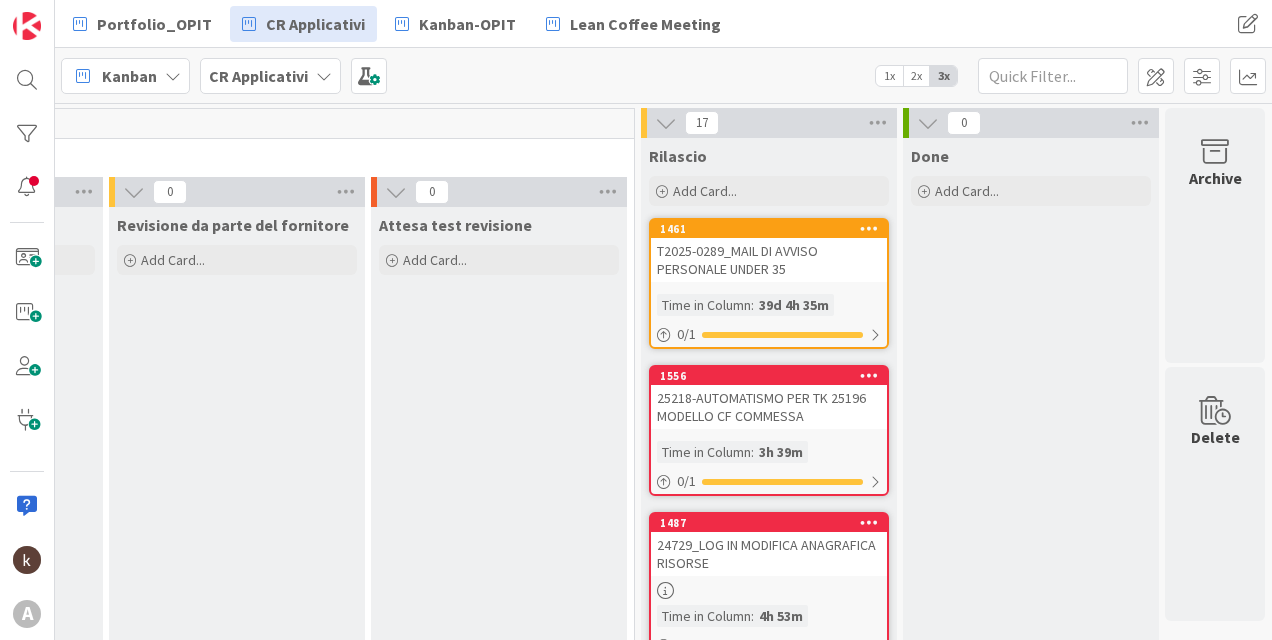 click on "T2025-0289_MAIL DI AVVISO PERSONALE UNDER 35" at bounding box center [769, 260] 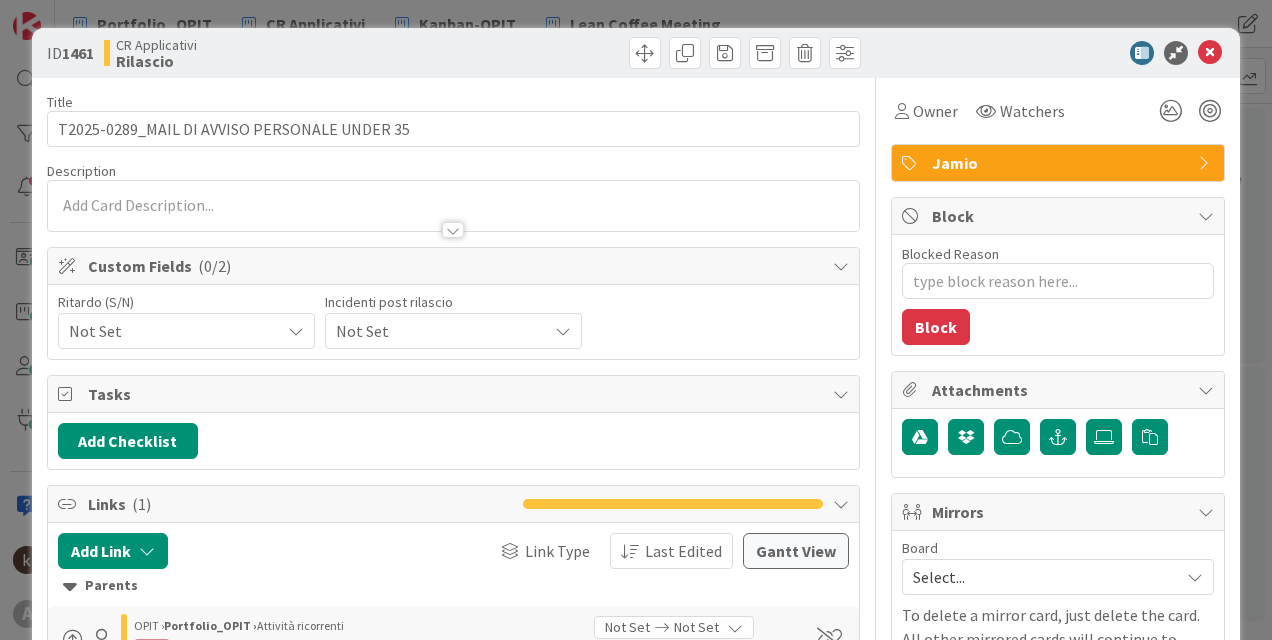click on "Not Set" at bounding box center [169, 331] 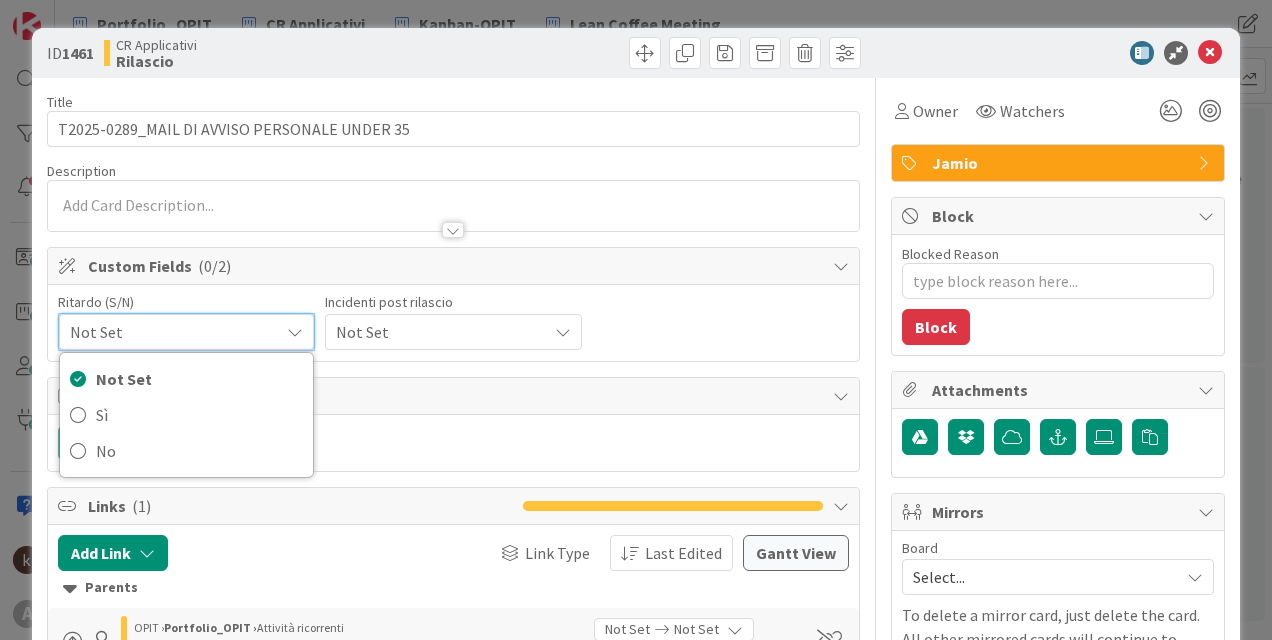click on "Not Set" at bounding box center (169, 332) 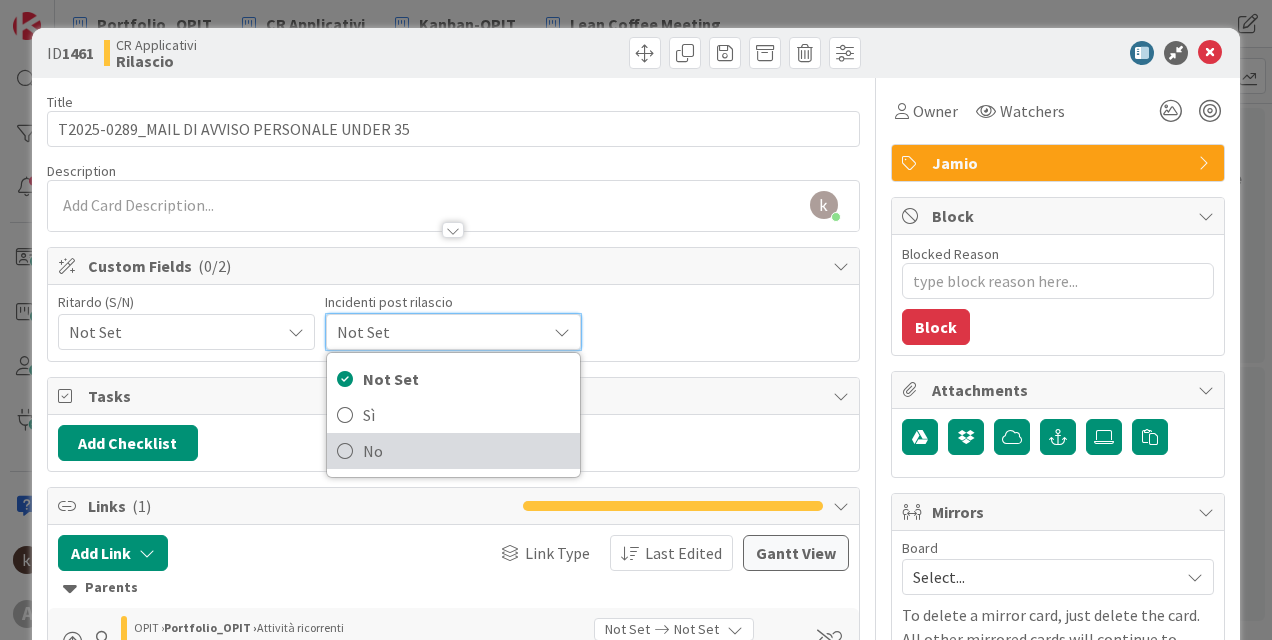click on "No" at bounding box center (466, 451) 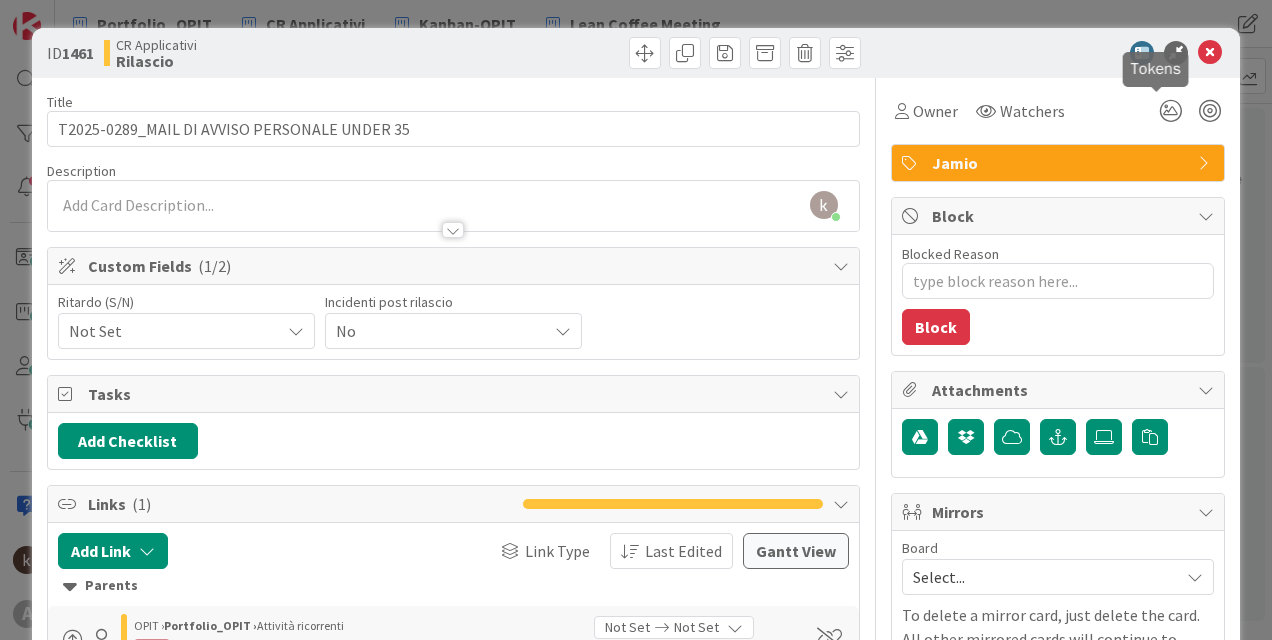 click at bounding box center (1210, 53) 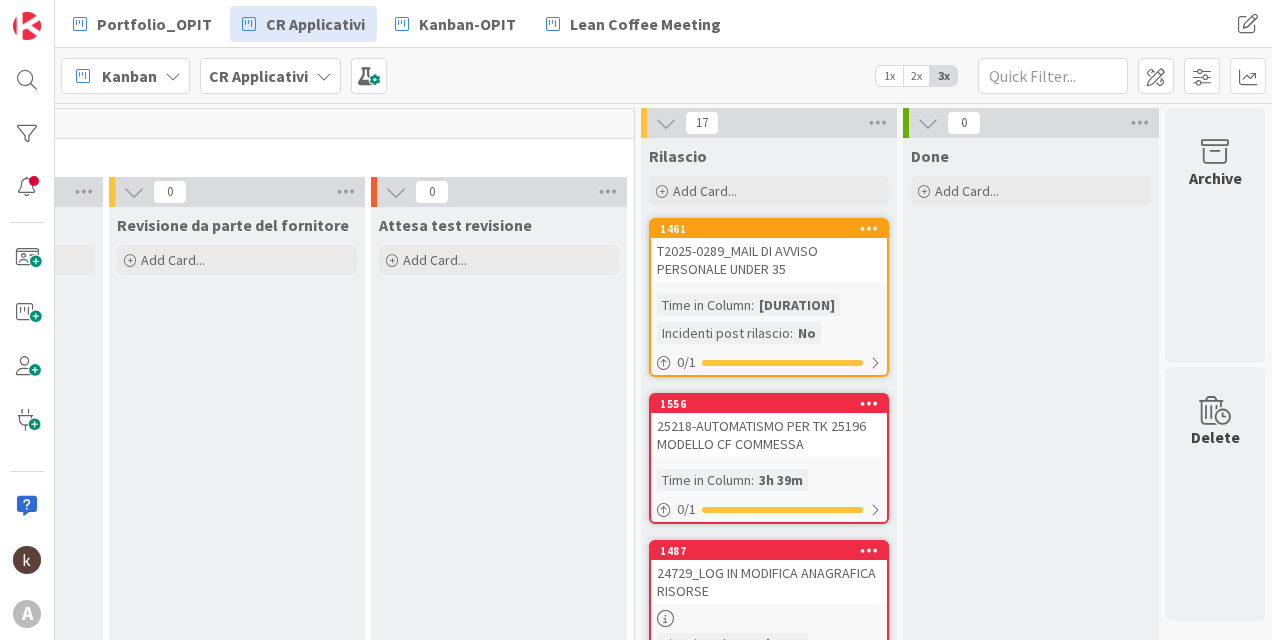 click on "25218-AUTOMATISMO PER TK 25196 MODELLO CF COMMESSA" at bounding box center (769, 435) 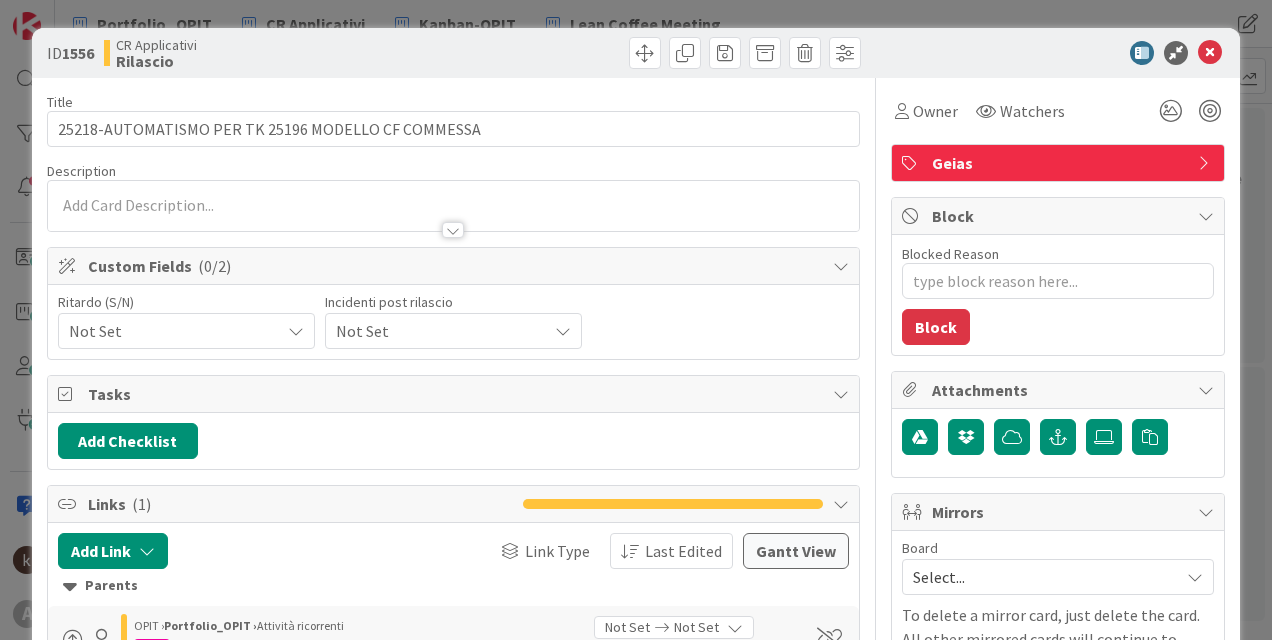 click on "Ritardo (S/N) Not Set Incidenti post rilascio Not Set" at bounding box center (453, 322) 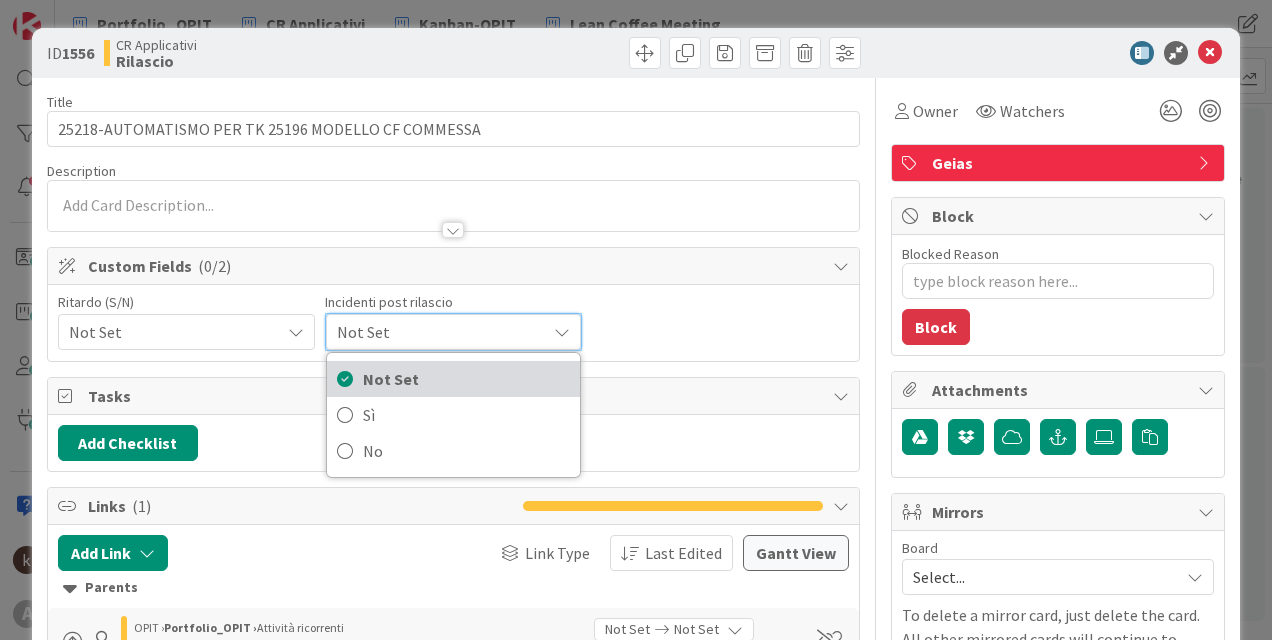 click on "Not Set" at bounding box center [466, 379] 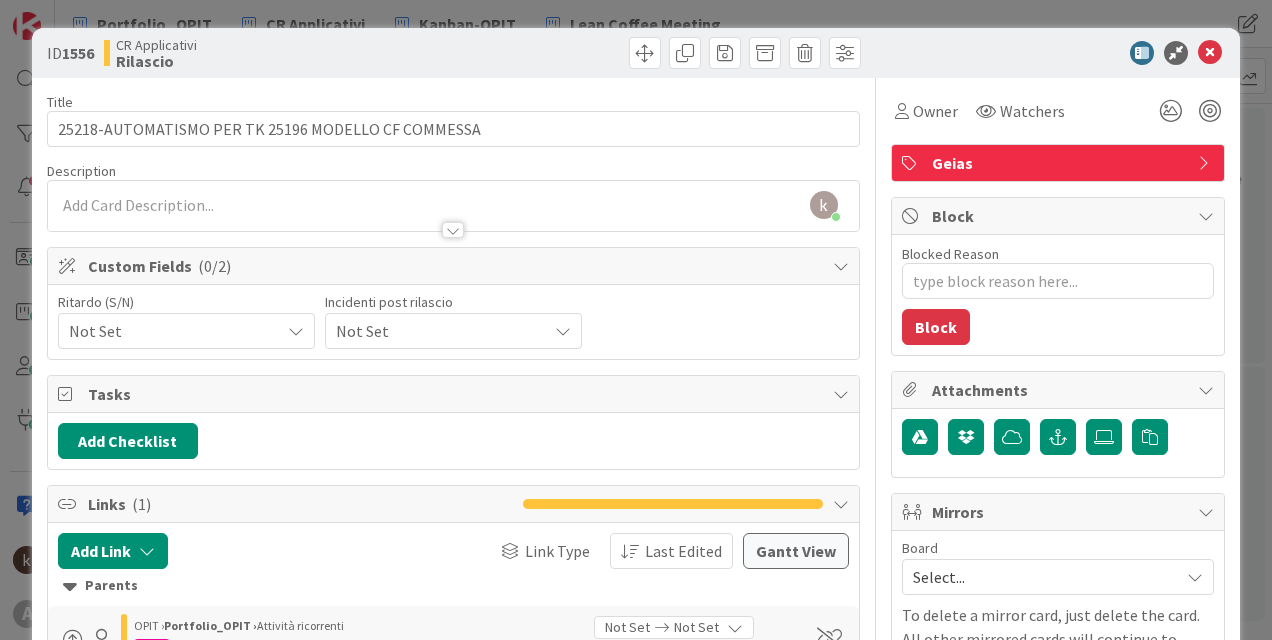 click on "Not Set" at bounding box center [169, 331] 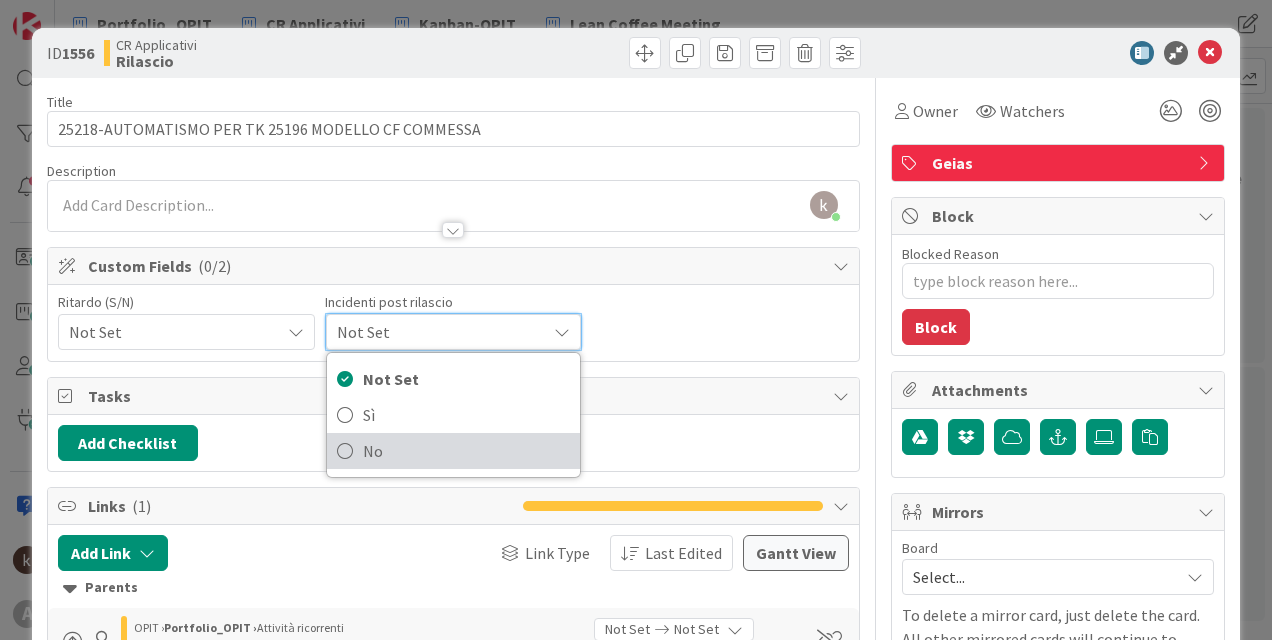 click on "No" at bounding box center [466, 451] 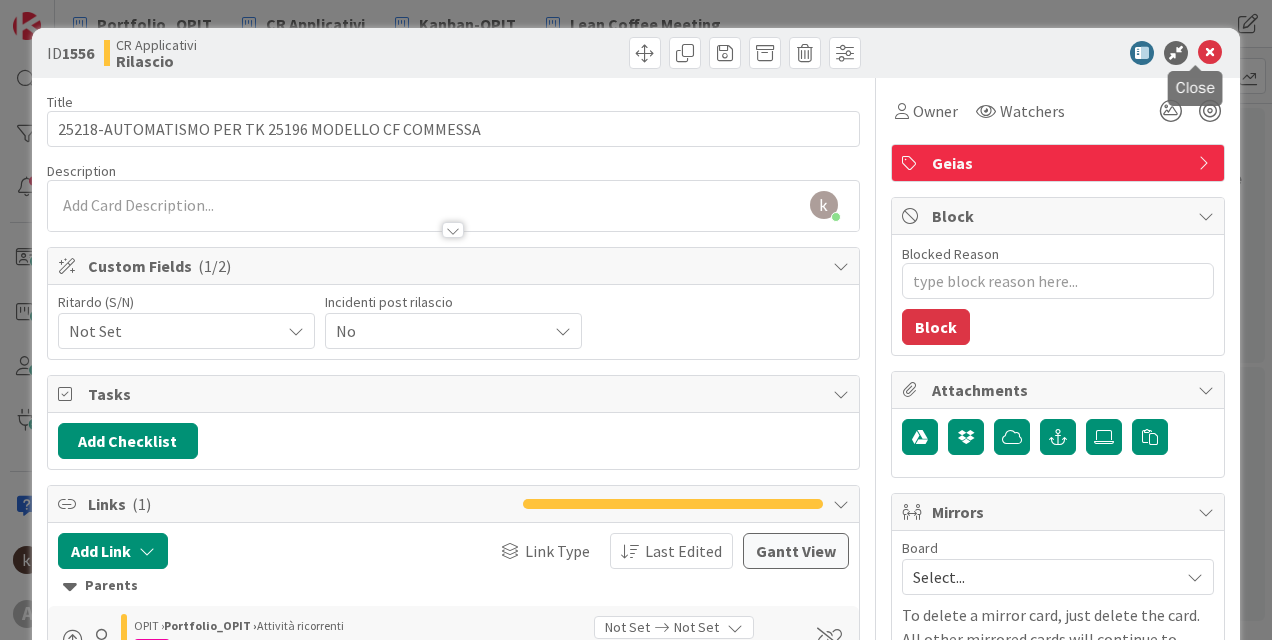 click at bounding box center [1210, 53] 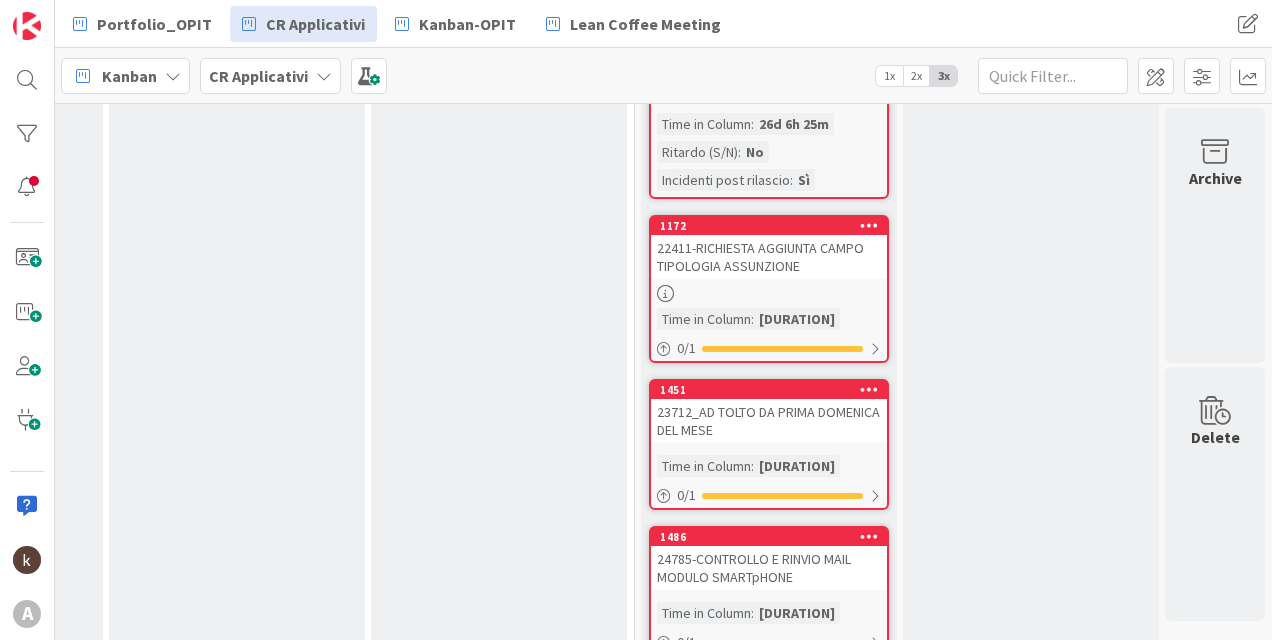 scroll, scrollTop: 700, scrollLeft: 2644, axis: both 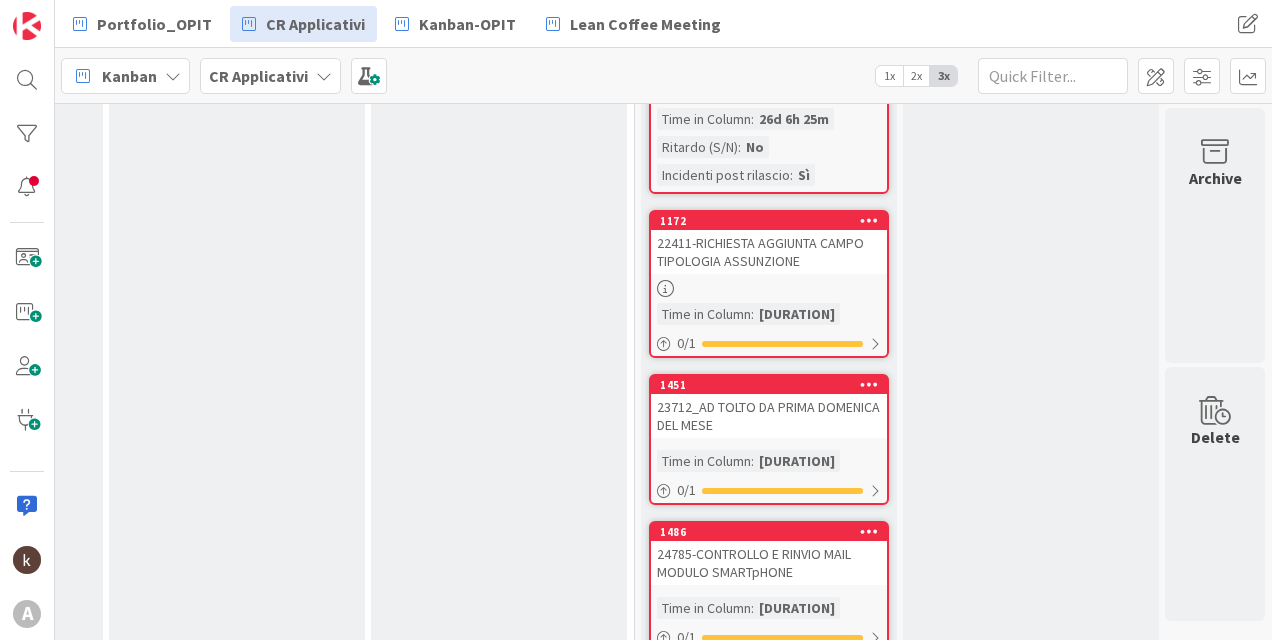 click on "23712_AD TOLTO DA PRIMA DOMENICA DEL MESE" at bounding box center (769, 416) 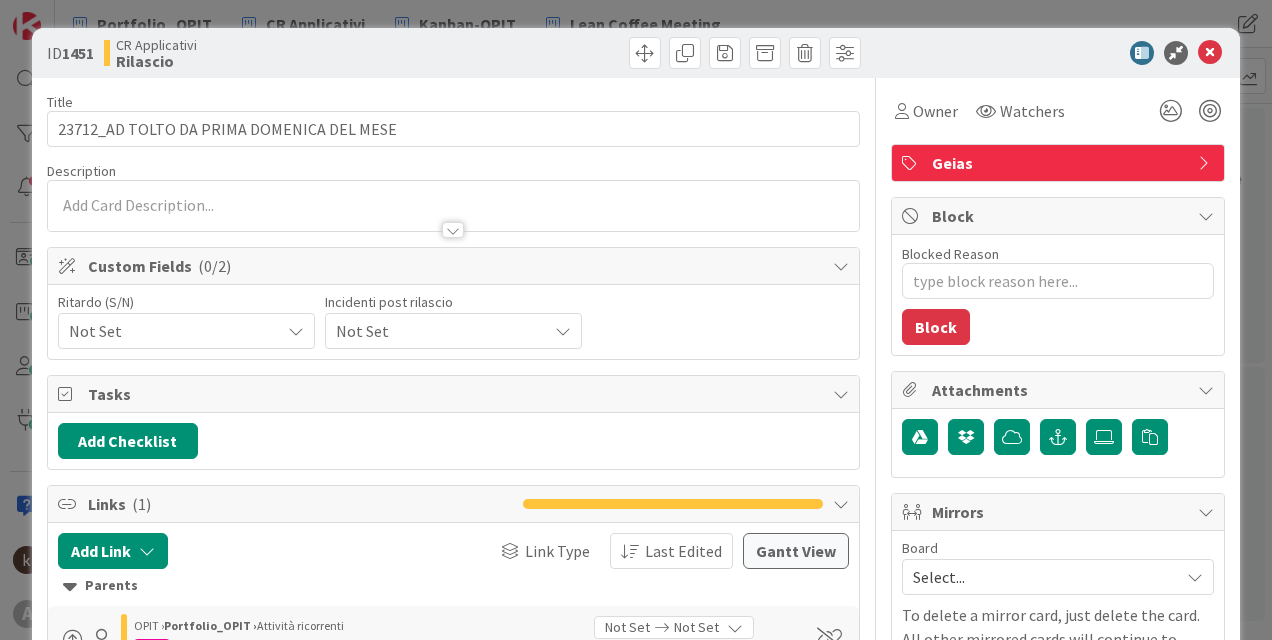 click on "Not Set" at bounding box center [169, 331] 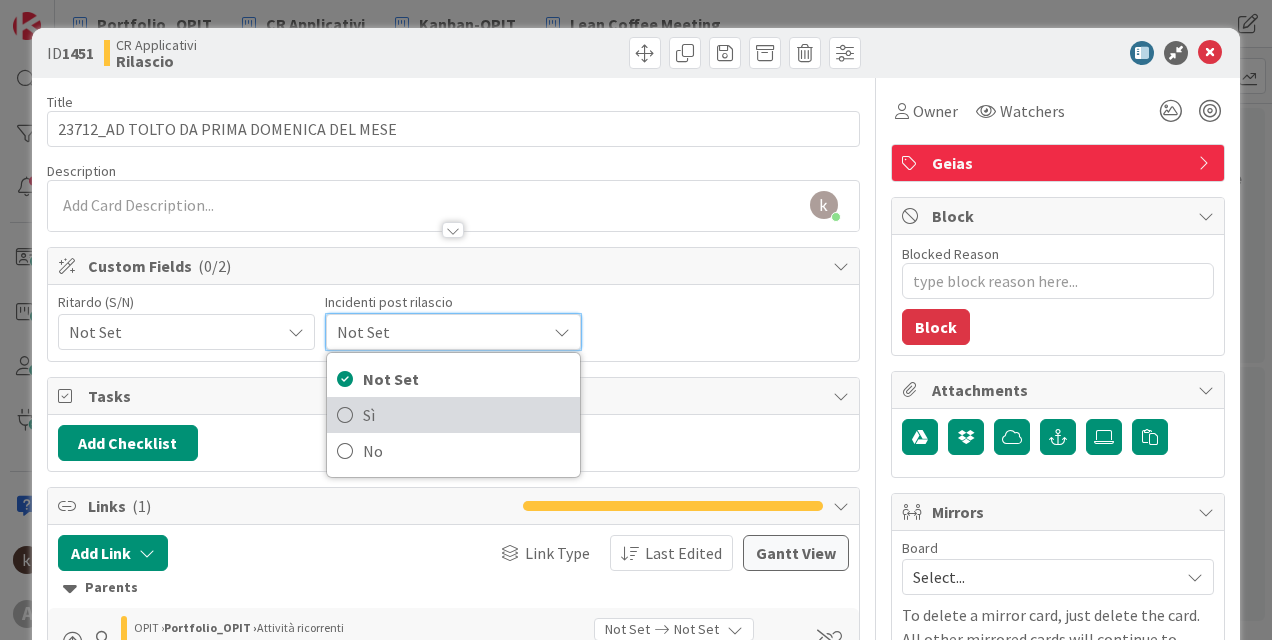 click on "Sì" at bounding box center (466, 415) 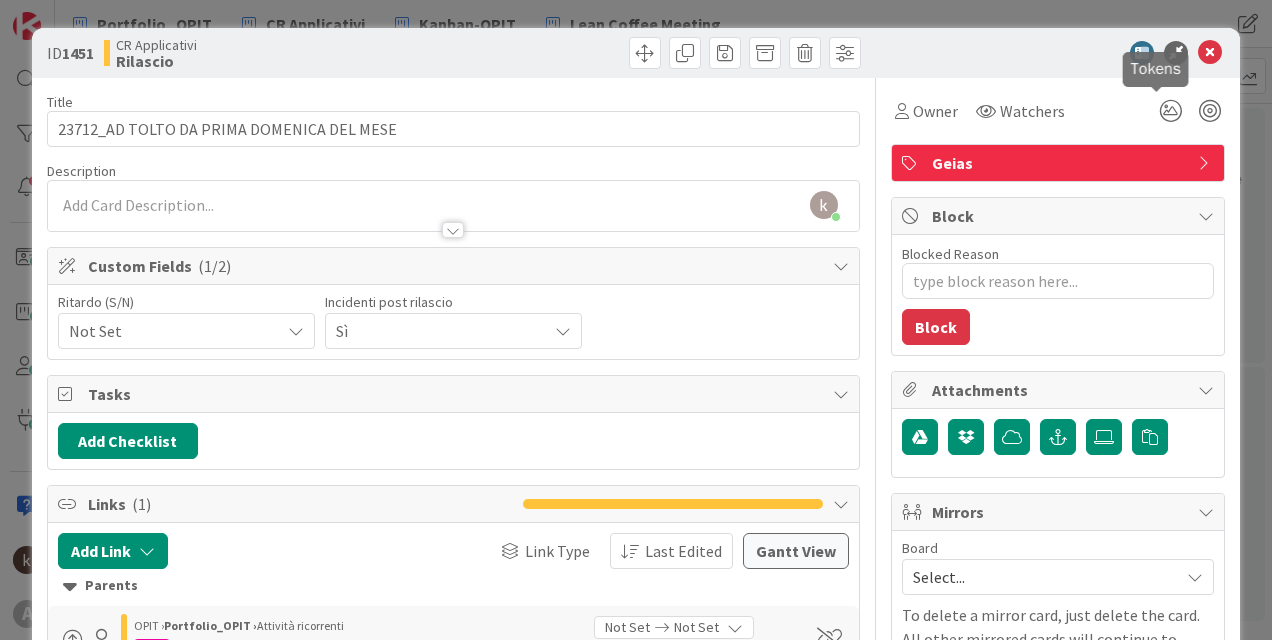 click at bounding box center [1210, 53] 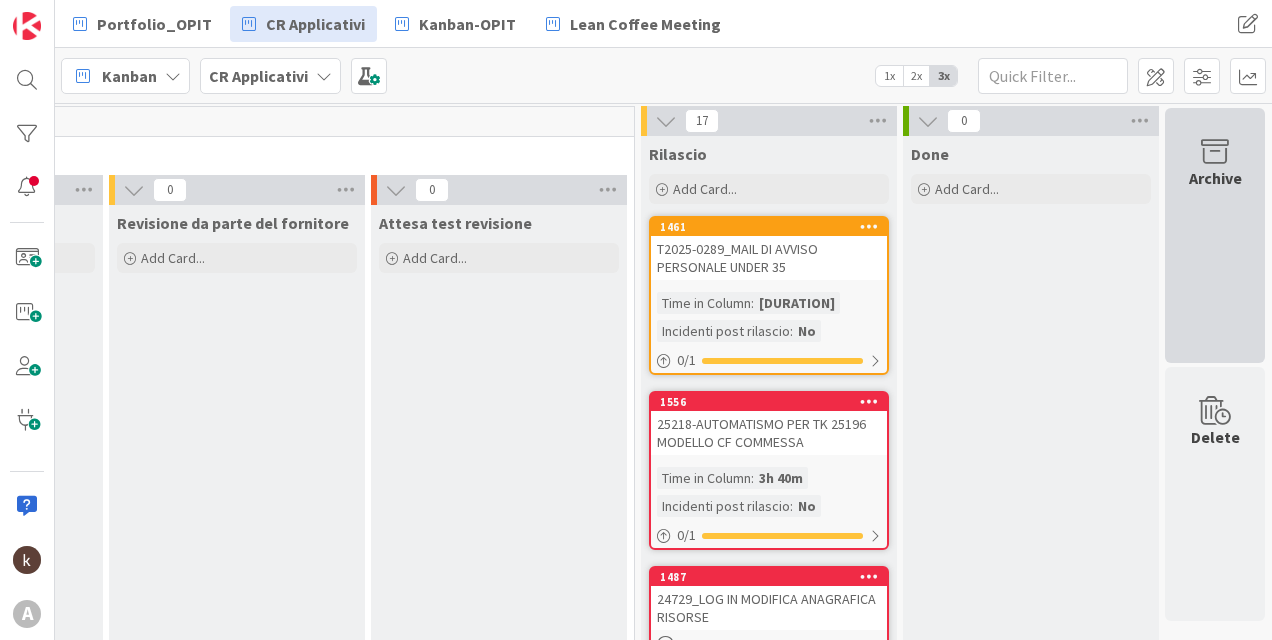 scroll, scrollTop: 0, scrollLeft: 2644, axis: horizontal 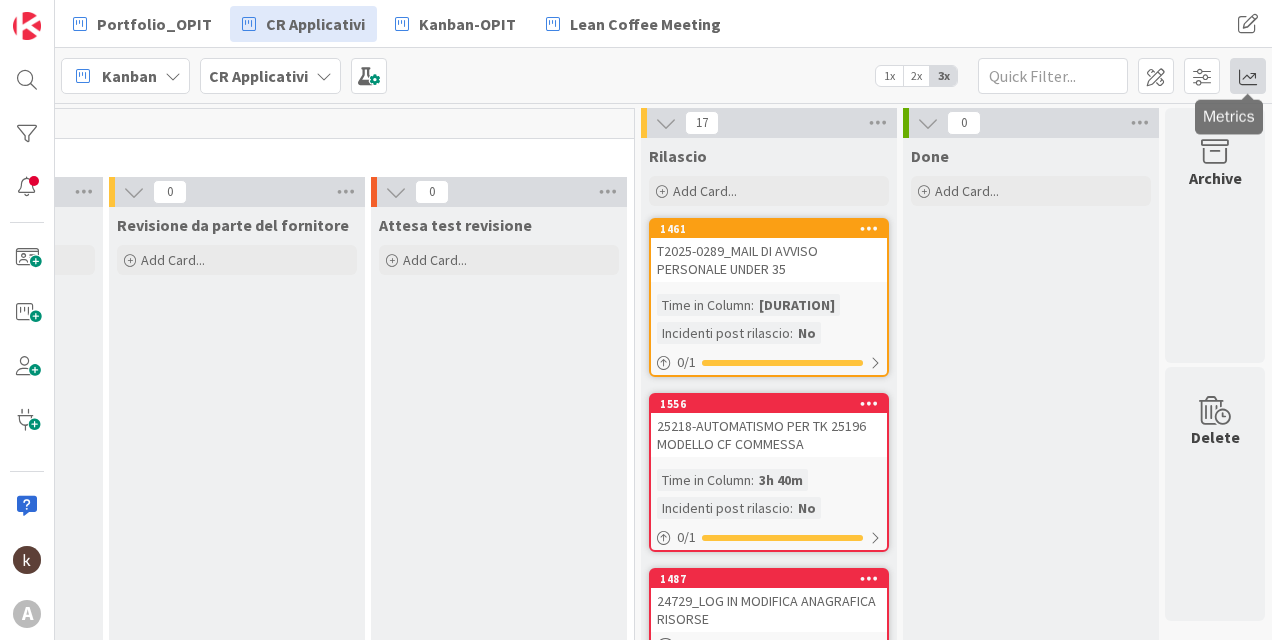 click at bounding box center [1248, 76] 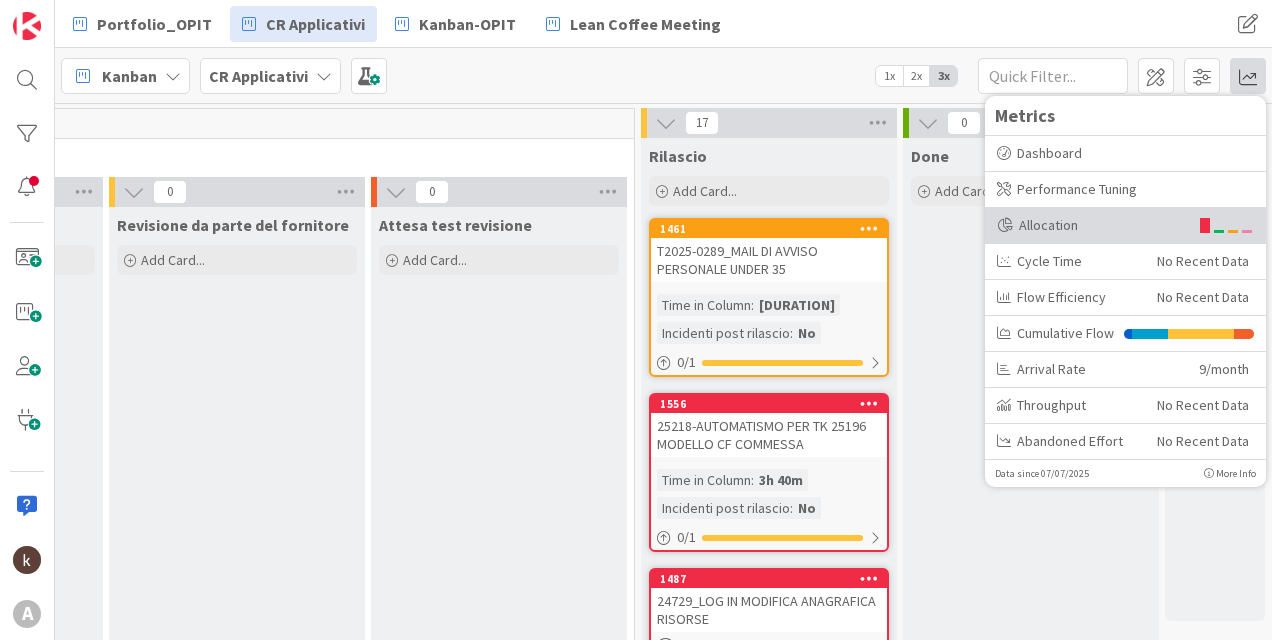 click on "Allocation" at bounding box center [1125, 226] 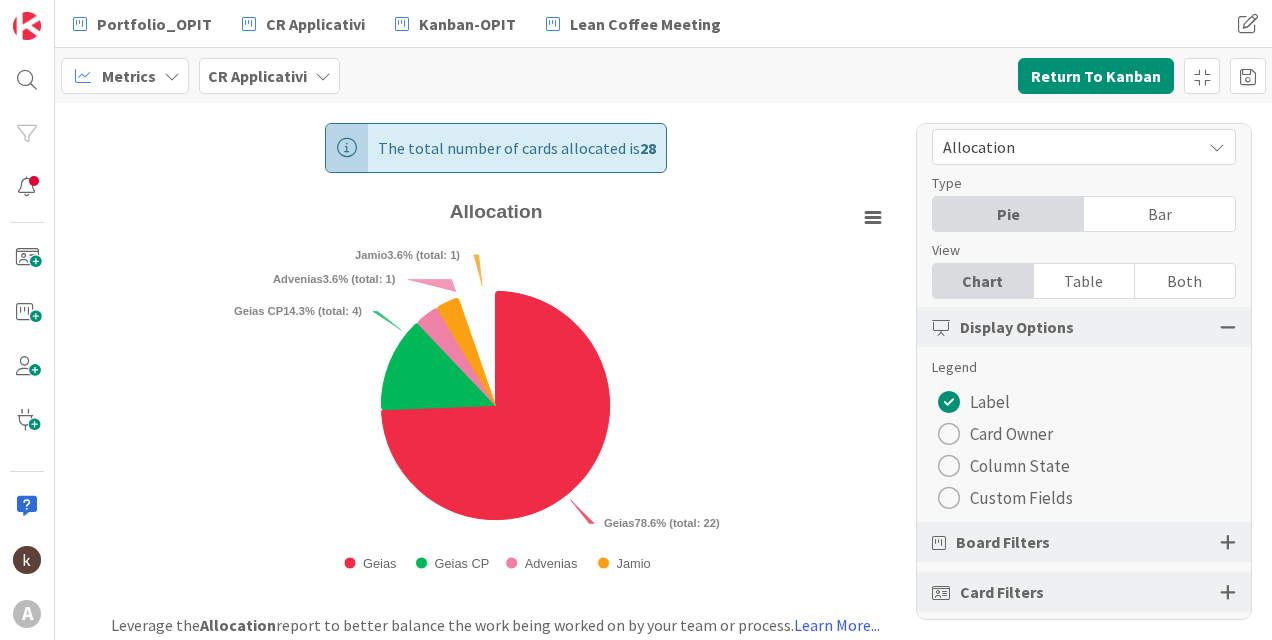 scroll, scrollTop: 41, scrollLeft: 0, axis: vertical 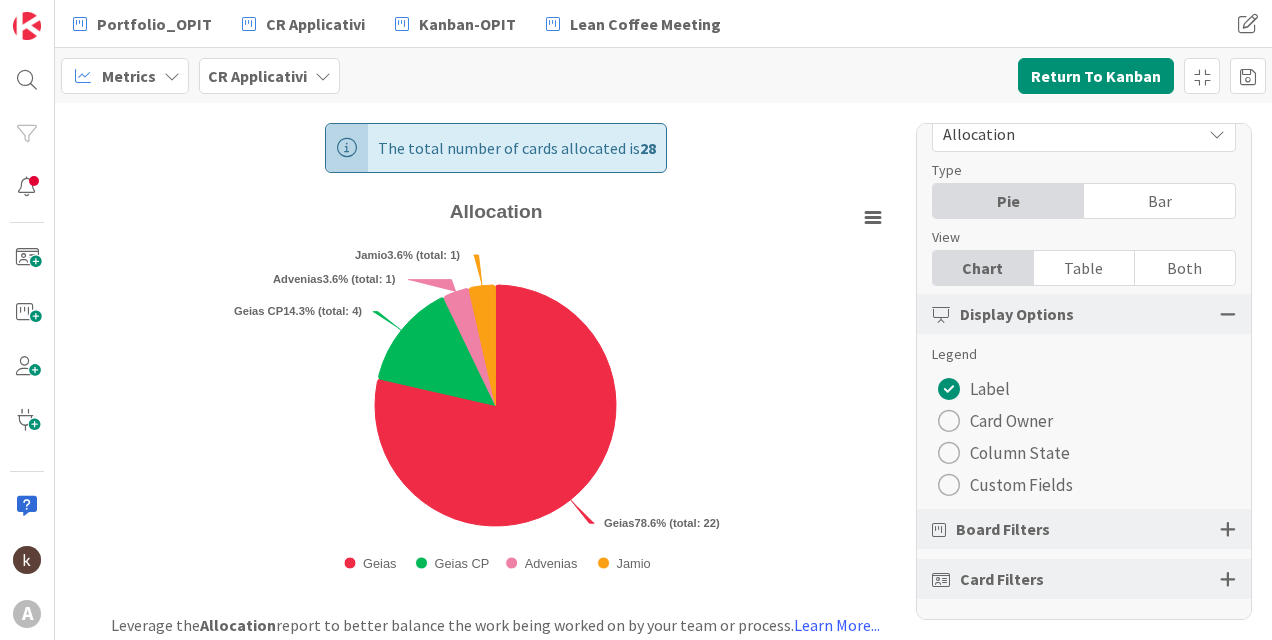 click at bounding box center [1228, 579] 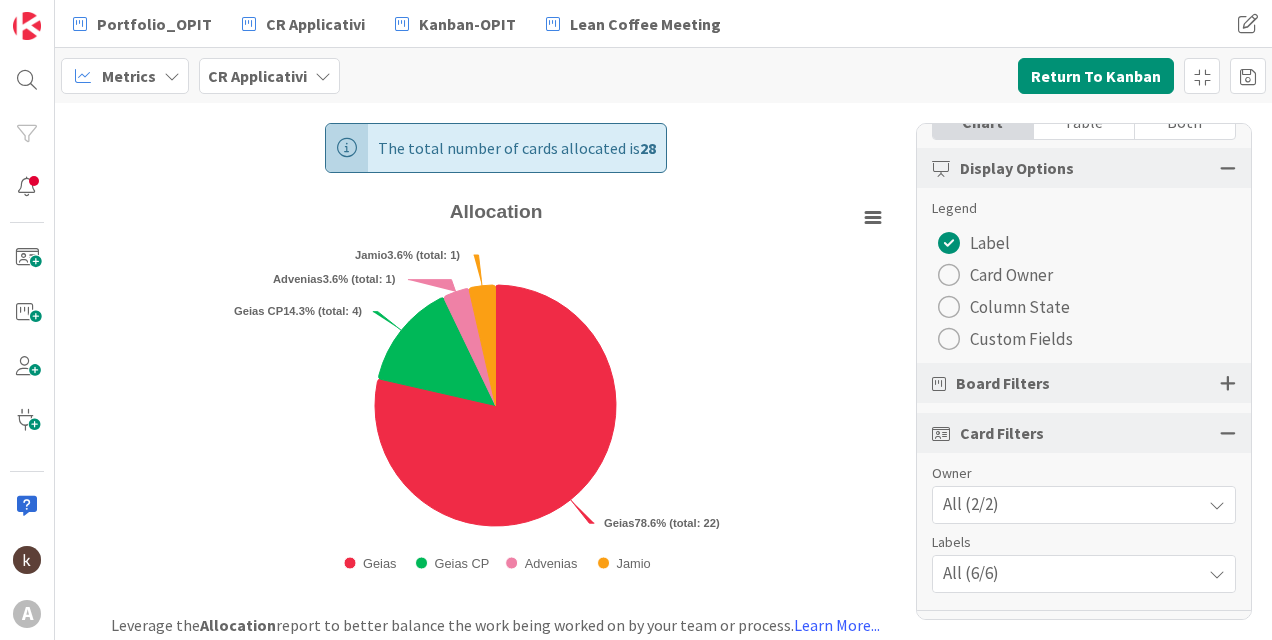 scroll, scrollTop: 279, scrollLeft: 0, axis: vertical 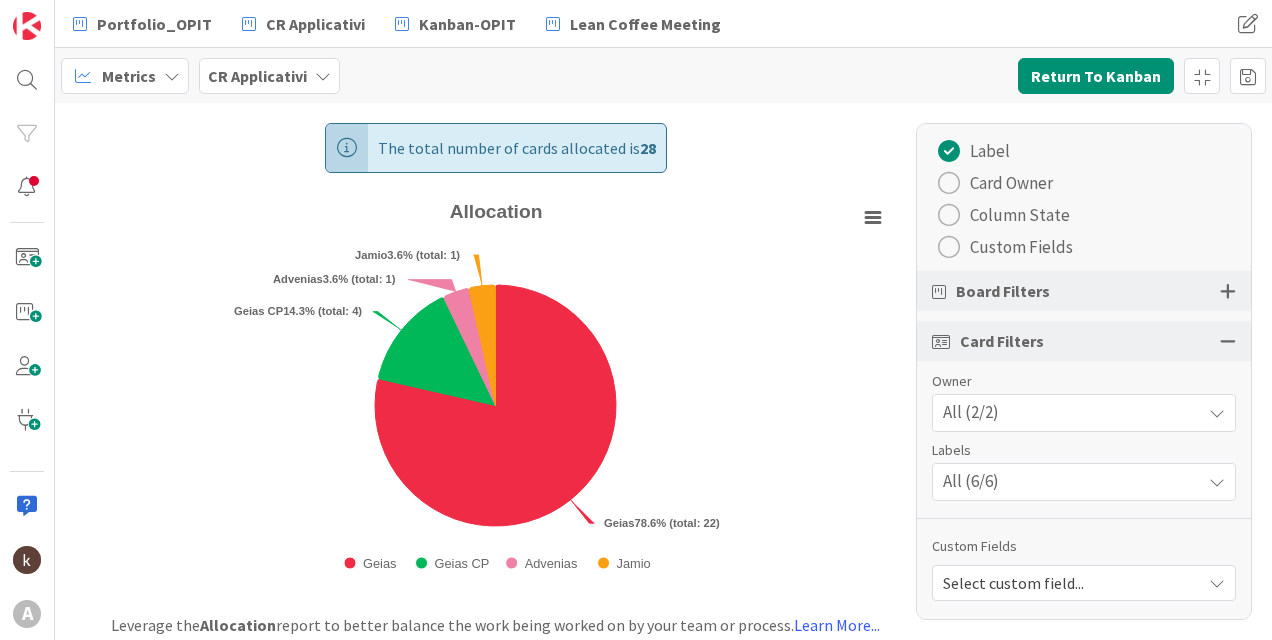 click on "Select custom field..." at bounding box center [1067, 583] 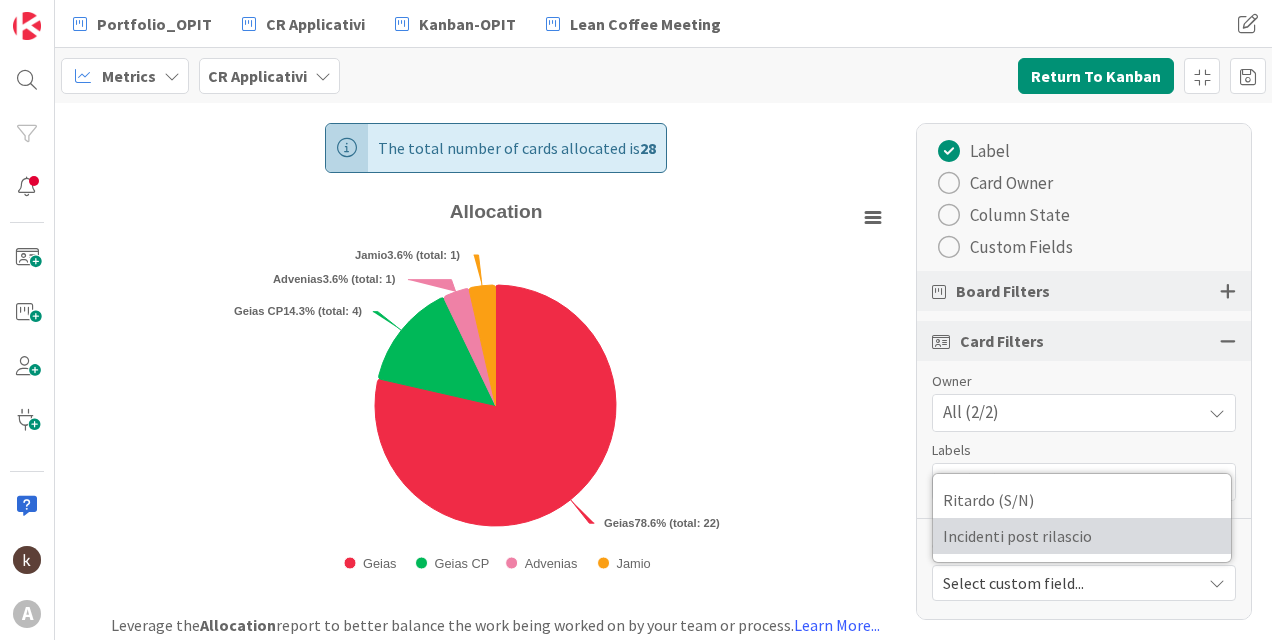 click on "Incidenti post rilascio" at bounding box center [1082, 536] 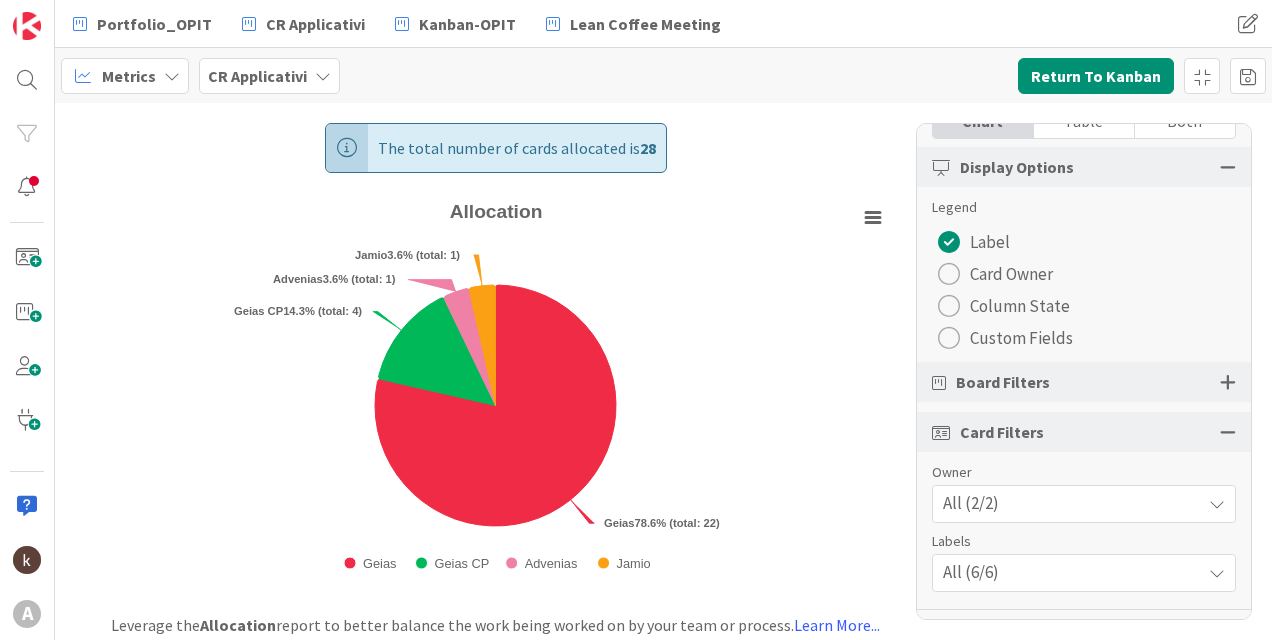 scroll, scrollTop: 179, scrollLeft: 0, axis: vertical 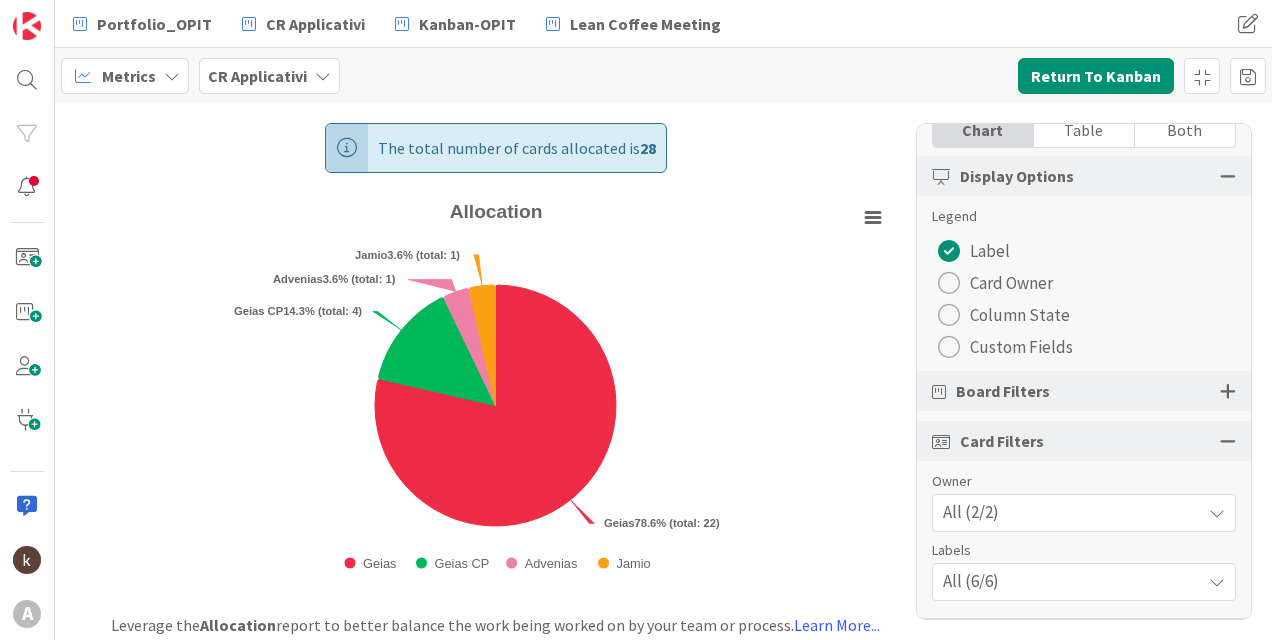 click on "Custom Fields" at bounding box center (1021, 347) 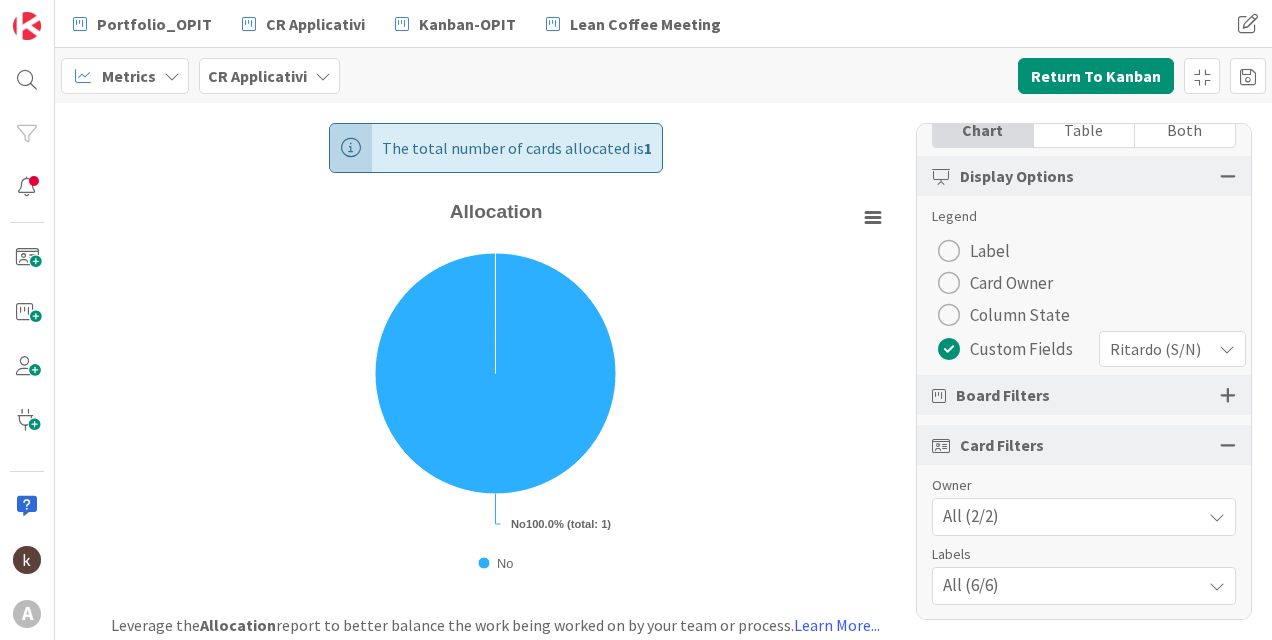 click on "Ritardo (S/N)" at bounding box center (1155, 349) 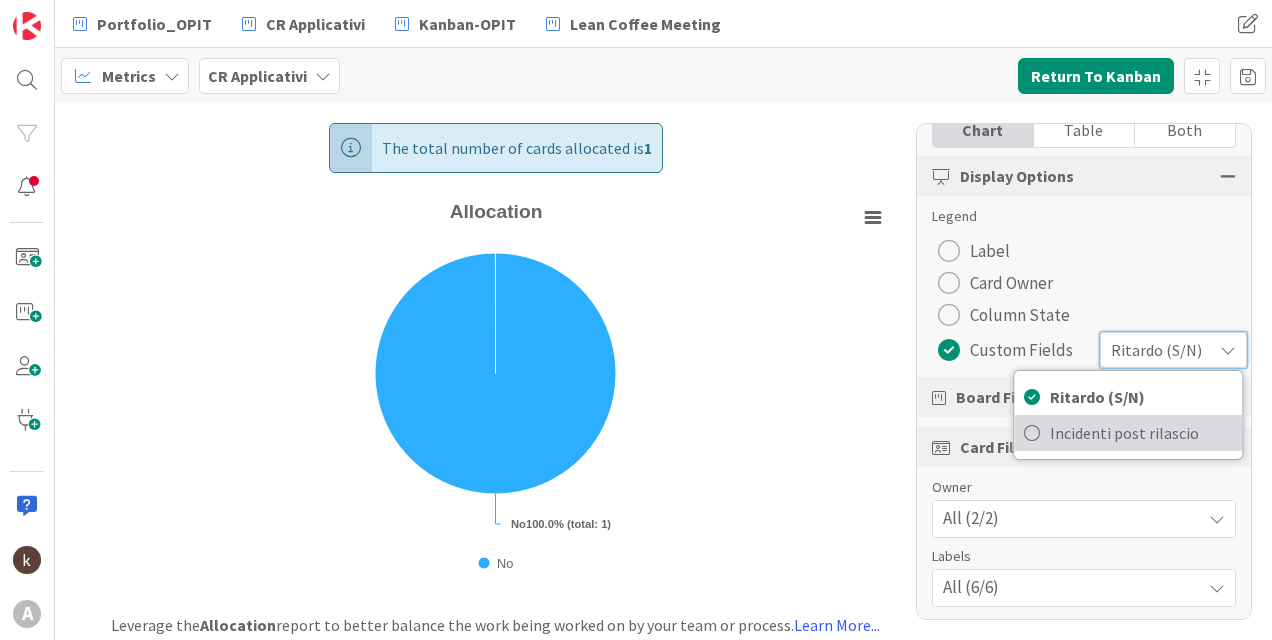 click on "Incidenti post rilascio" at bounding box center [1141, 433] 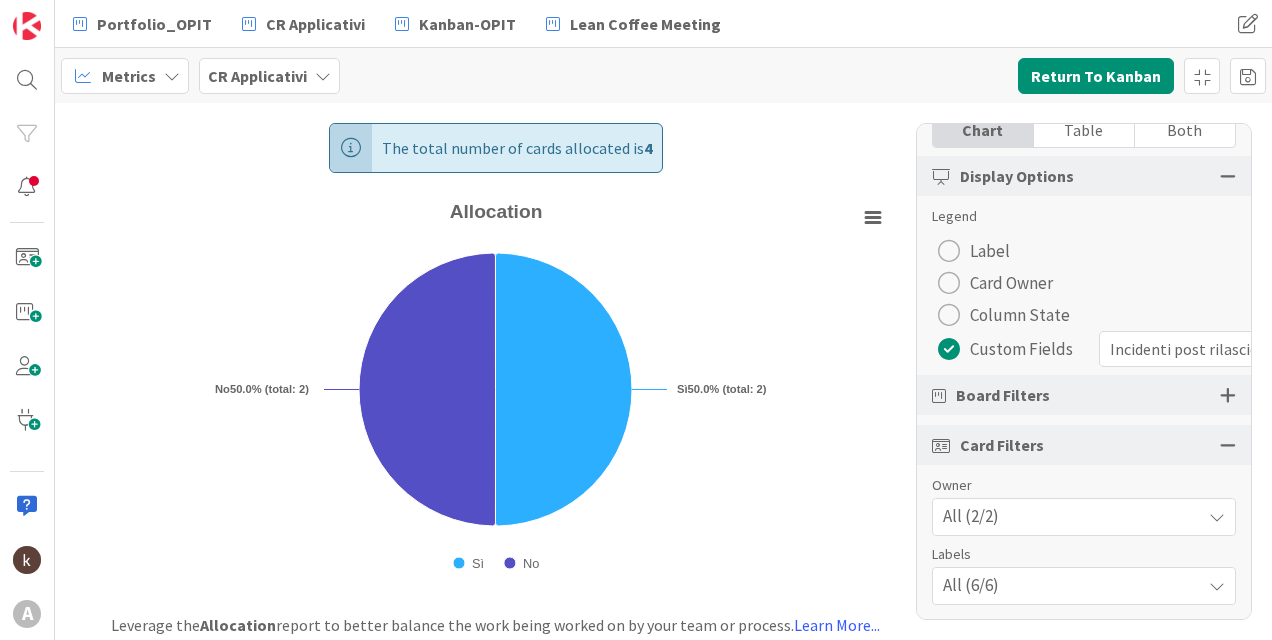 click on "Board Filters" at bounding box center (1084, 395) 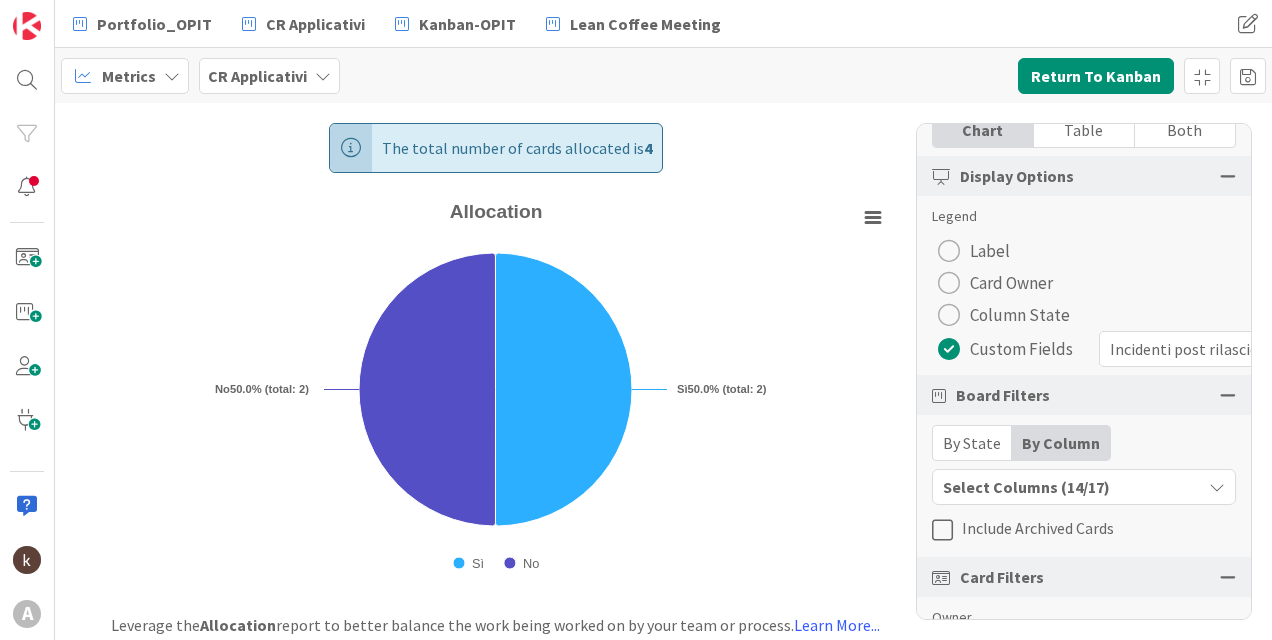 click on "Include Archived Cards" at bounding box center (1038, 528) 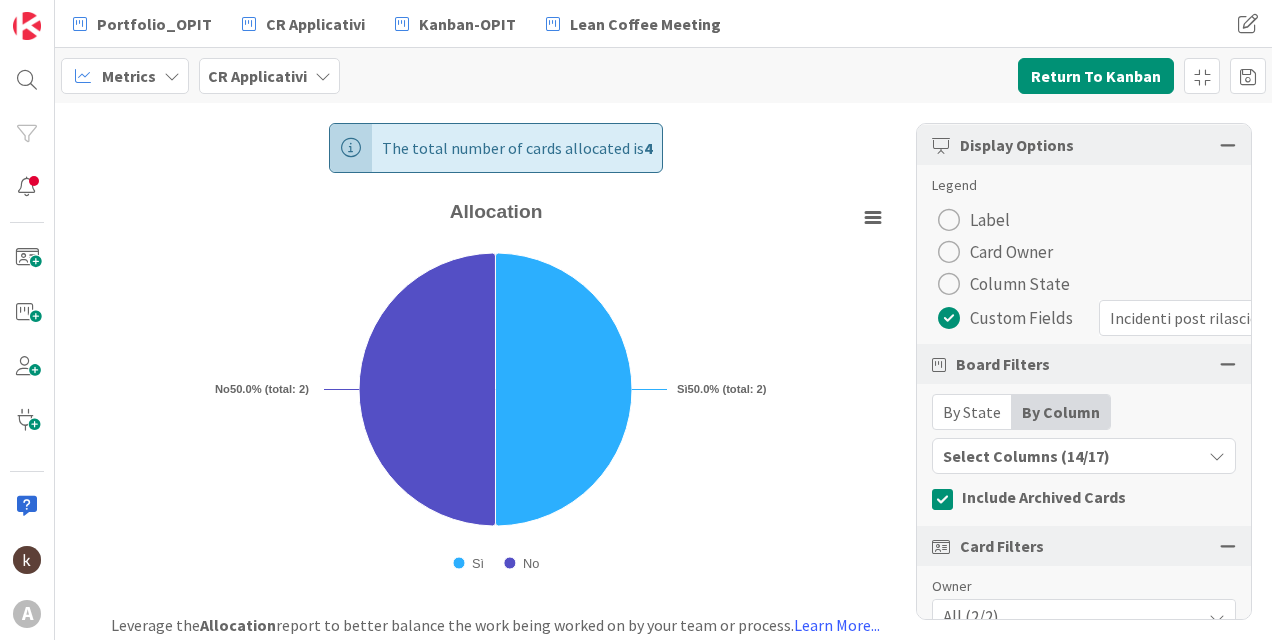 scroll, scrollTop: 199, scrollLeft: 0, axis: vertical 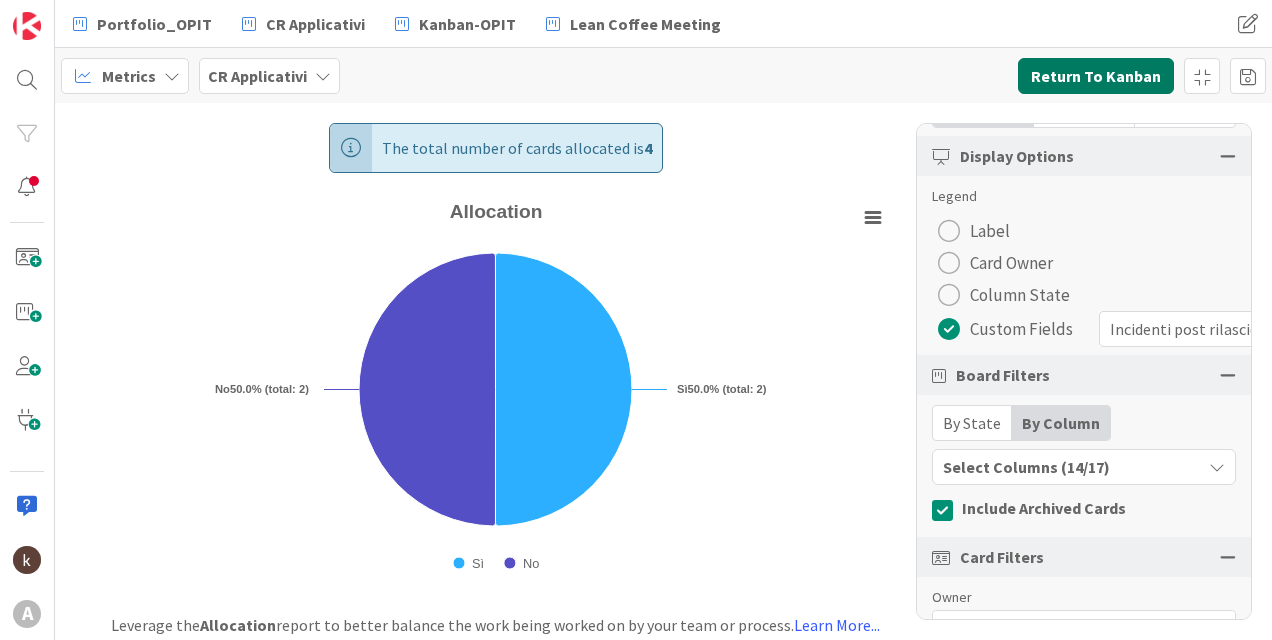click on "Return To Kanban" at bounding box center [1096, 76] 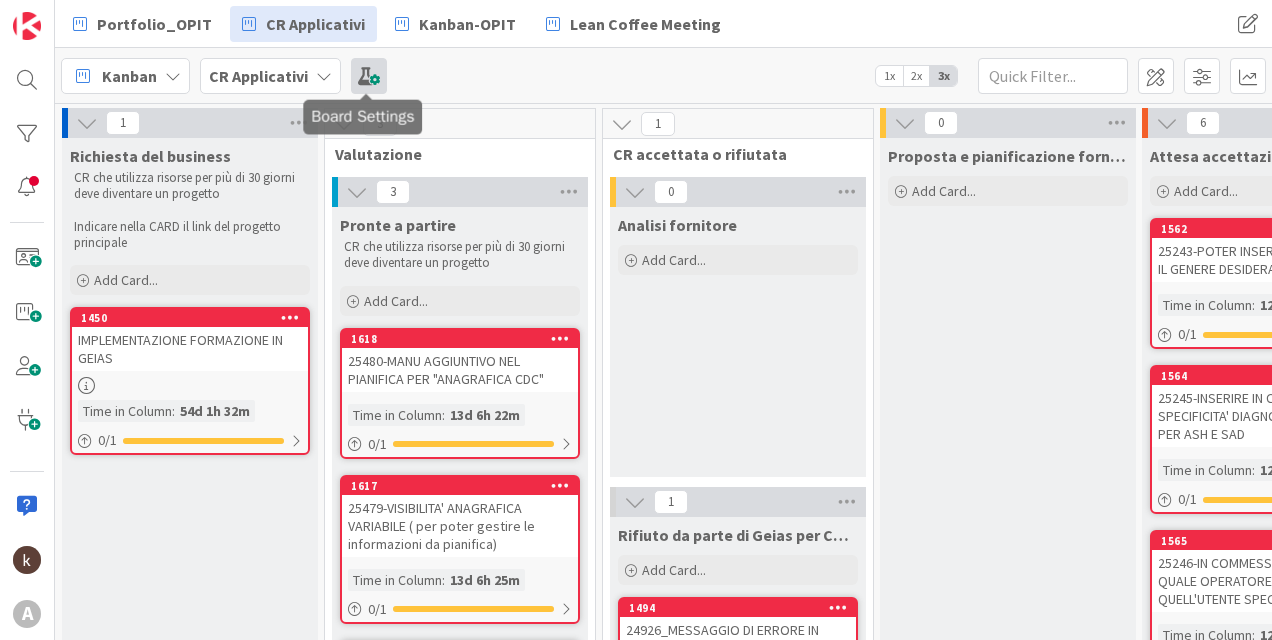 click at bounding box center [369, 76] 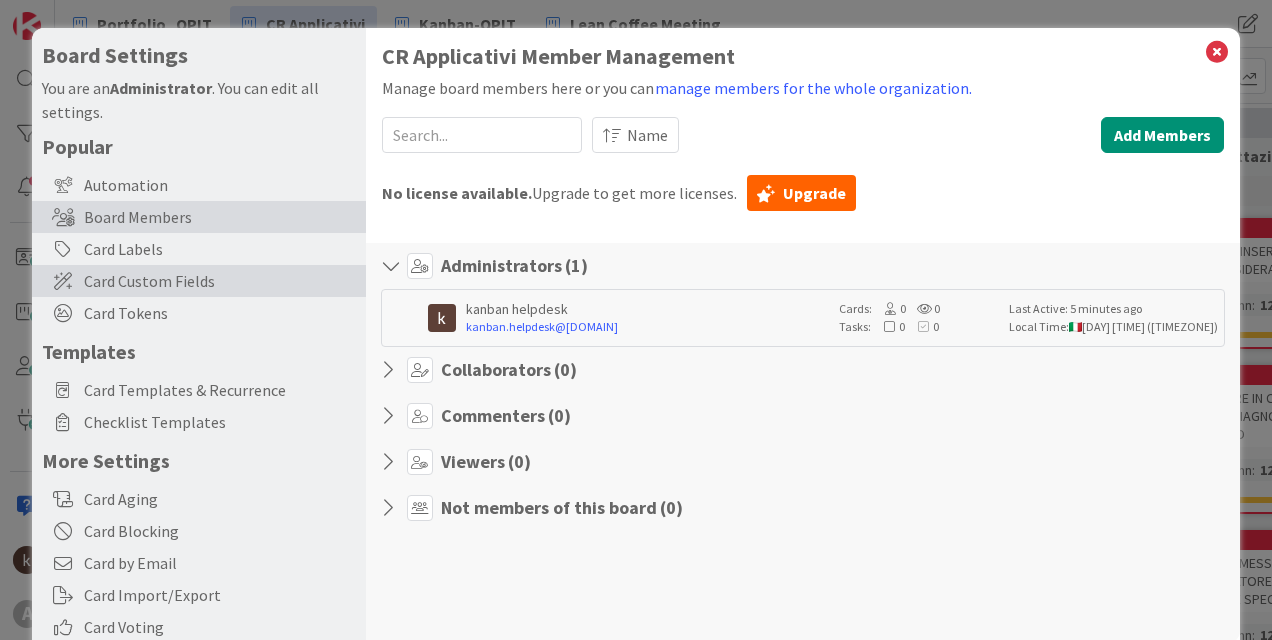 click on "Card Custom Fields" at bounding box center [220, 281] 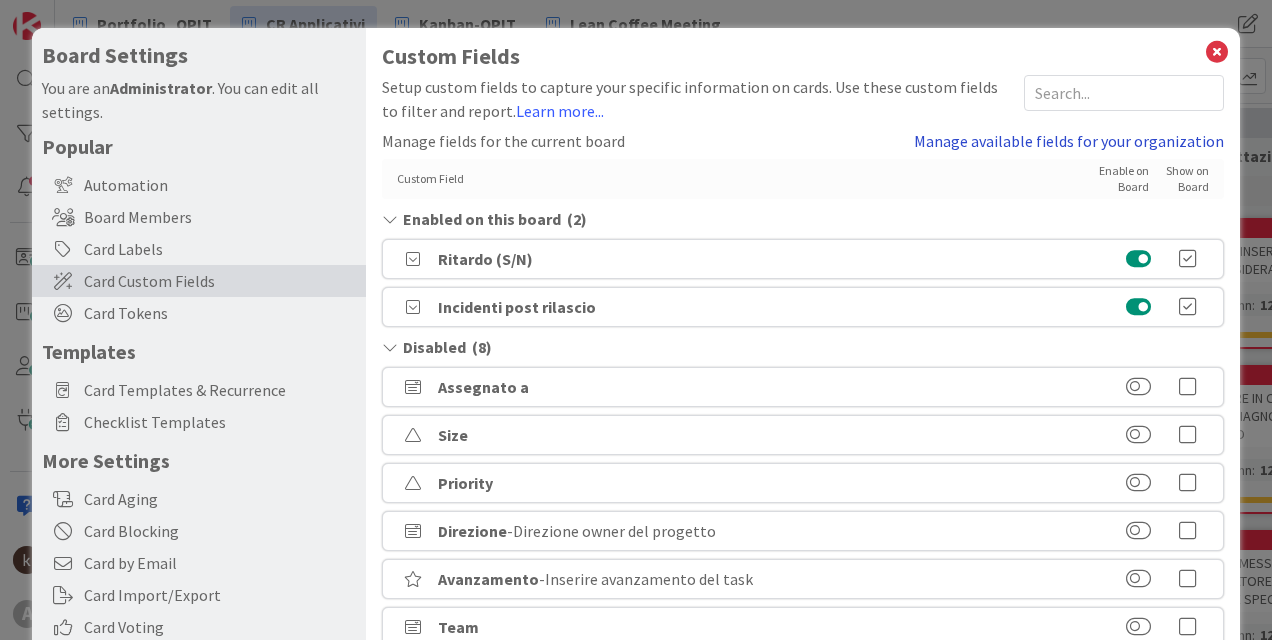 click on "Manage available fields for your organization" at bounding box center [1069, 141] 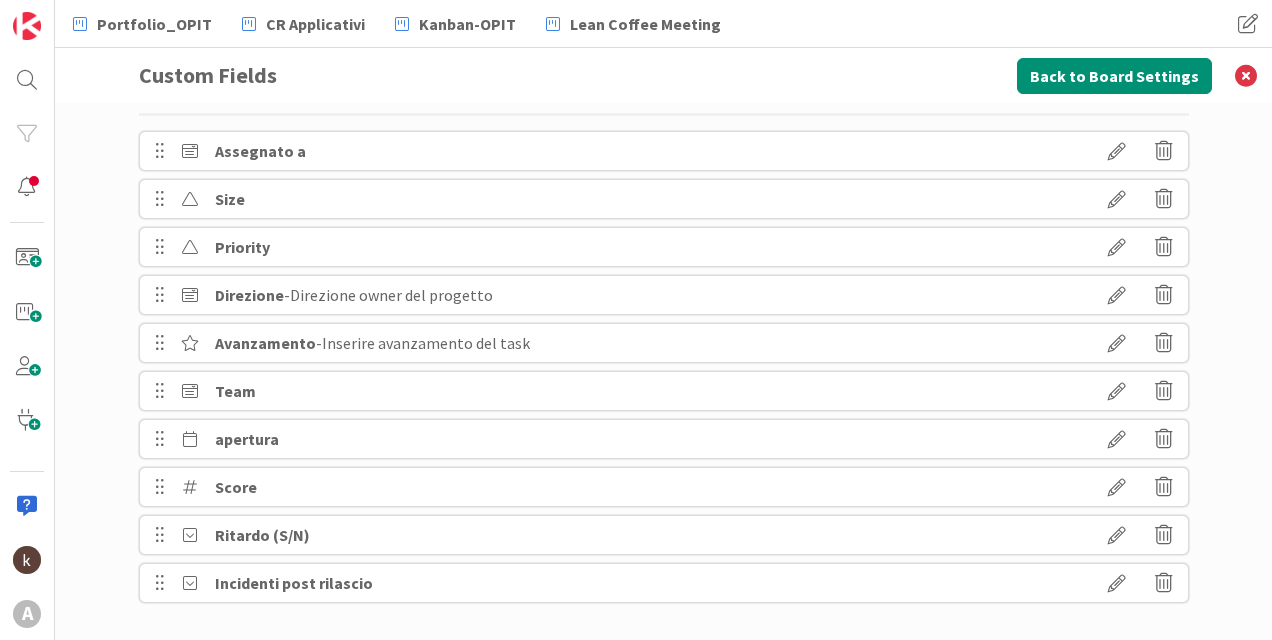 scroll, scrollTop: 64, scrollLeft: 0, axis: vertical 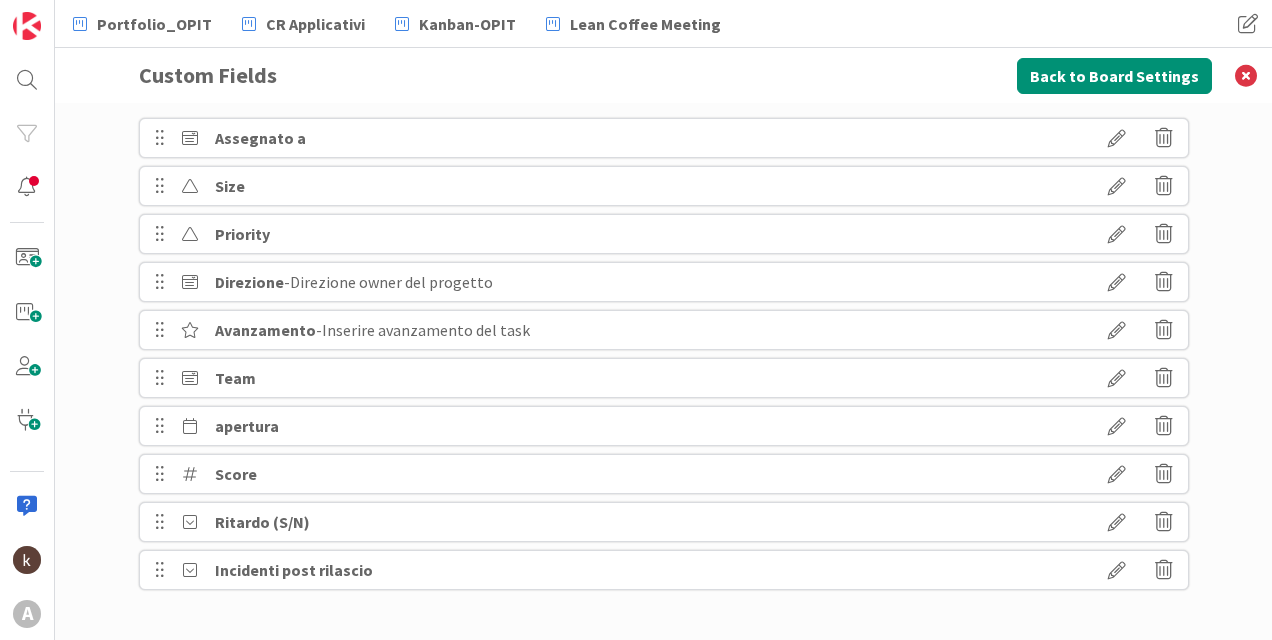 click at bounding box center (1117, 570) 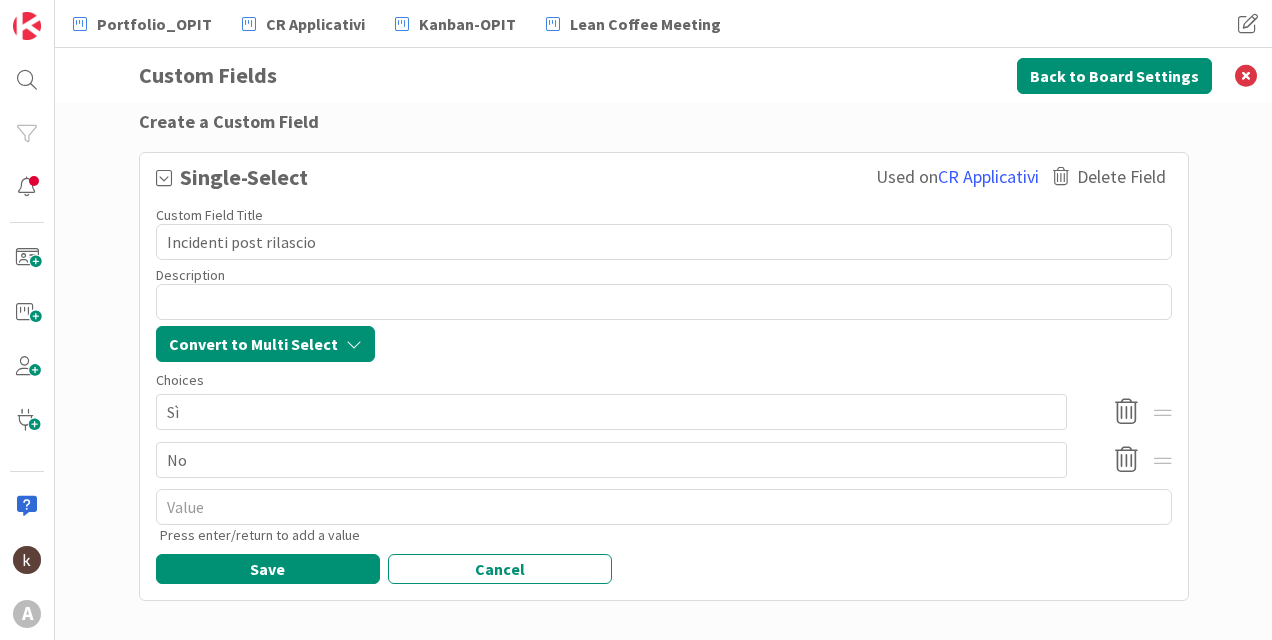 scroll, scrollTop: 81, scrollLeft: 0, axis: vertical 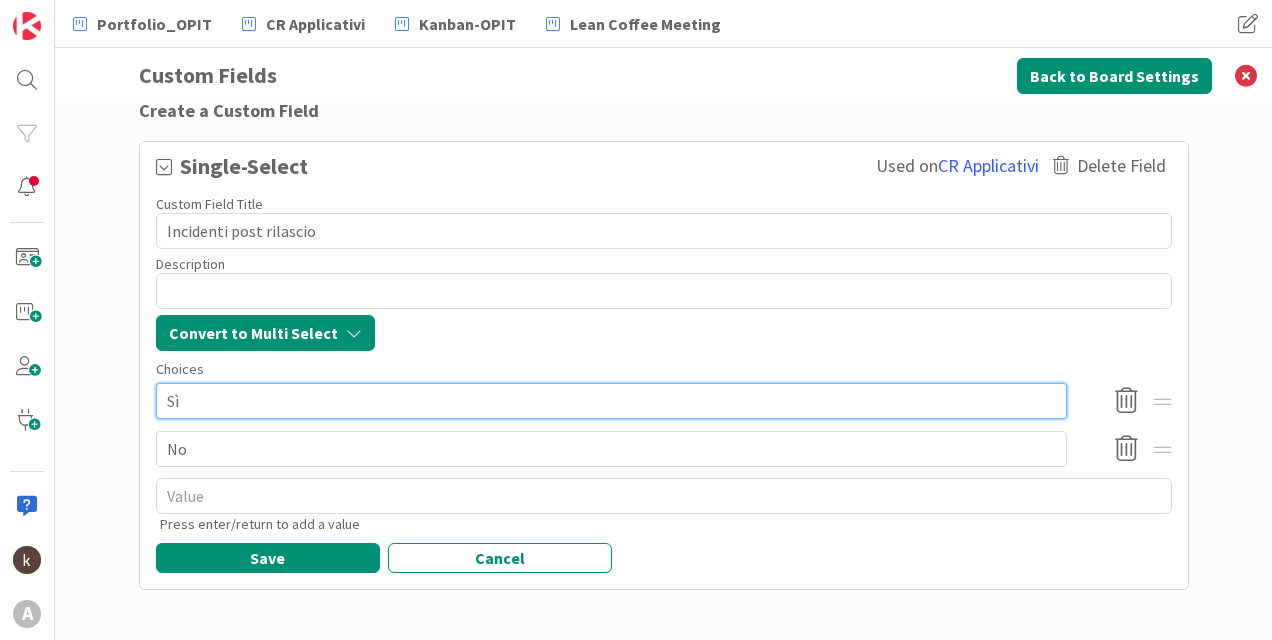 click on "Sì" at bounding box center [611, 401] 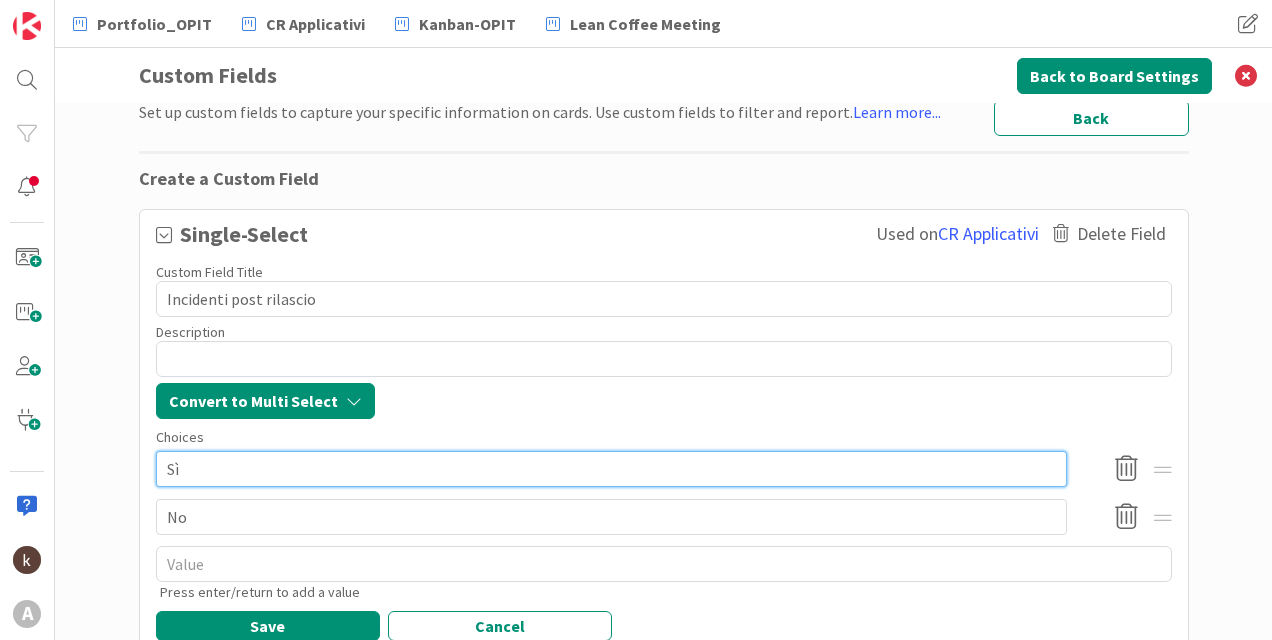 scroll, scrollTop: 0, scrollLeft: 0, axis: both 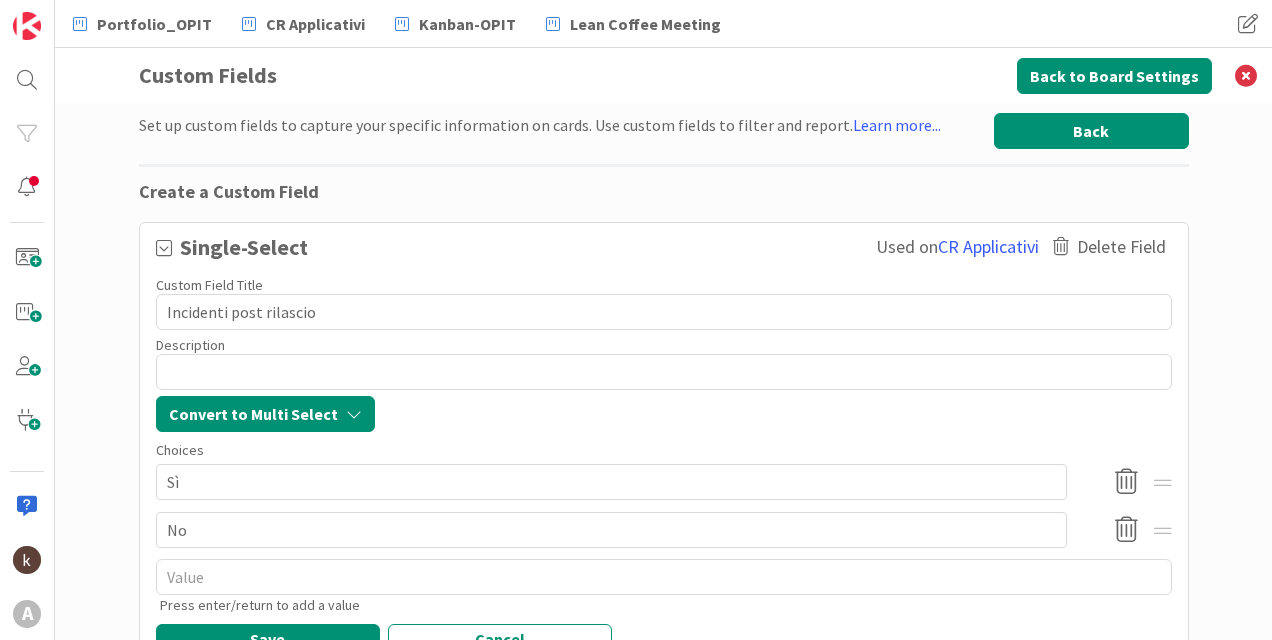 click on "Back" at bounding box center [1091, 131] 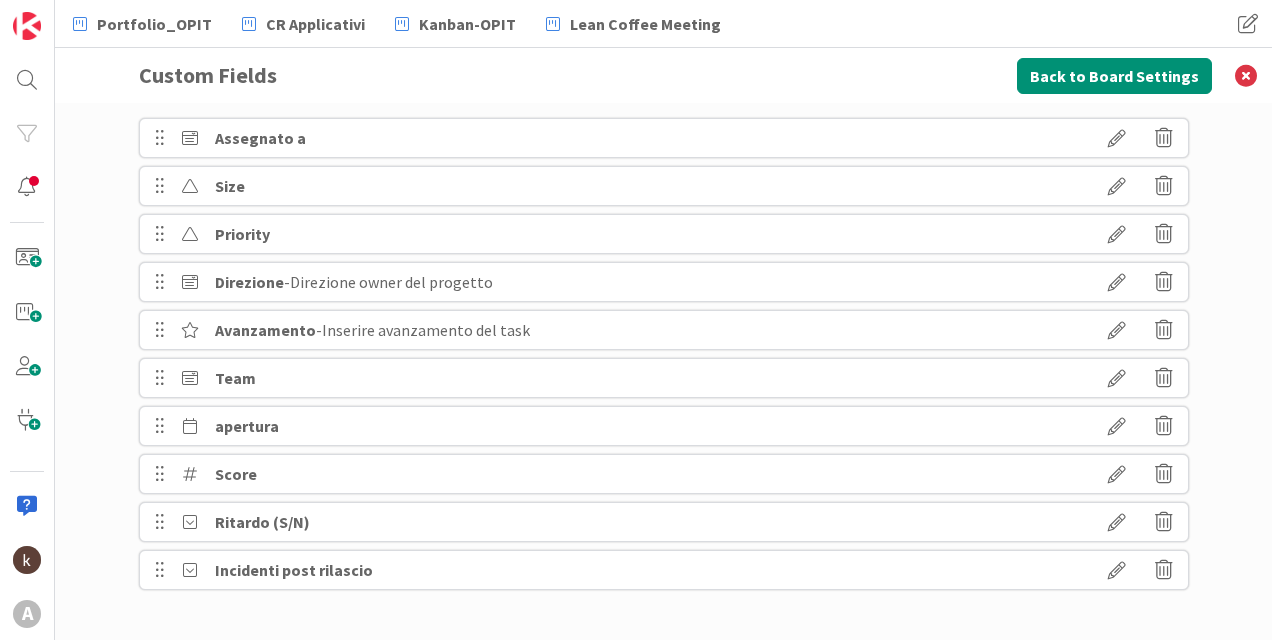 scroll, scrollTop: 0, scrollLeft: 0, axis: both 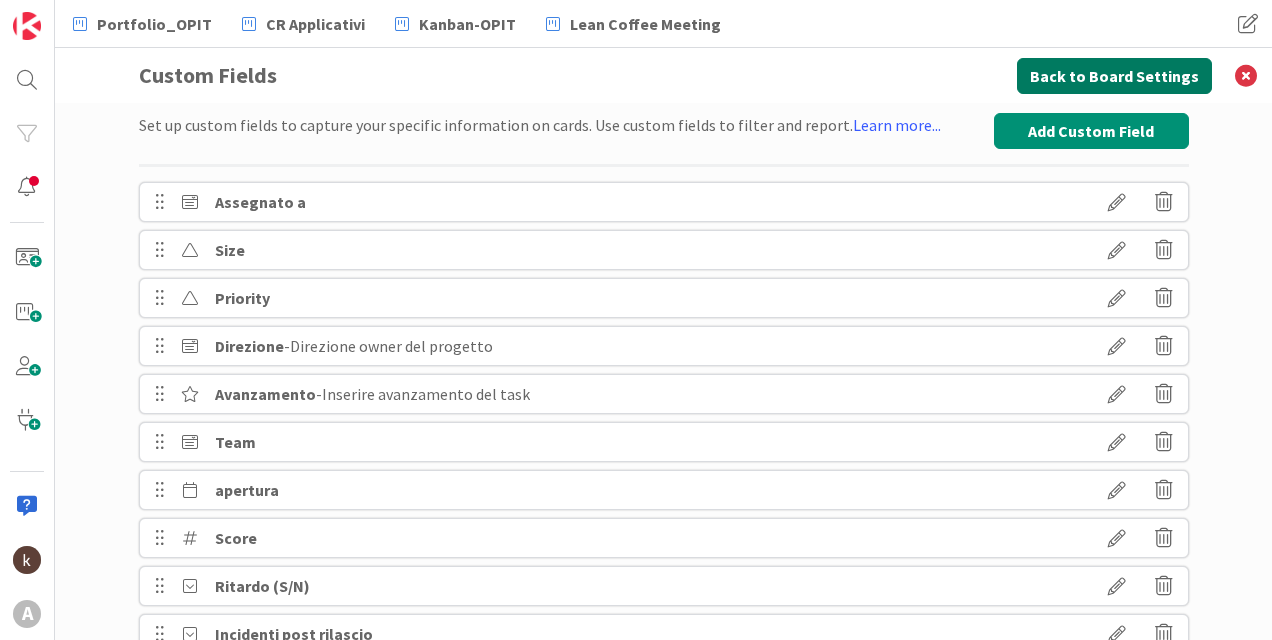 click on "Back to Board Settings" at bounding box center (1114, 76) 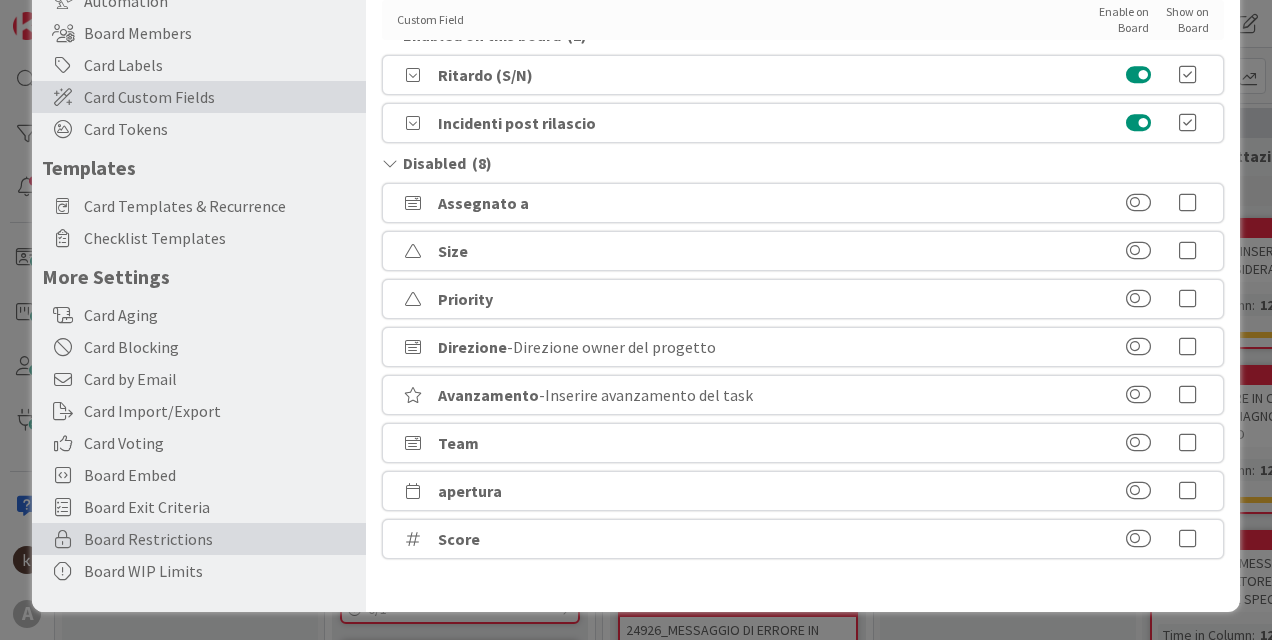 scroll, scrollTop: 84, scrollLeft: 0, axis: vertical 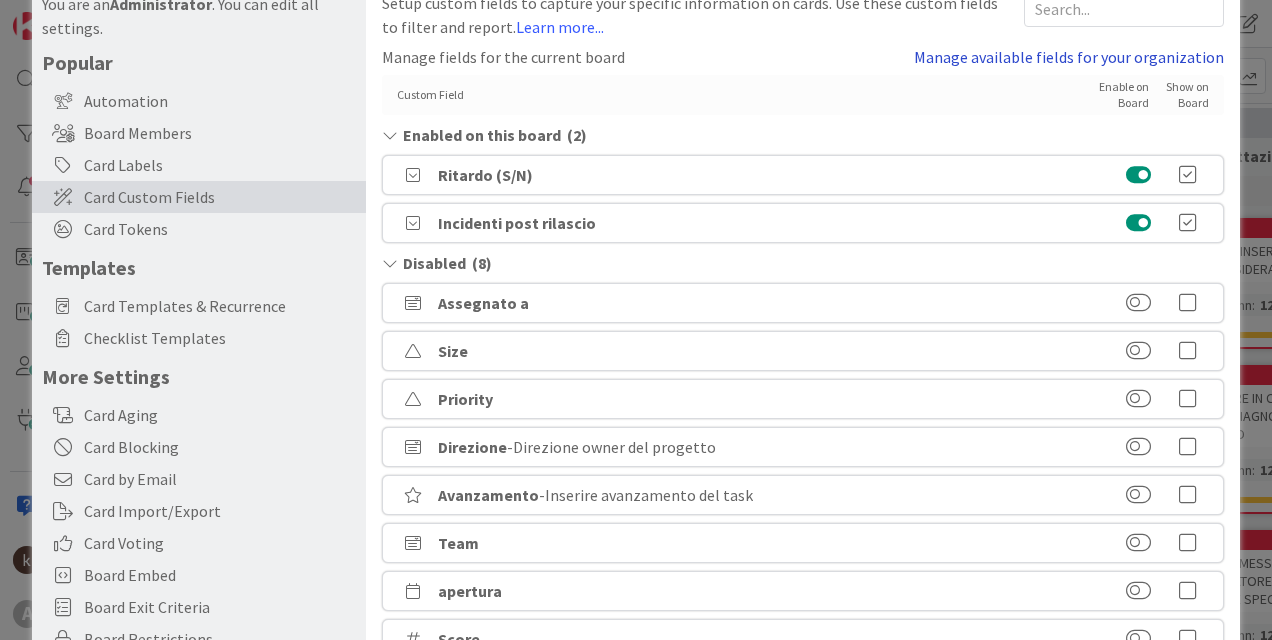 click on "Manage available fields for your organization" at bounding box center [1069, 57] 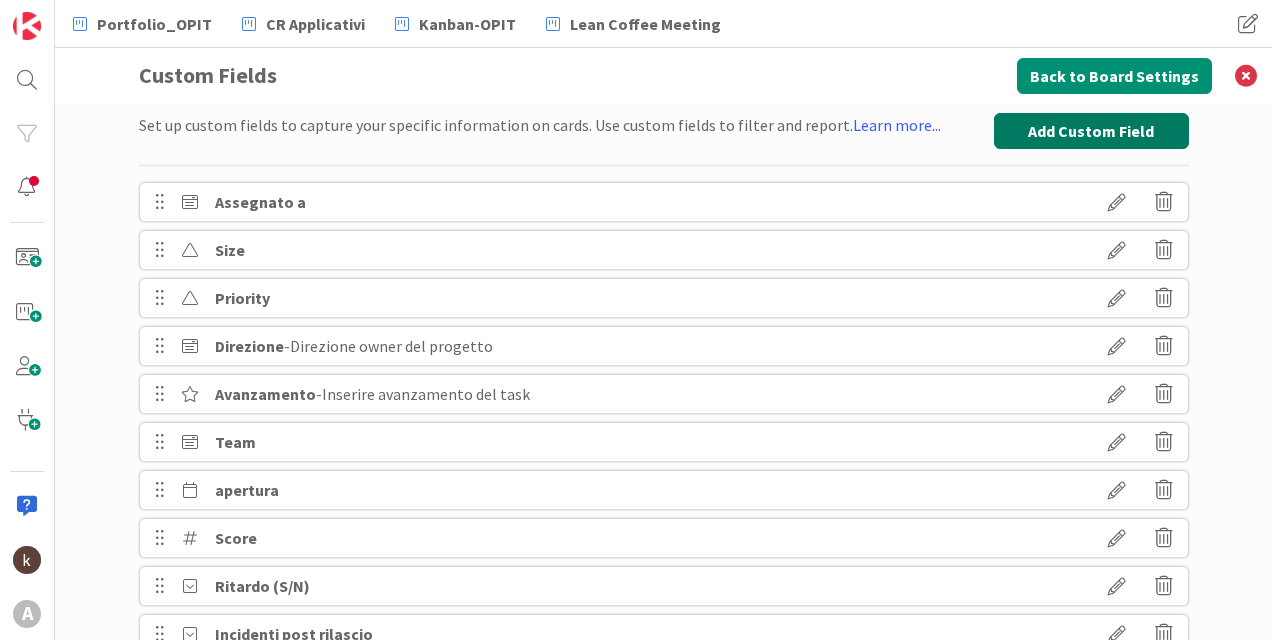 click on "Add Custom Field" at bounding box center [1091, 131] 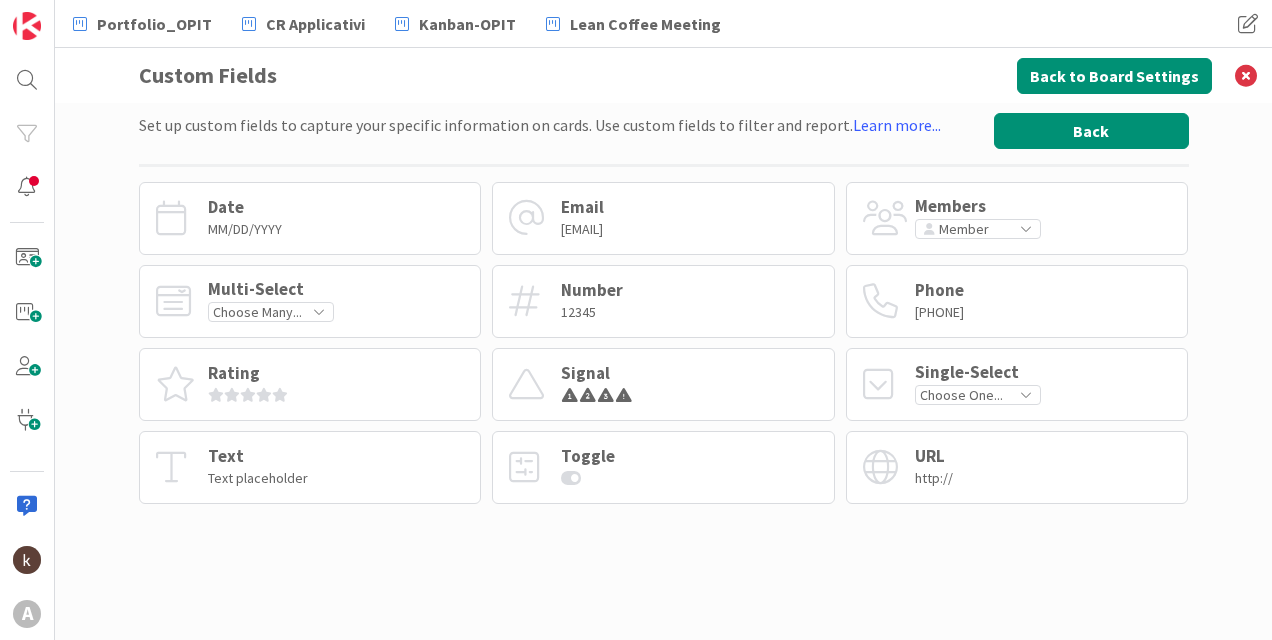 click on "Back" at bounding box center (1091, 131) 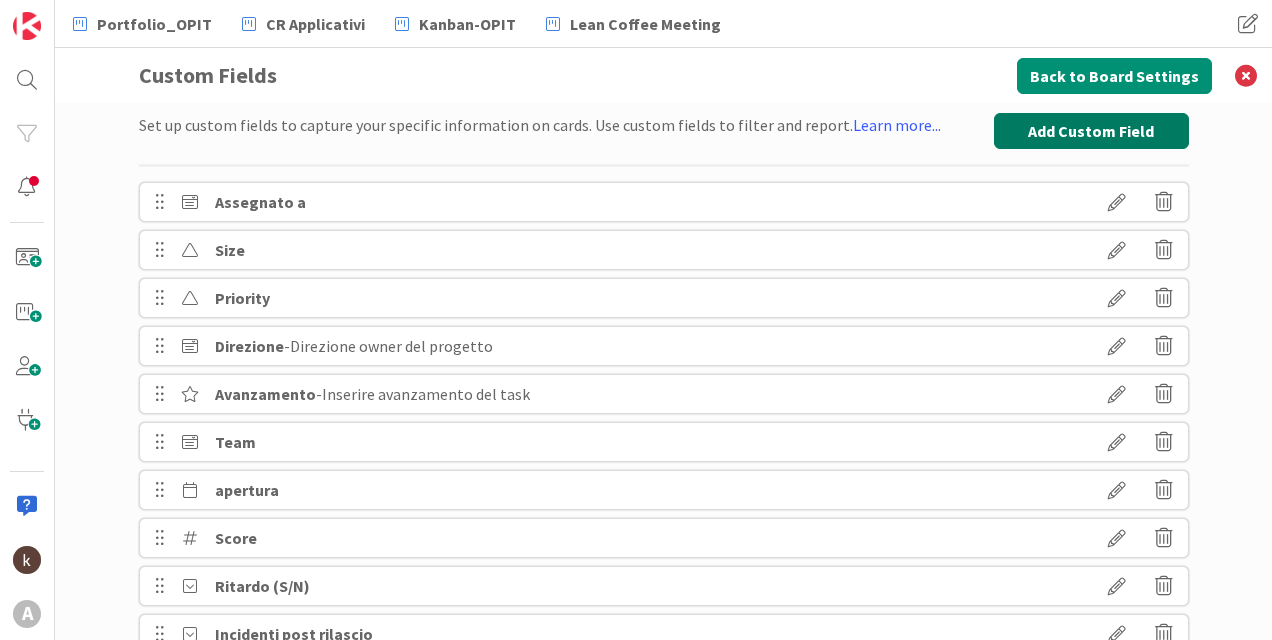 click on "Add Custom Field" at bounding box center [1091, 131] 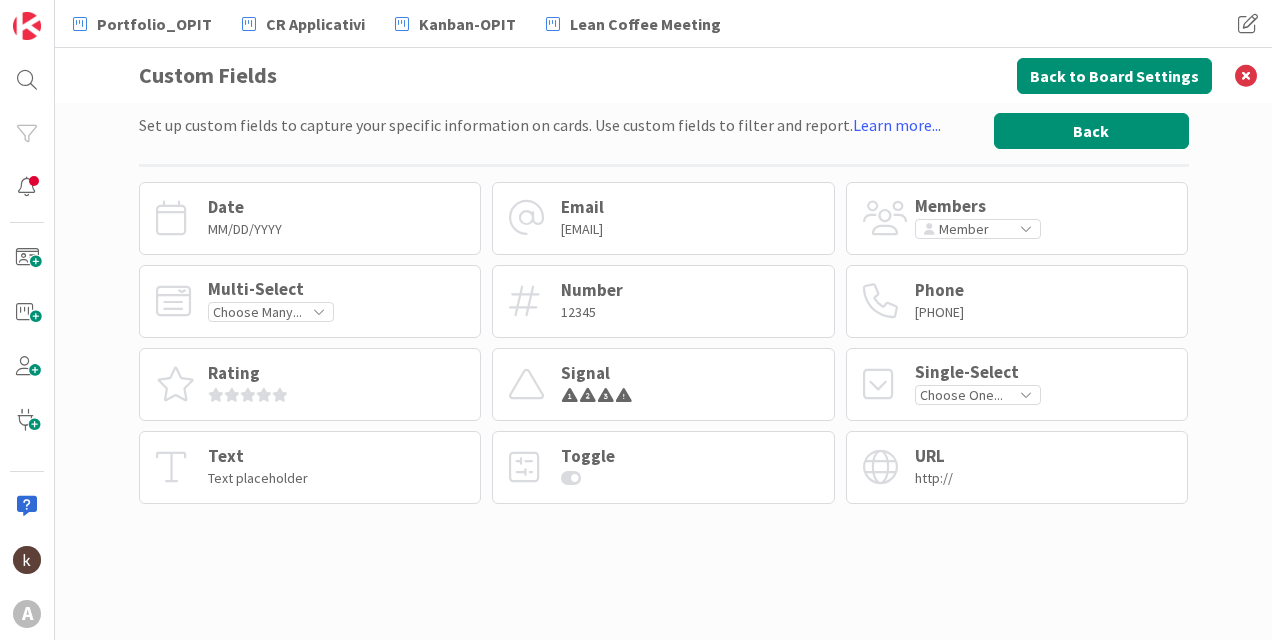click on "Back" at bounding box center (1091, 131) 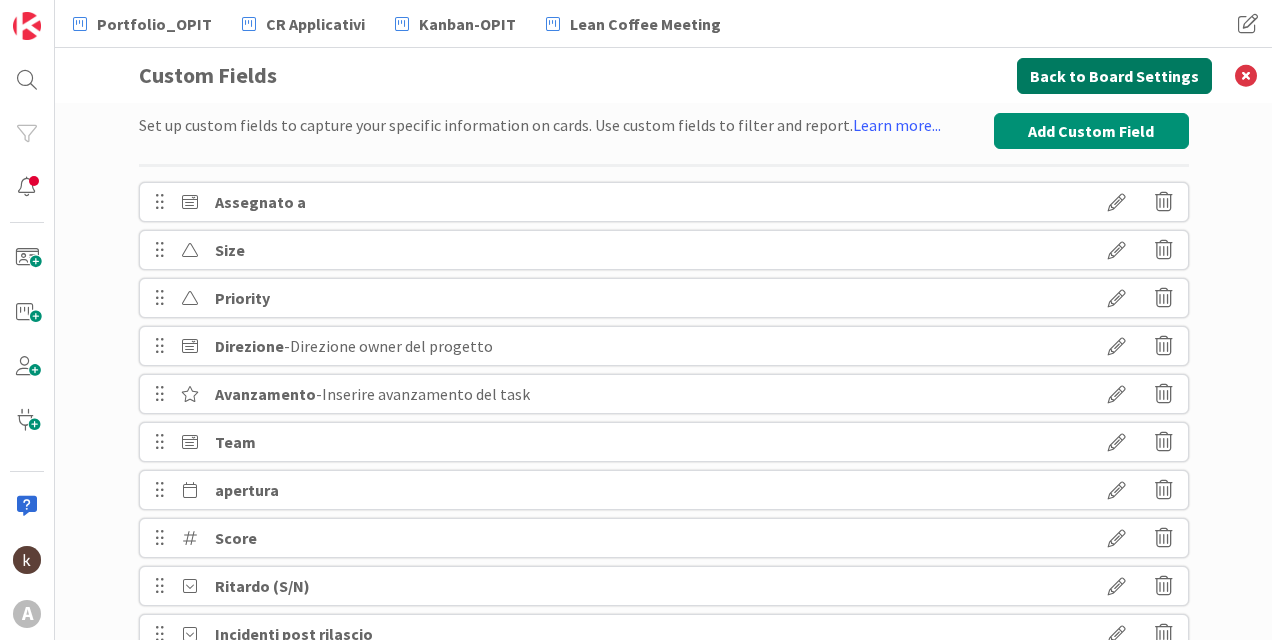 click on "Back to Board Settings" at bounding box center (1114, 76) 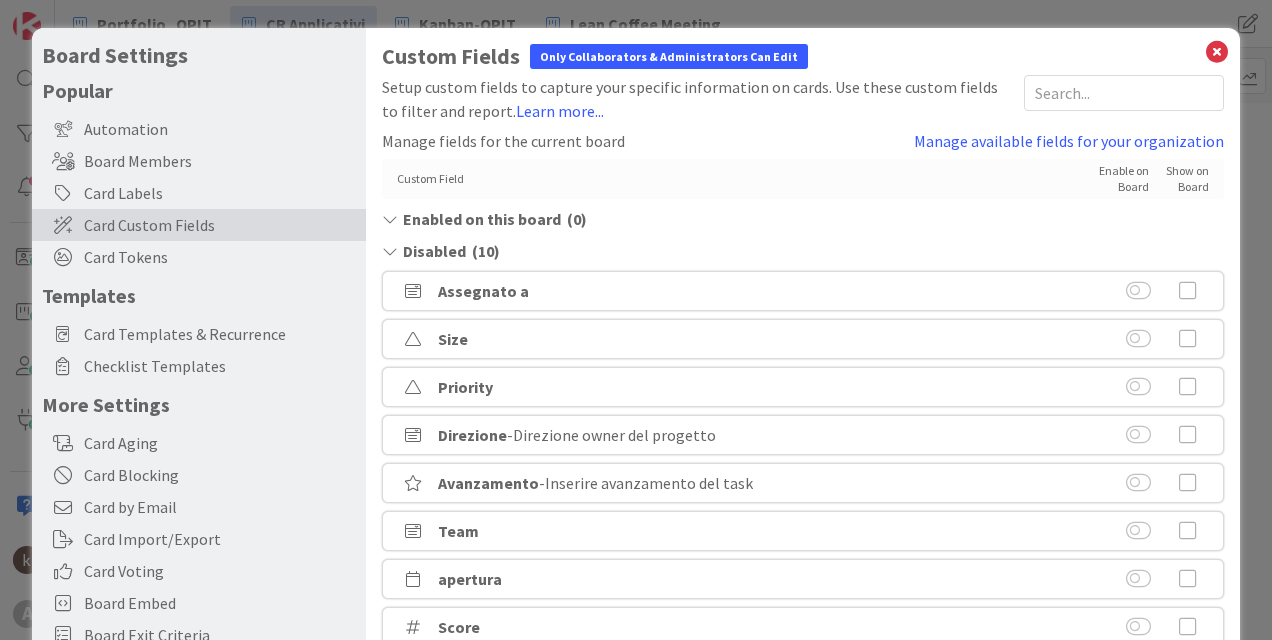click at bounding box center (1217, 52) 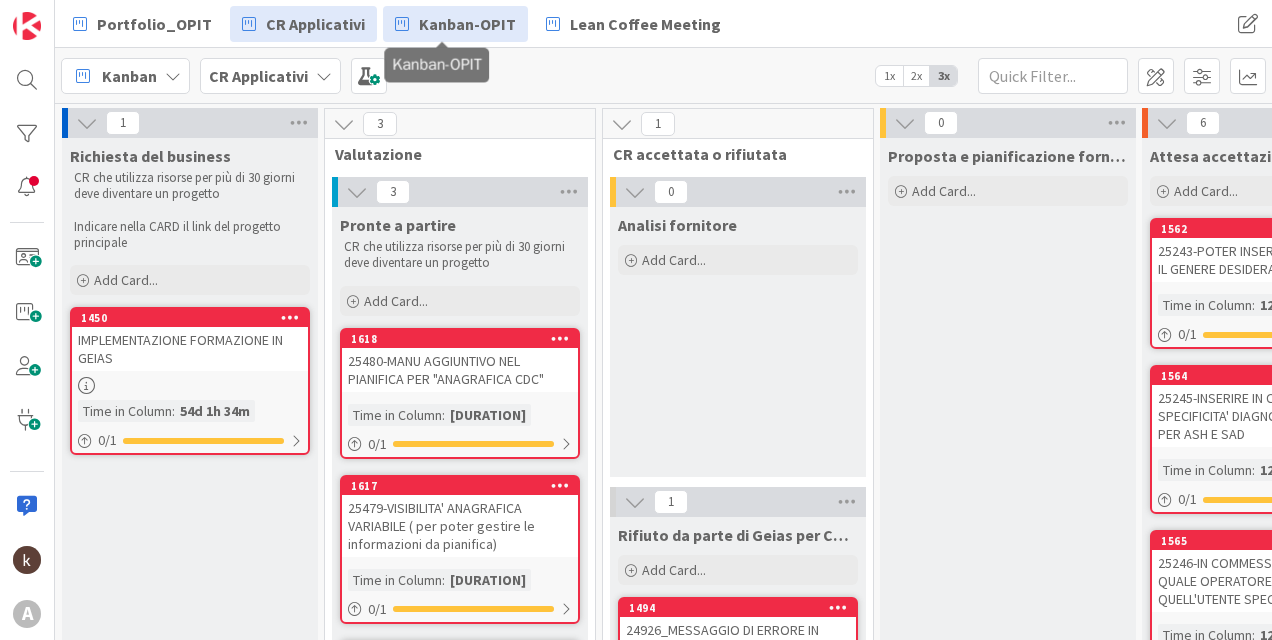 click on "Kanban-OPIT" at bounding box center [467, 24] 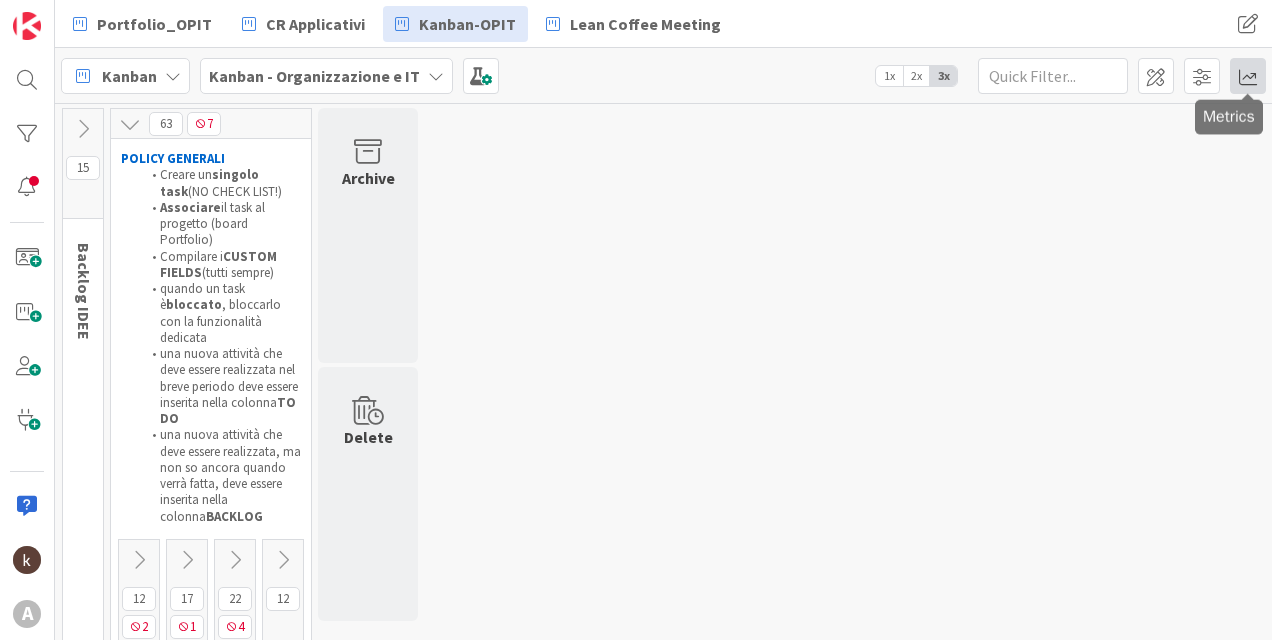 click at bounding box center (1248, 76) 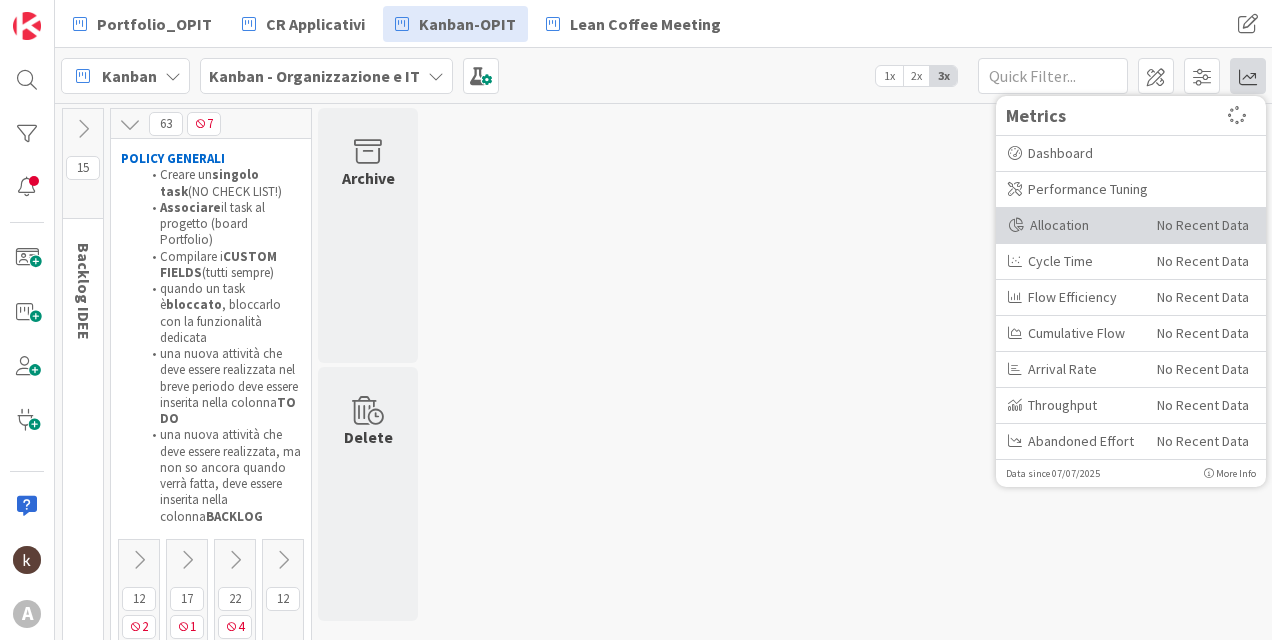 click on "Allocation" at bounding box center [1075, 225] 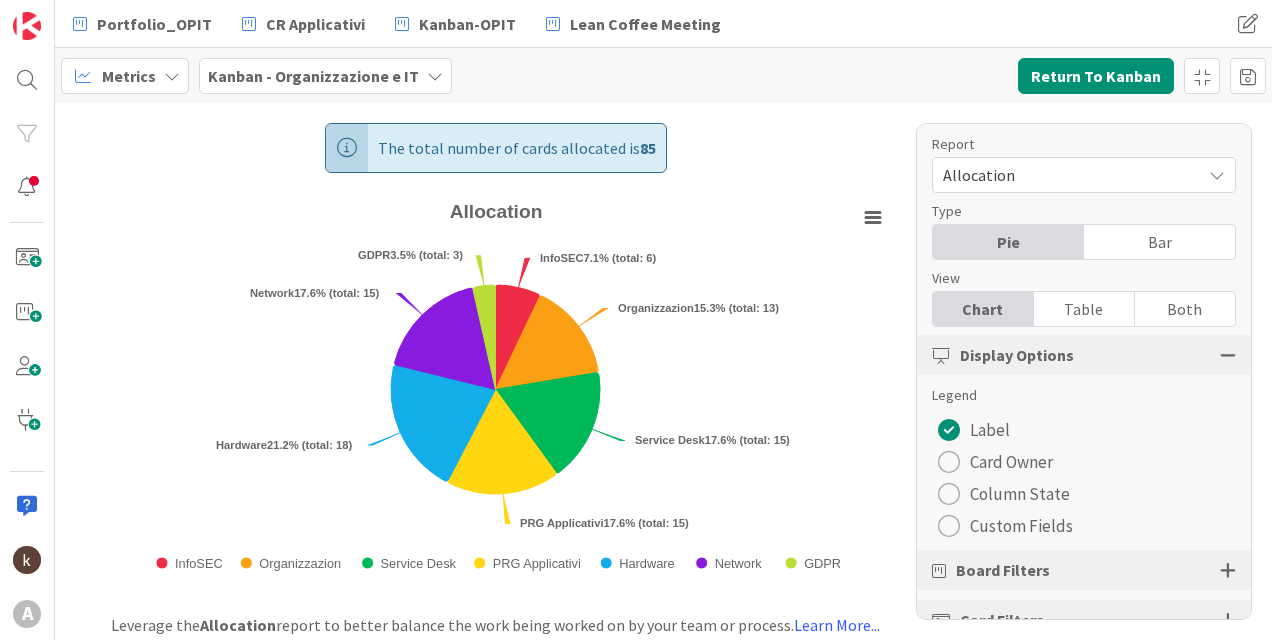 click on "Custom Fields" at bounding box center (1021, 526) 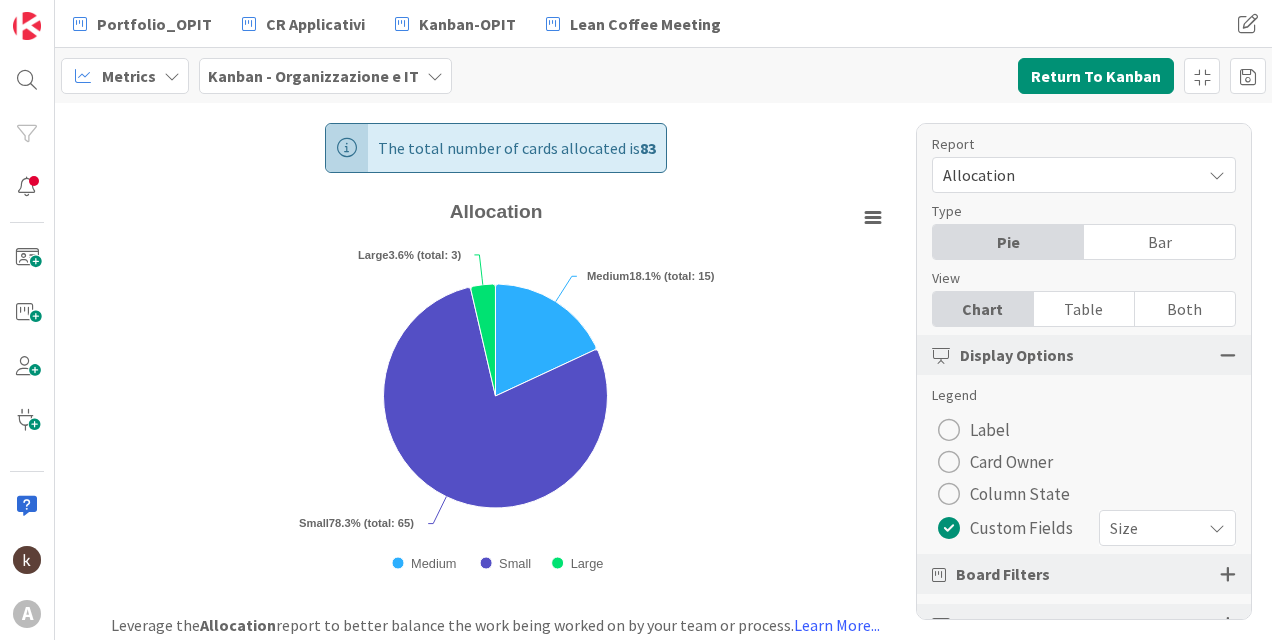 click on "Size" at bounding box center (1150, 528) 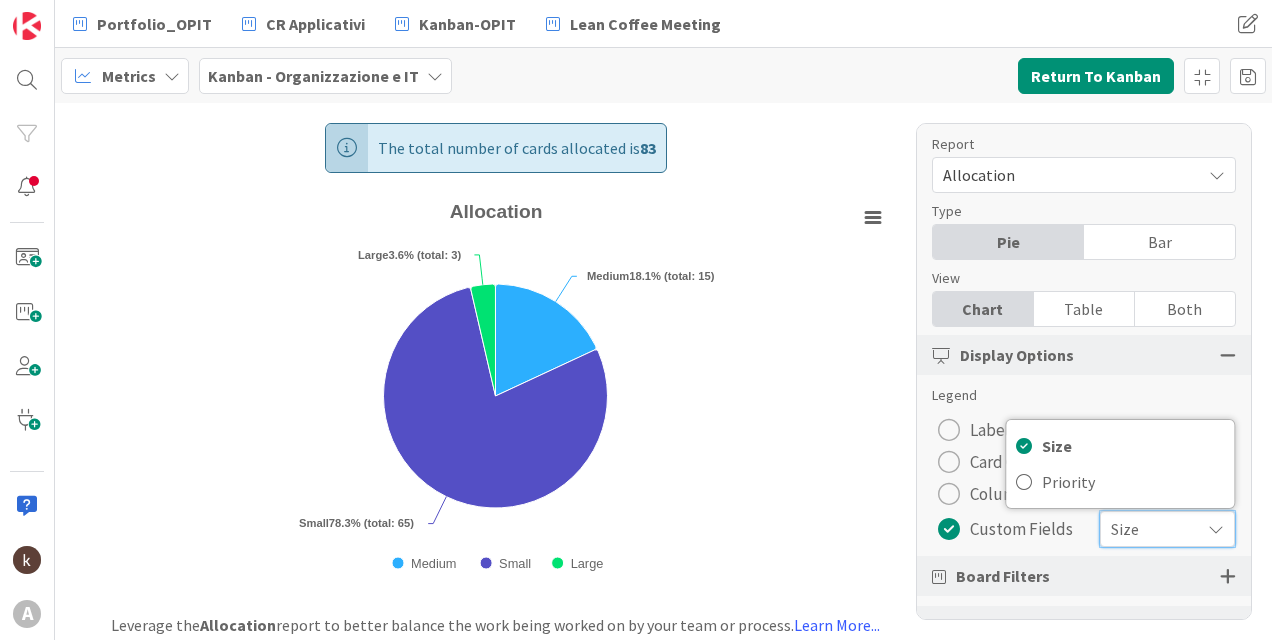 click on "Size" at bounding box center (1150, 529) 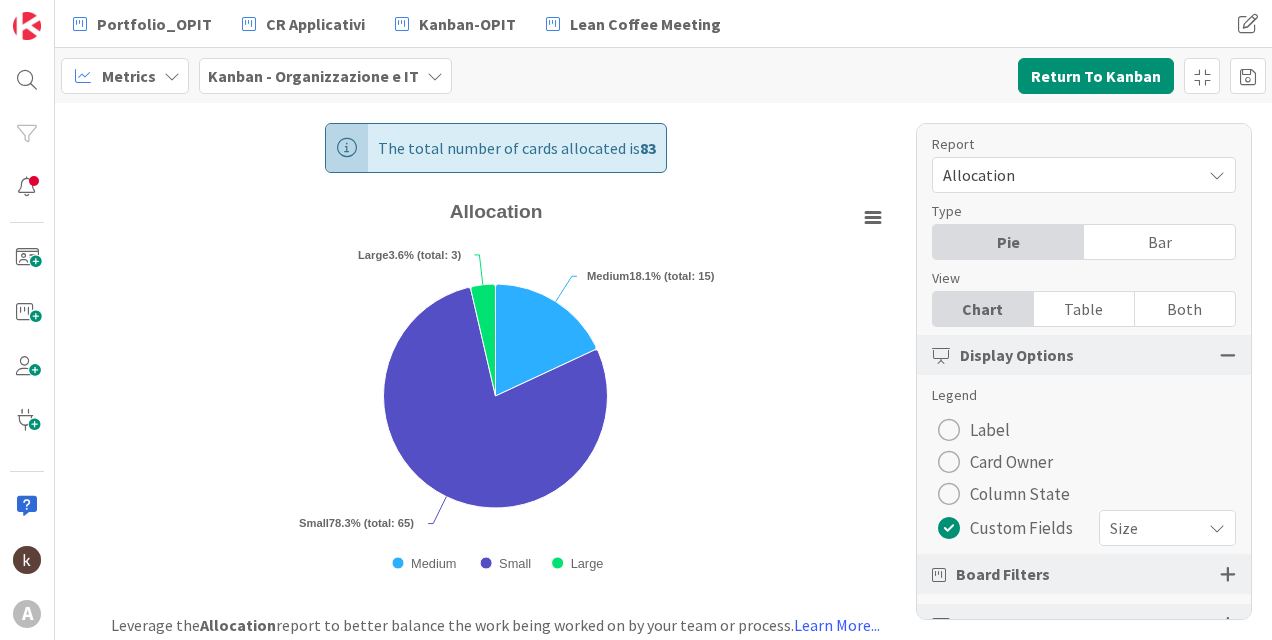 scroll, scrollTop: 45, scrollLeft: 0, axis: vertical 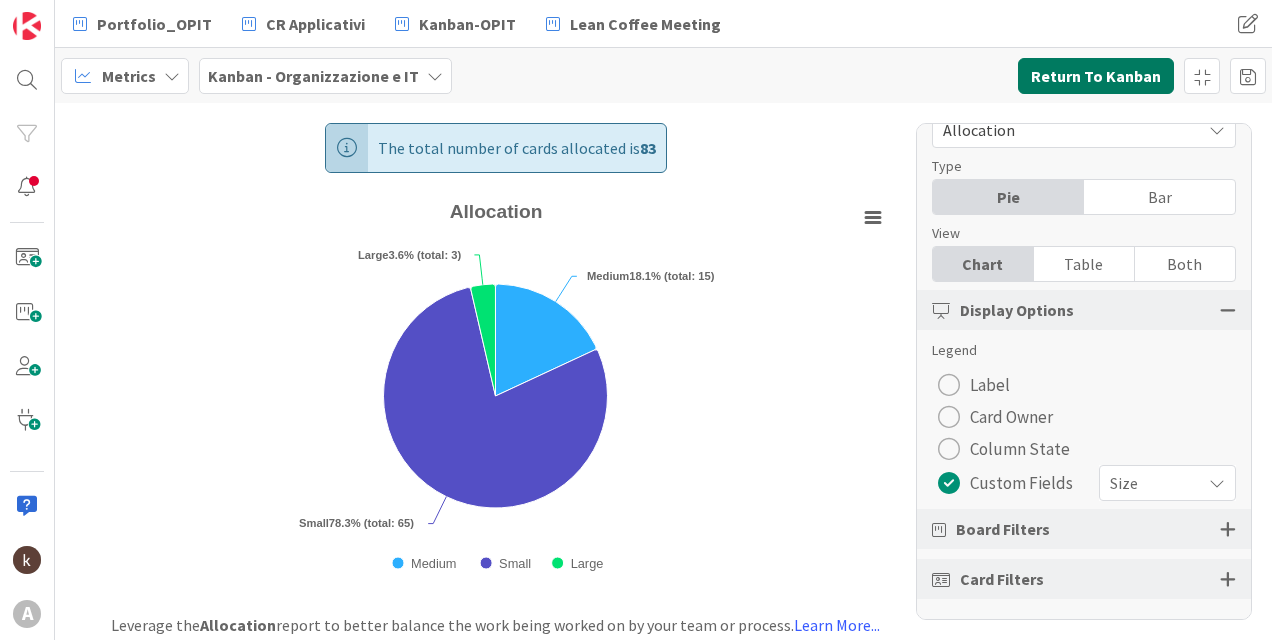 click on "Return To Kanban" at bounding box center (1096, 76) 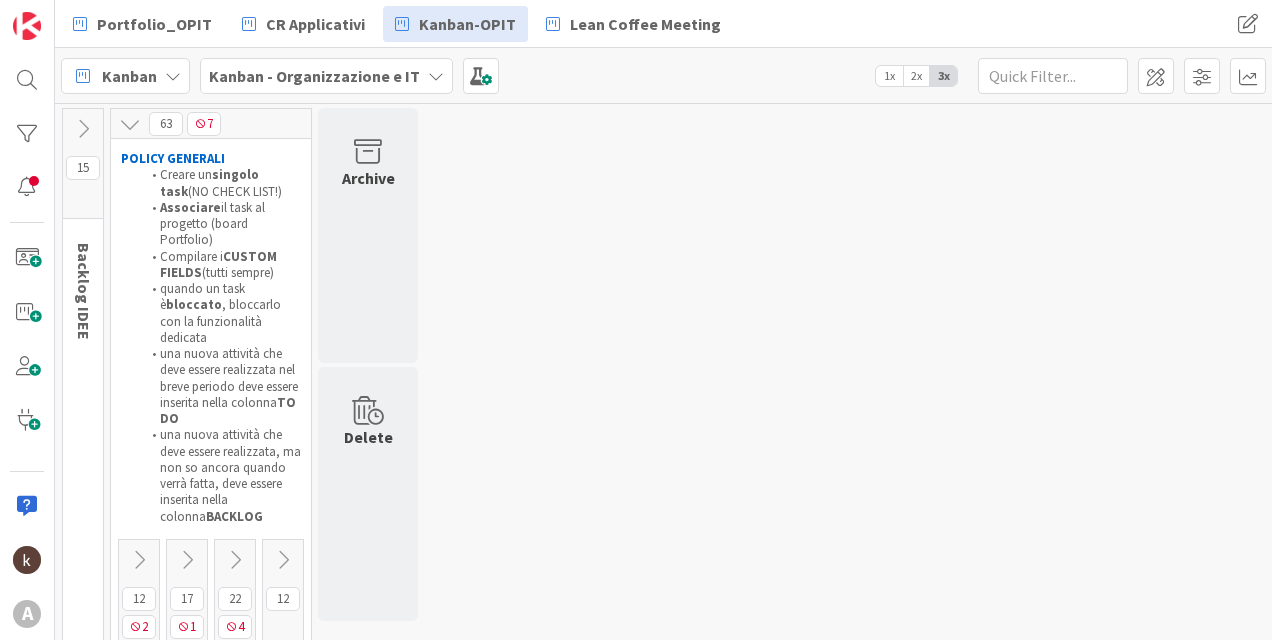 click at bounding box center [235, 560] 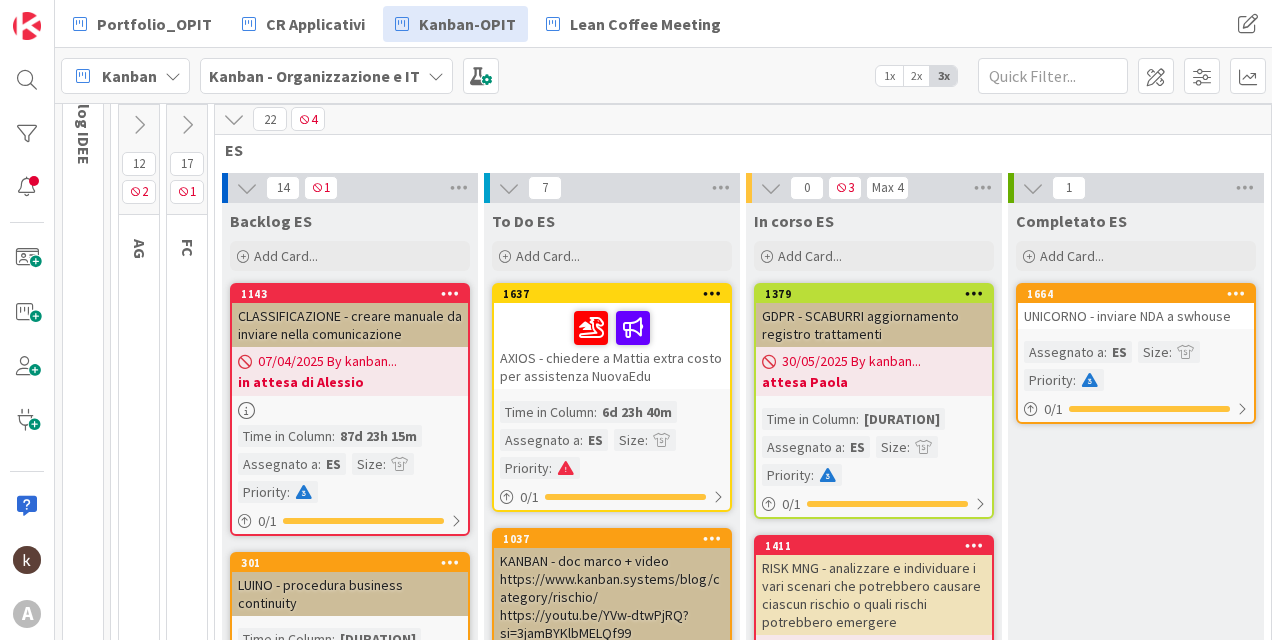 scroll, scrollTop: 200, scrollLeft: 0, axis: vertical 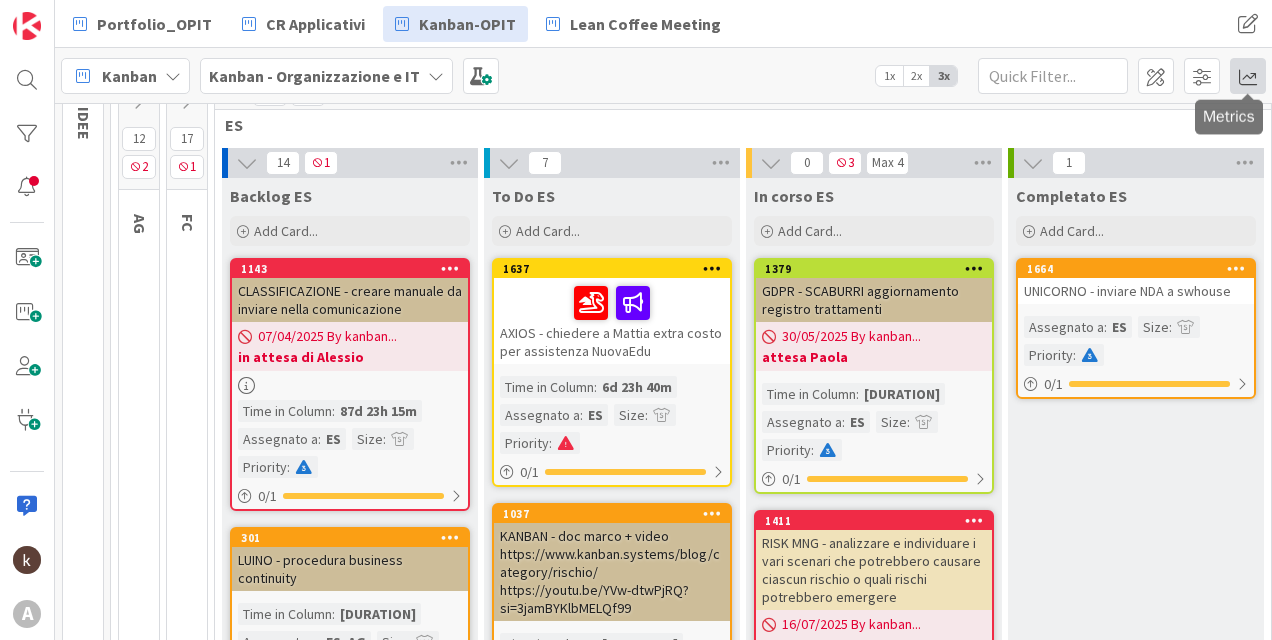 click at bounding box center (1248, 76) 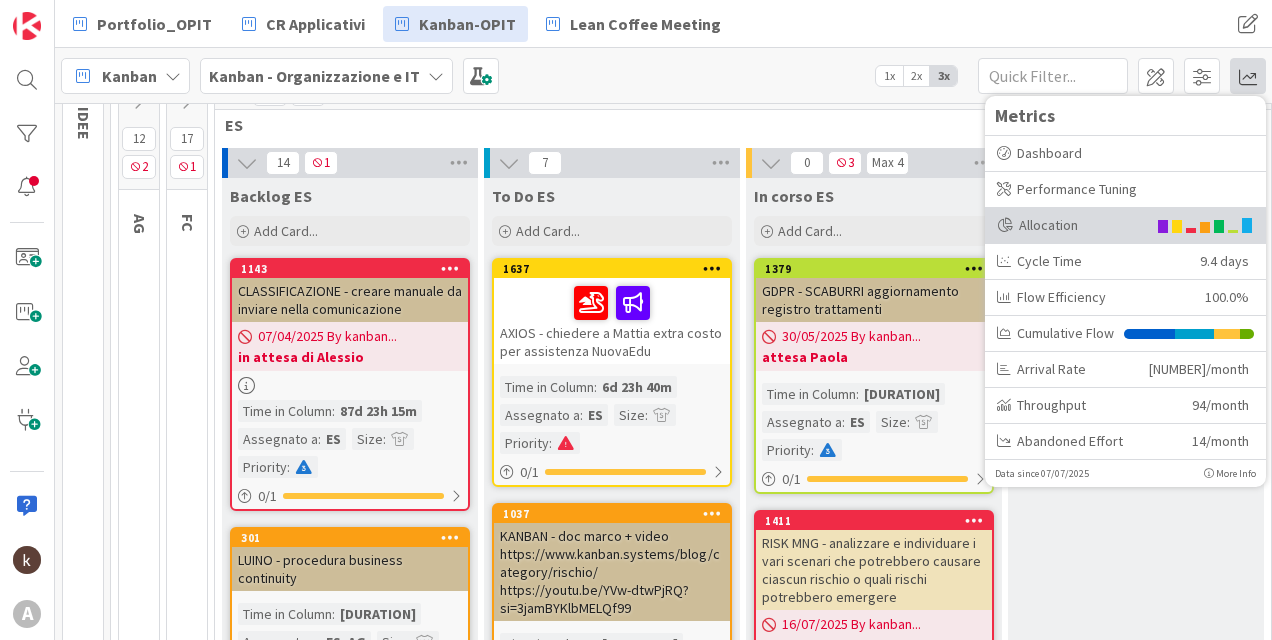 click on "Allocation" at bounding box center [1071, 225] 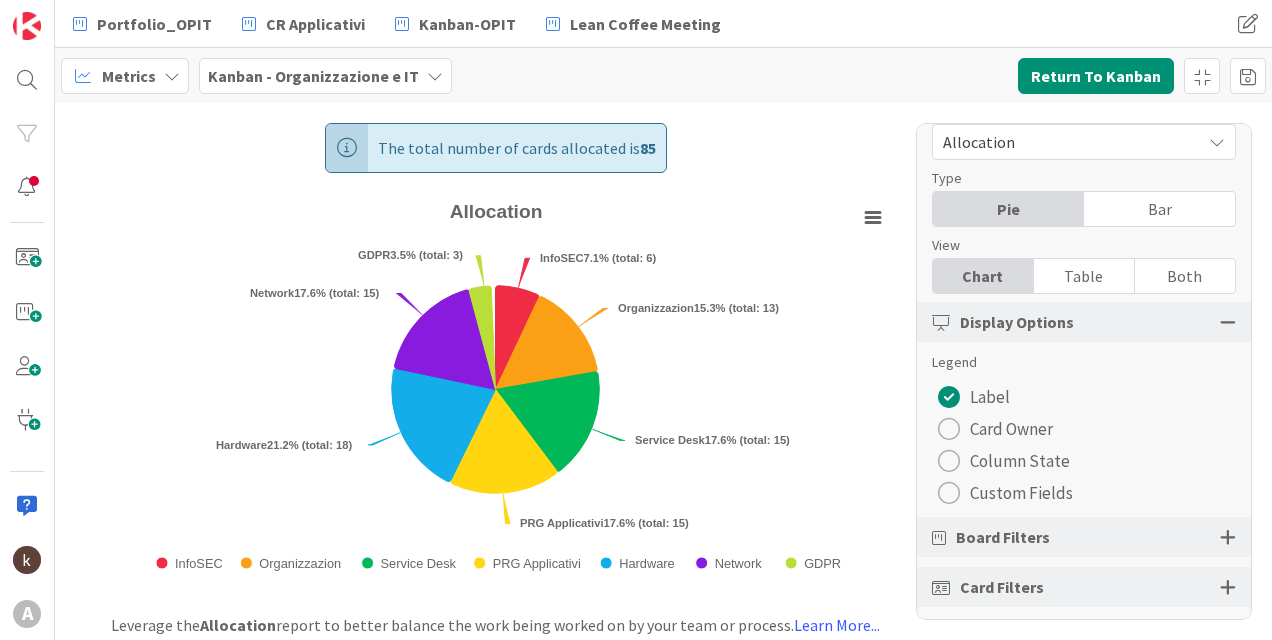 scroll, scrollTop: 41, scrollLeft: 0, axis: vertical 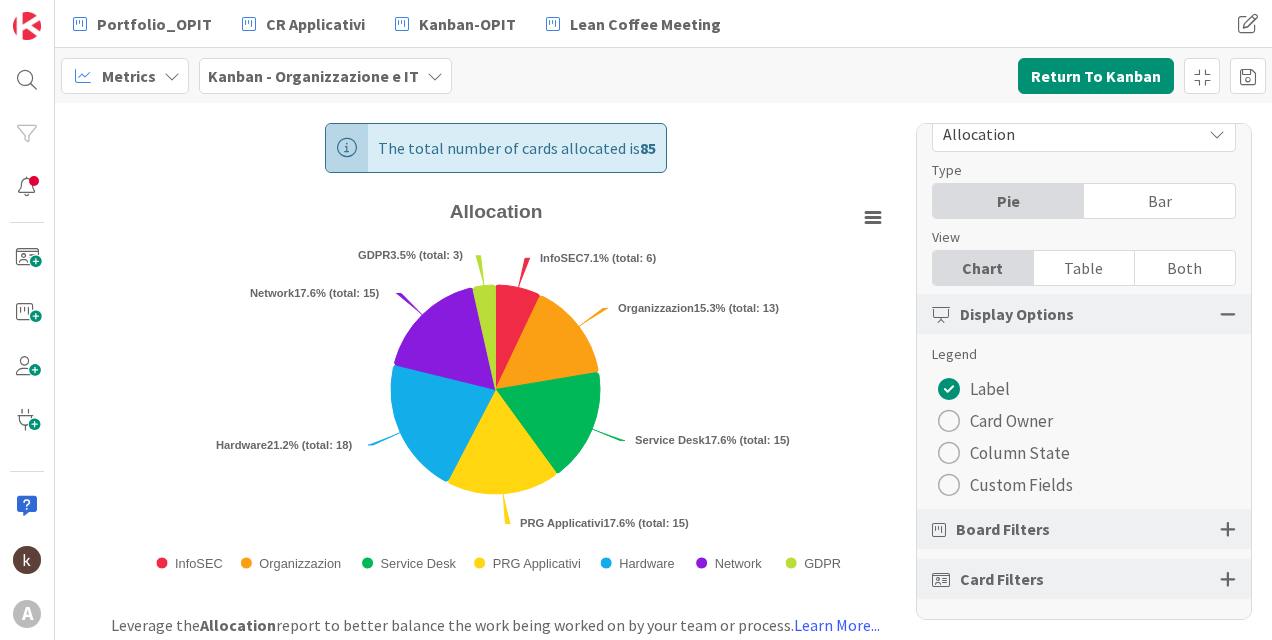 click at bounding box center [1228, 529] 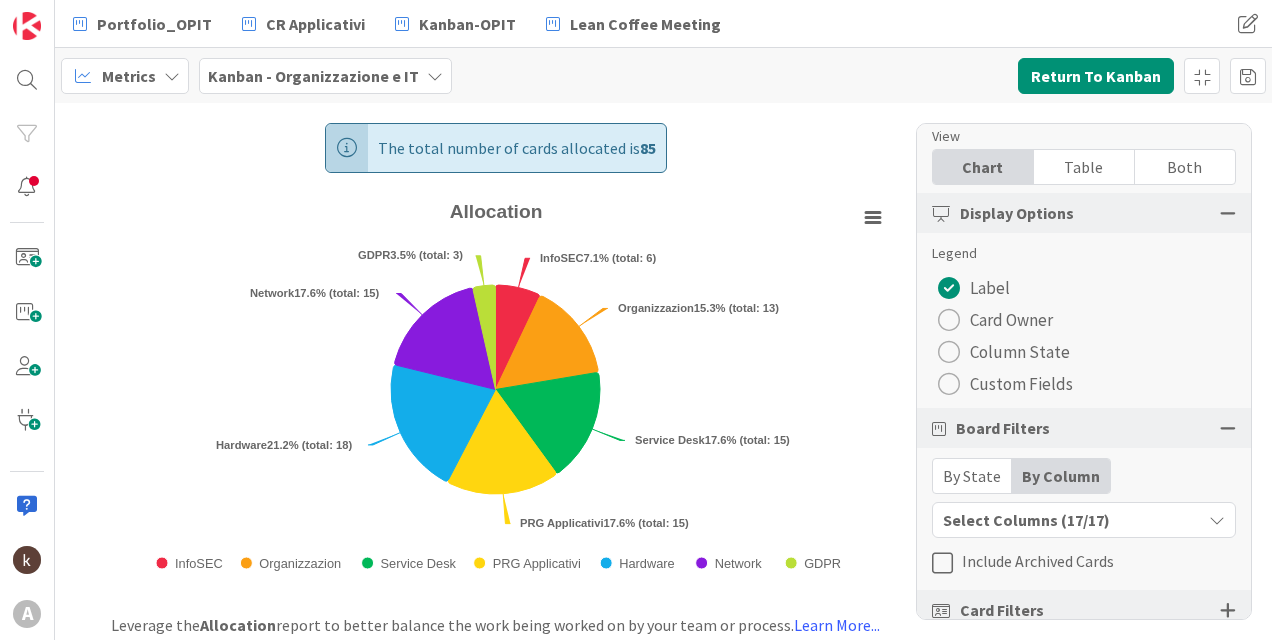 scroll, scrollTop: 173, scrollLeft: 0, axis: vertical 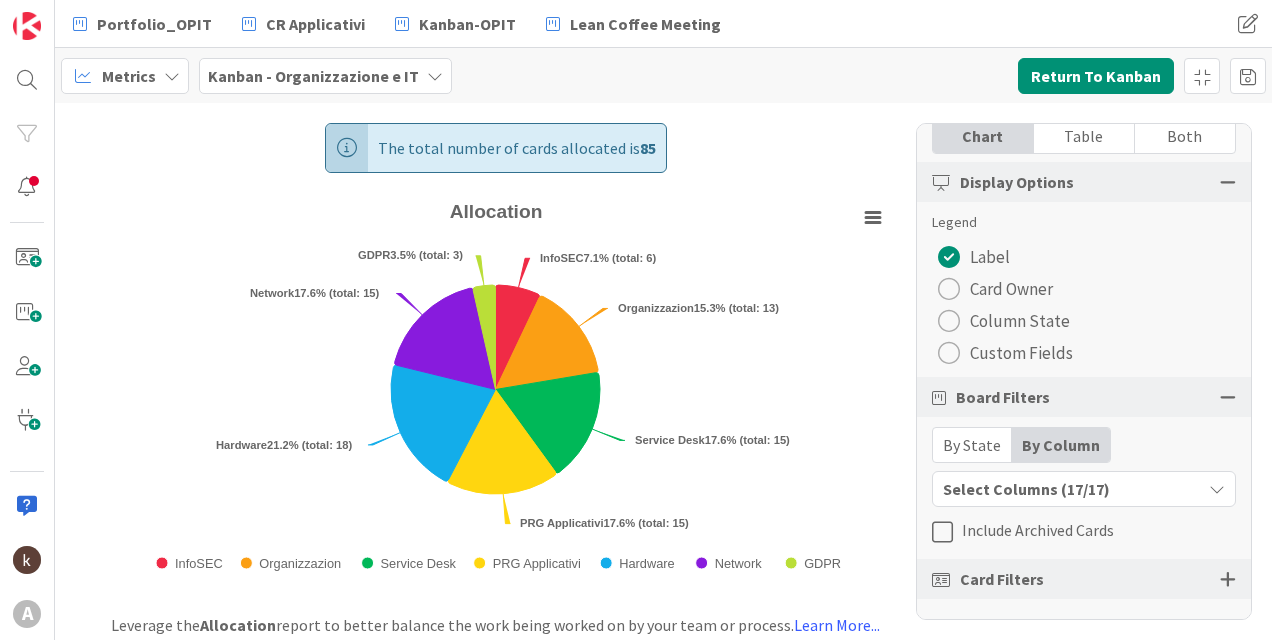 click on "Include Archived Cards" at bounding box center [1038, 530] 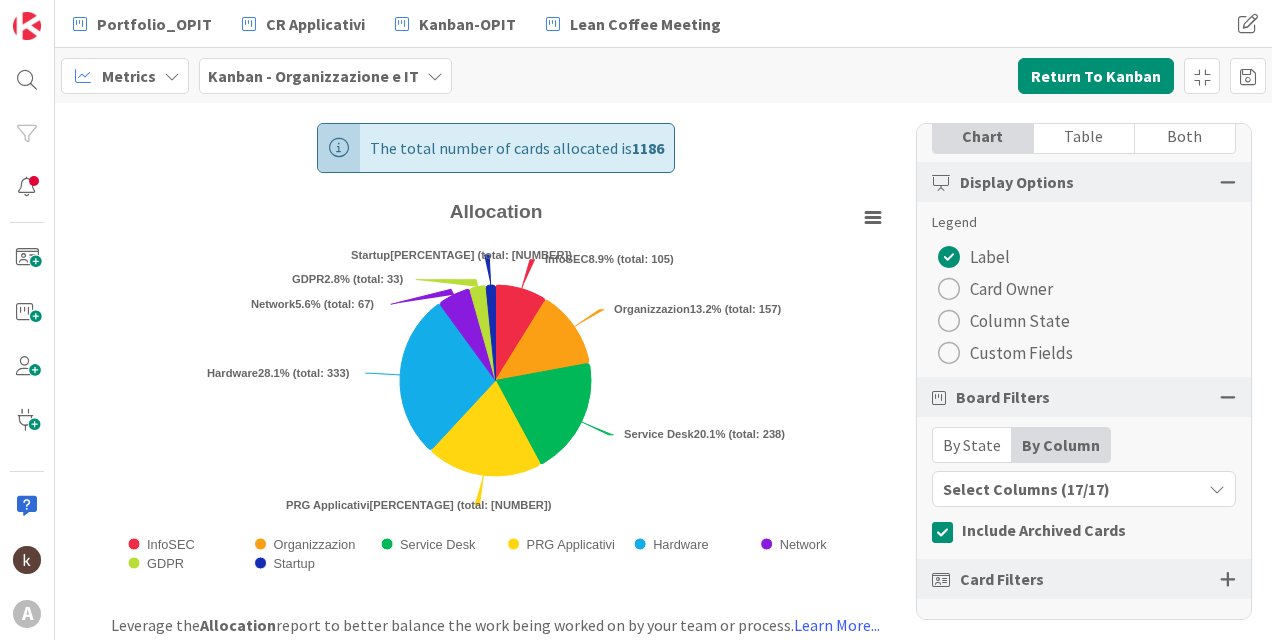 click on "Custom Fields" at bounding box center [1021, 353] 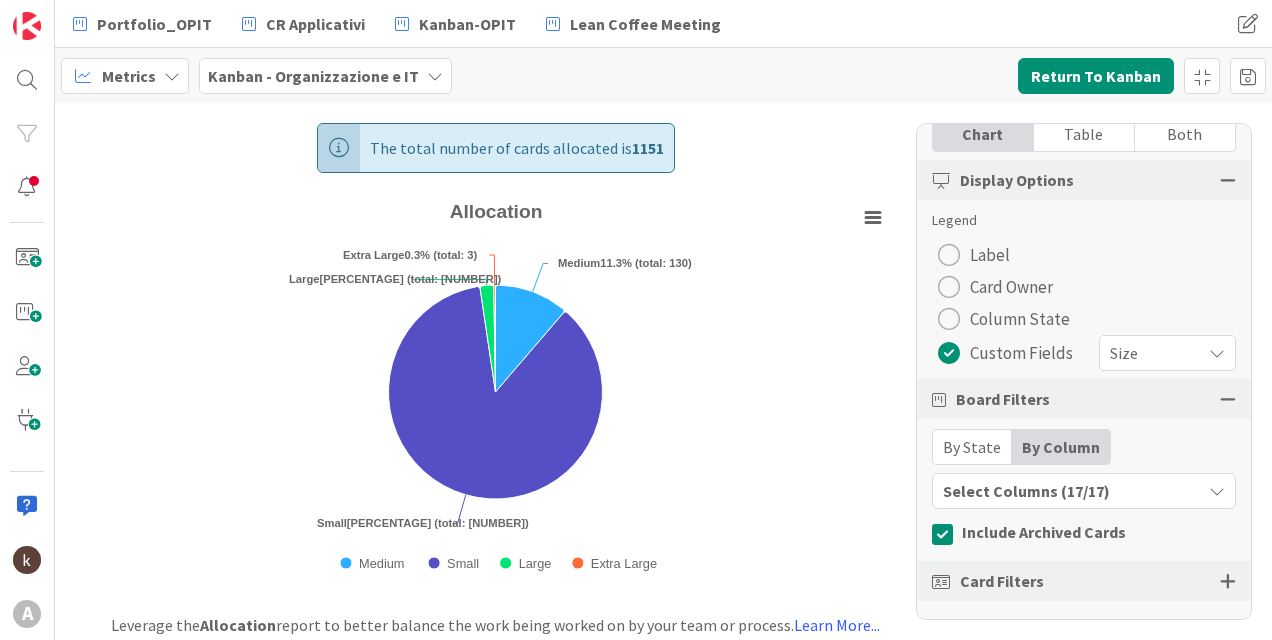 scroll, scrollTop: 177, scrollLeft: 0, axis: vertical 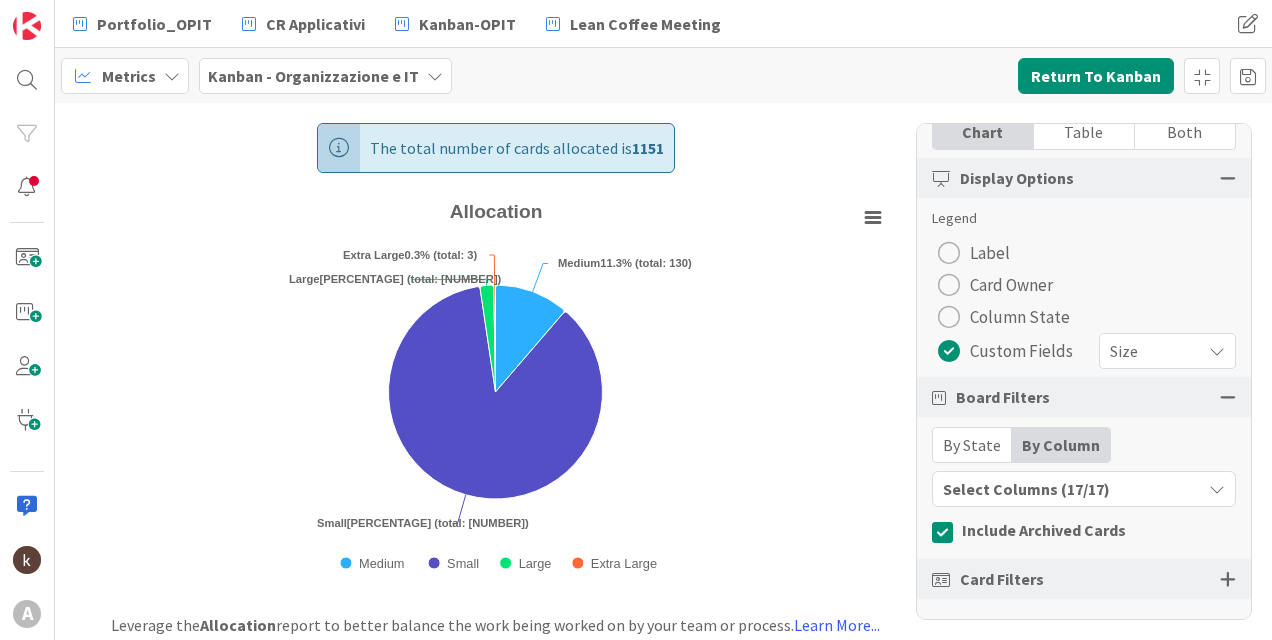 click at bounding box center (1228, 579) 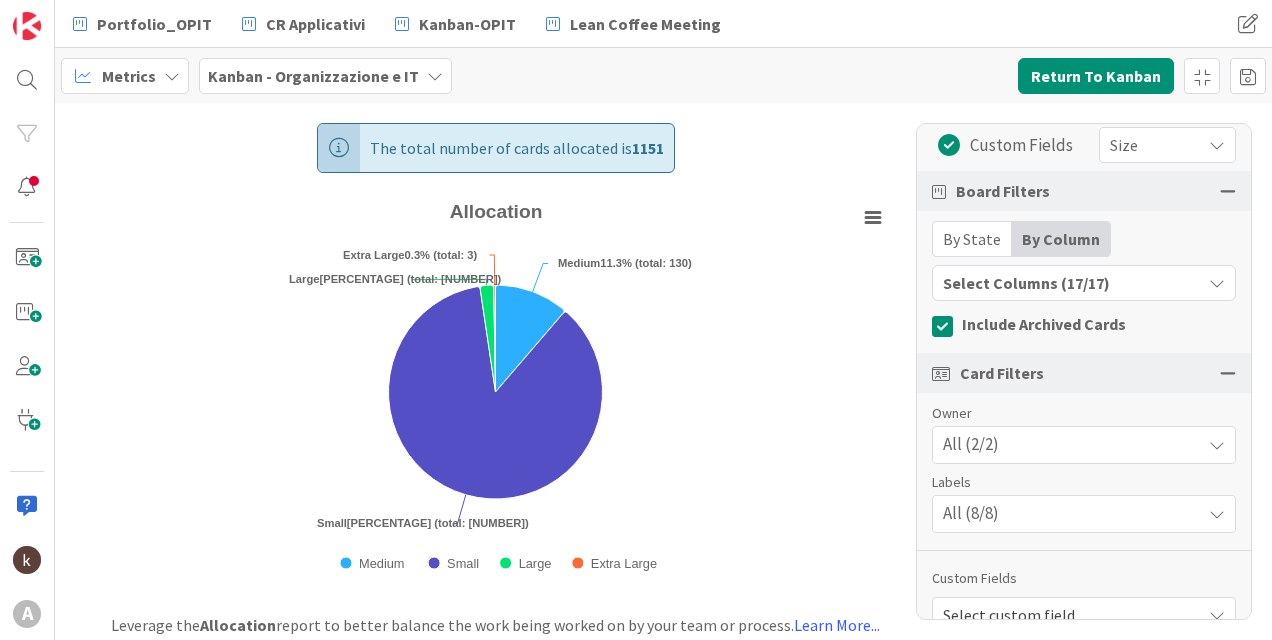 scroll, scrollTop: 415, scrollLeft: 0, axis: vertical 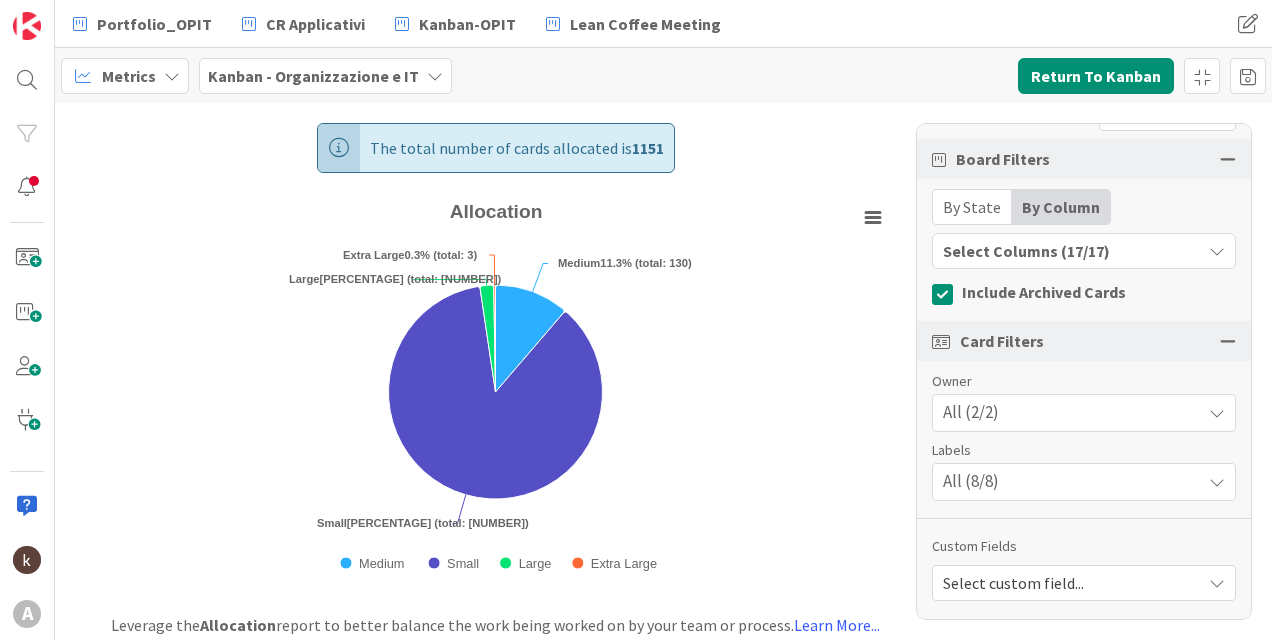 click on "Select custom field..." at bounding box center [1067, 583] 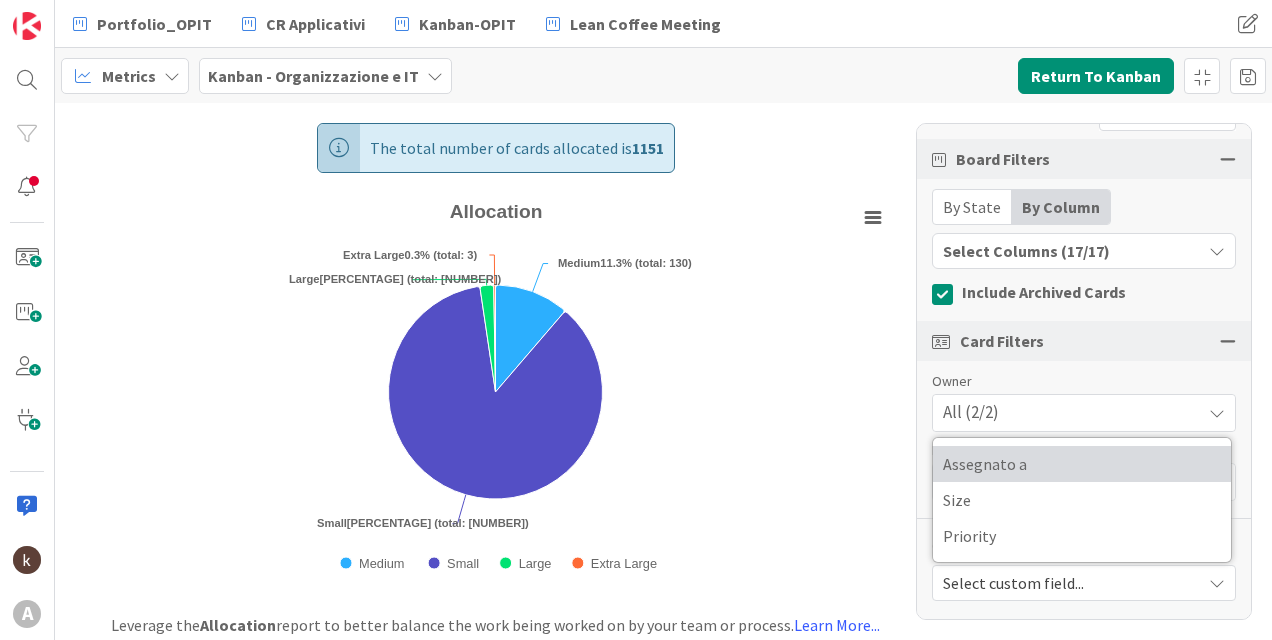 click on "Assegnato a" at bounding box center (1082, 464) 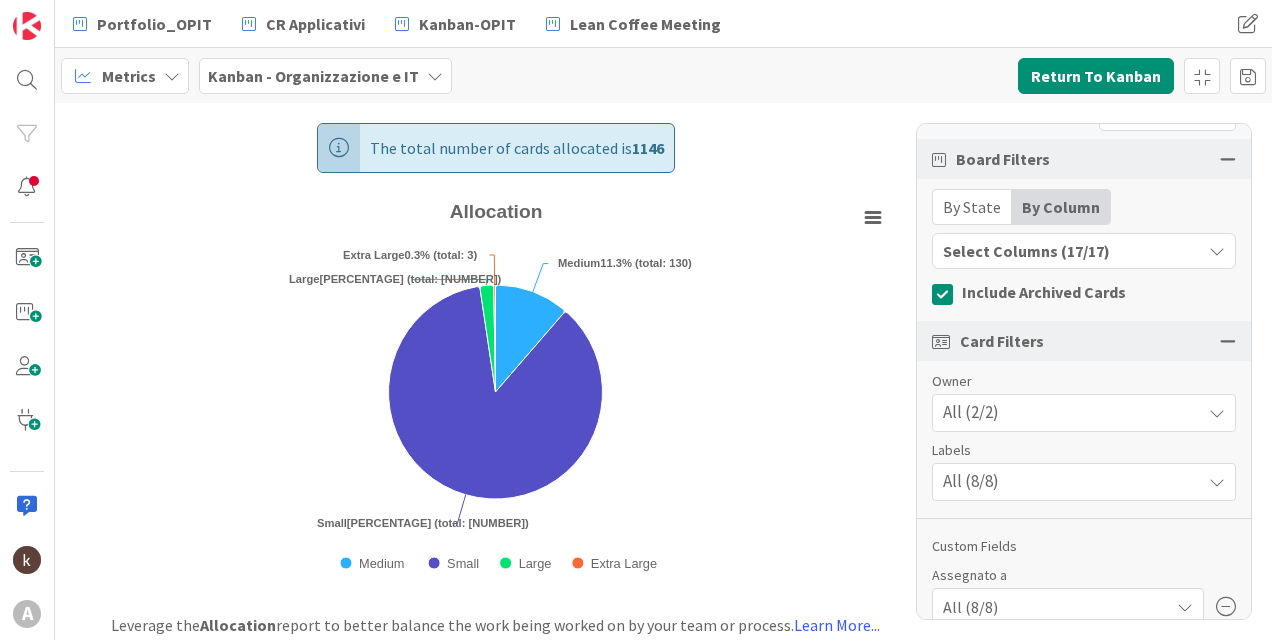 scroll, scrollTop: 15, scrollLeft: 0, axis: vertical 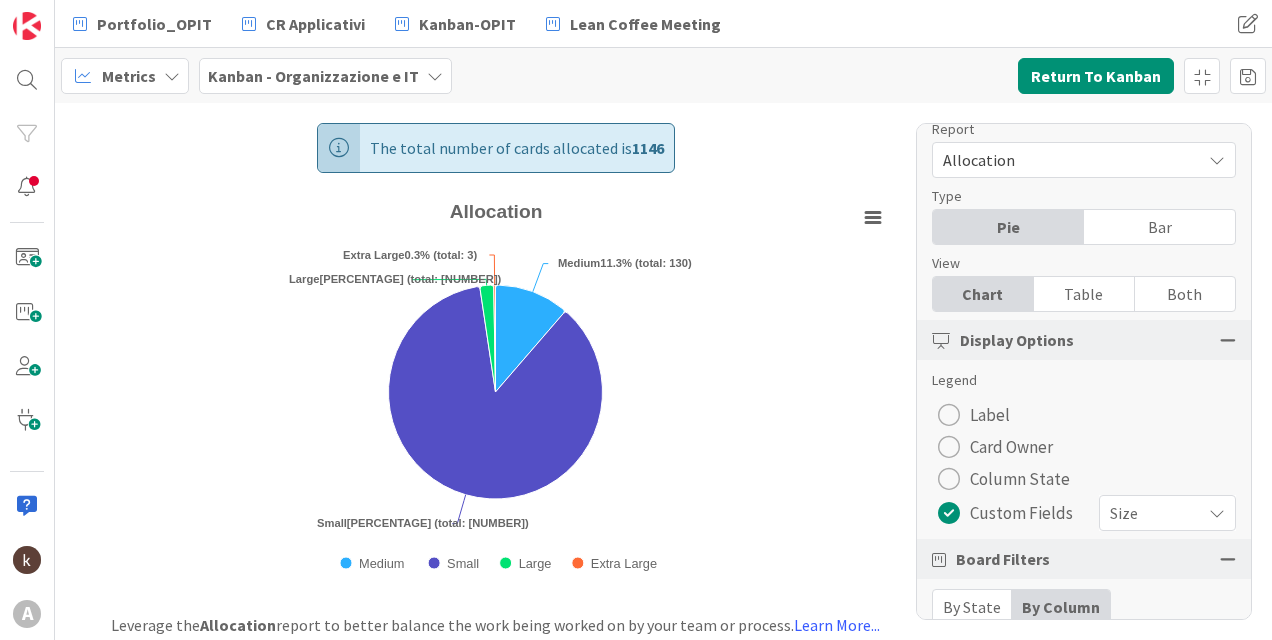 click on "Size" at bounding box center (1150, 513) 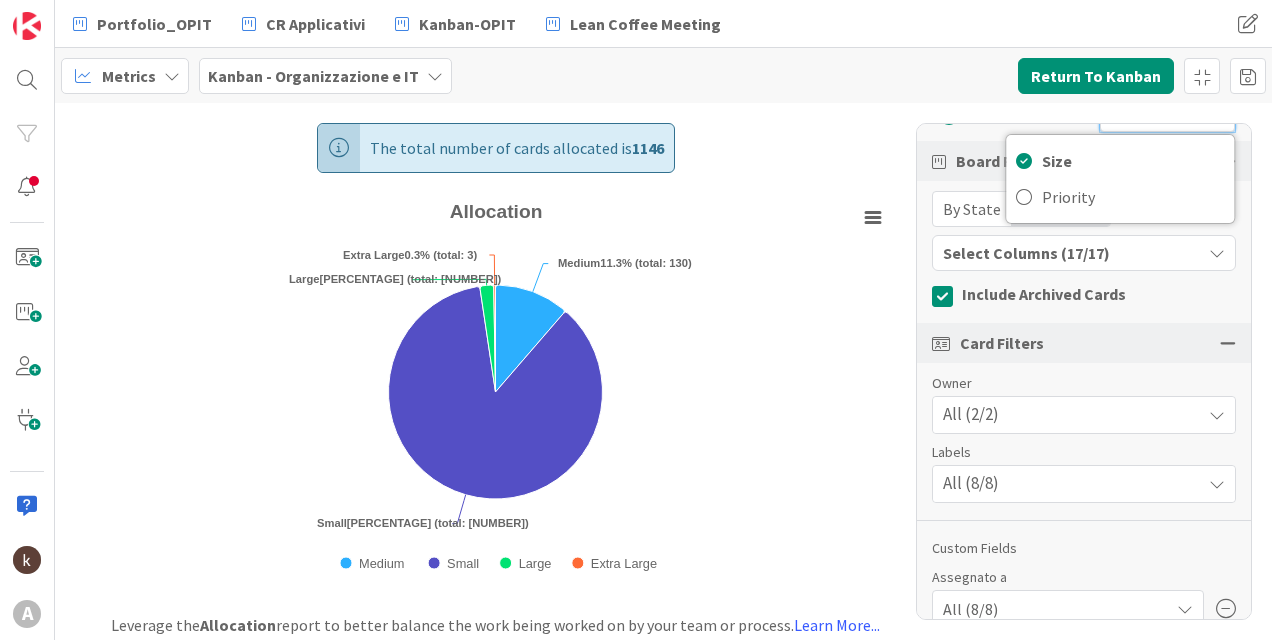 scroll, scrollTop: 486, scrollLeft: 0, axis: vertical 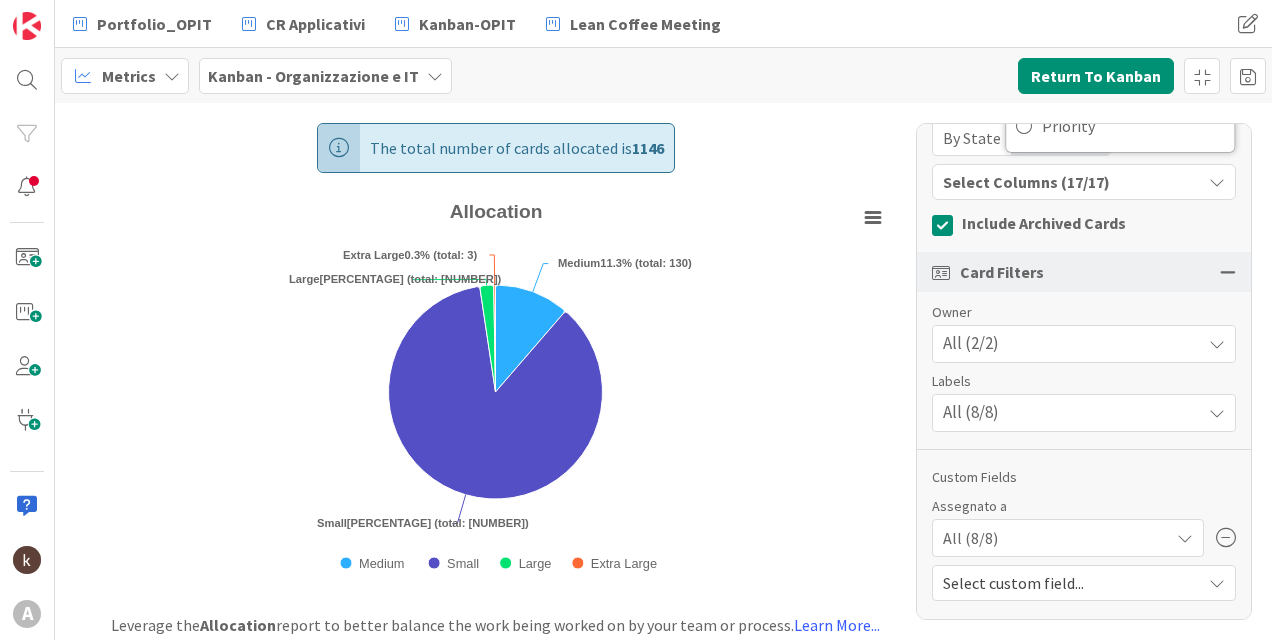 click on "Select custom field..." at bounding box center (1067, 583) 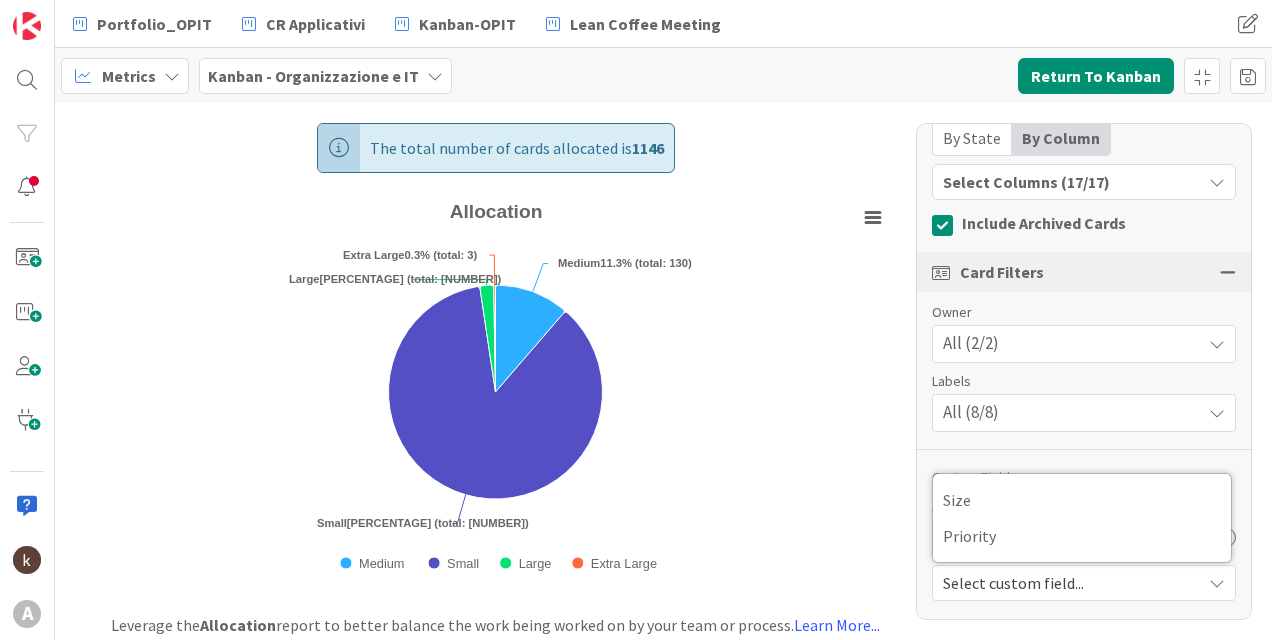 click on "Select custom field..." at bounding box center [1067, 583] 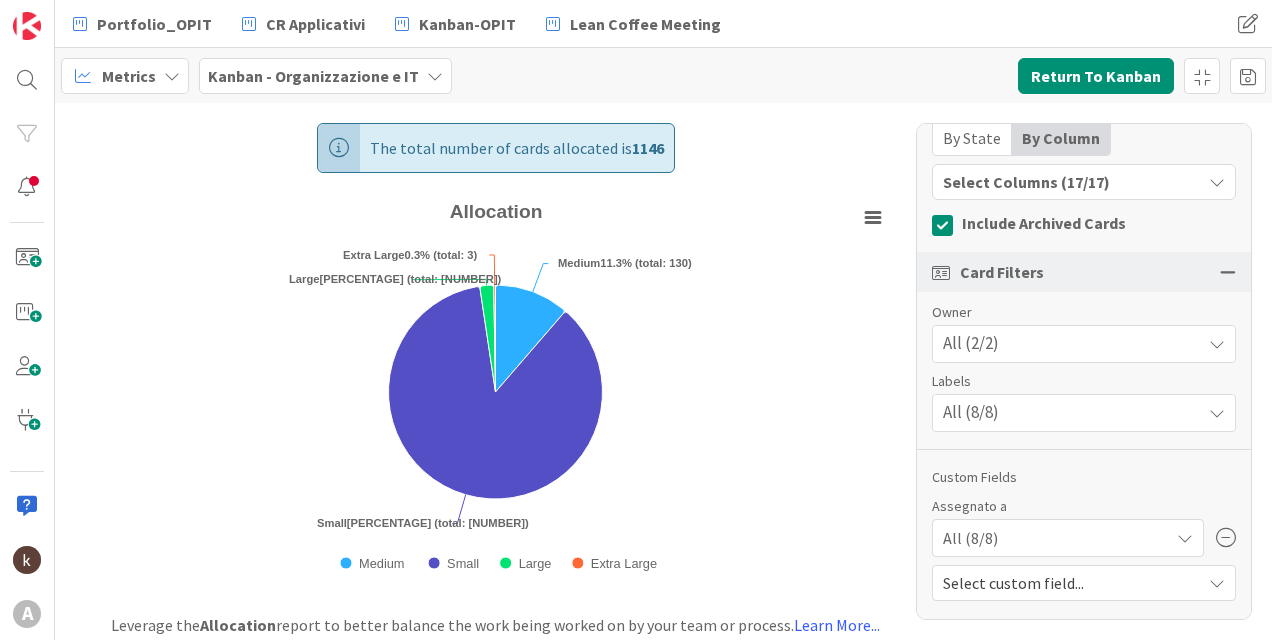 click at bounding box center [1226, 538] 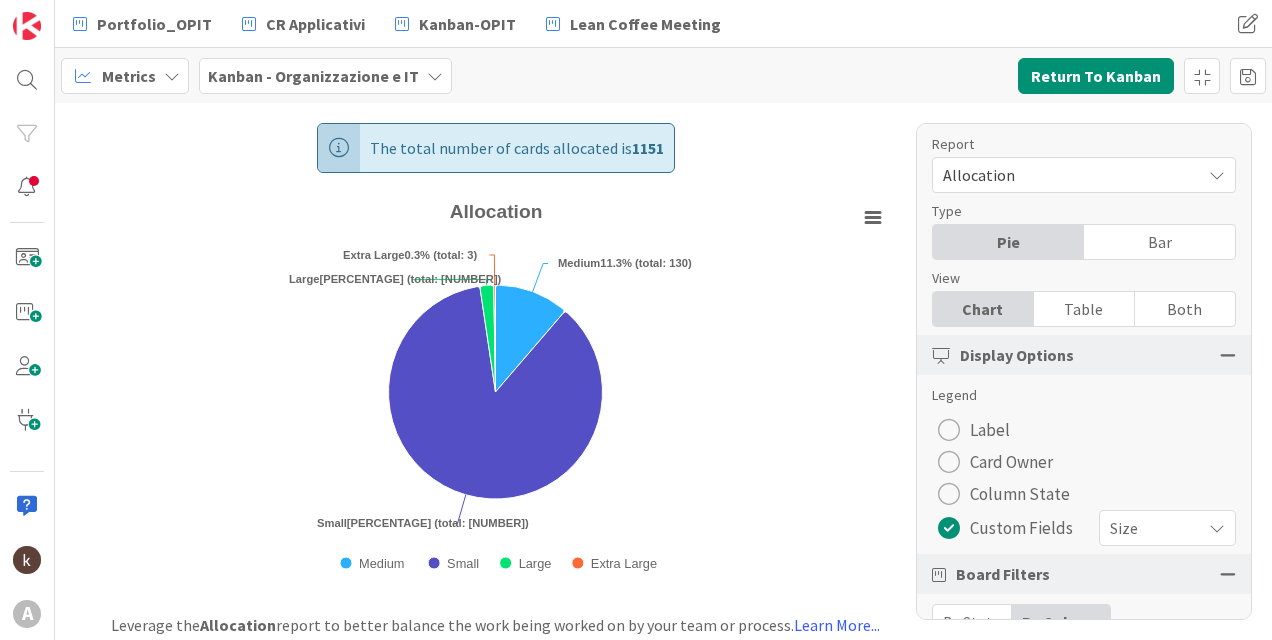 scroll, scrollTop: 0, scrollLeft: 0, axis: both 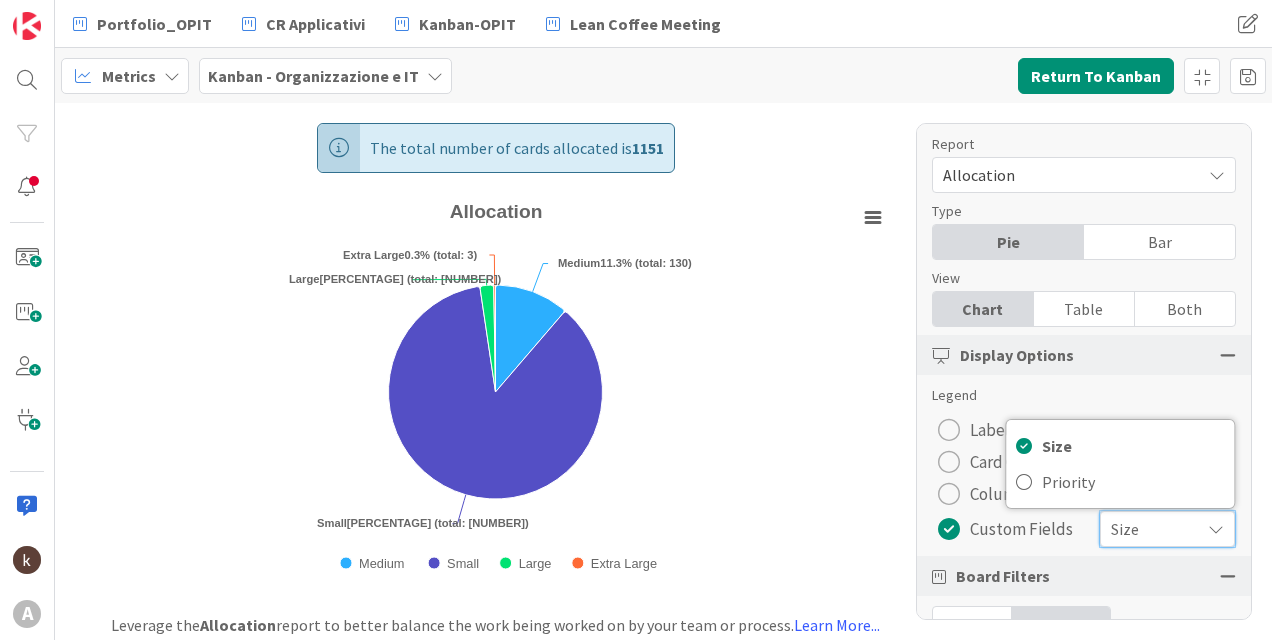 click on "Size" at bounding box center (1150, 529) 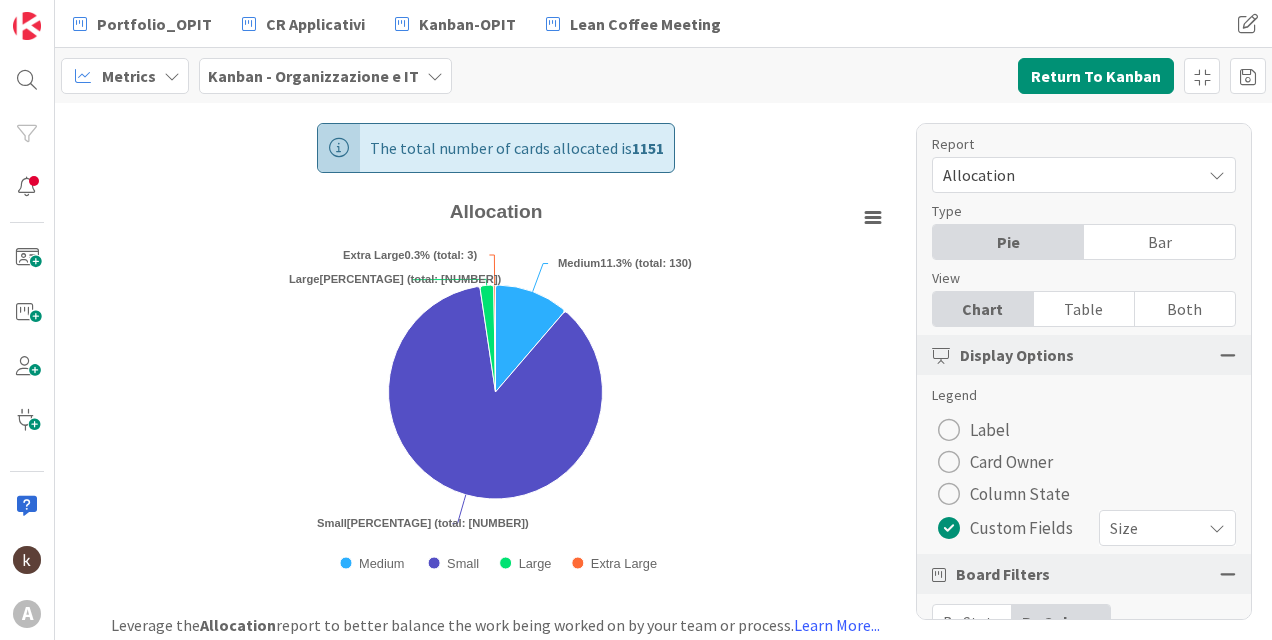 click on "Column State" at bounding box center (1020, 494) 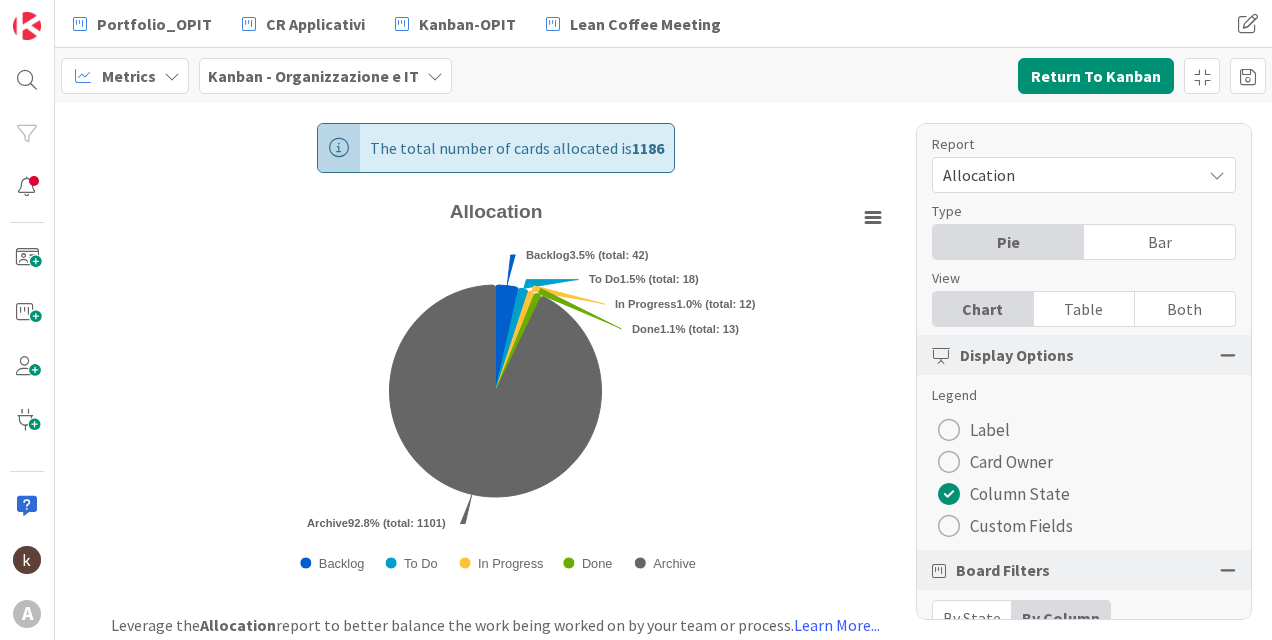 click on "Custom Fields" at bounding box center (1021, 526) 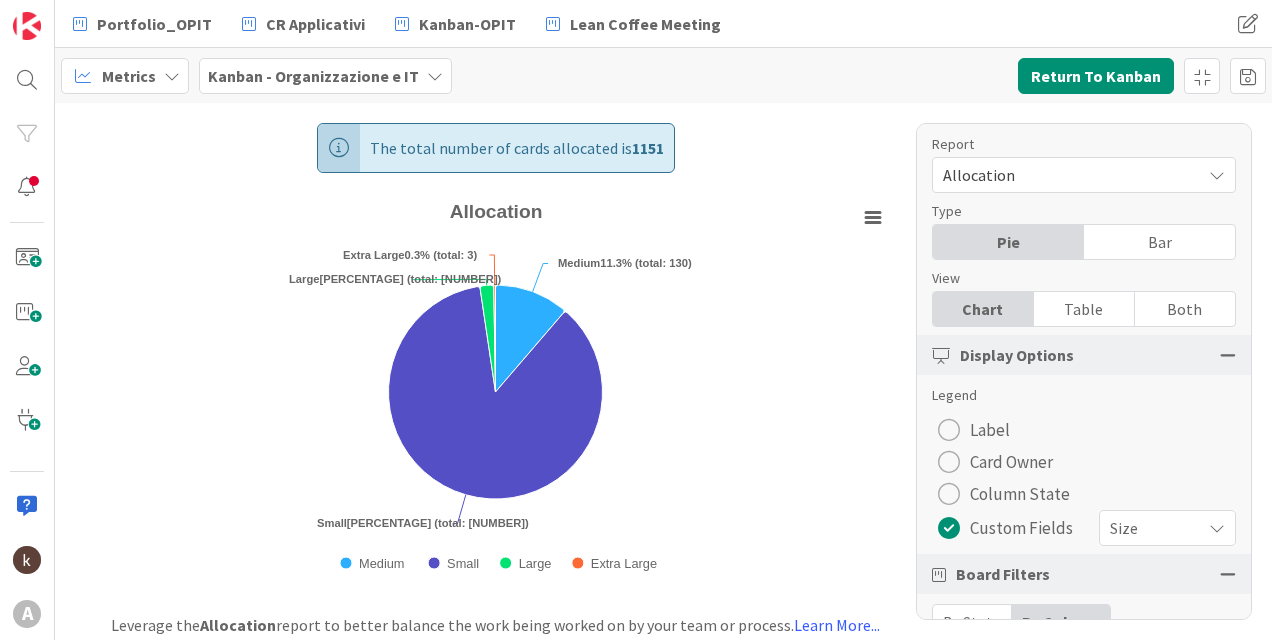 click on "Size" at bounding box center [1150, 528] 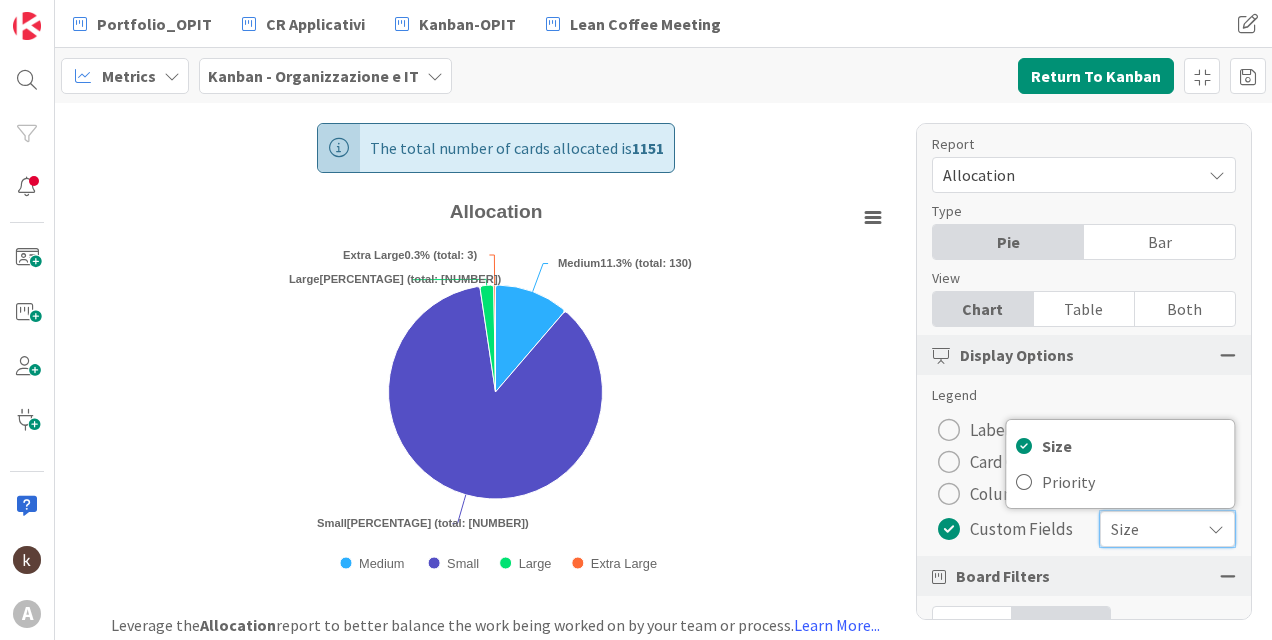 drag, startPoint x: 1109, startPoint y: 385, endPoint x: 1107, endPoint y: 401, distance: 16.124516 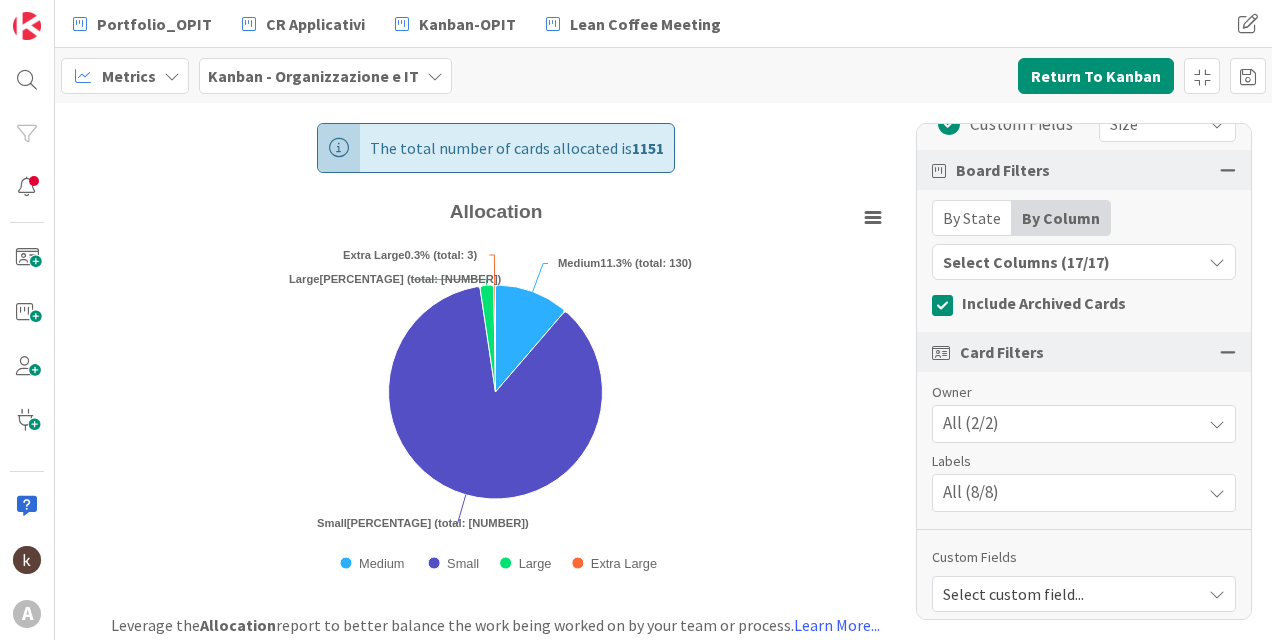 scroll, scrollTop: 415, scrollLeft: 0, axis: vertical 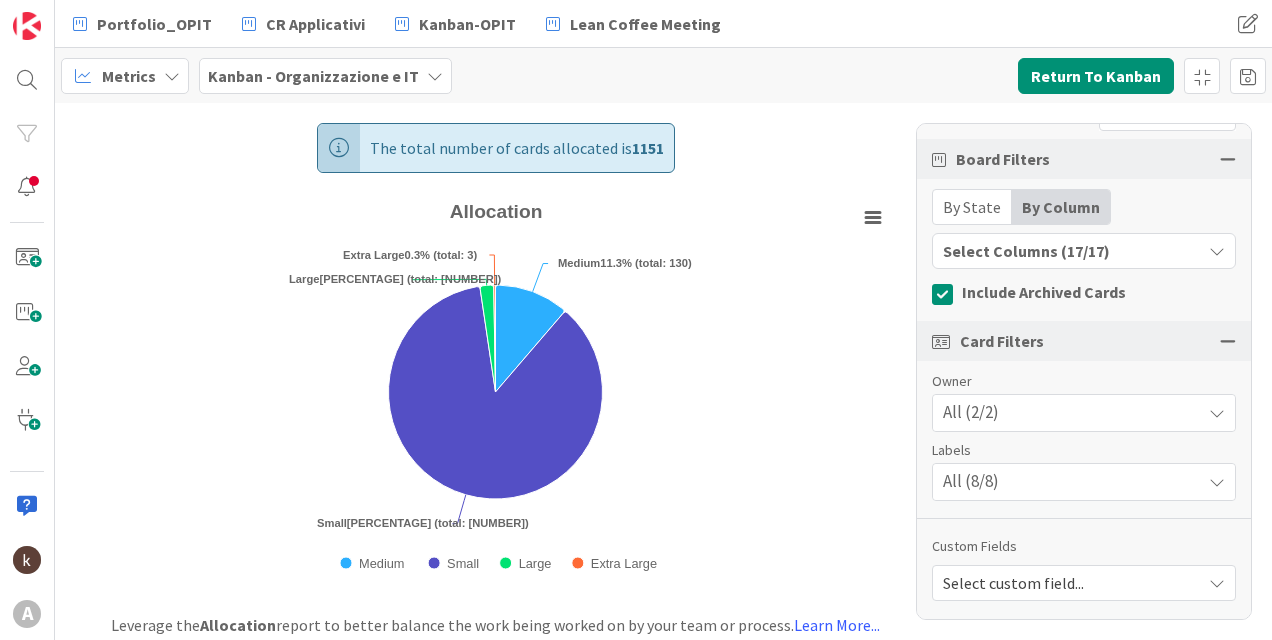 click on "Select custom field..." at bounding box center [1067, 583] 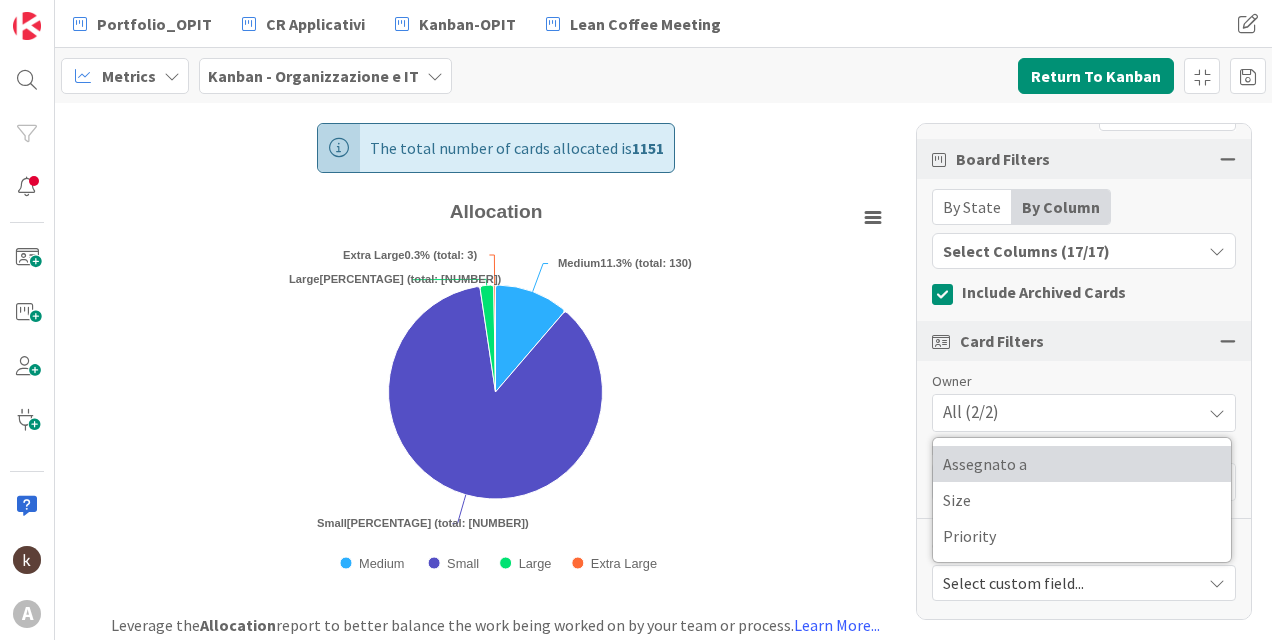 click on "Assegnato a" at bounding box center [1082, 464] 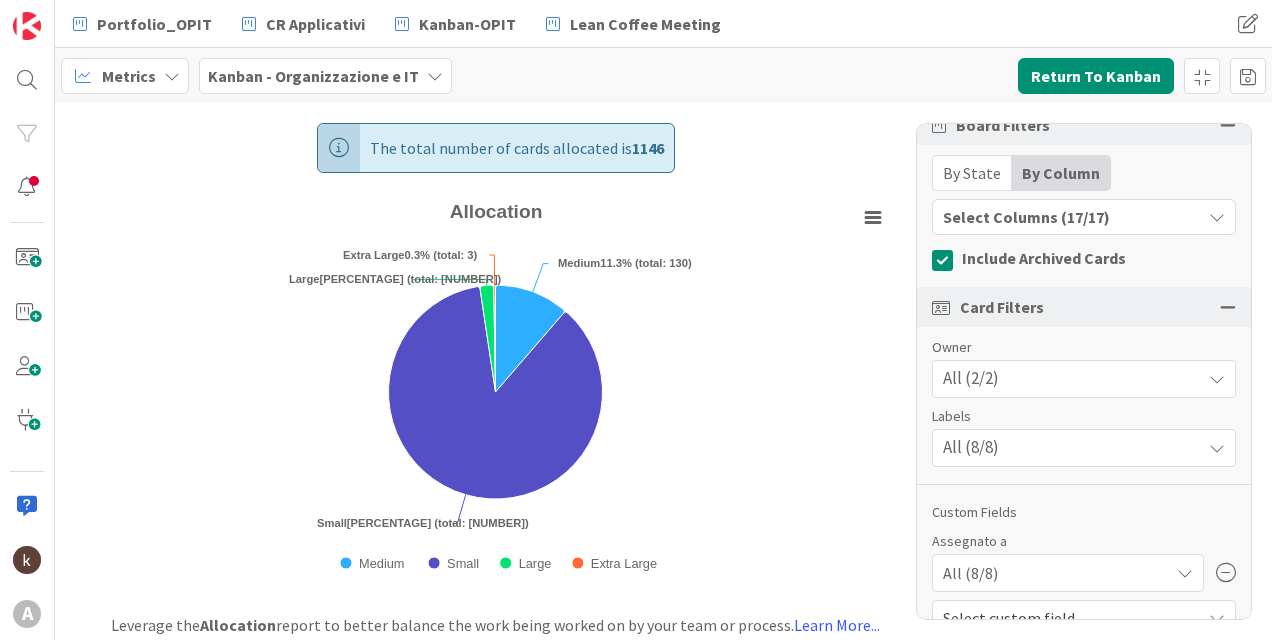 scroll, scrollTop: 484, scrollLeft: 0, axis: vertical 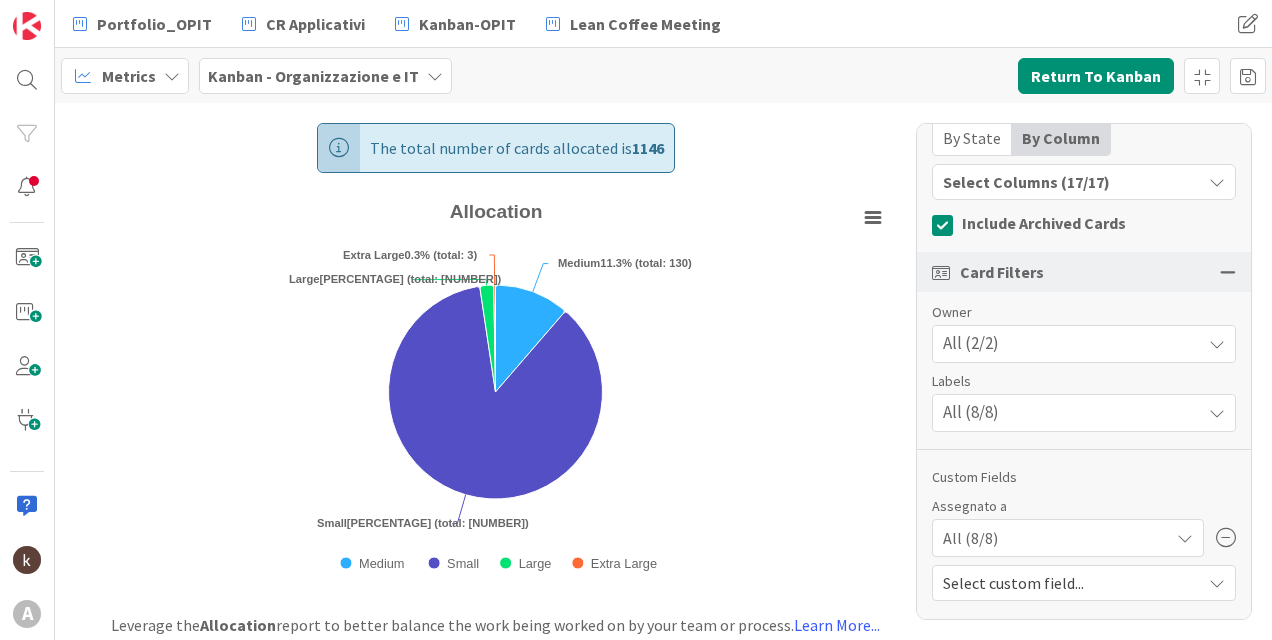 click on "All (8/8)" at bounding box center (970, 538) 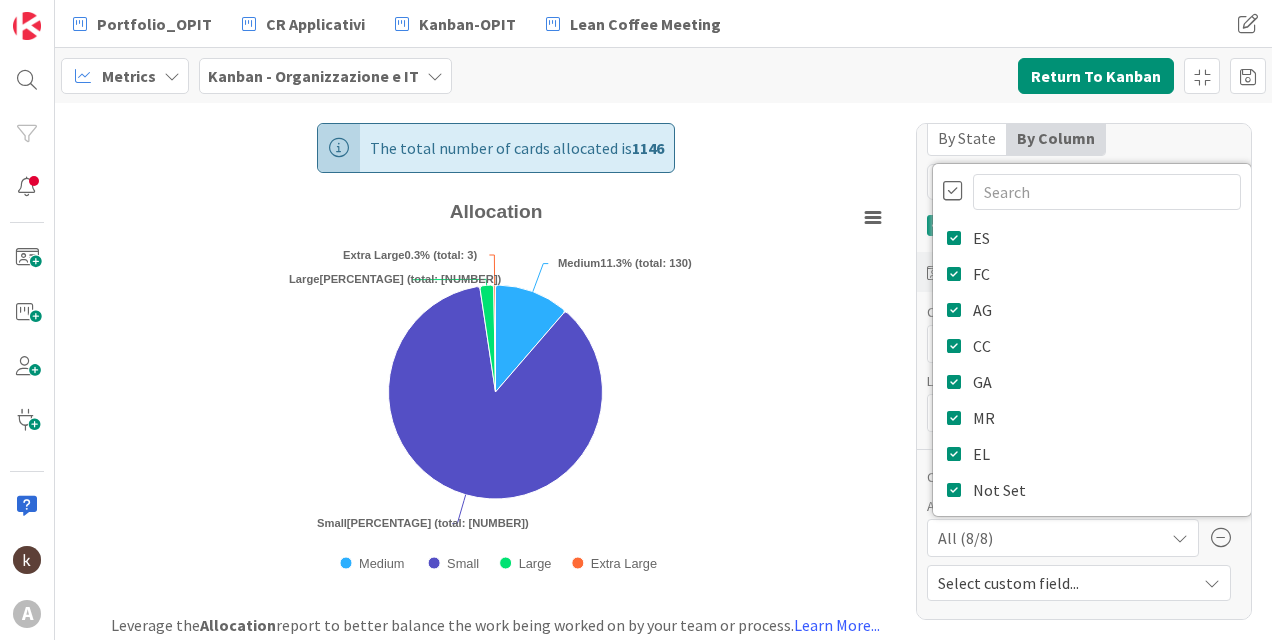 click at bounding box center [953, 191] 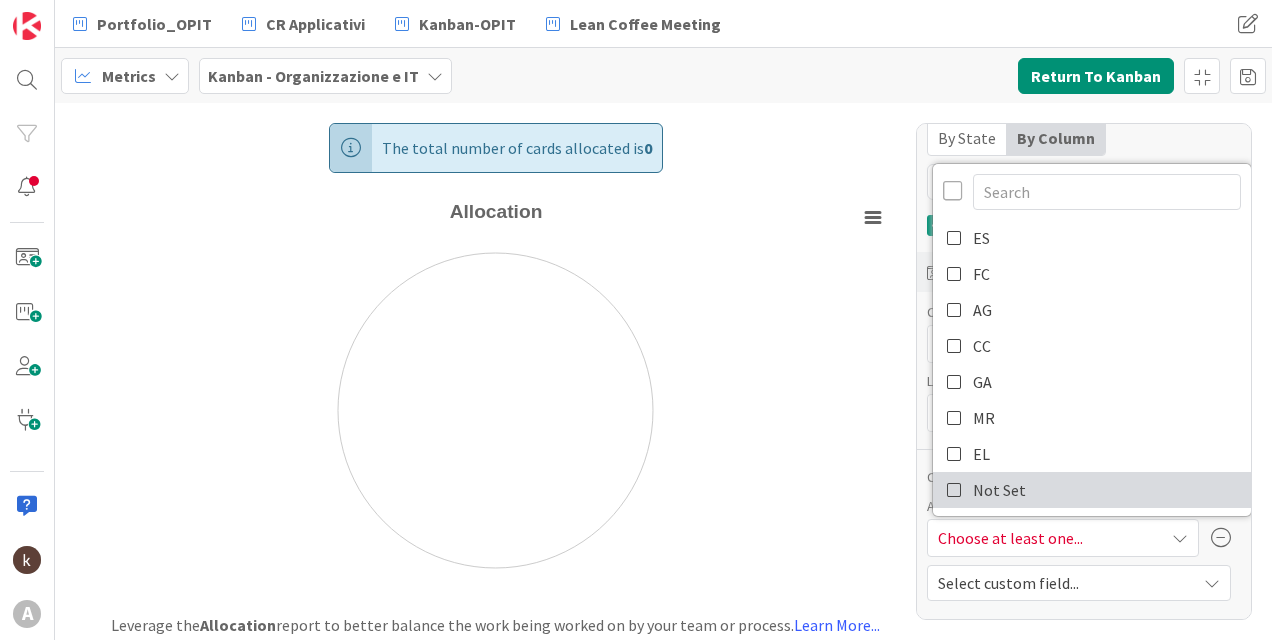 click at bounding box center (955, 490) 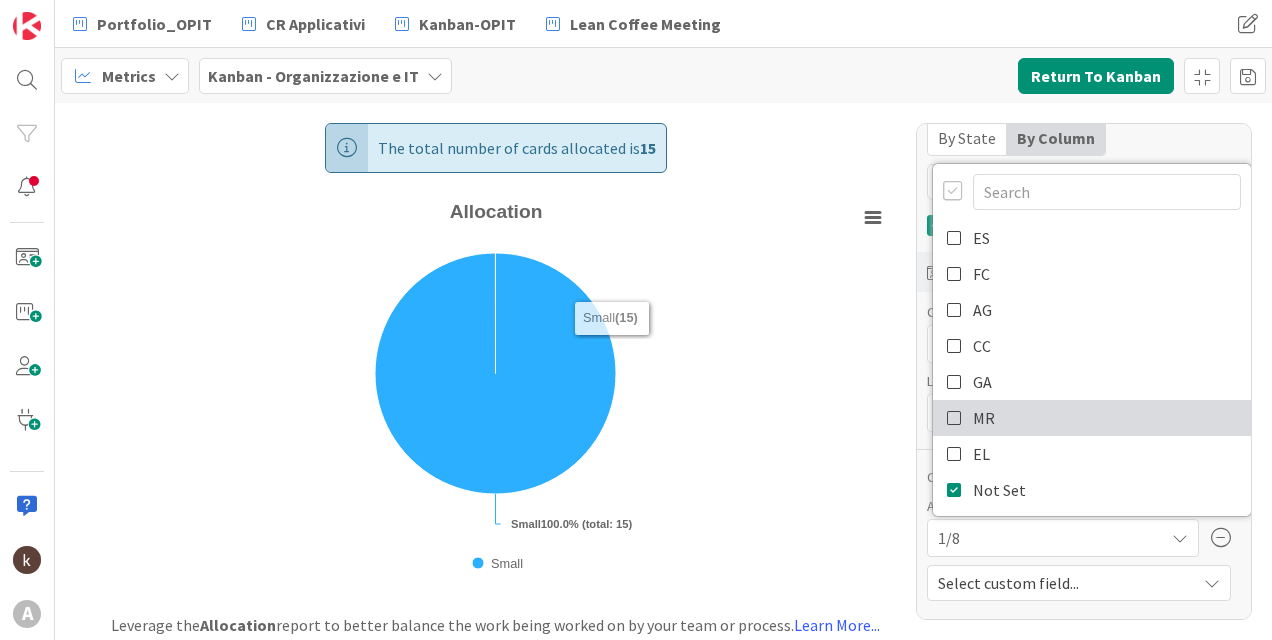 click at bounding box center (955, 418) 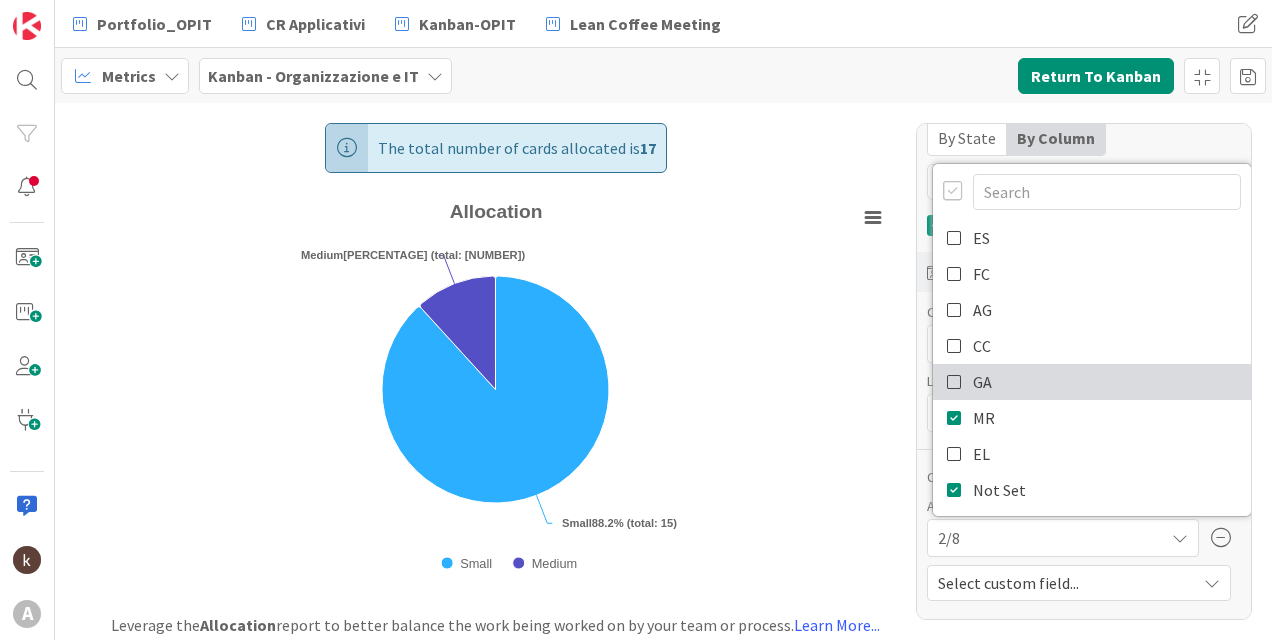 click at bounding box center (955, 382) 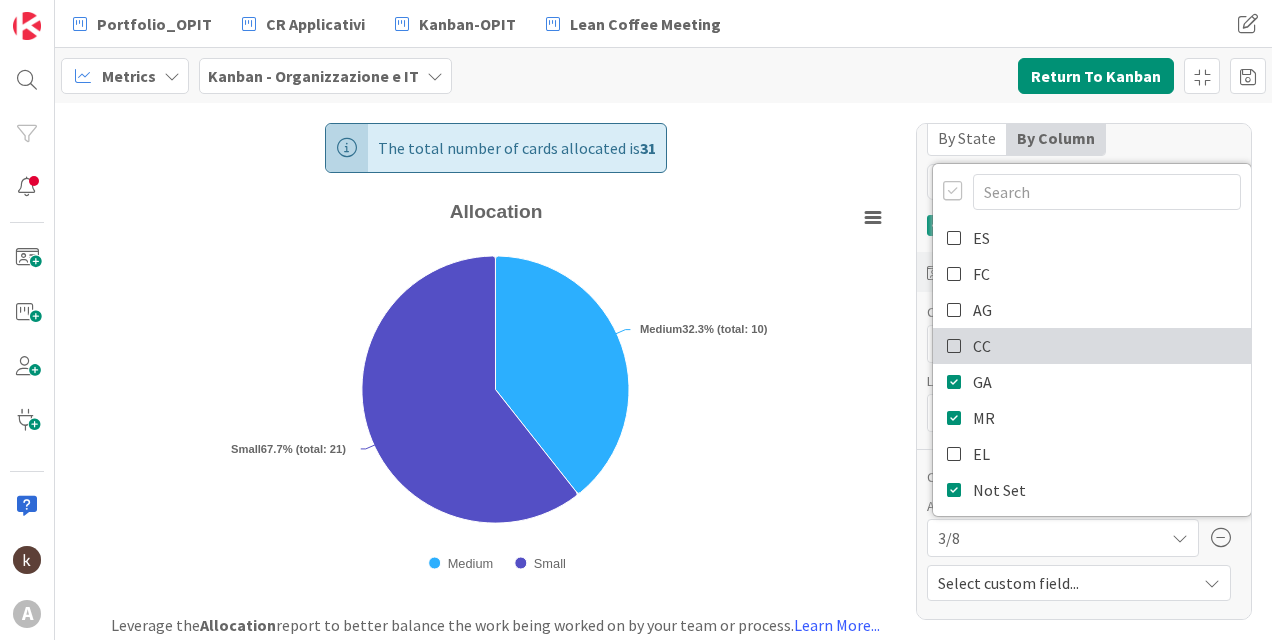click at bounding box center (955, 346) 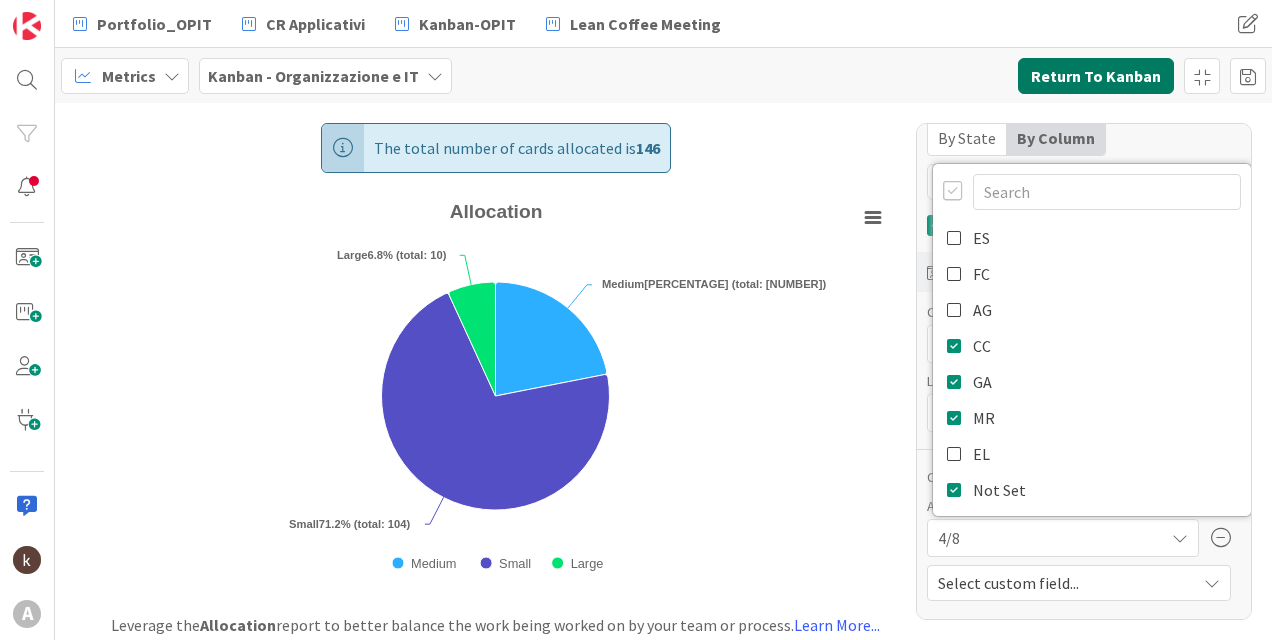 click on "Return To Kanban" at bounding box center [1096, 76] 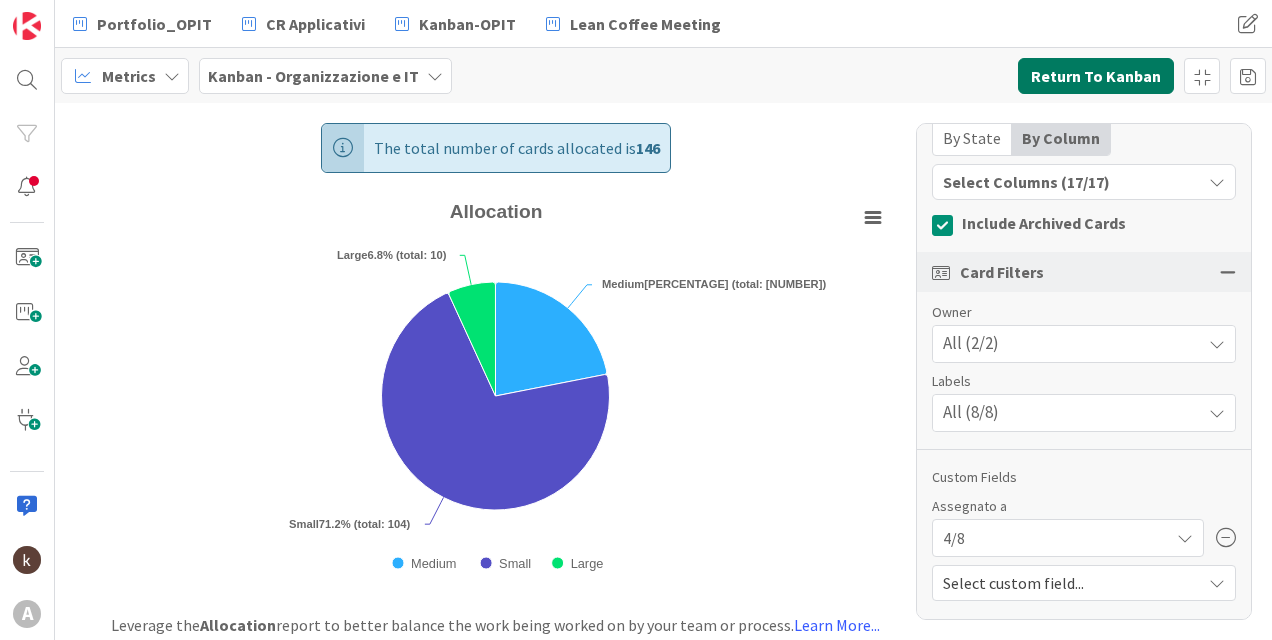 scroll, scrollTop: 484, scrollLeft: 0, axis: vertical 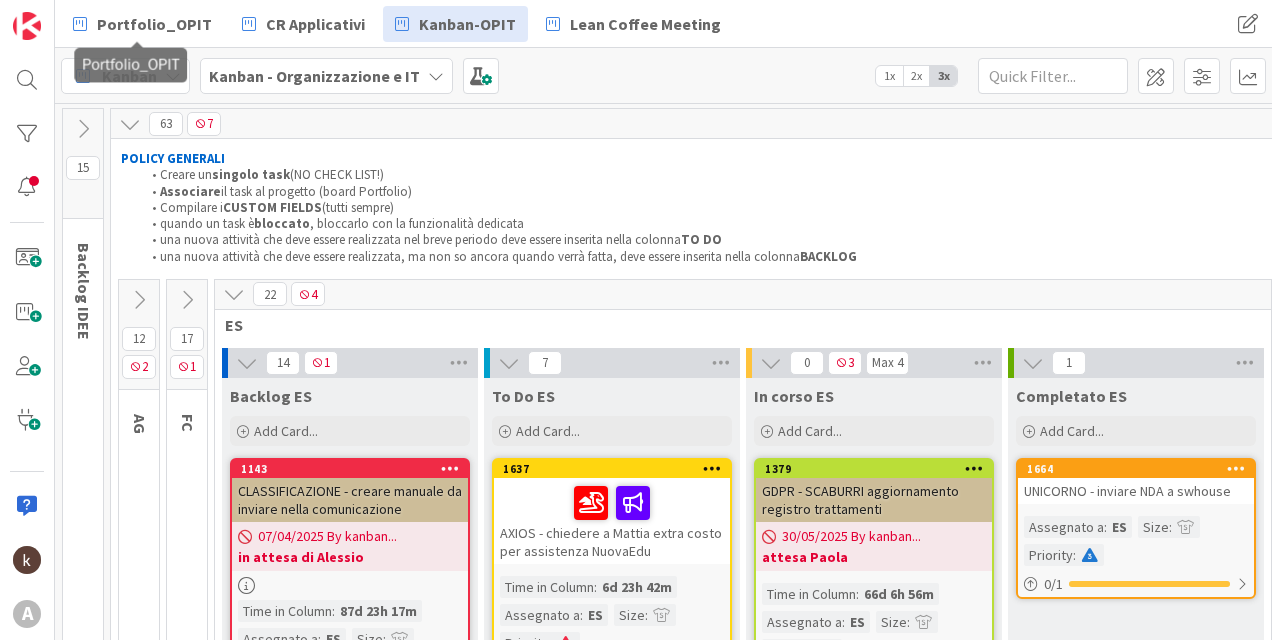 click on "Portfolio_OPIT" at bounding box center (154, 24) 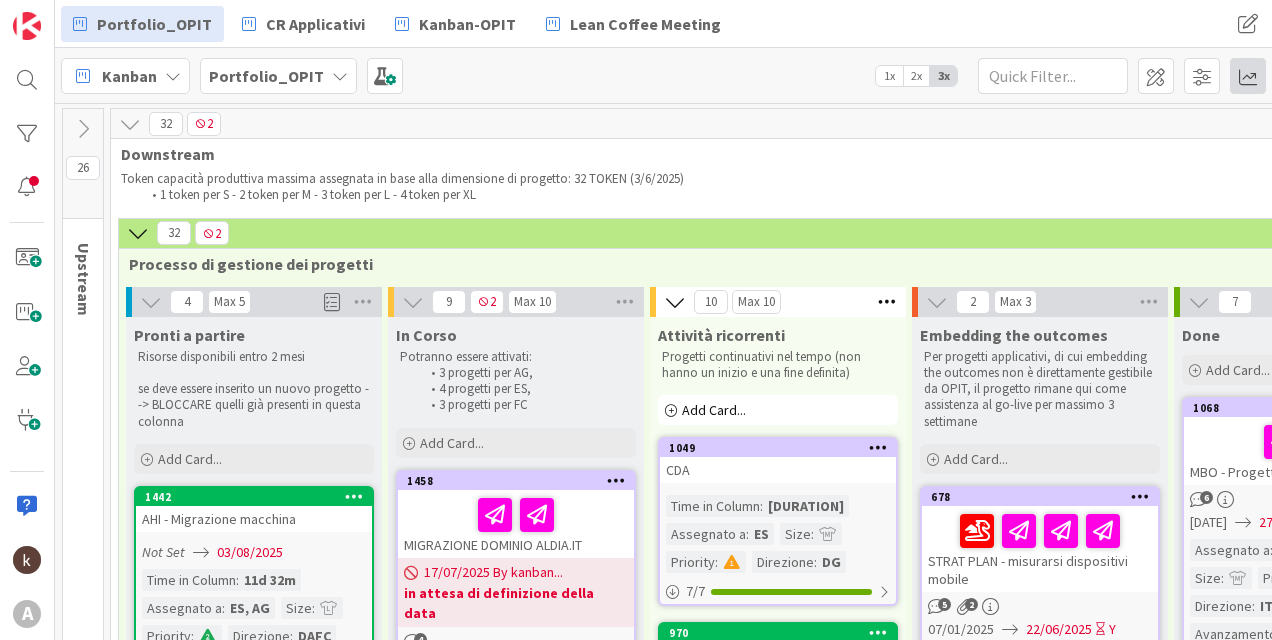click at bounding box center (1248, 76) 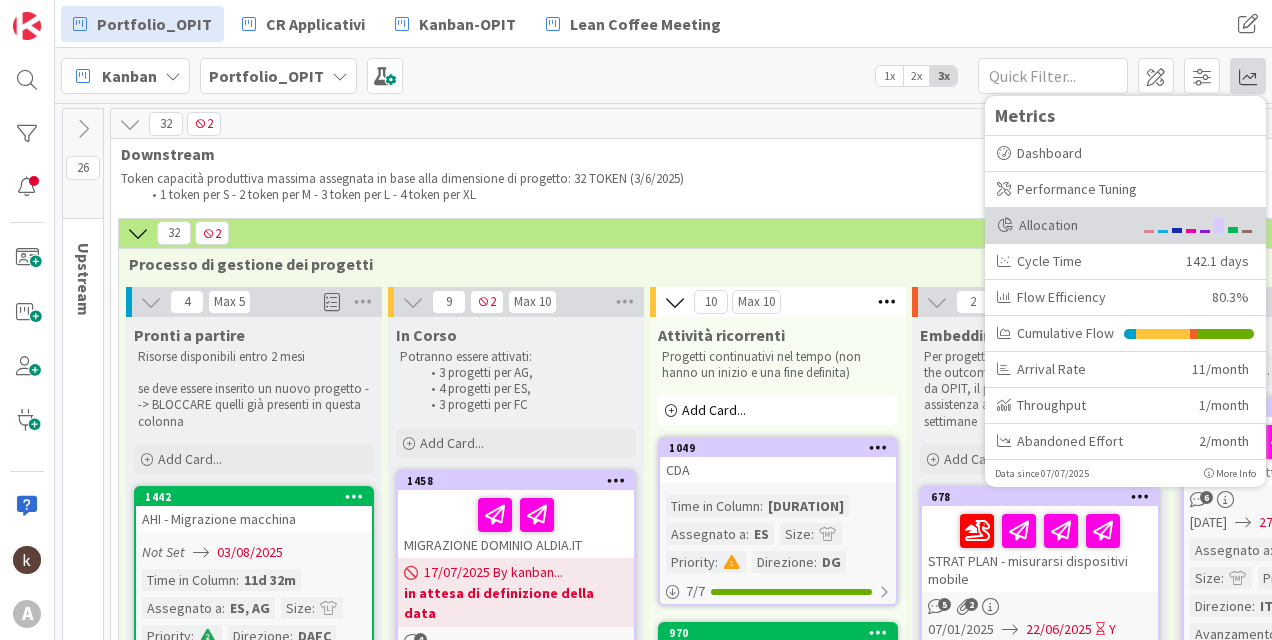 click on "Allocation" at bounding box center [1064, 225] 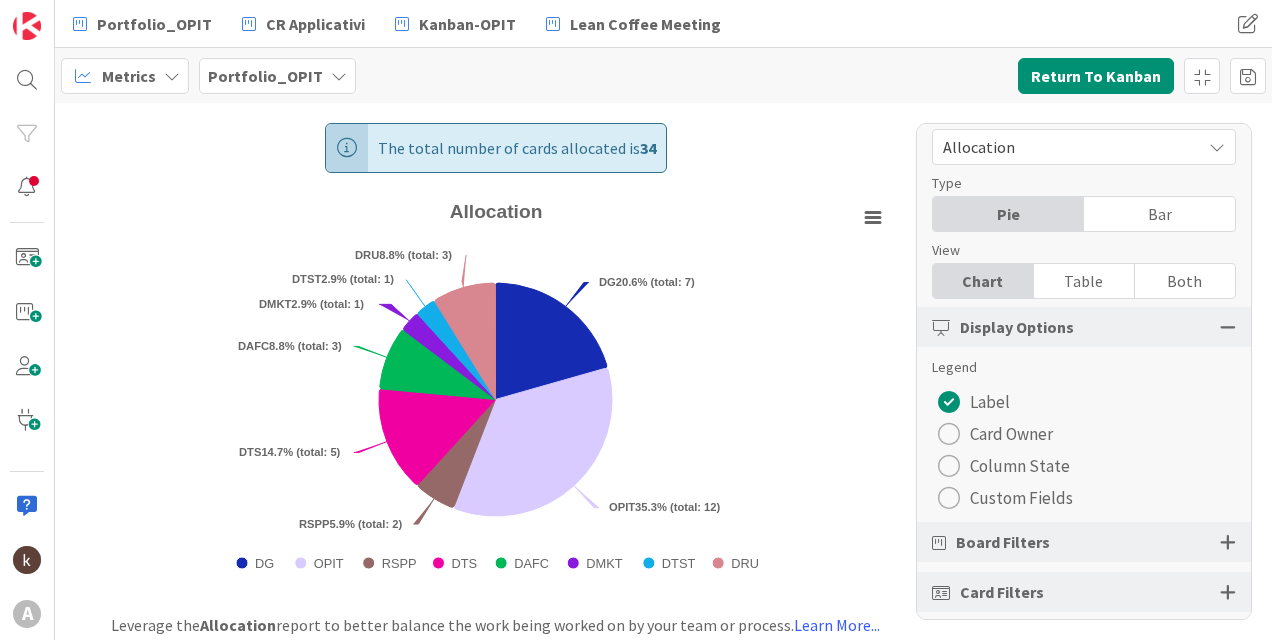 scroll, scrollTop: 41, scrollLeft: 0, axis: vertical 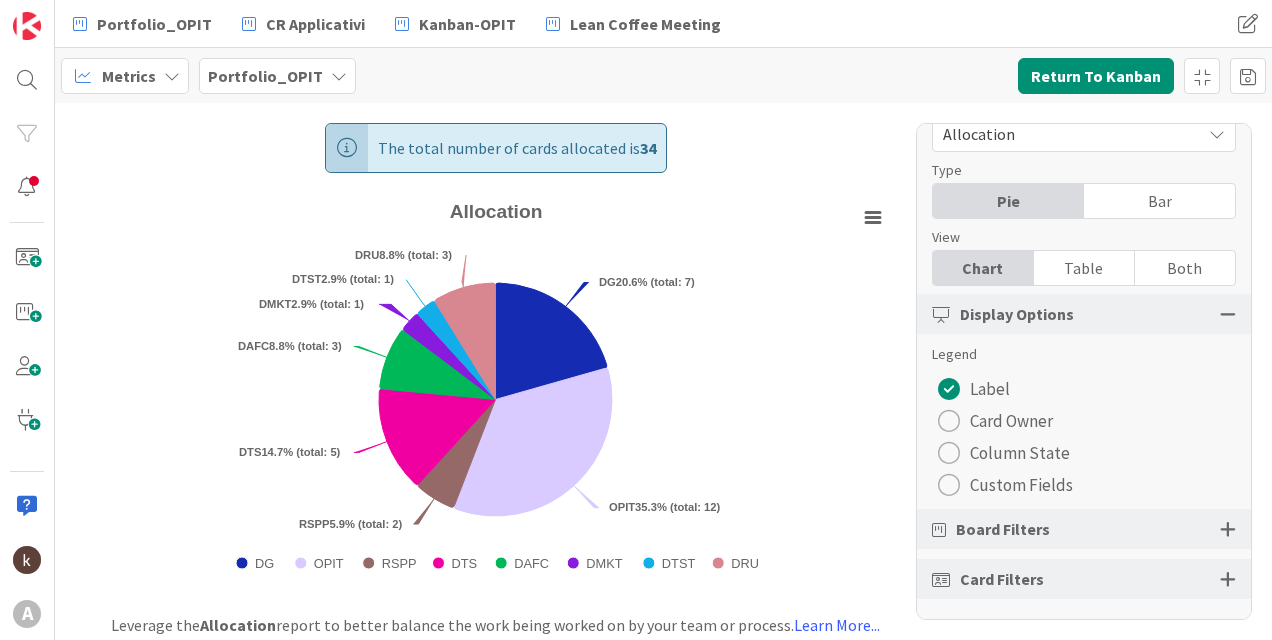 click on "Card Filters" at bounding box center (1084, 579) 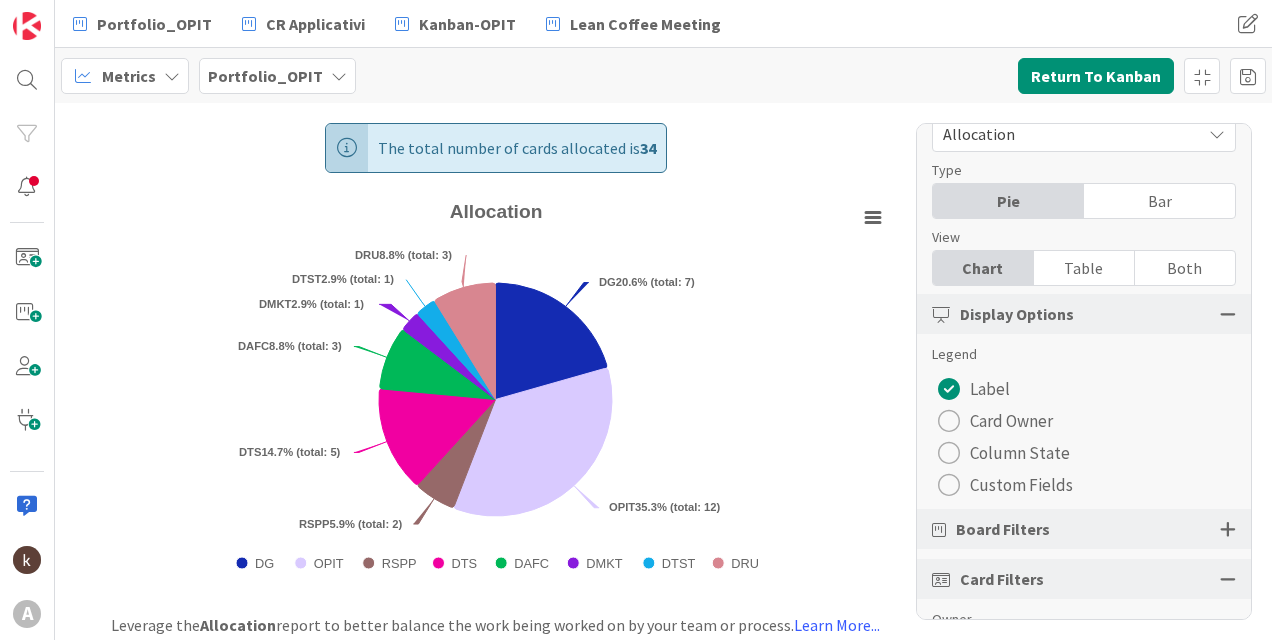 scroll, scrollTop: 279, scrollLeft: 0, axis: vertical 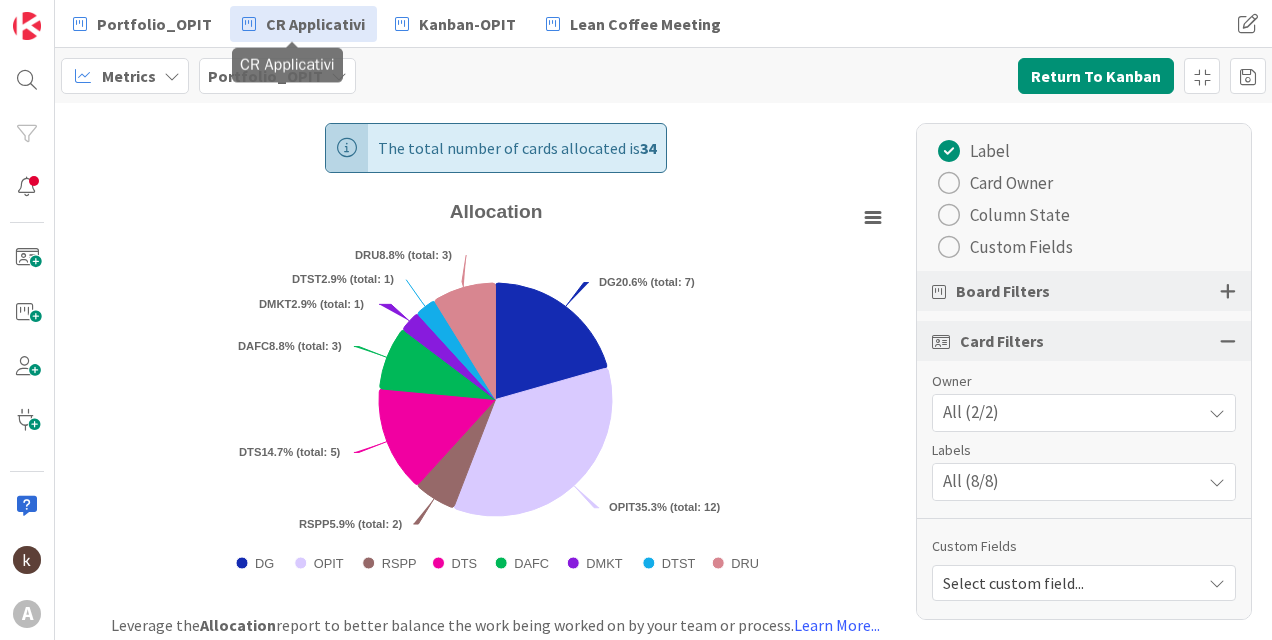 click on "CR Applicativi" at bounding box center [315, 24] 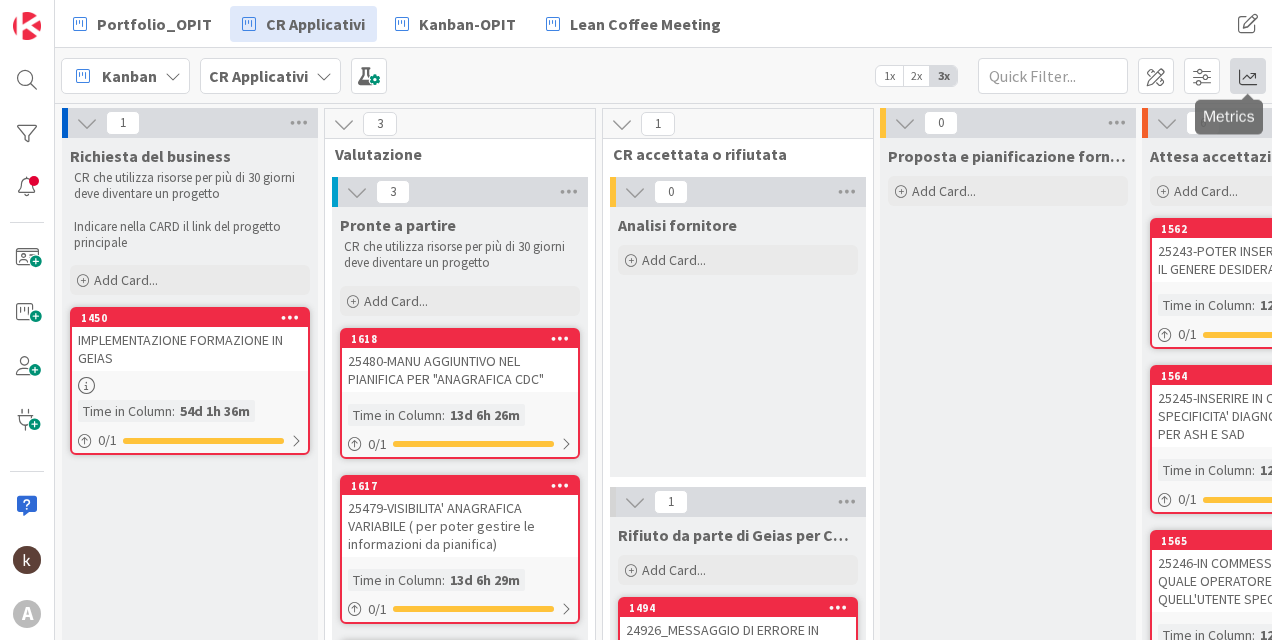 click at bounding box center (1248, 76) 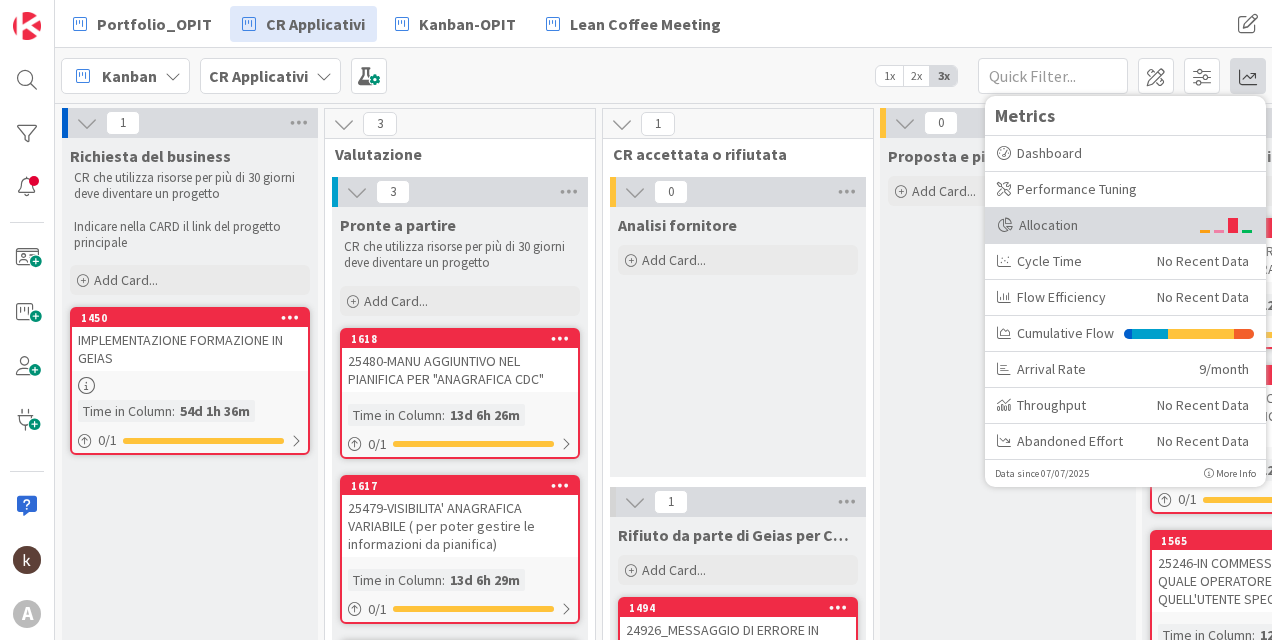 click on "Allocation" at bounding box center (1092, 225) 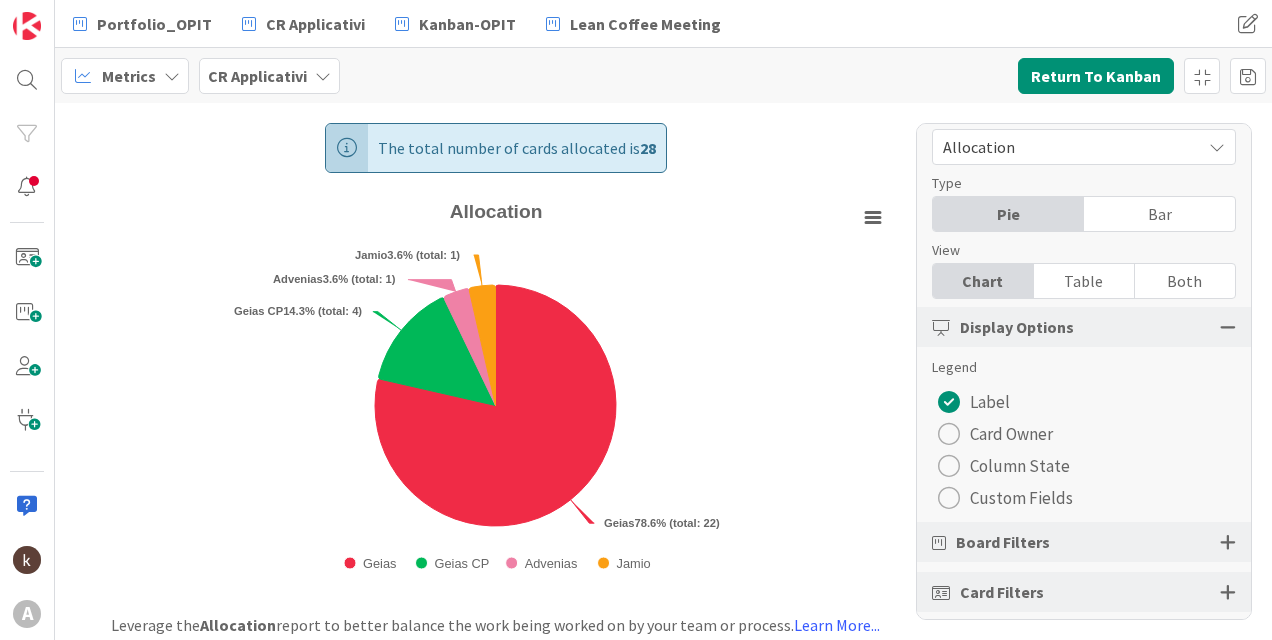 scroll, scrollTop: 41, scrollLeft: 0, axis: vertical 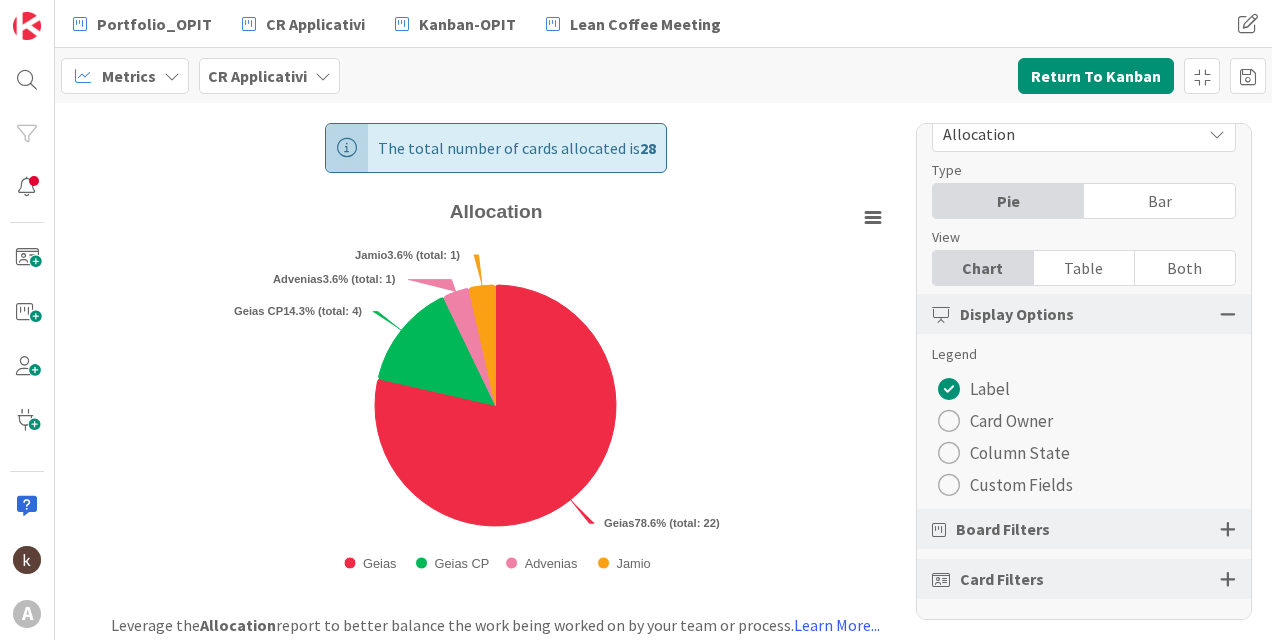 click at bounding box center (1228, 529) 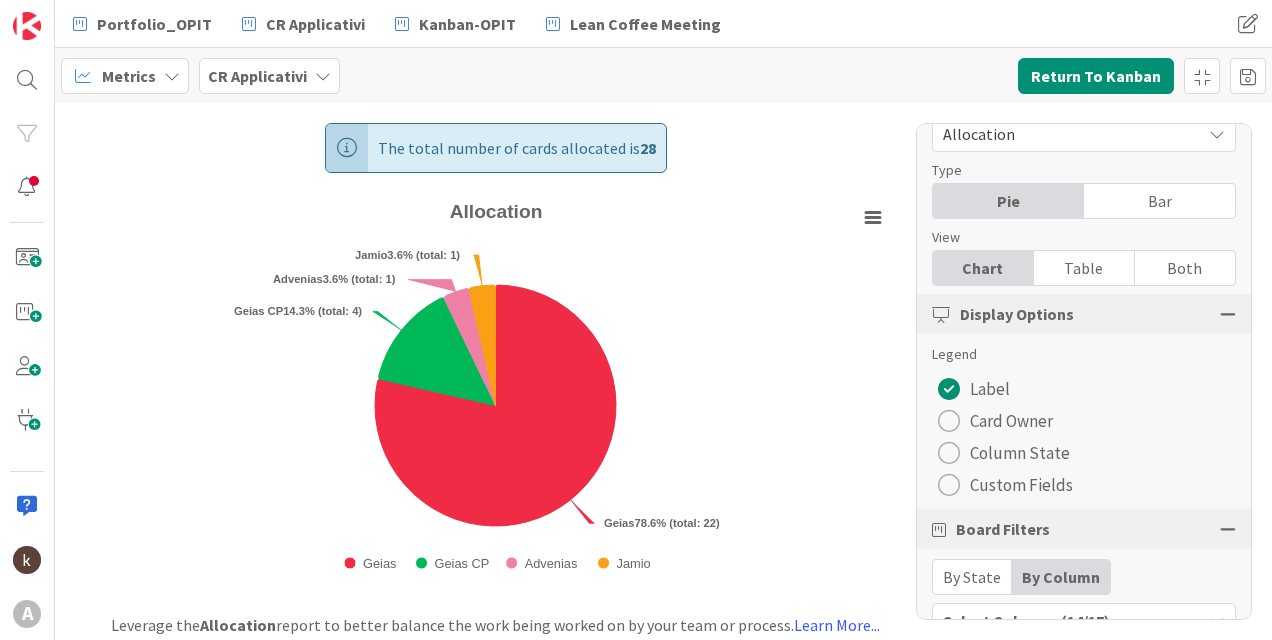 scroll, scrollTop: 173, scrollLeft: 0, axis: vertical 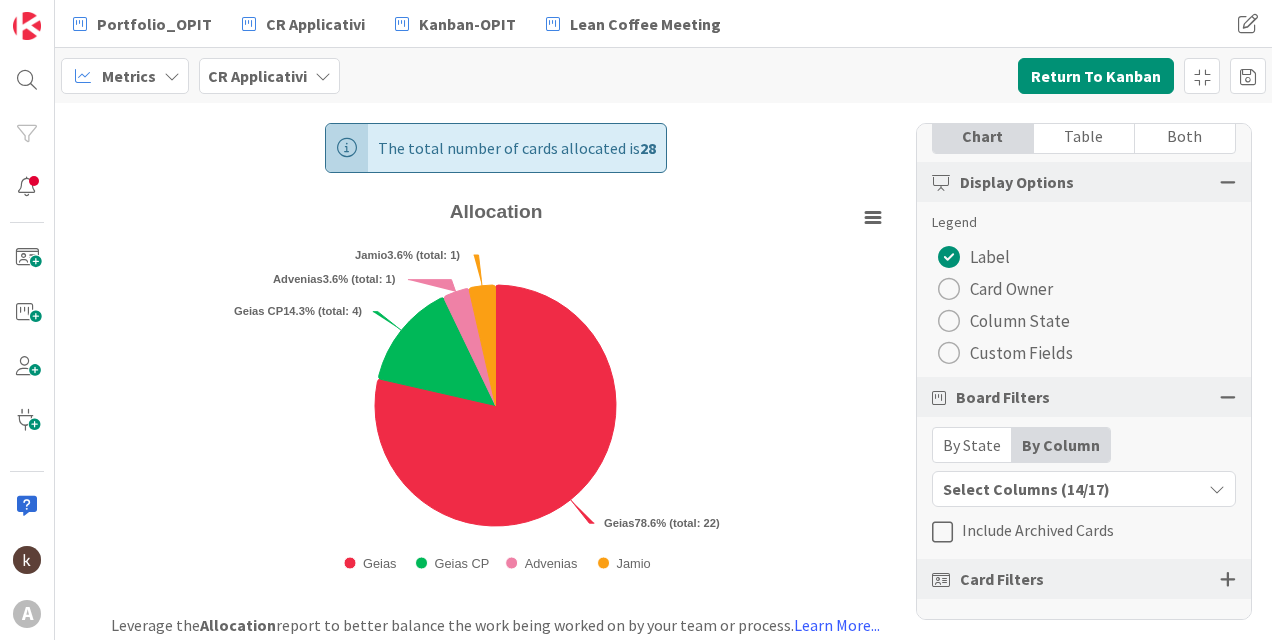click on "Include Archived Cards" at bounding box center (1038, 530) 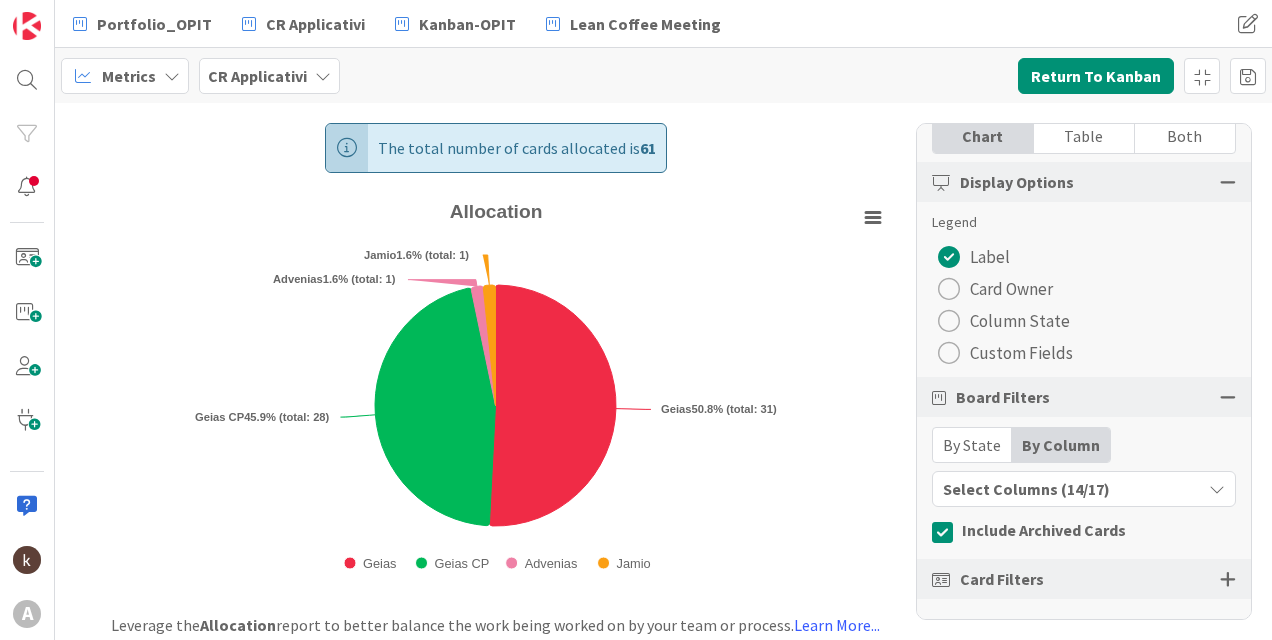 click at bounding box center [1228, 579] 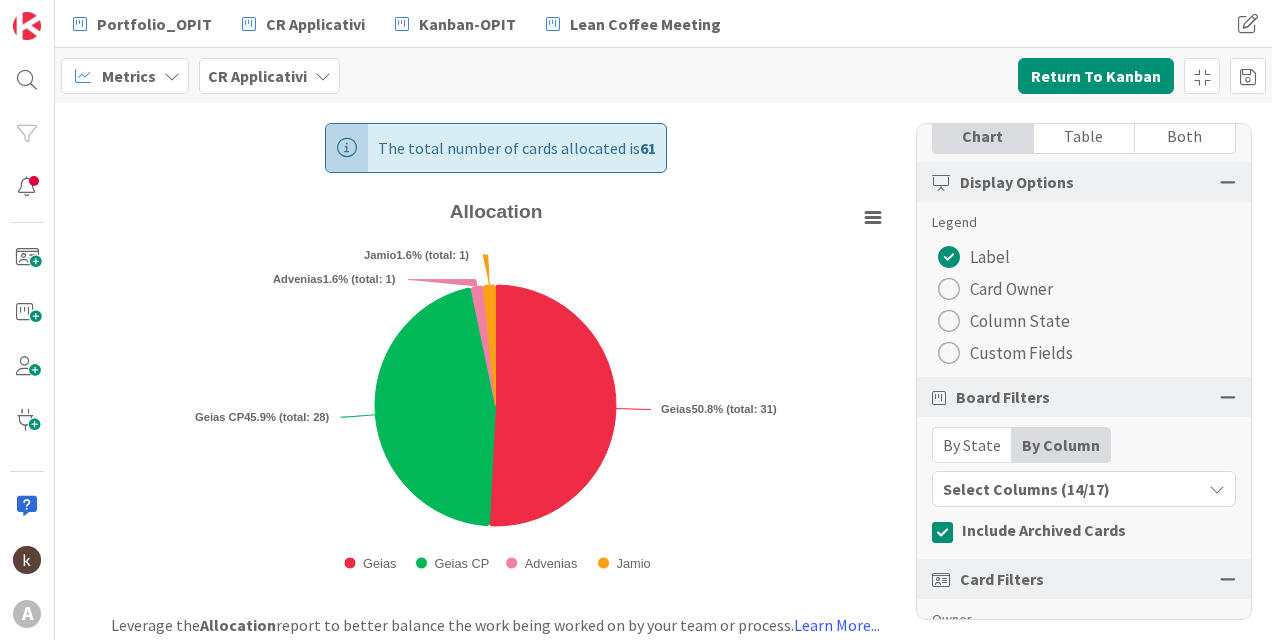 scroll, scrollTop: 411, scrollLeft: 0, axis: vertical 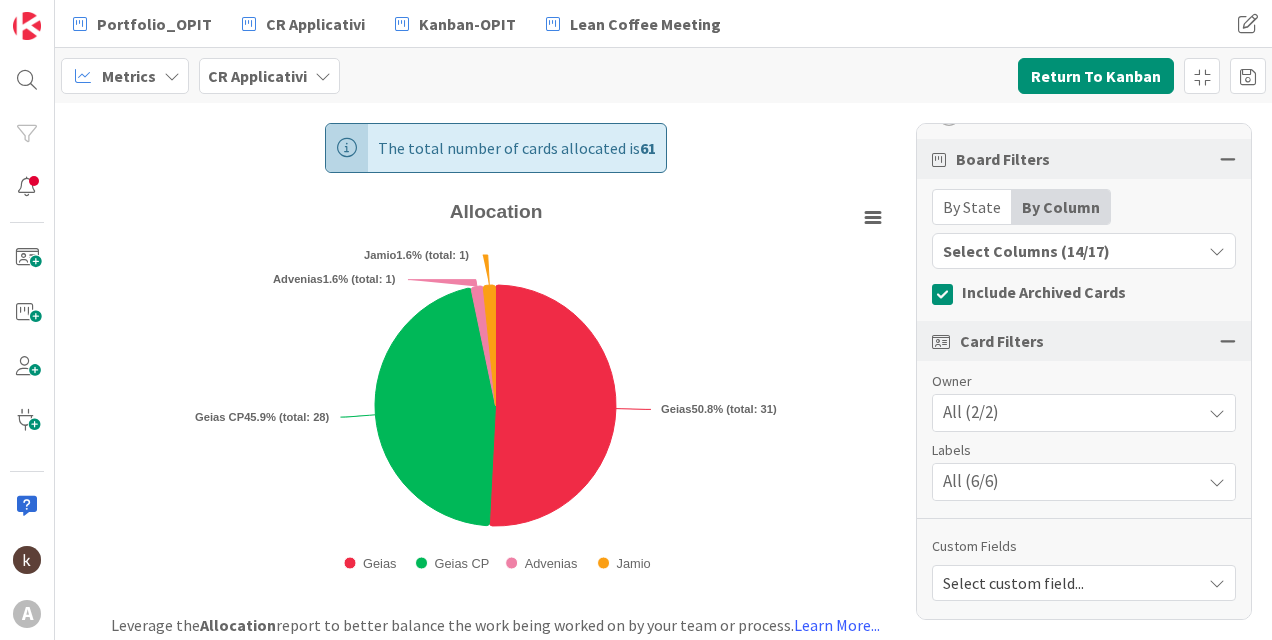 click on "Select custom field..." at bounding box center (1067, 583) 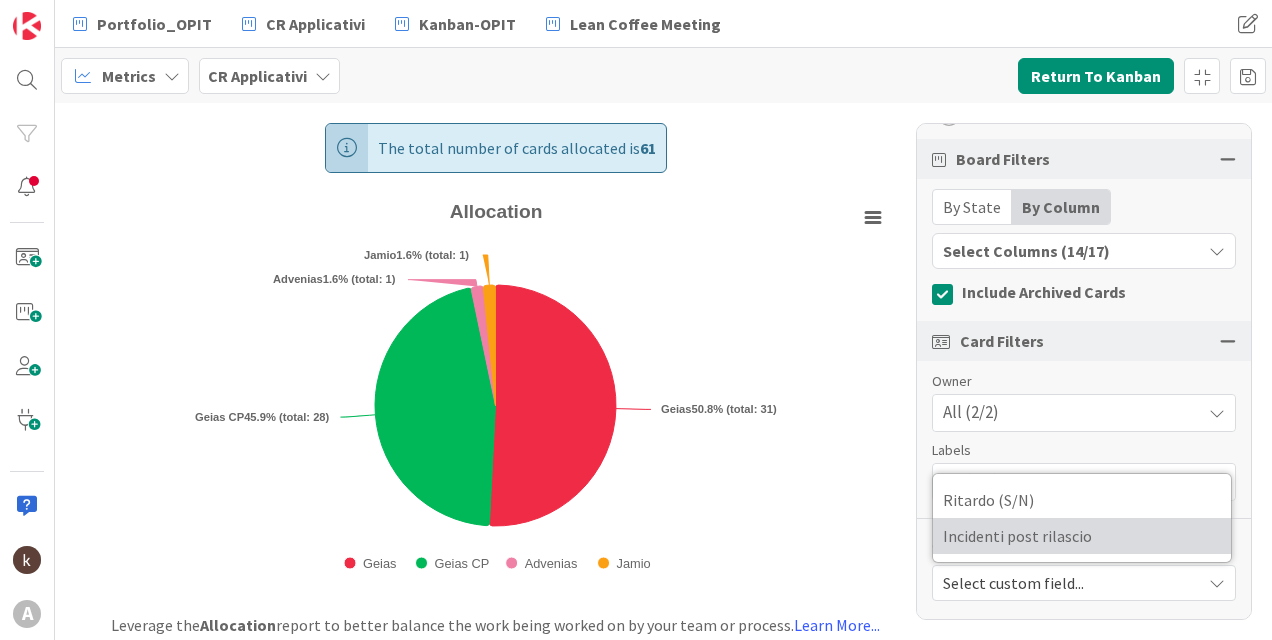 click on "Incidenti post rilascio" at bounding box center [1082, 536] 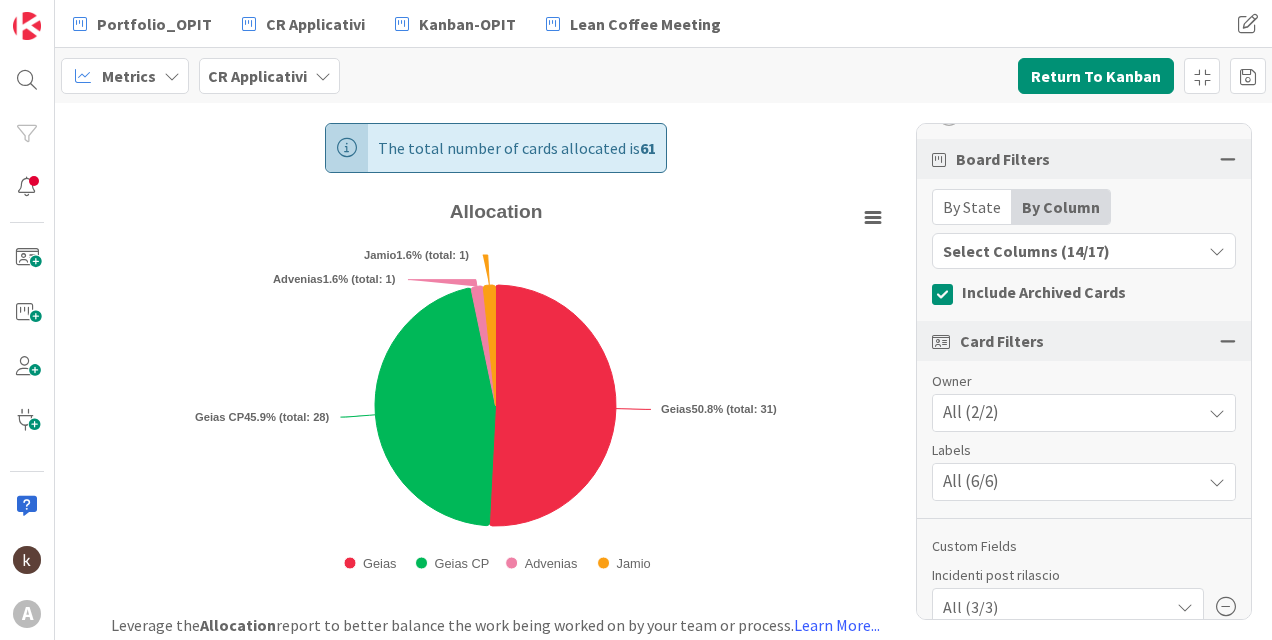 scroll, scrollTop: 480, scrollLeft: 0, axis: vertical 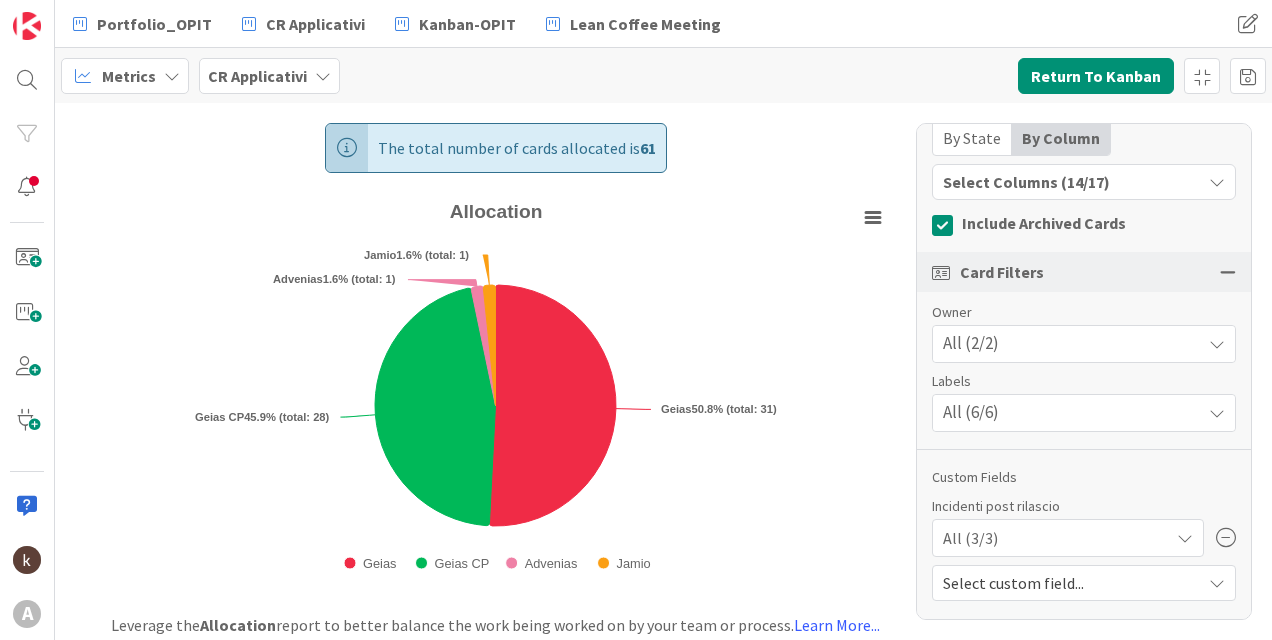 click on "Select custom field..." at bounding box center [1067, 583] 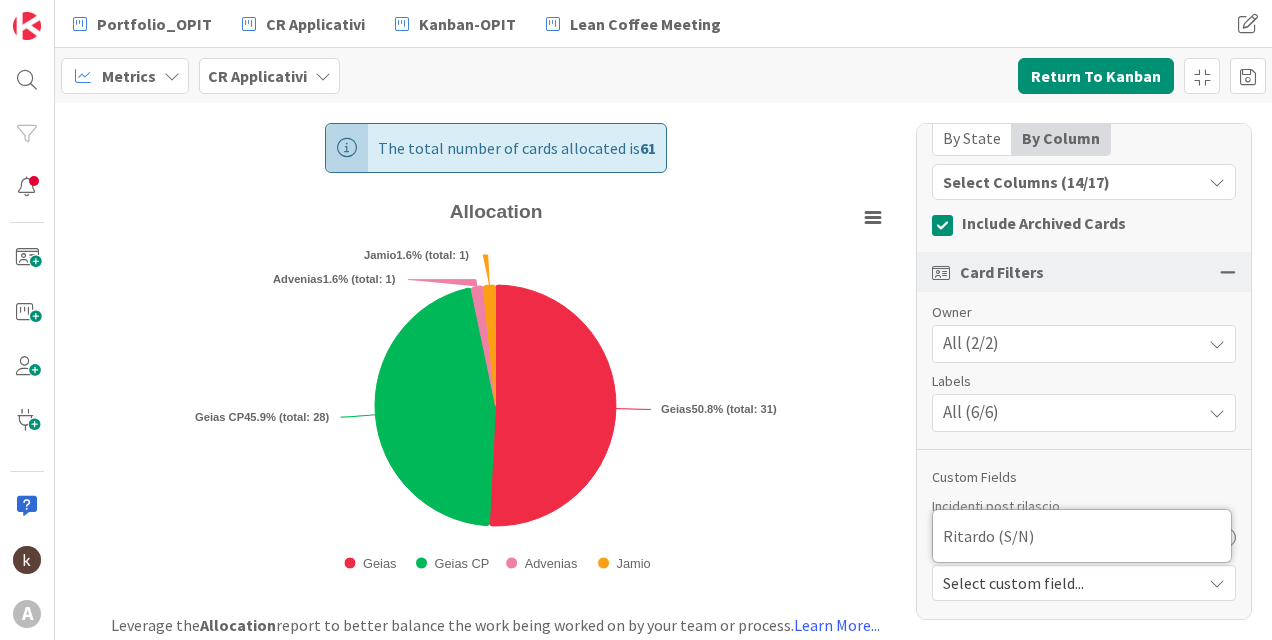 click on "Select custom field..." at bounding box center [1067, 583] 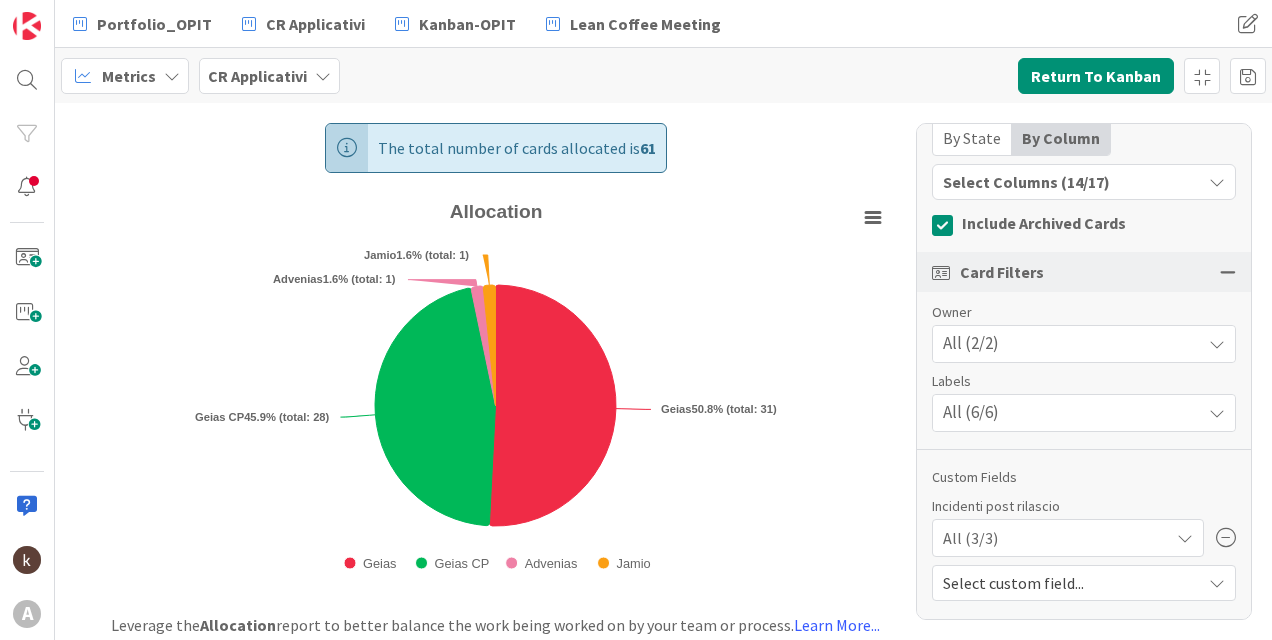 click on "All (3/3)" at bounding box center [1068, 538] 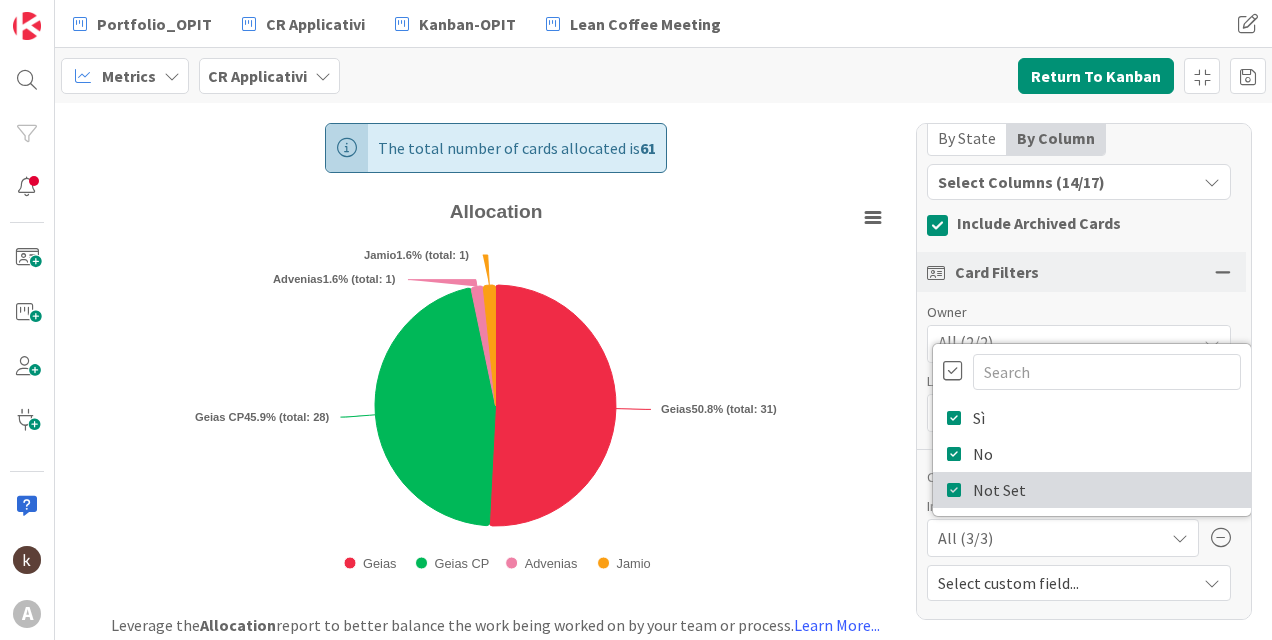 click on "Not Set" at bounding box center [999, 490] 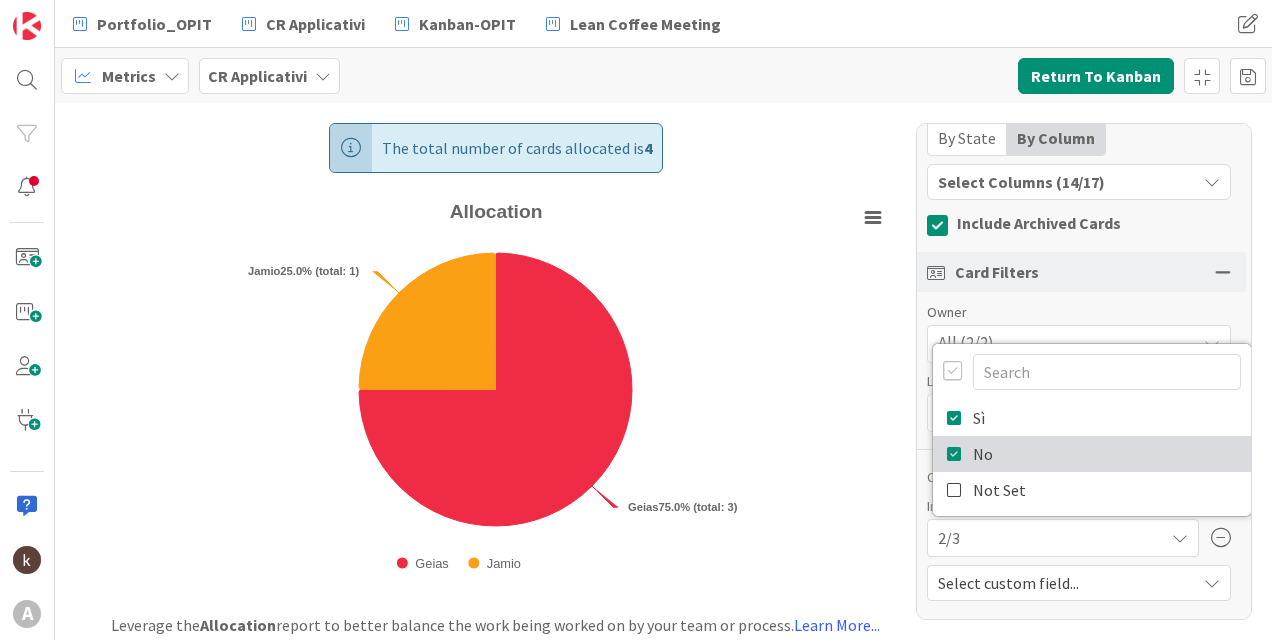 click on "No" at bounding box center [1092, 454] 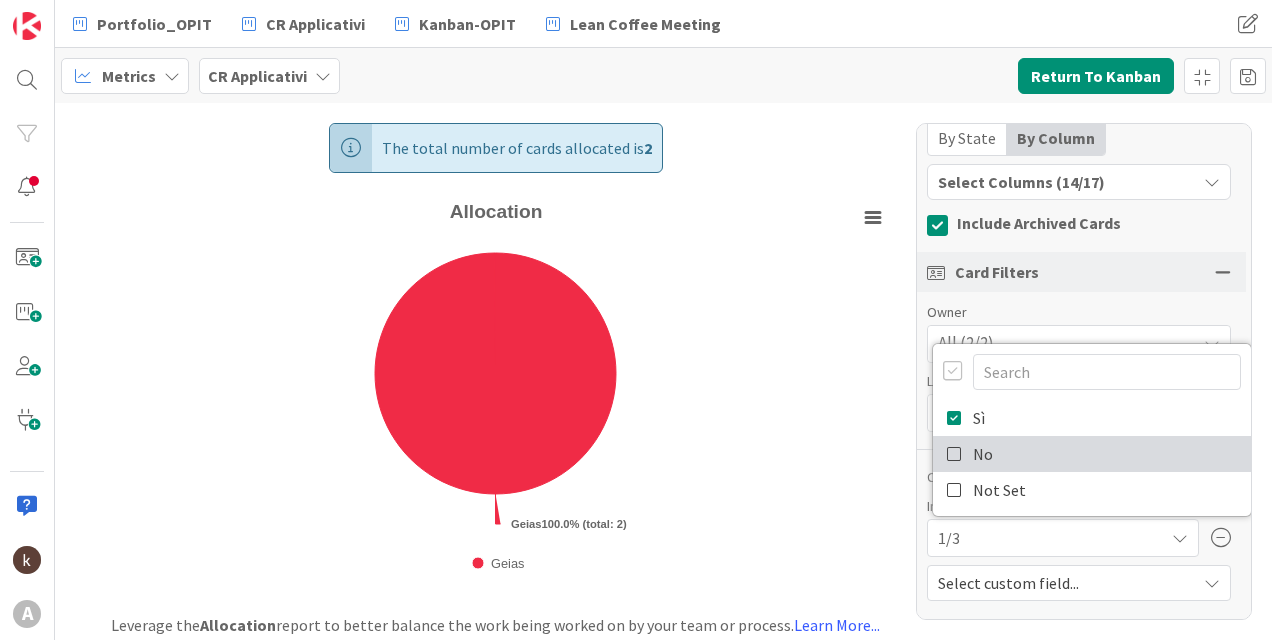 click on "No" at bounding box center (1092, 454) 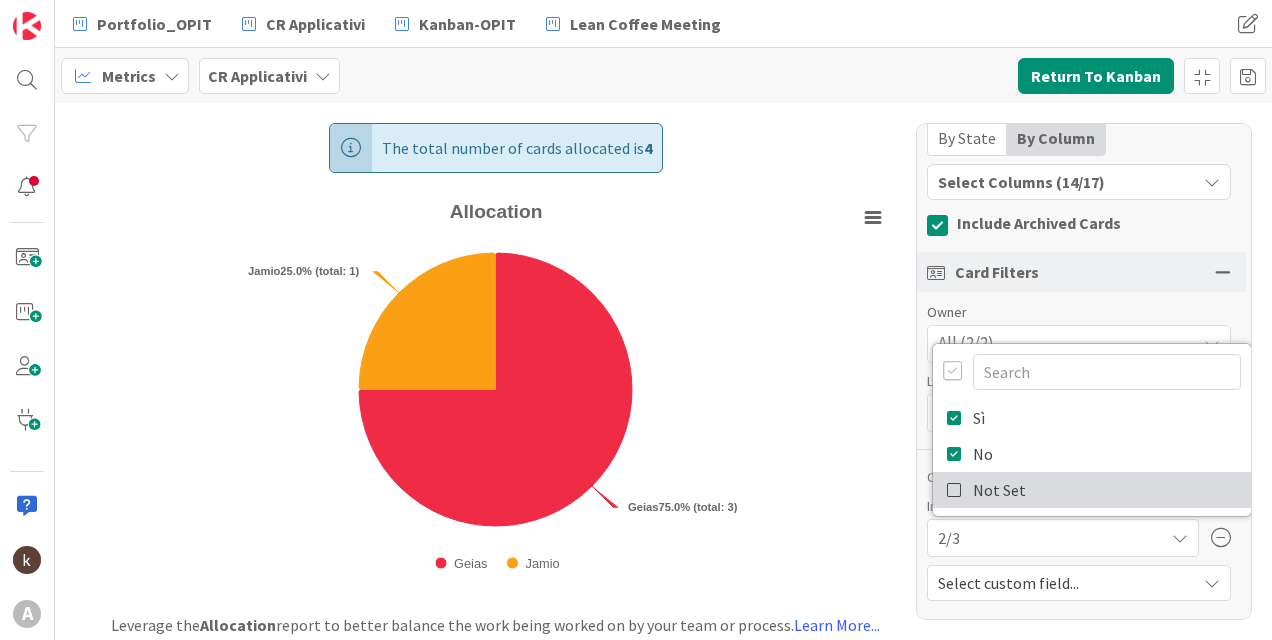 click on "Not Set" at bounding box center (1092, 490) 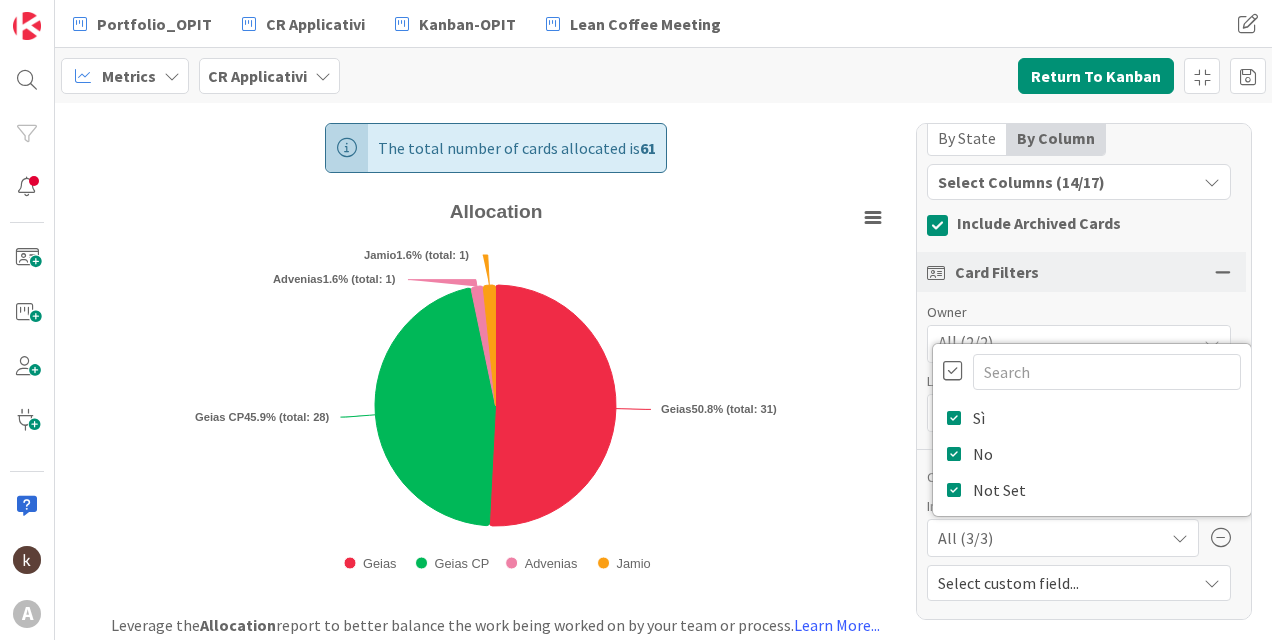 scroll, scrollTop: 280, scrollLeft: 5, axis: both 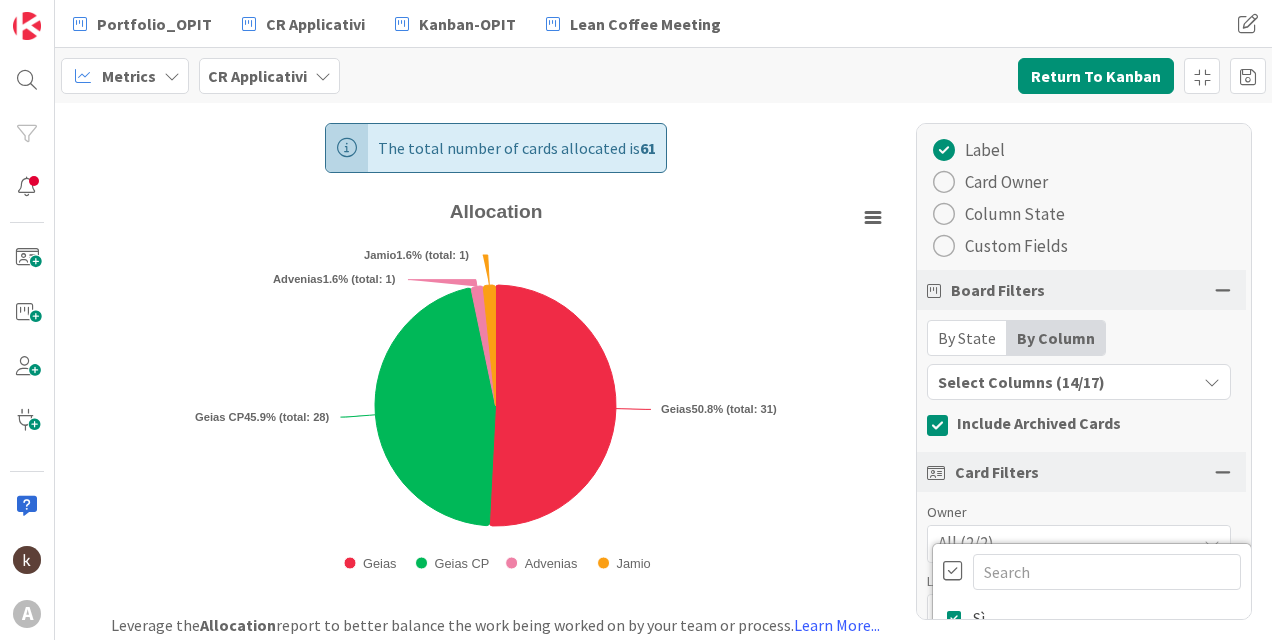 click on "Custom Fields" at bounding box center (1016, 246) 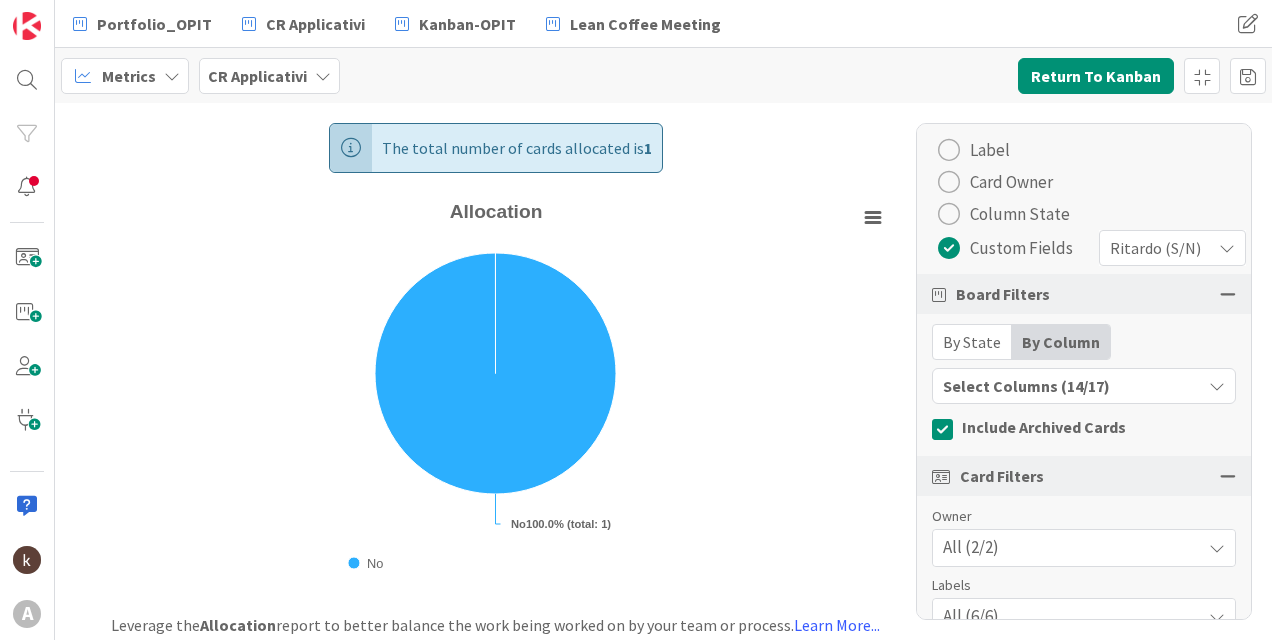 scroll, scrollTop: 280, scrollLeft: 2, axis: both 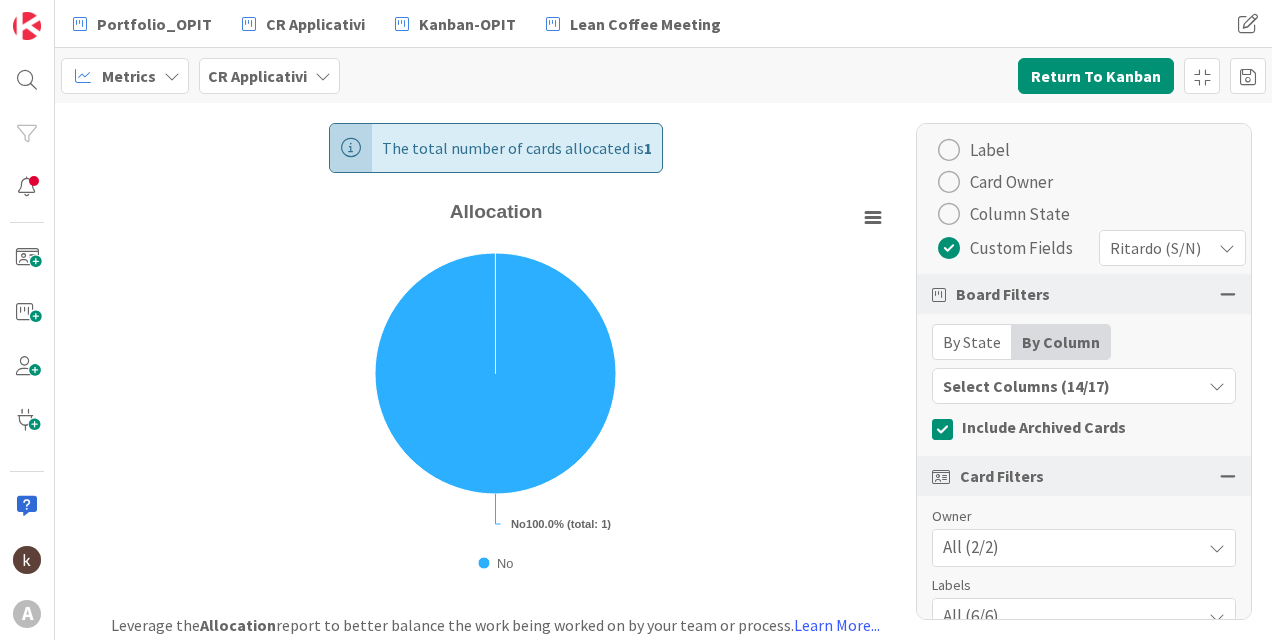 click on "Ritardo (S/N)" at bounding box center [1155, 248] 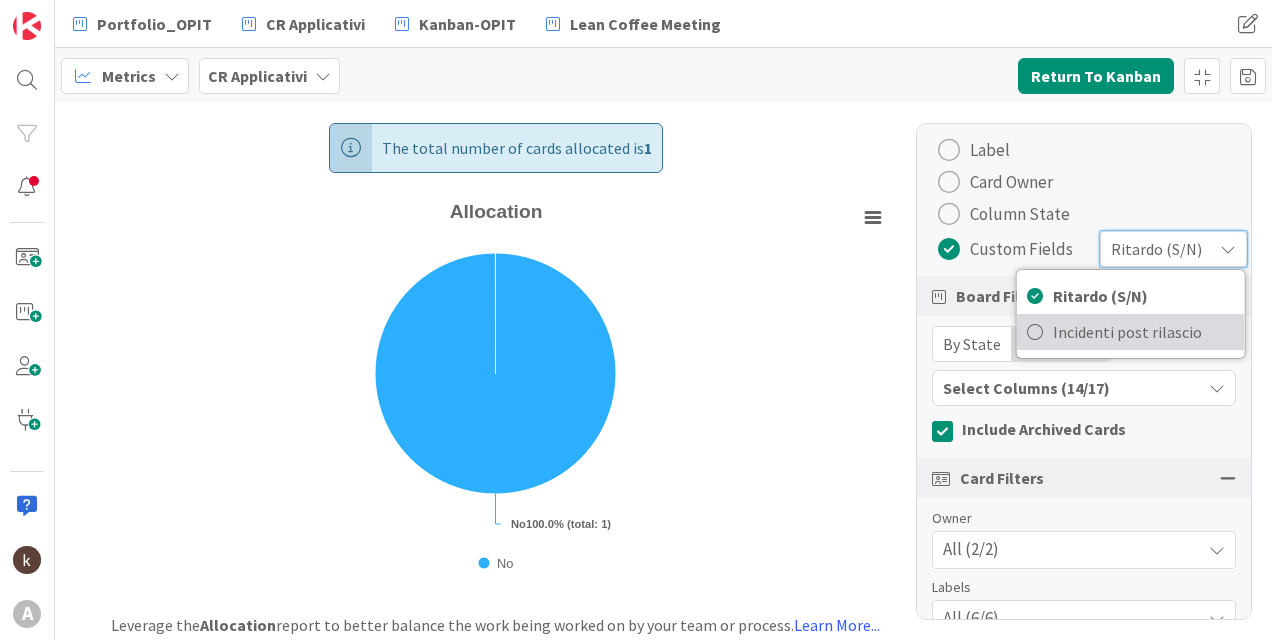 click on "Incidenti post rilascio" at bounding box center (1144, 332) 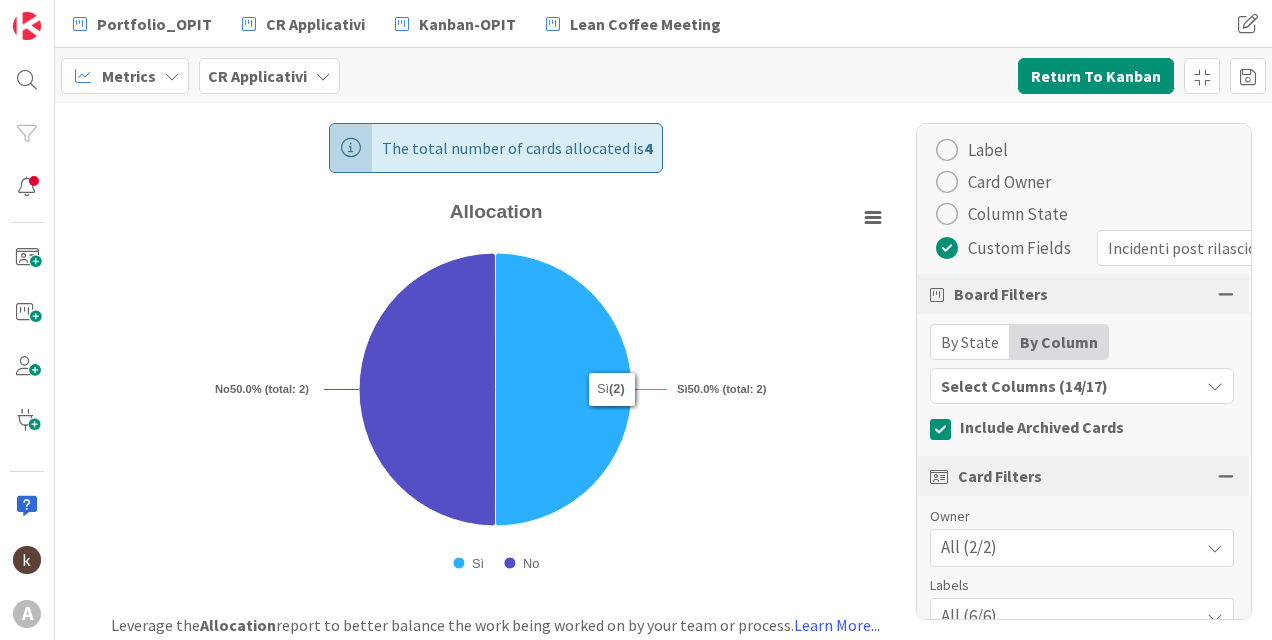 scroll, scrollTop: 499, scrollLeft: 2, axis: both 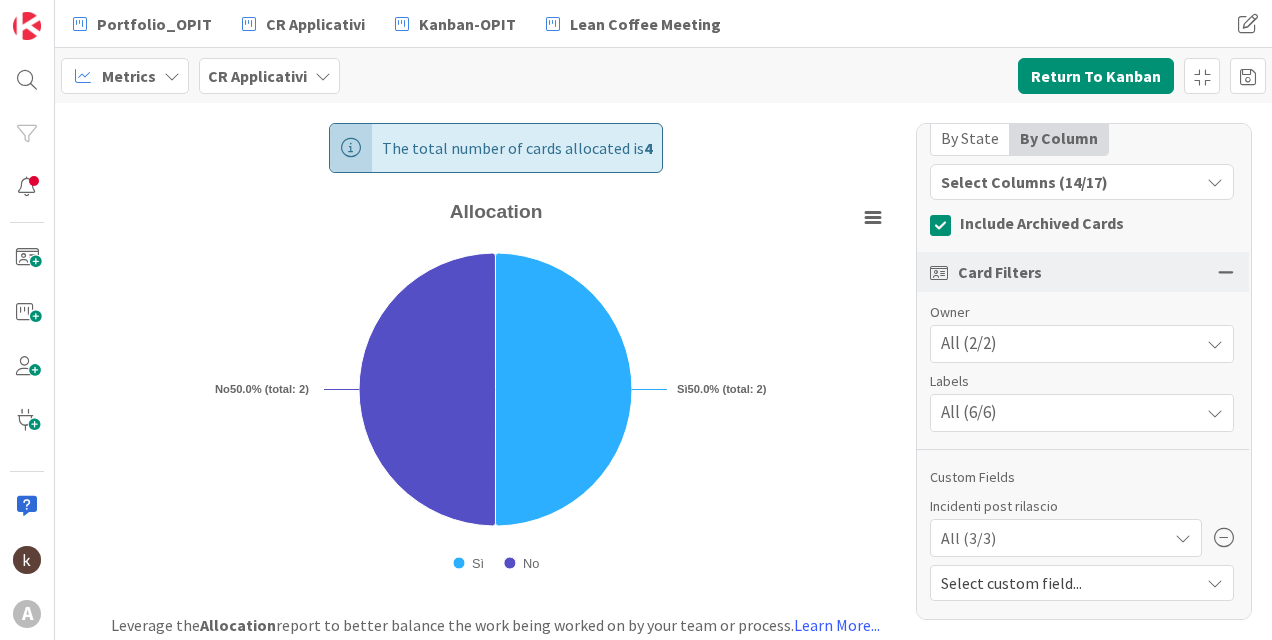click on "All (3/3)" at bounding box center [1066, 538] 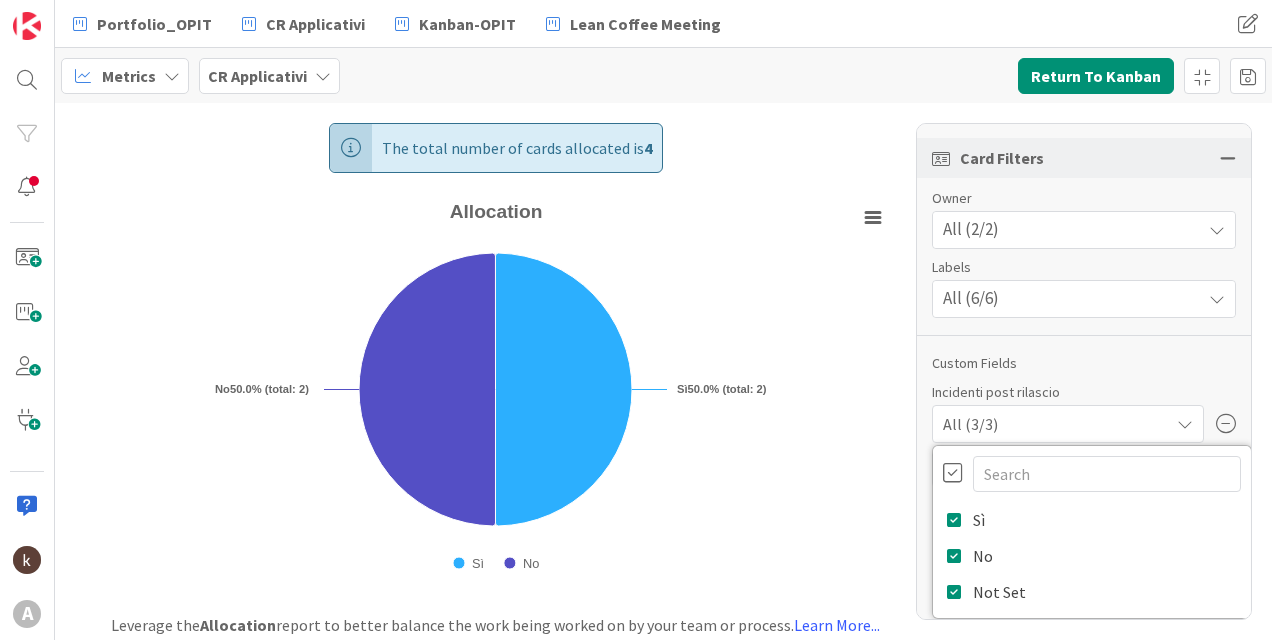 click on "Report Allocation Type Pie Bar View Chart Table Both Display Options Legend Label Card Owner Column State Custom Fields Incidenti post rilascio Ritardo (S/N) Incidenti post rilascio Board Filters By State By Column Select Columns (14/17) Include Archived Cards Card Filters Owner All (2/2) Labels All (6/6) Custom Fields Incidenti post rilascio All (3/3) Sì No Not Set Select custom field... Ritardo (S/N)" at bounding box center [1084, 371] 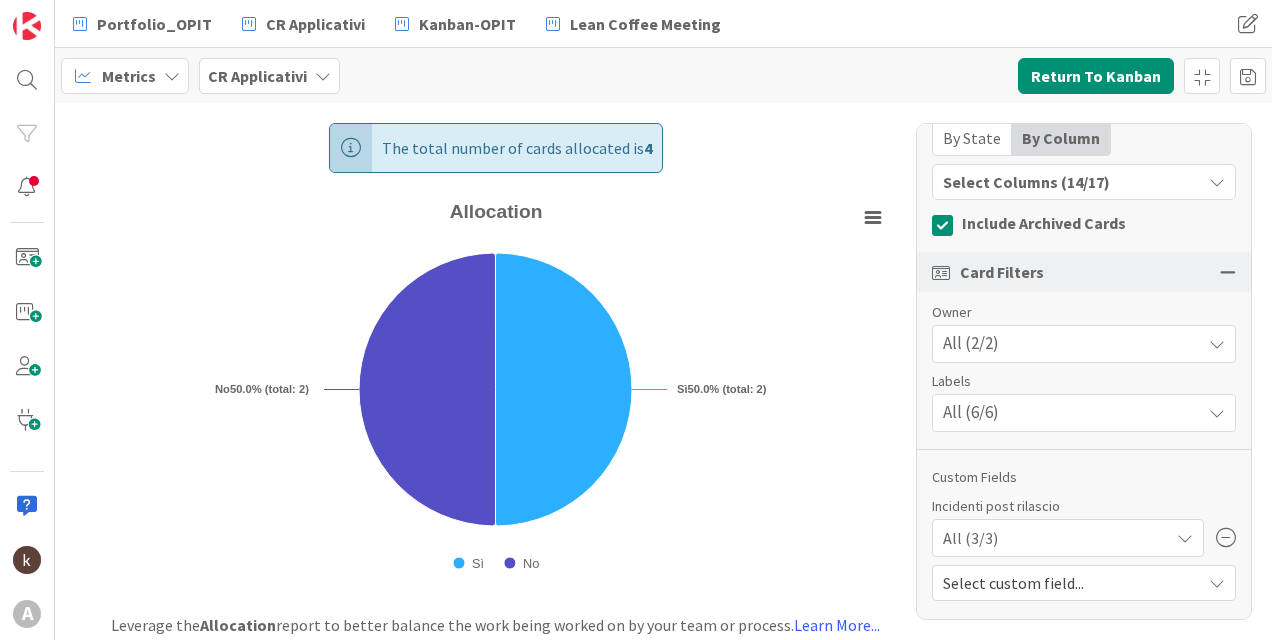 scroll, scrollTop: 0, scrollLeft: 0, axis: both 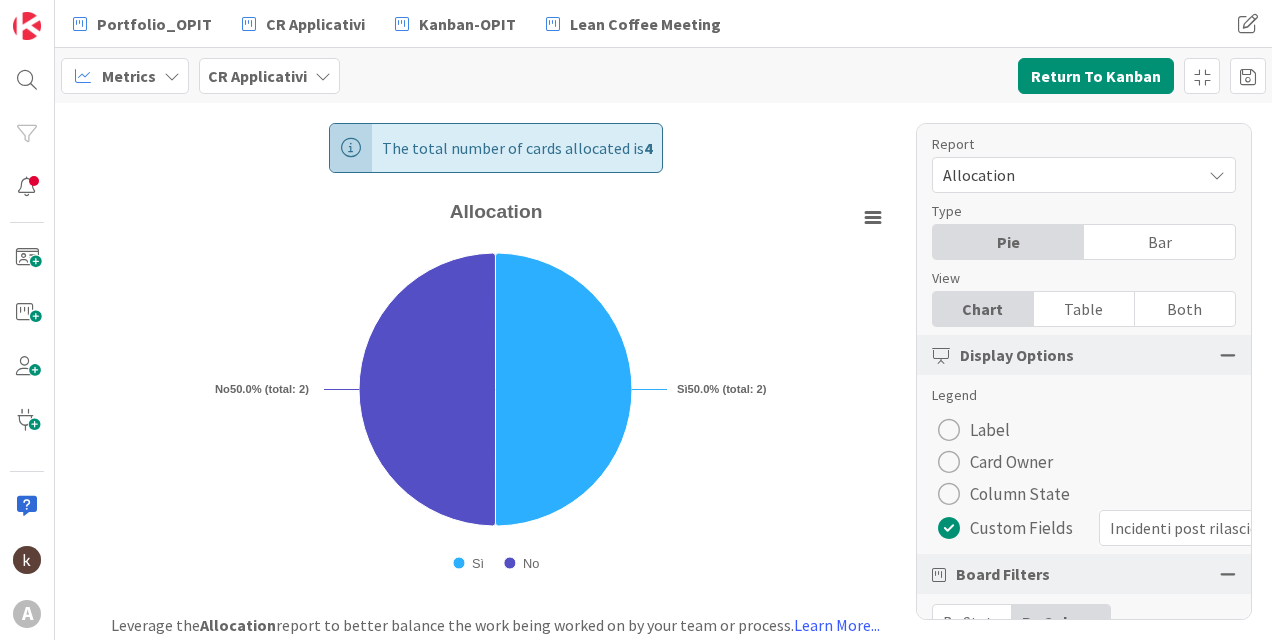 click on "Bar" at bounding box center [1159, 242] 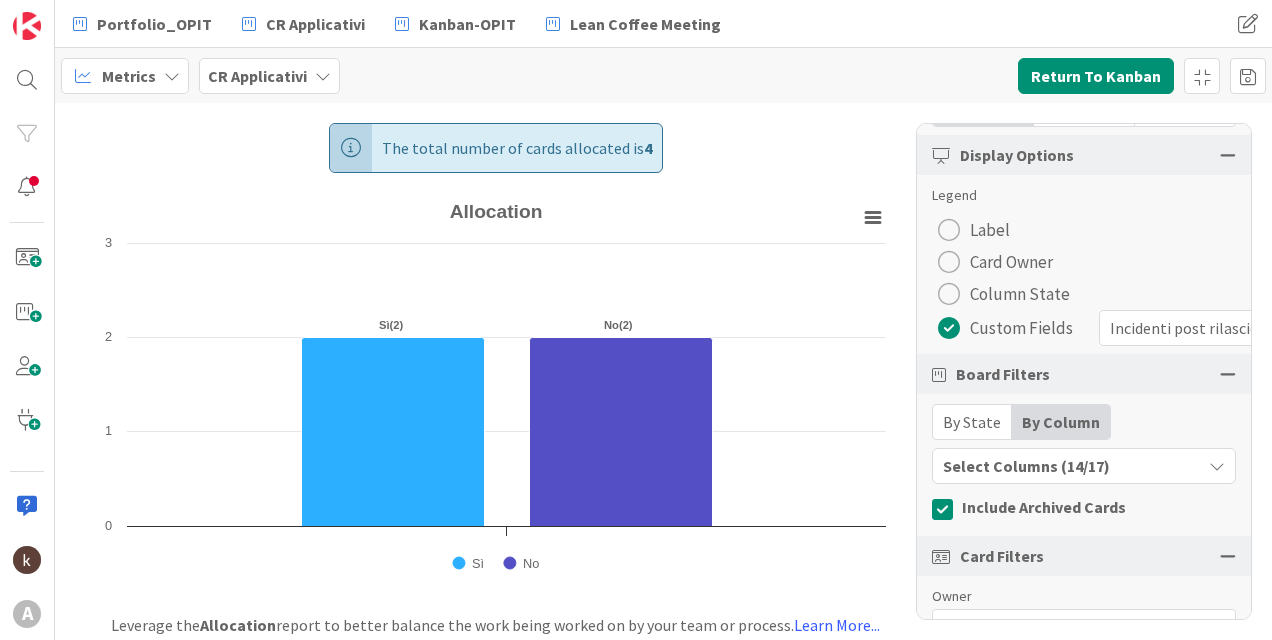 scroll, scrollTop: 499, scrollLeft: 0, axis: vertical 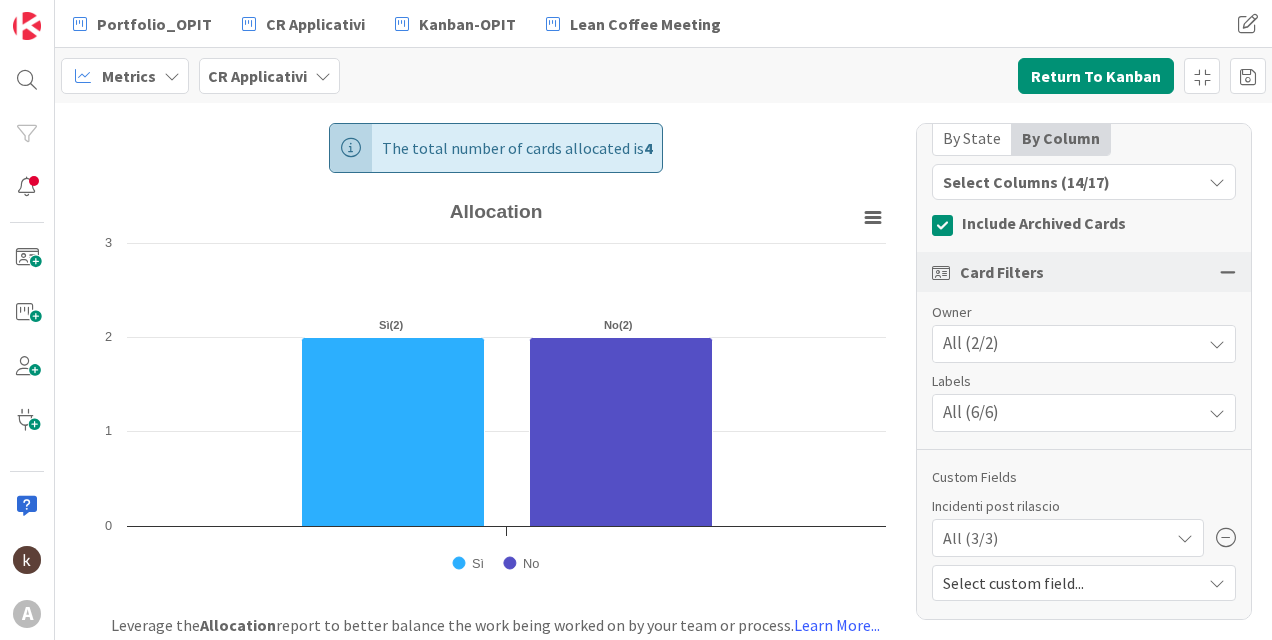 click on "Metrics CR Applicativi Return To Kanban" at bounding box center [663, 75] 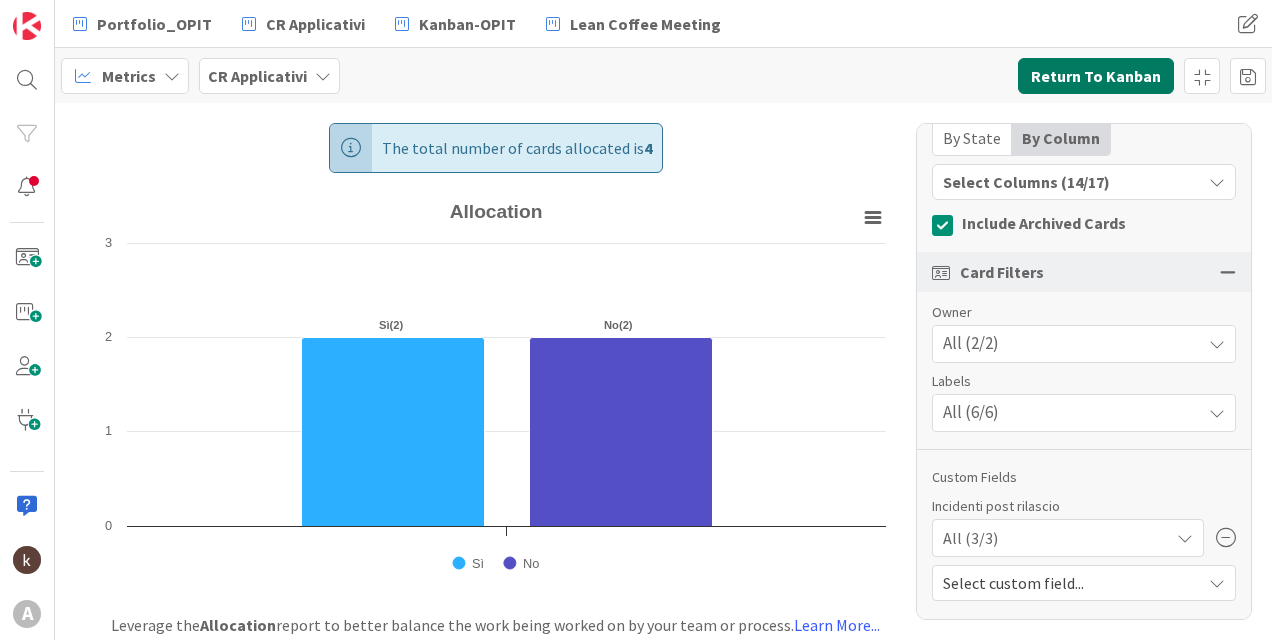 click on "Return To Kanban" at bounding box center [1096, 76] 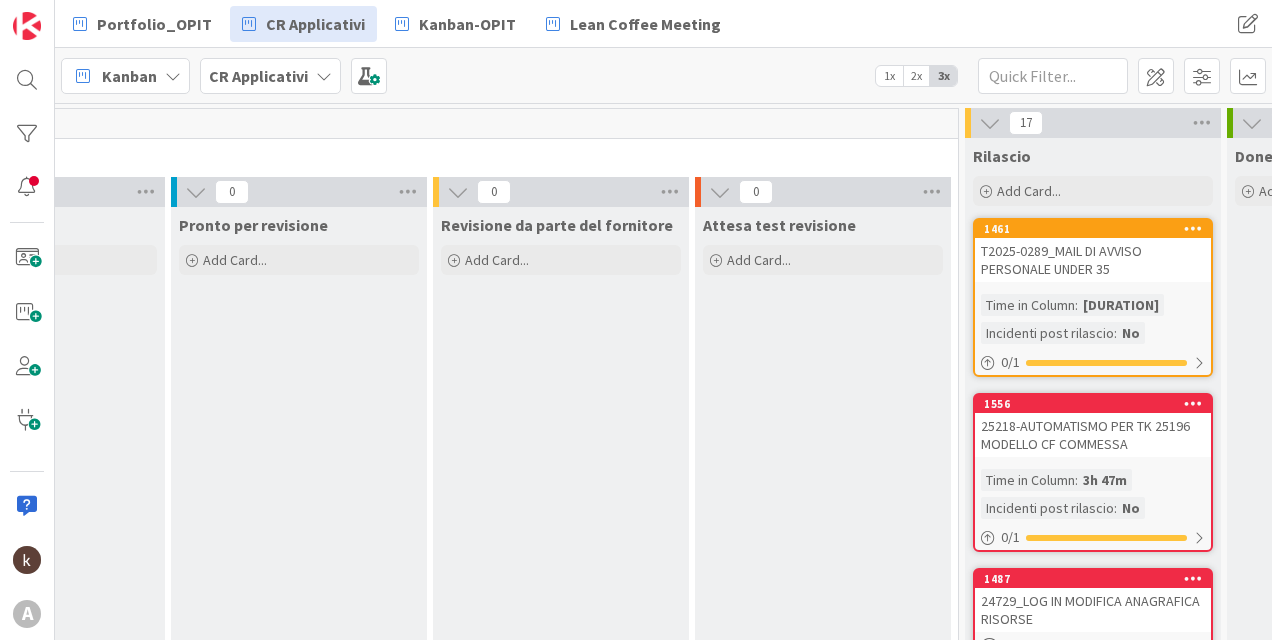 scroll, scrollTop: 0, scrollLeft: 2644, axis: horizontal 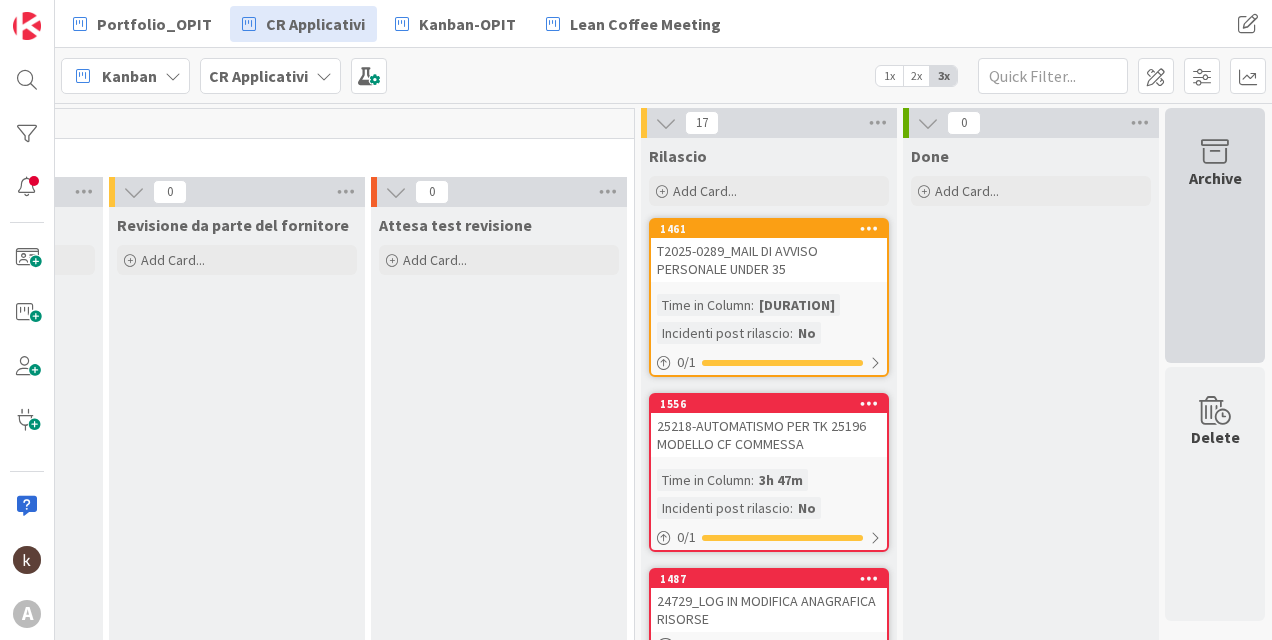 click on "Archive" at bounding box center [1215, 235] 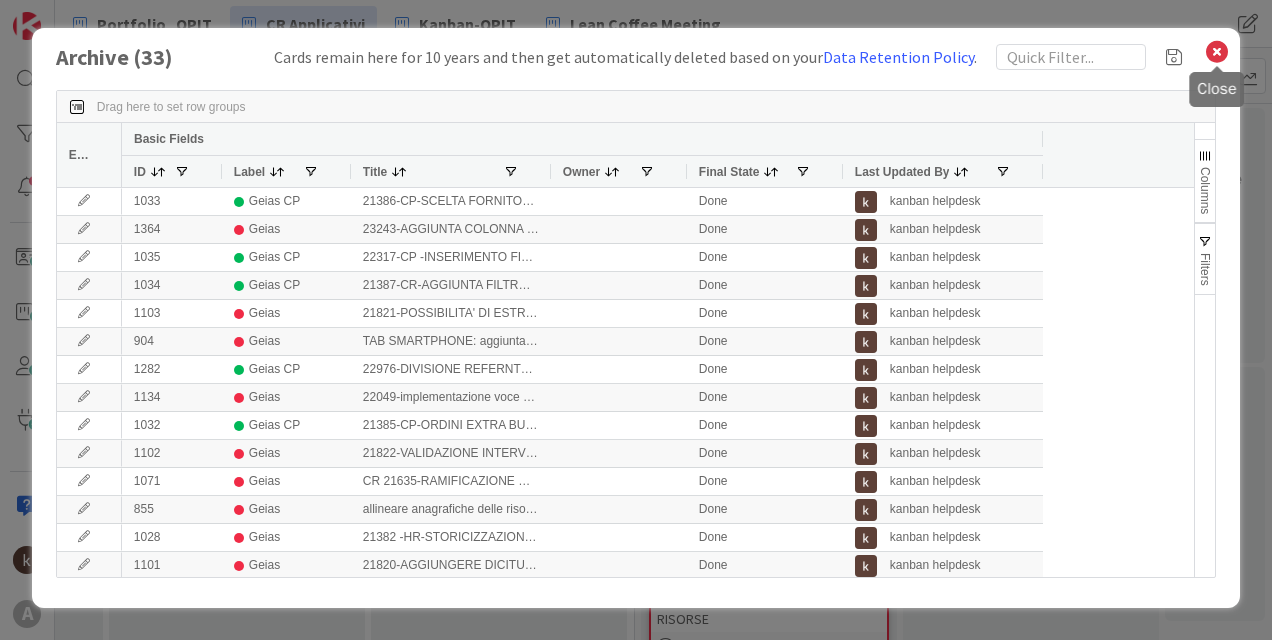 click at bounding box center [1217, 52] 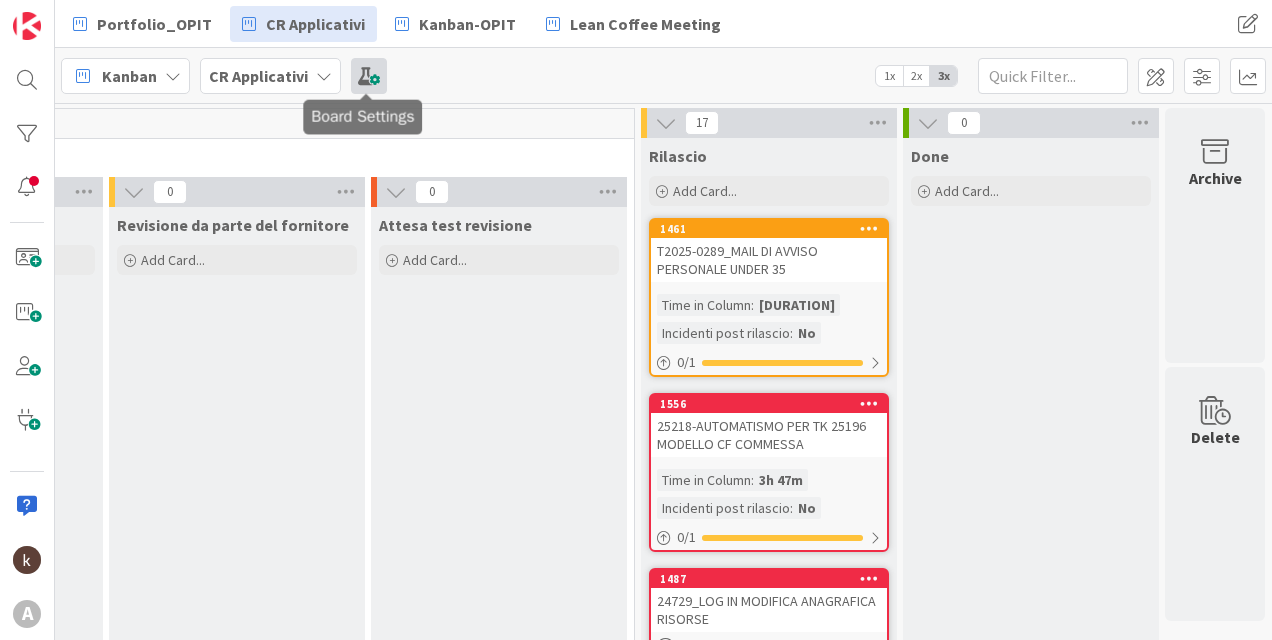 click at bounding box center (369, 76) 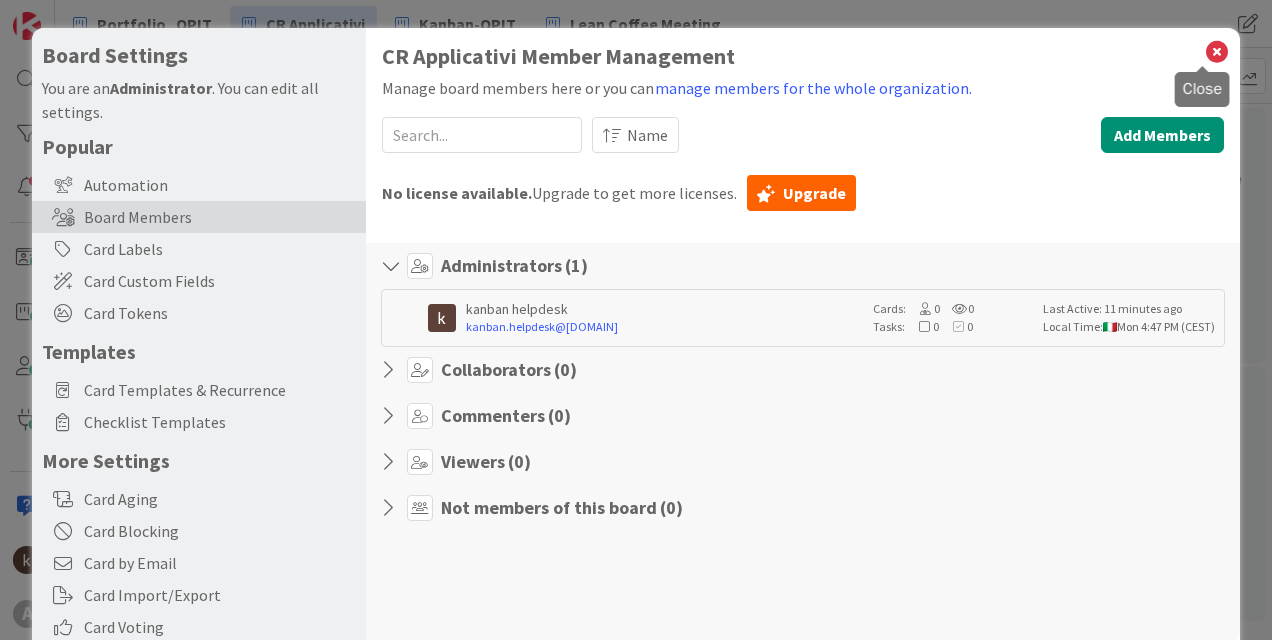 click at bounding box center [1217, 52] 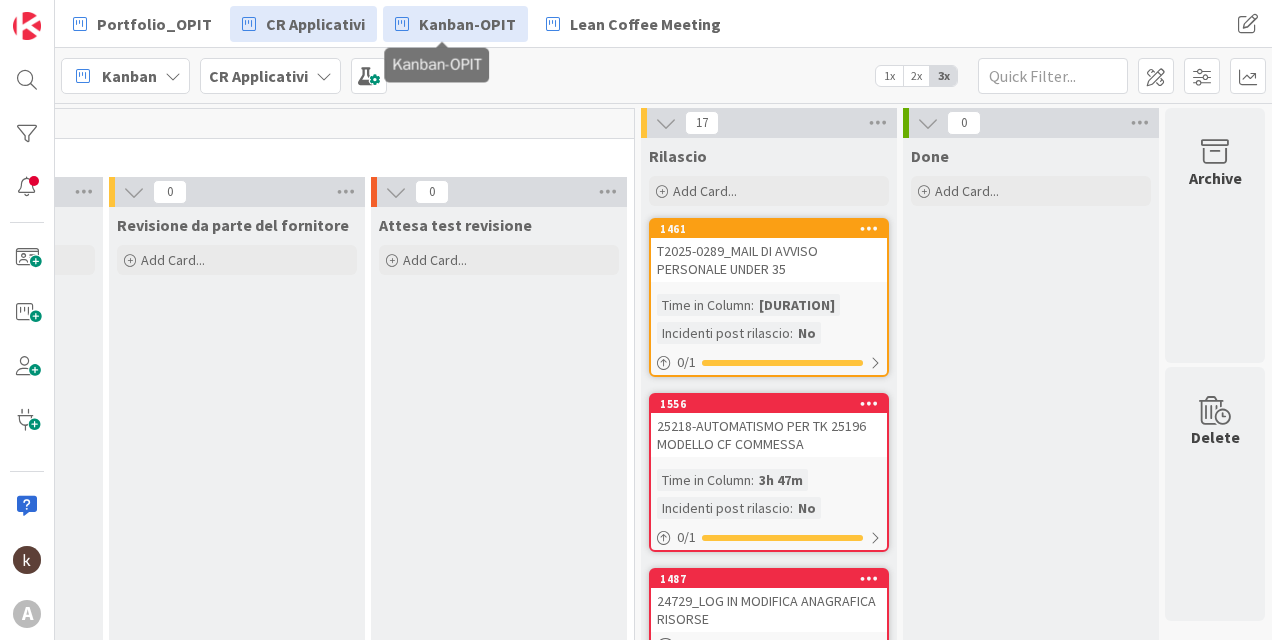 click on "Kanban-OPIT" at bounding box center (467, 24) 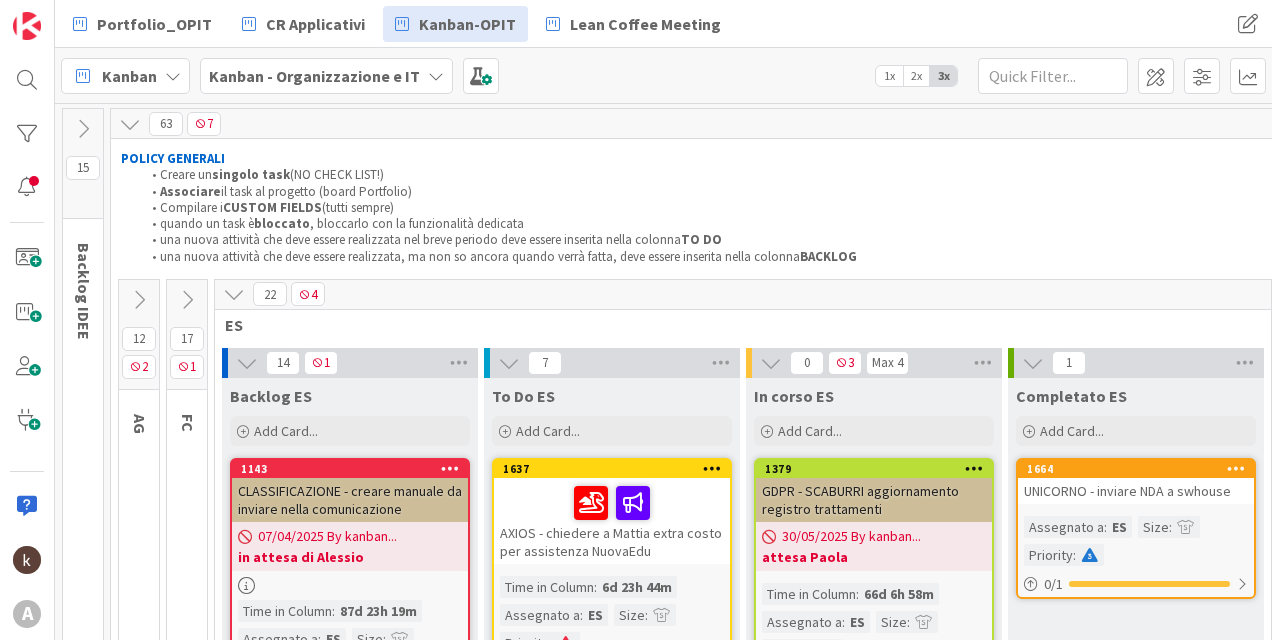 click at bounding box center (187, 300) 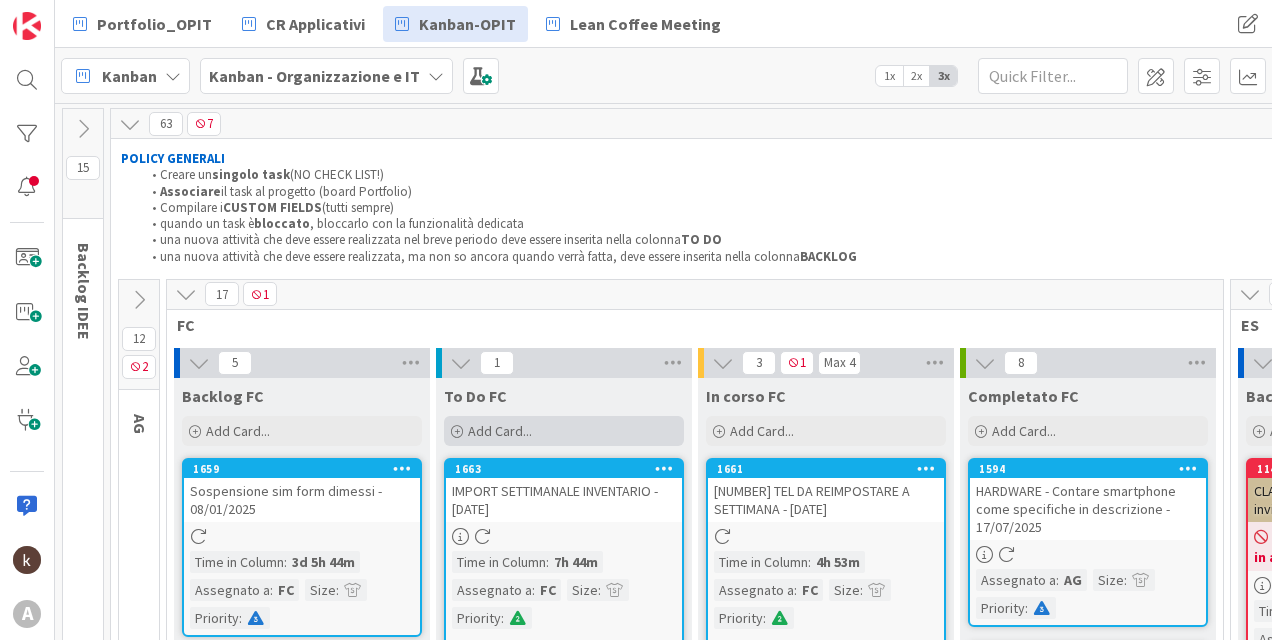 click on "Add Card..." at bounding box center [564, 431] 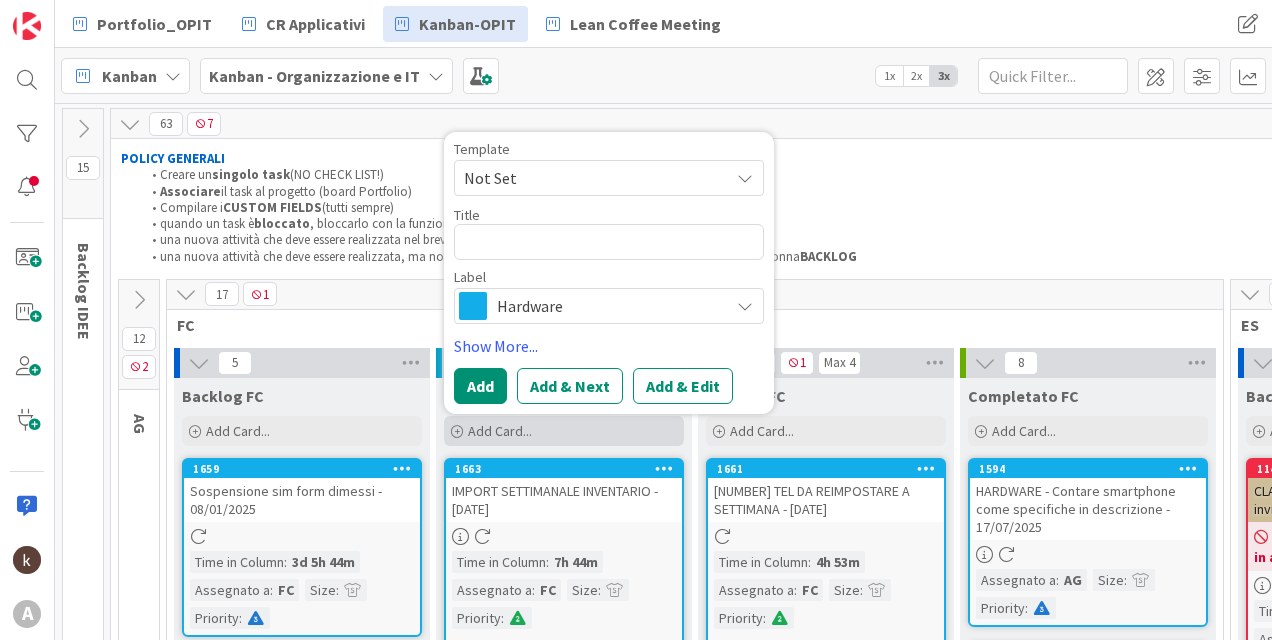 type on "x" 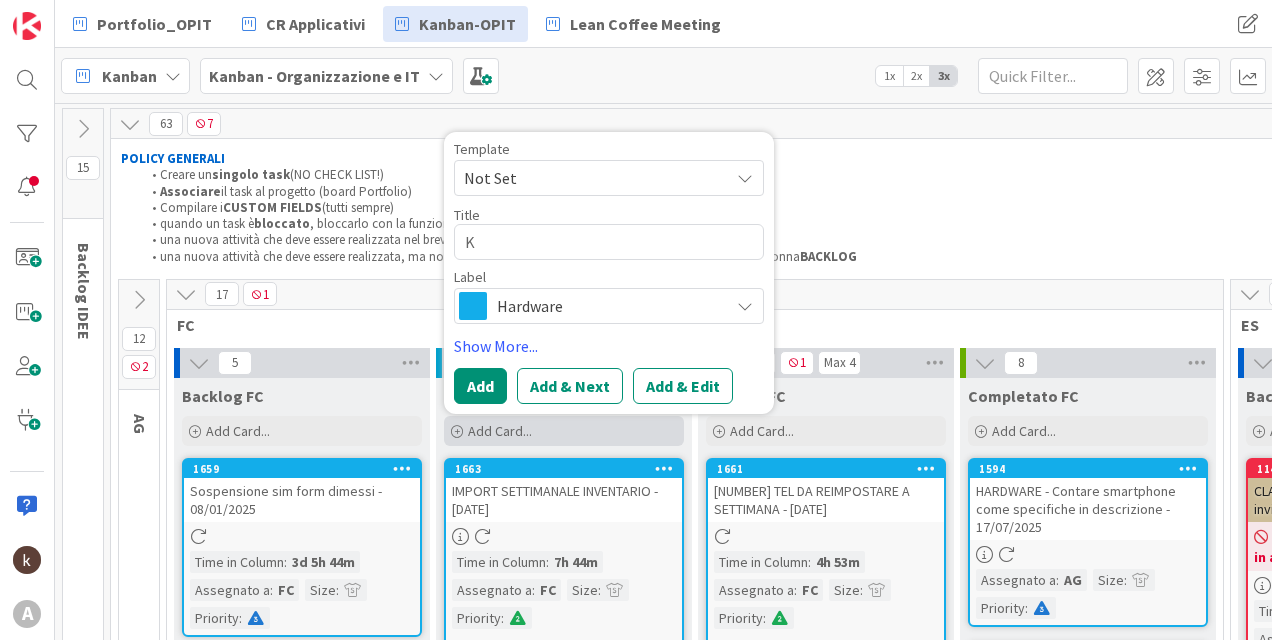 type on "x" 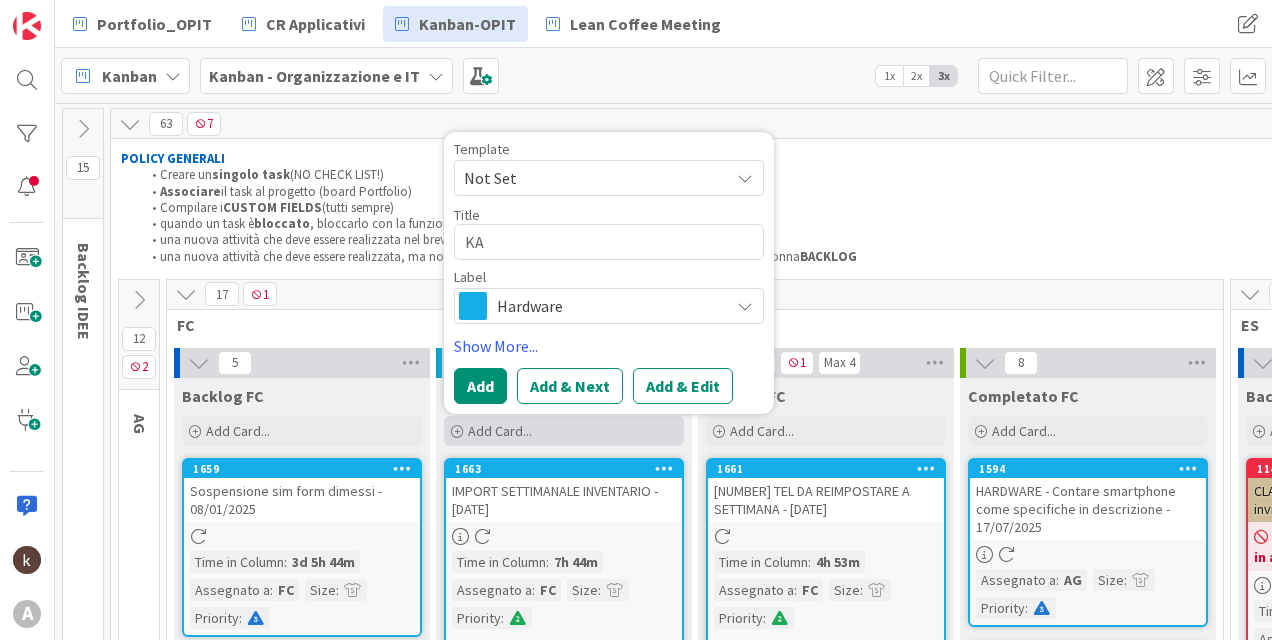 type on "x" 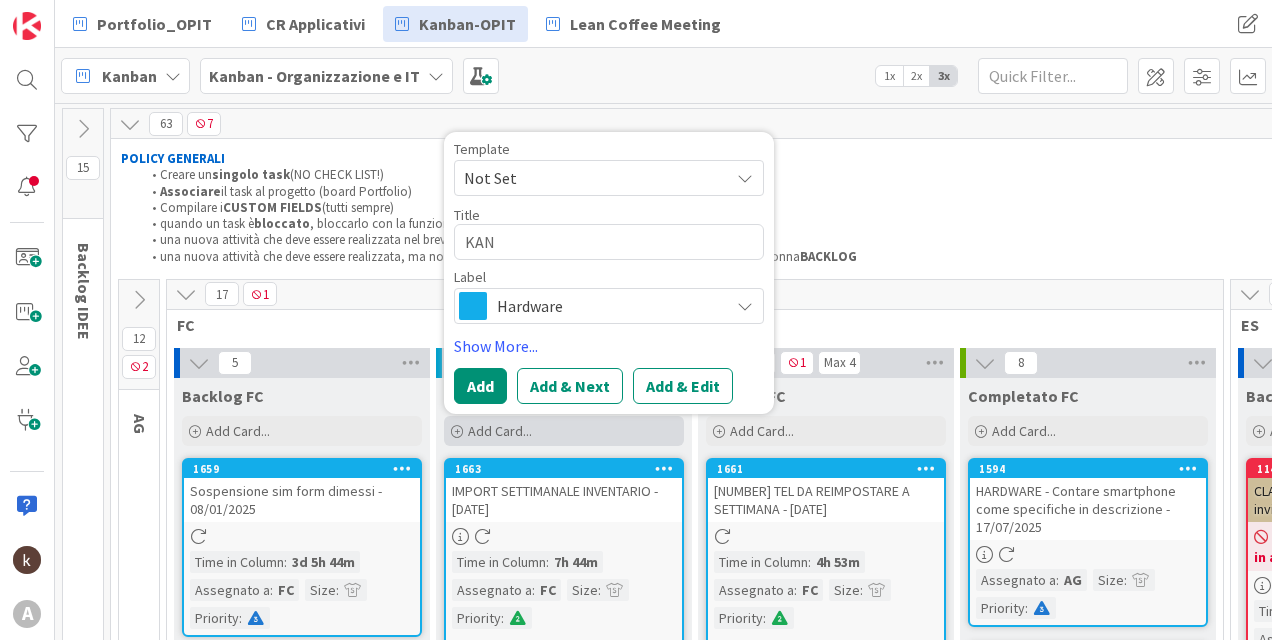type on "x" 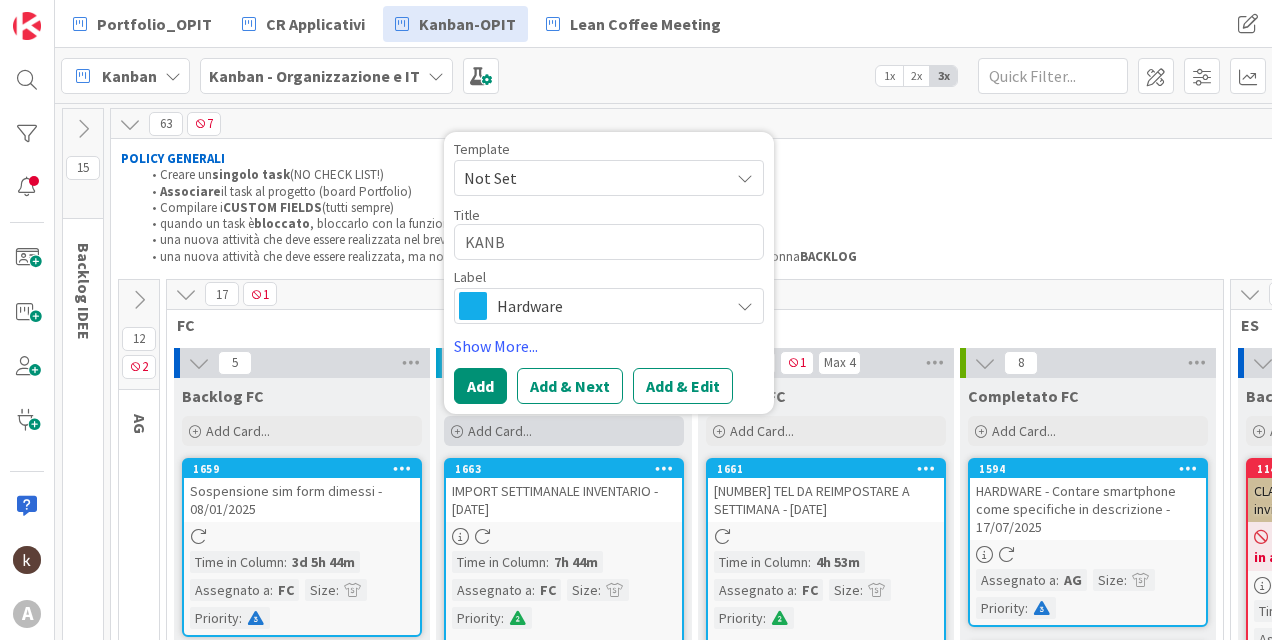 type on "x" 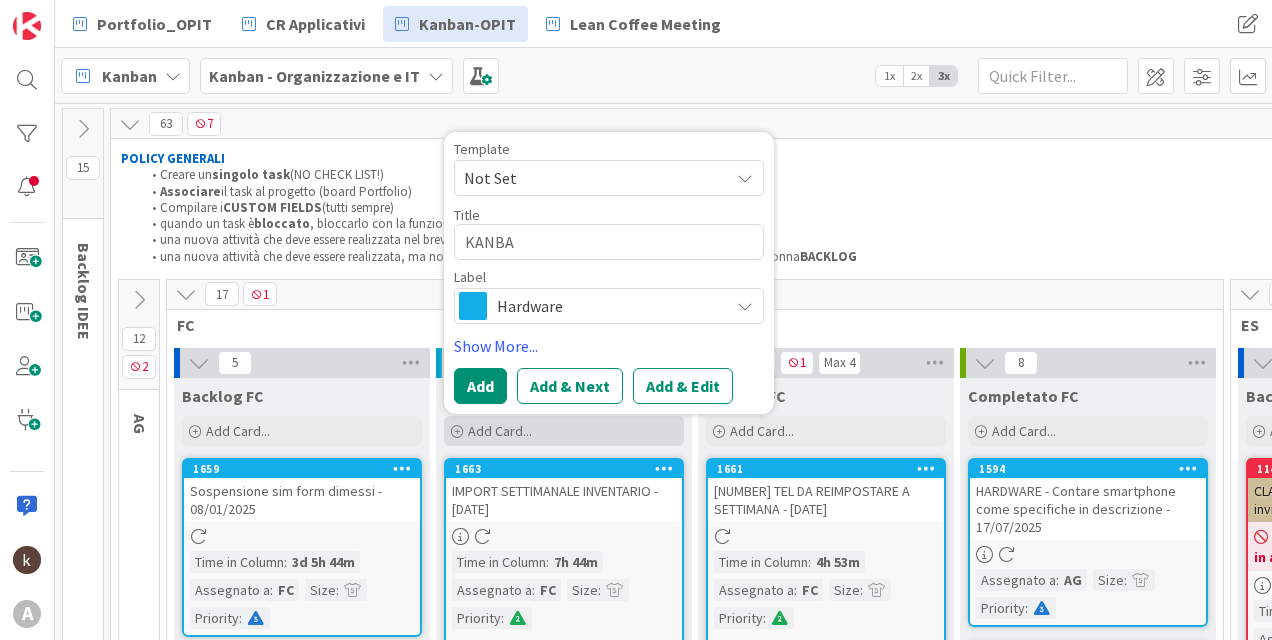 type on "x" 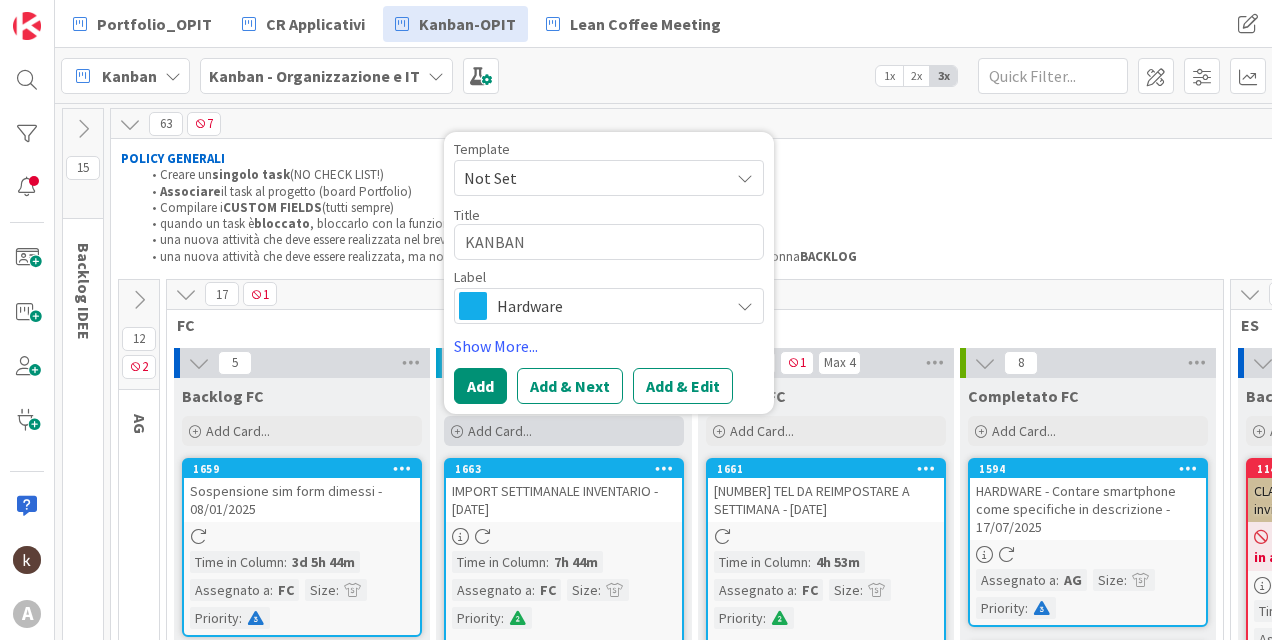 type on "x" 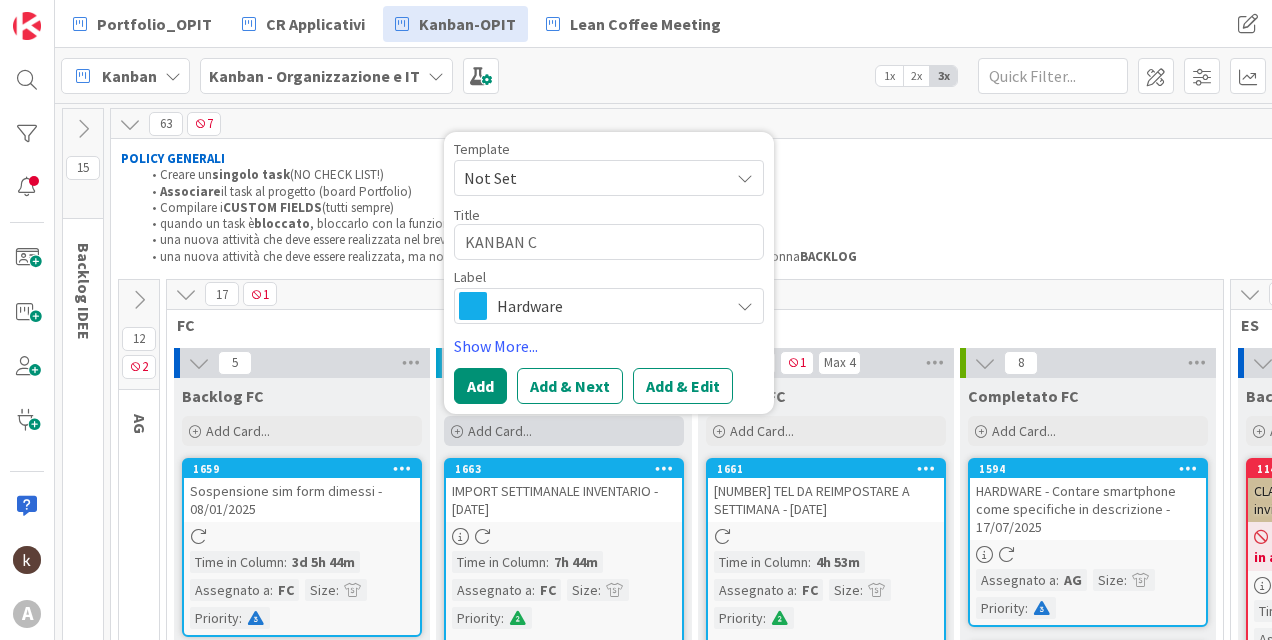 type on "x" 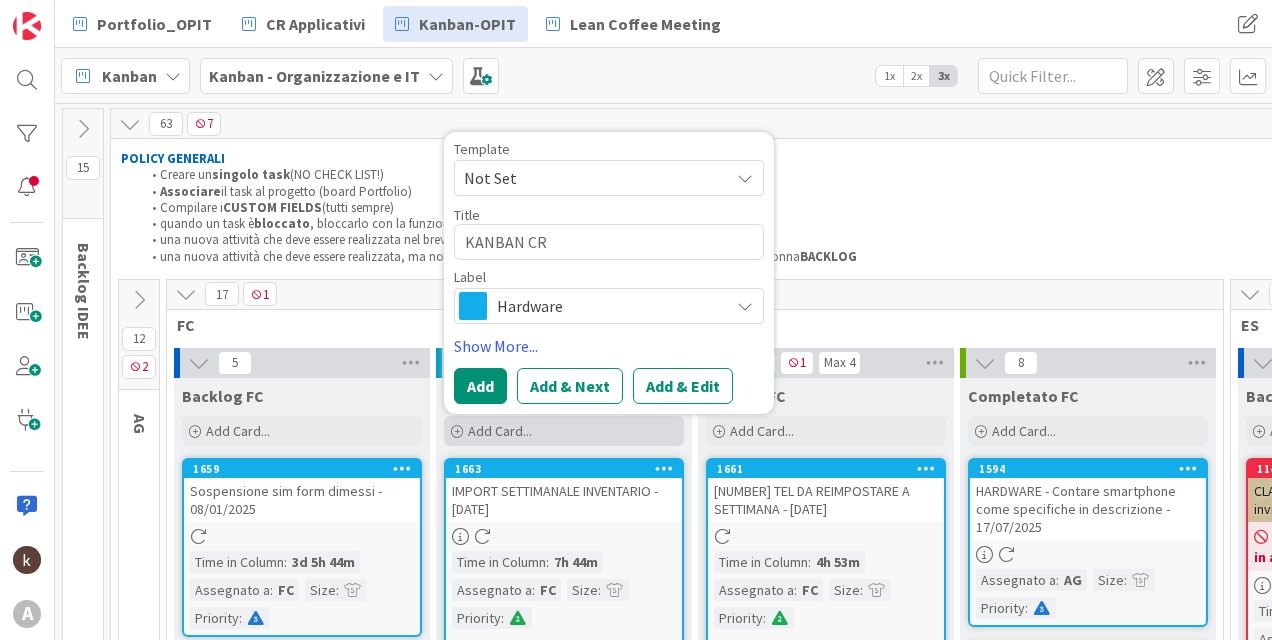 type on "x" 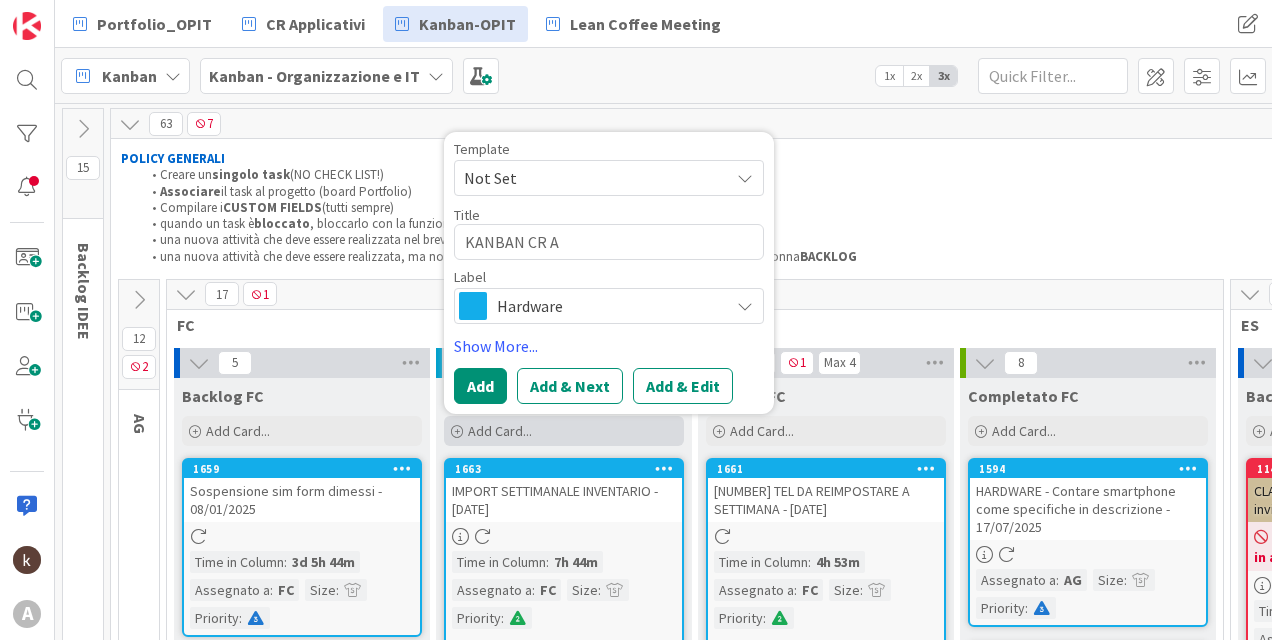 type on "x" 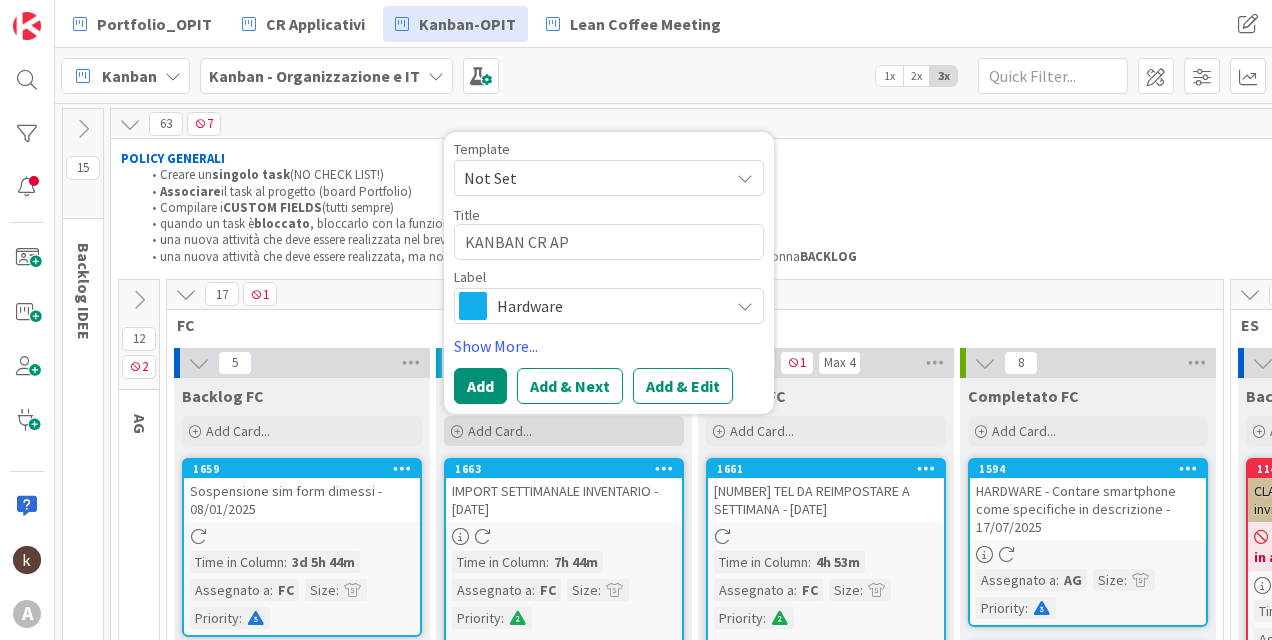 type on "x" 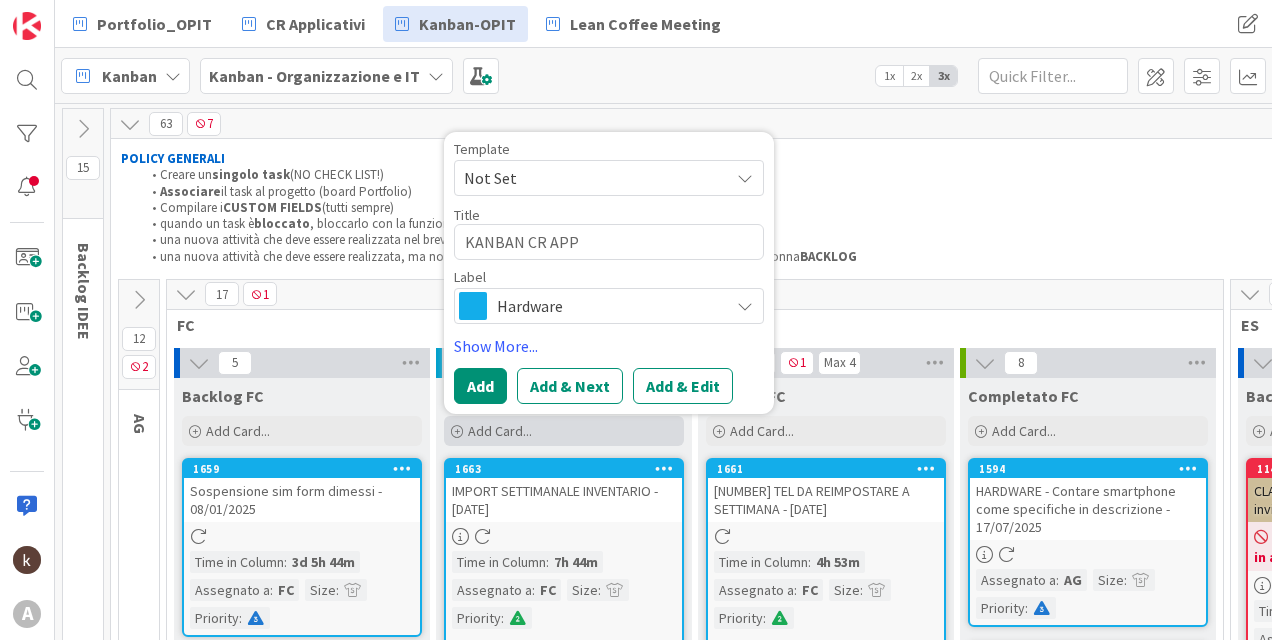 type on "x" 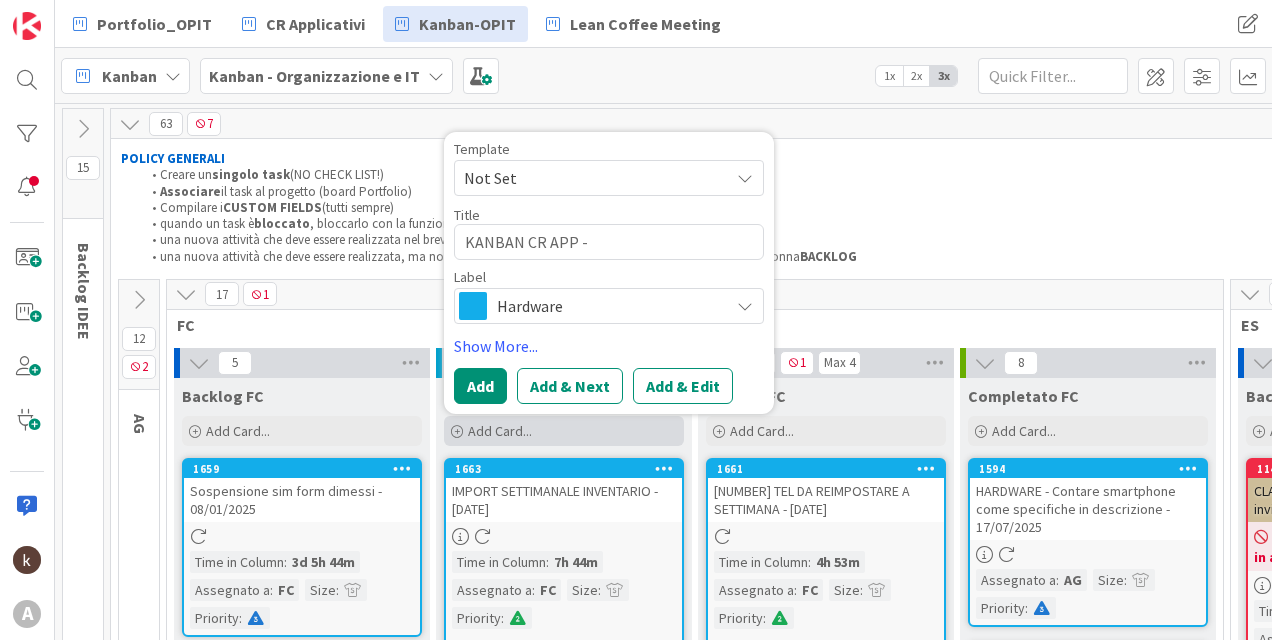 type on "x" 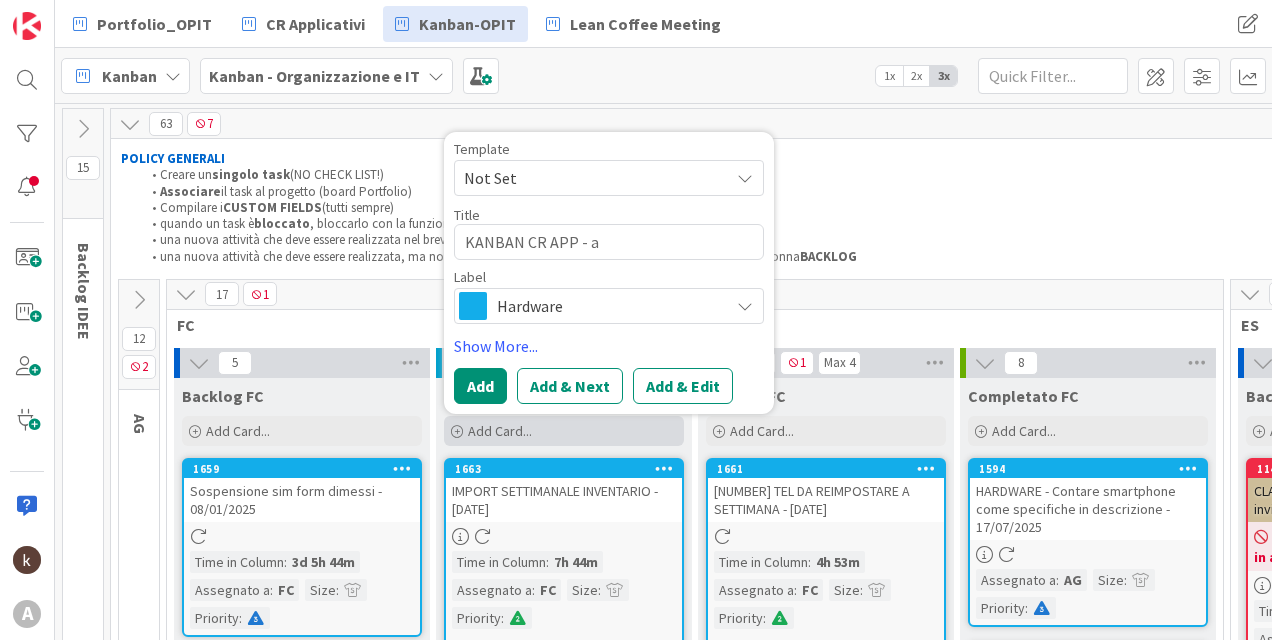type on "KANBAN CR APP - an" 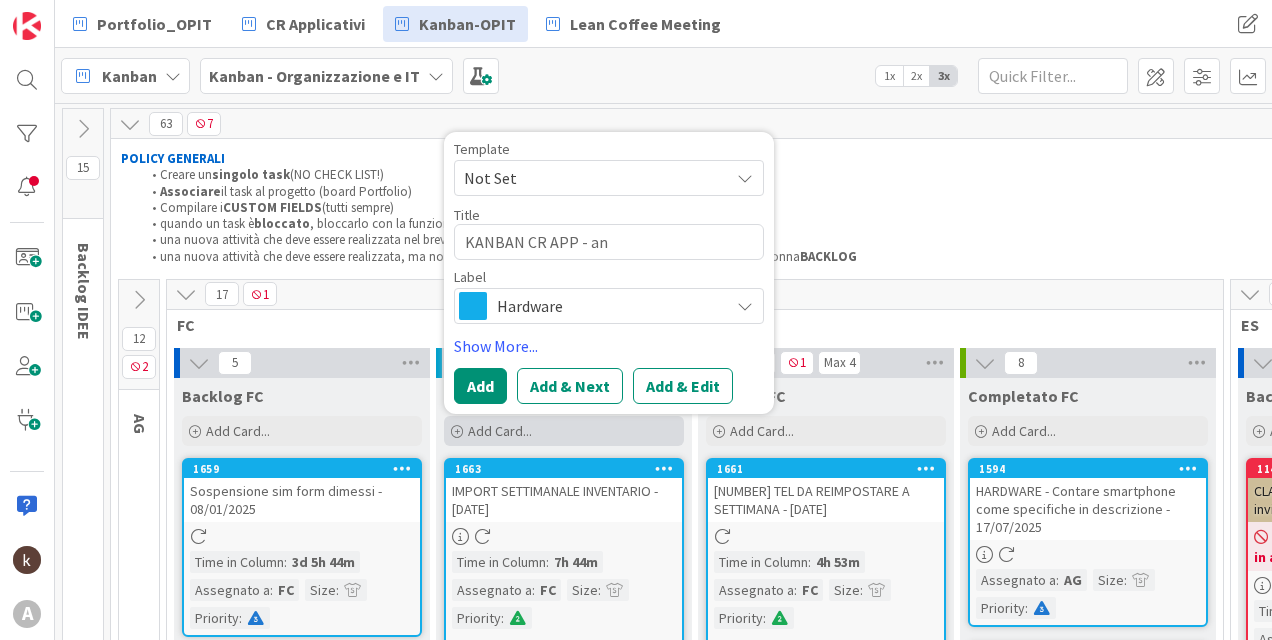 type on "x" 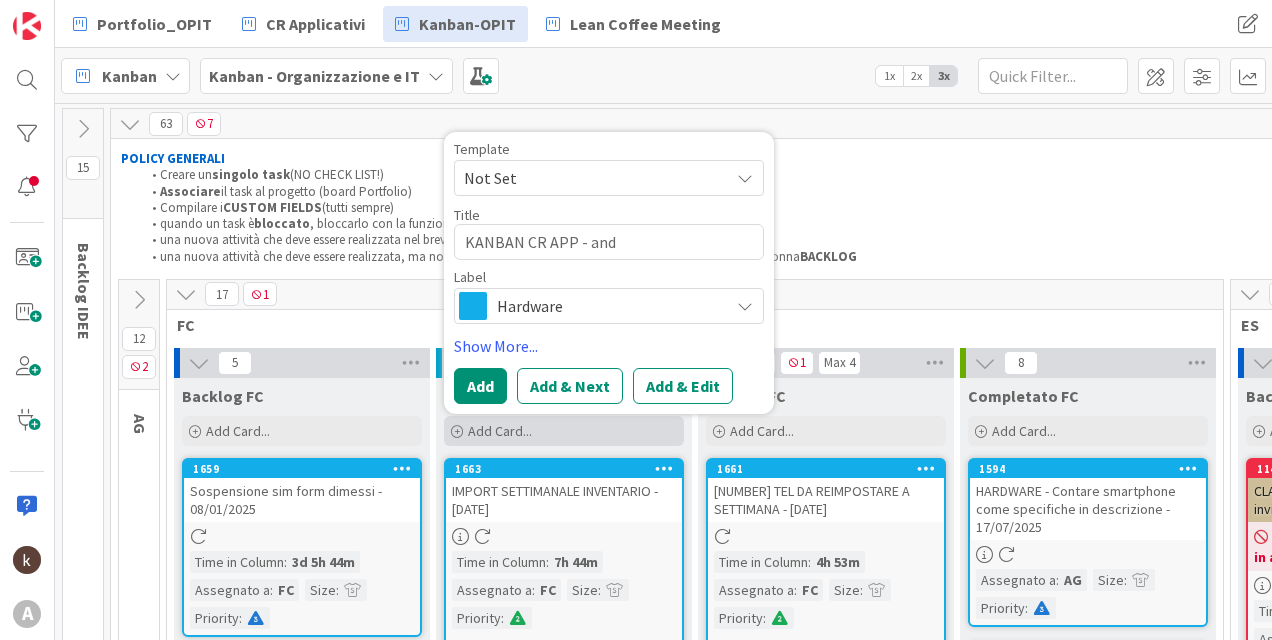 type on "x" 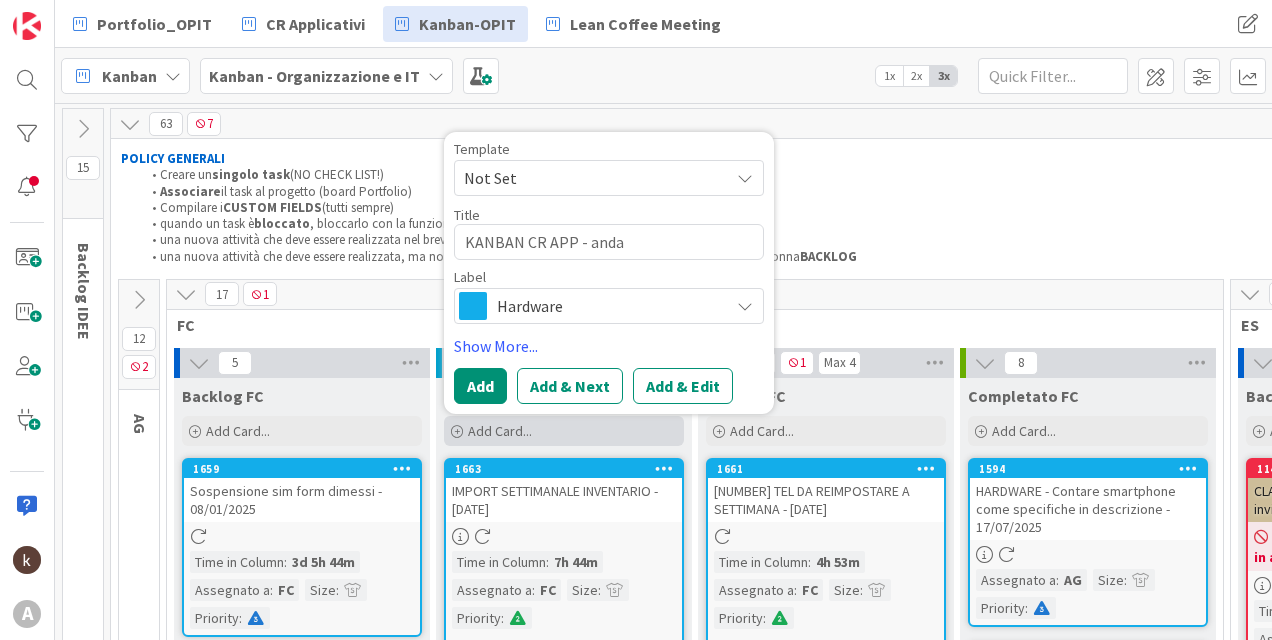 type on "x" 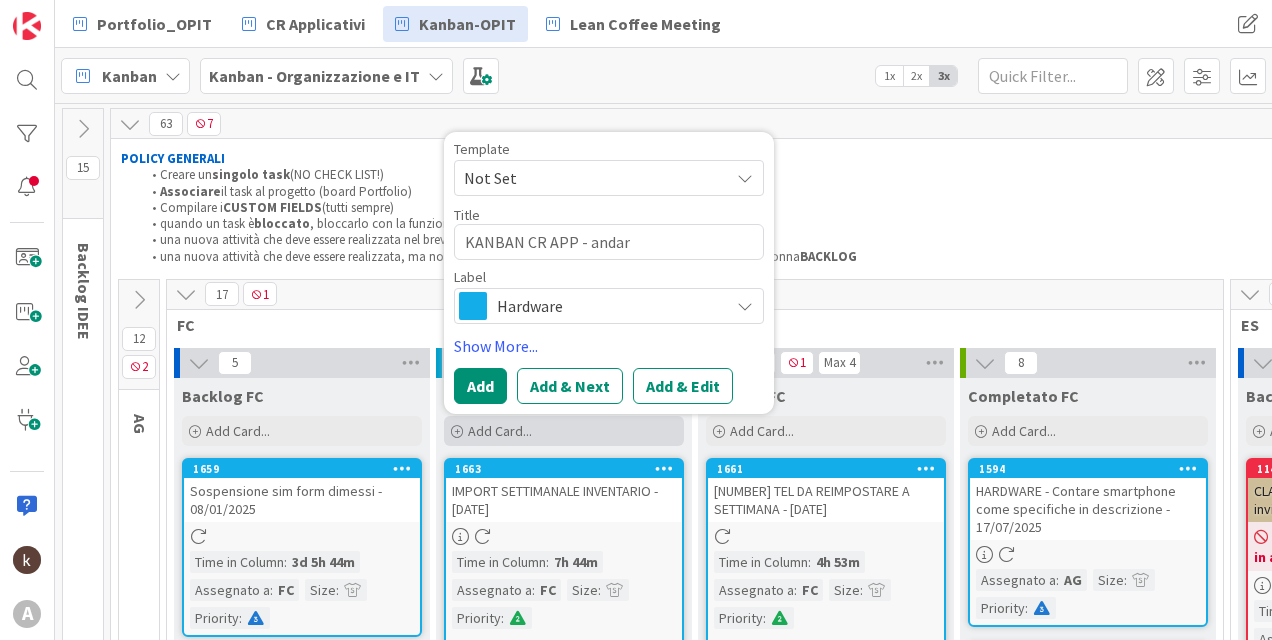 type on "x" 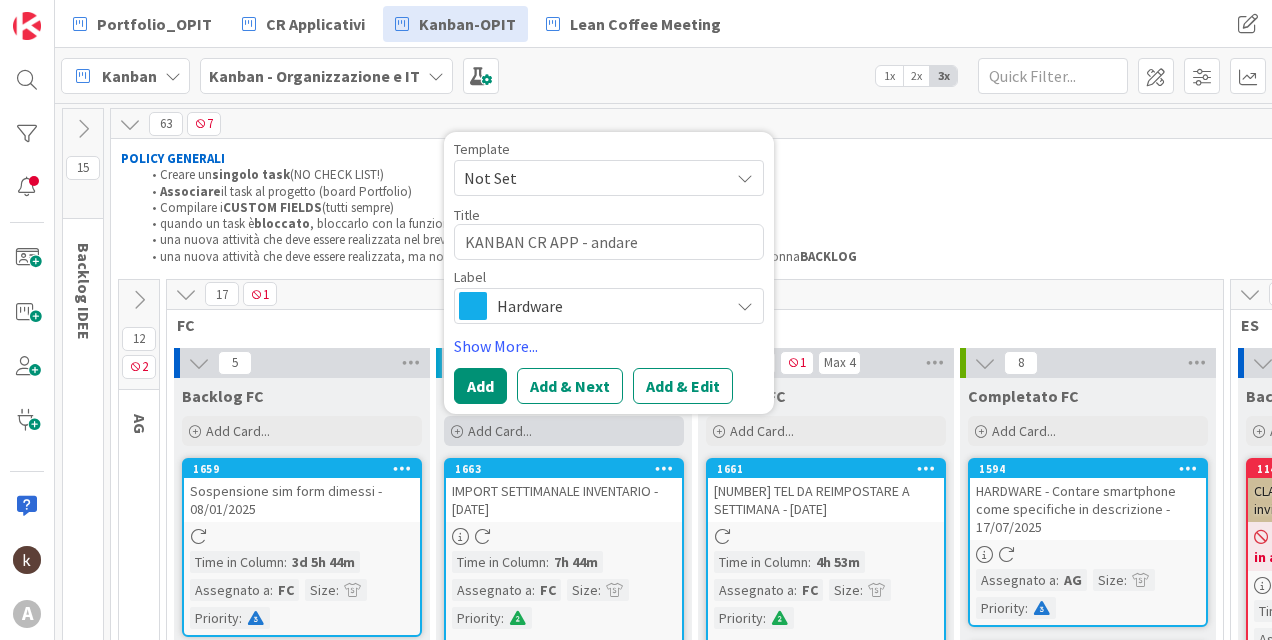 type on "KANBAN CR APP - andare" 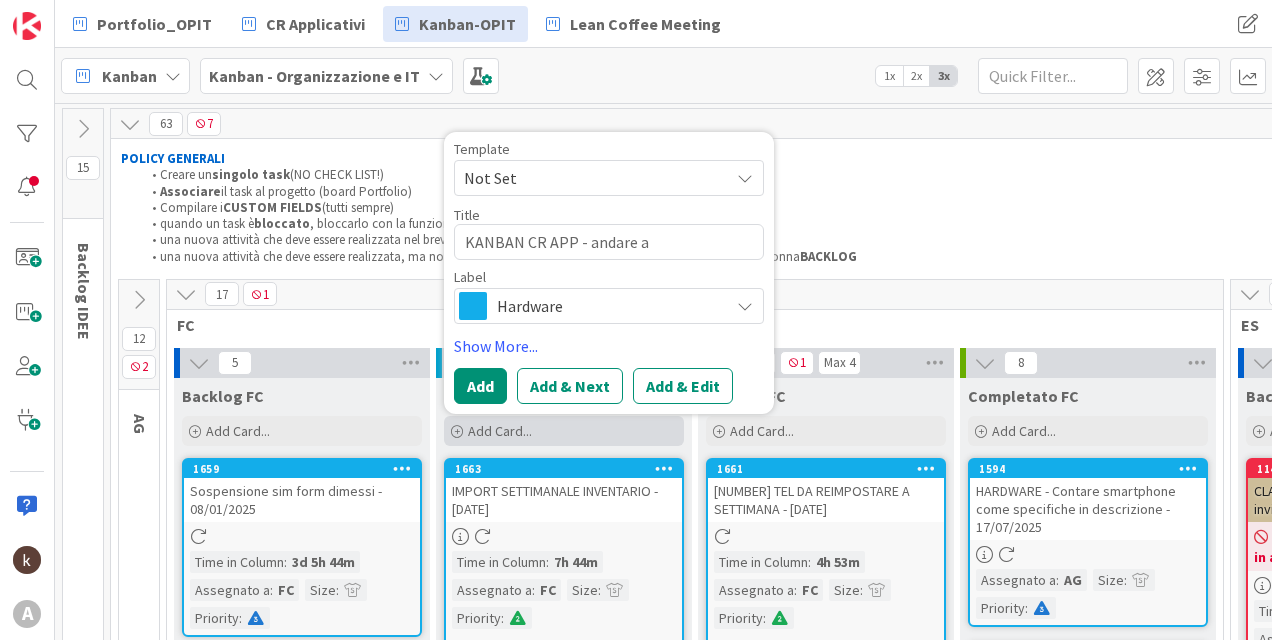 type on "x" 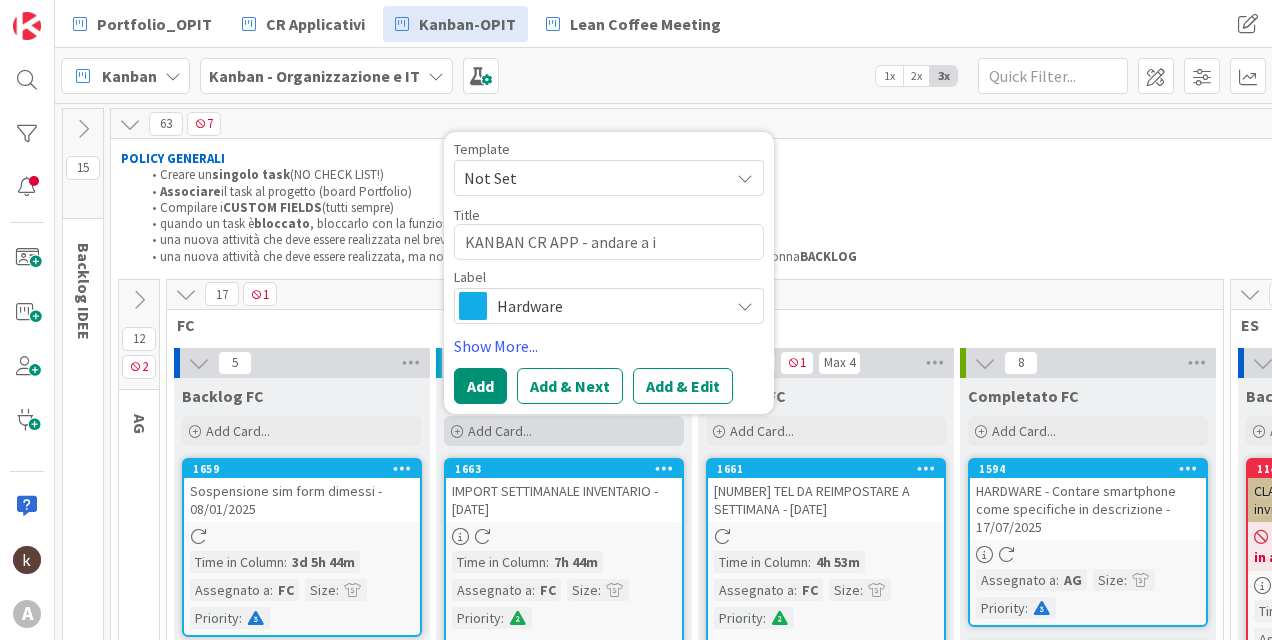 type on "x" 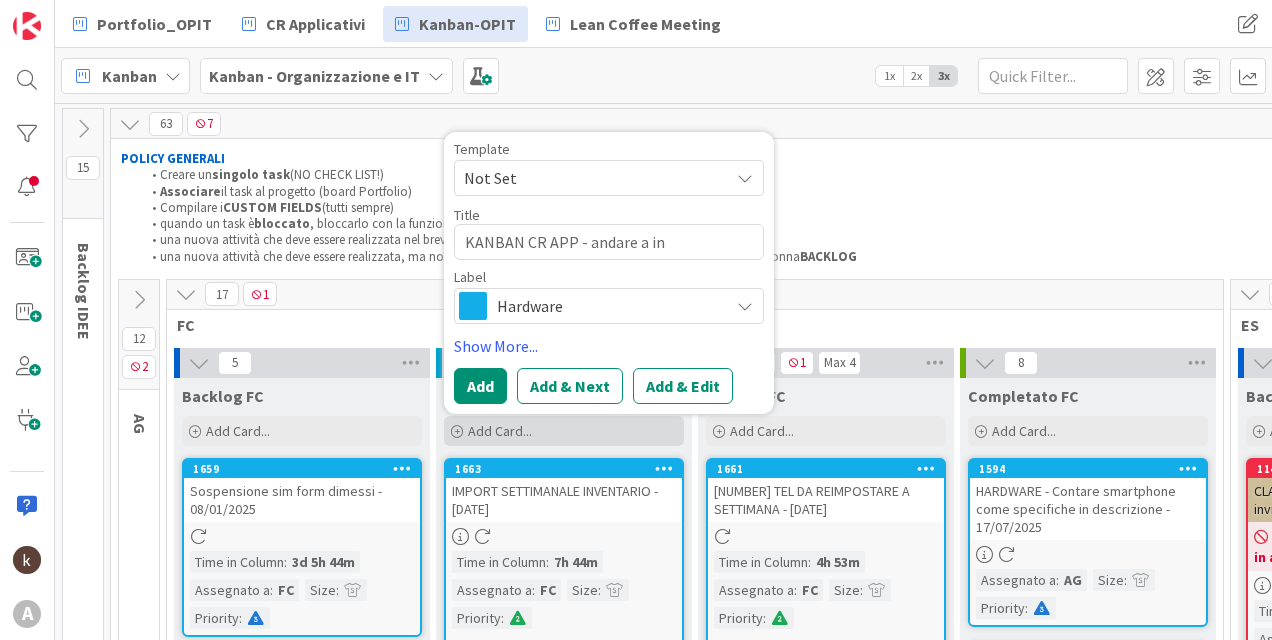 type on "KANBAN CR APP - andare a ins" 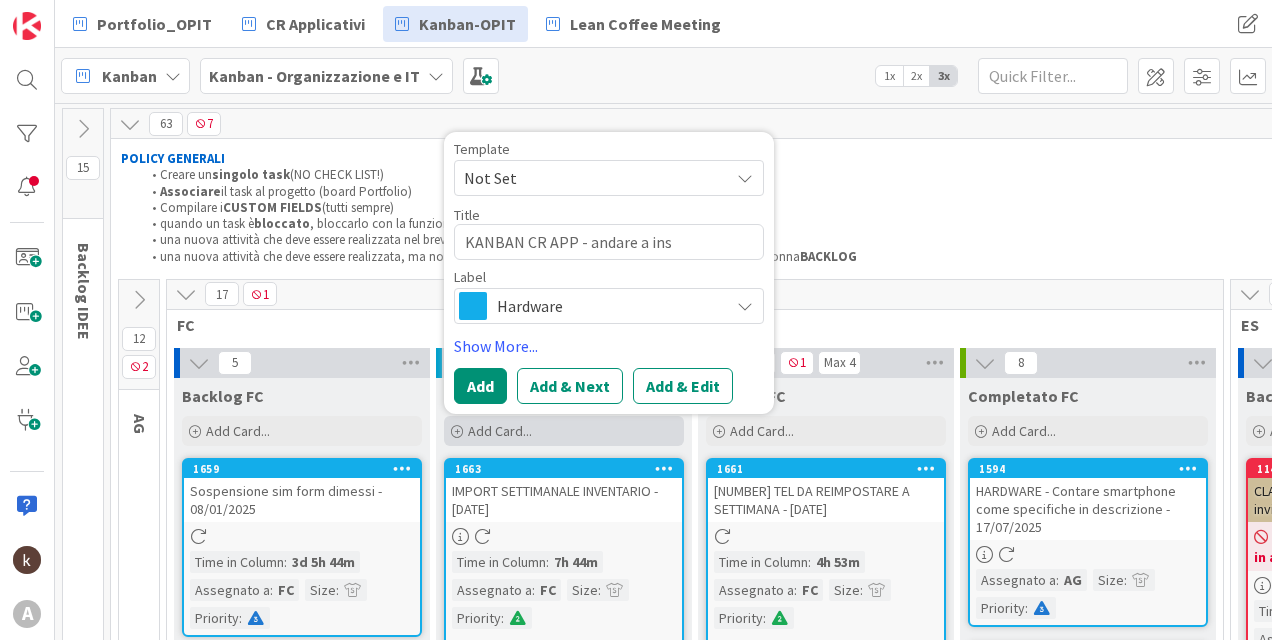 type on "x" 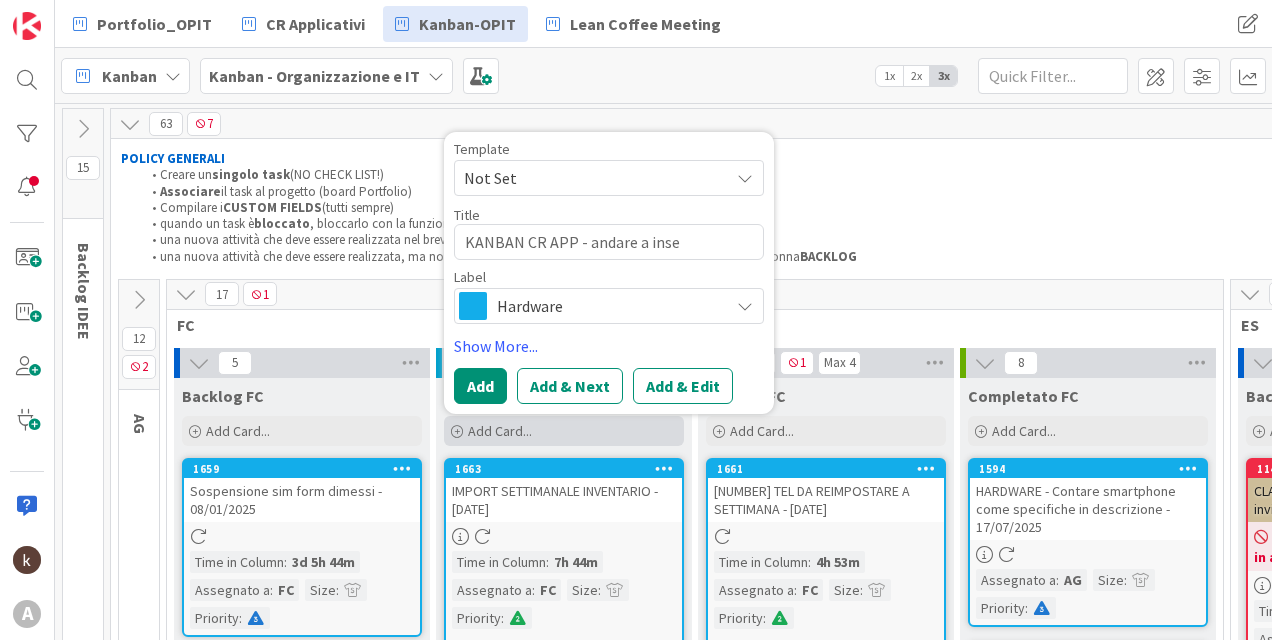 type on "x" 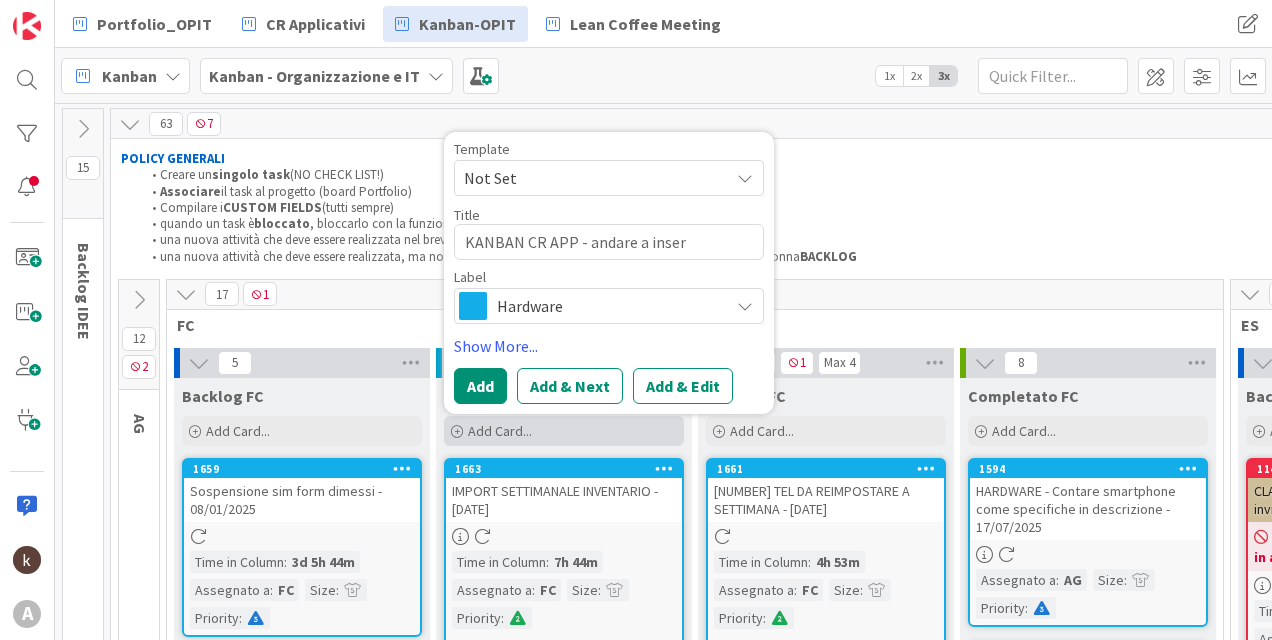 type on "x" 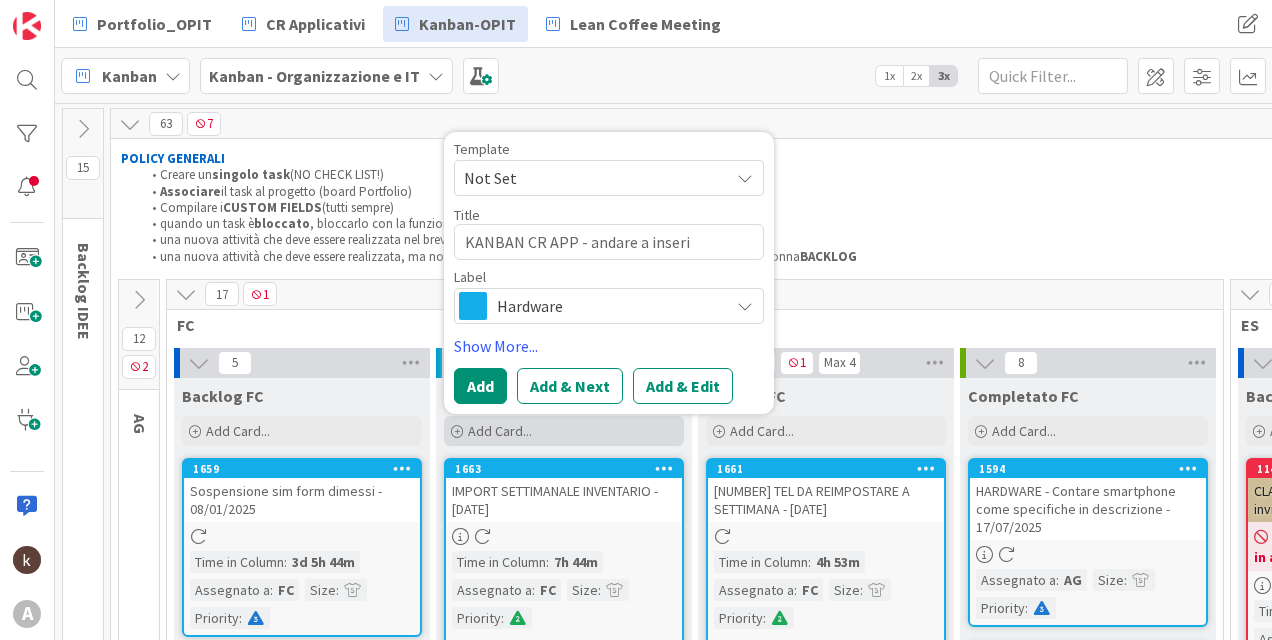 type on "x" 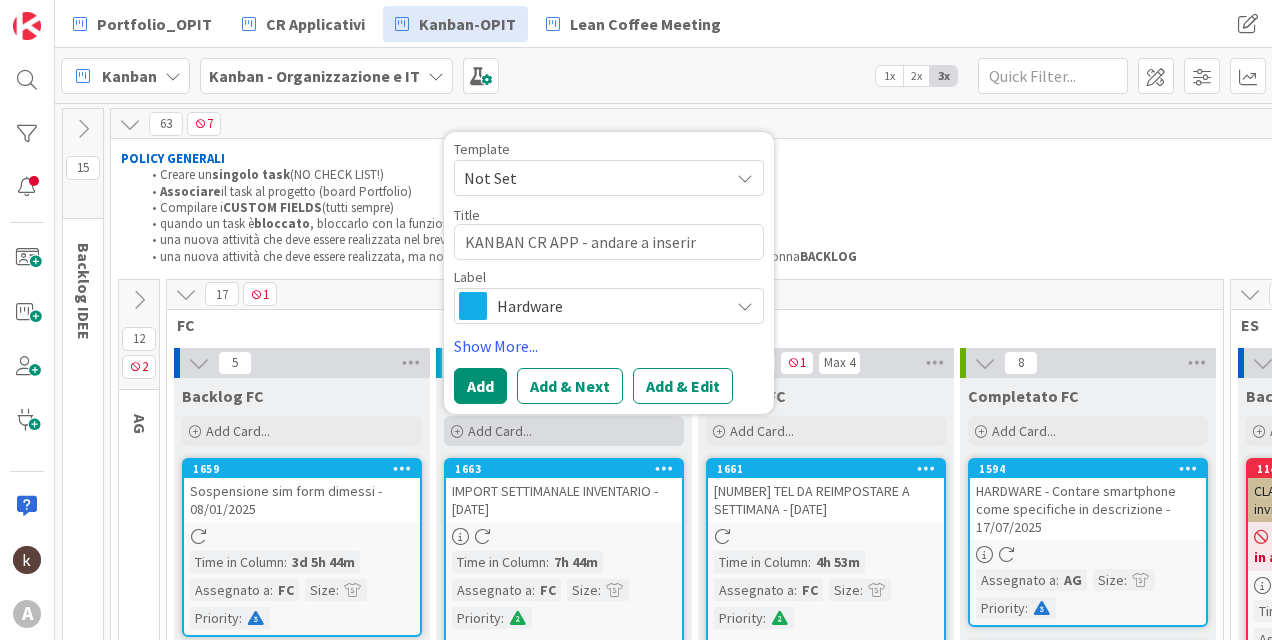 type on "x" 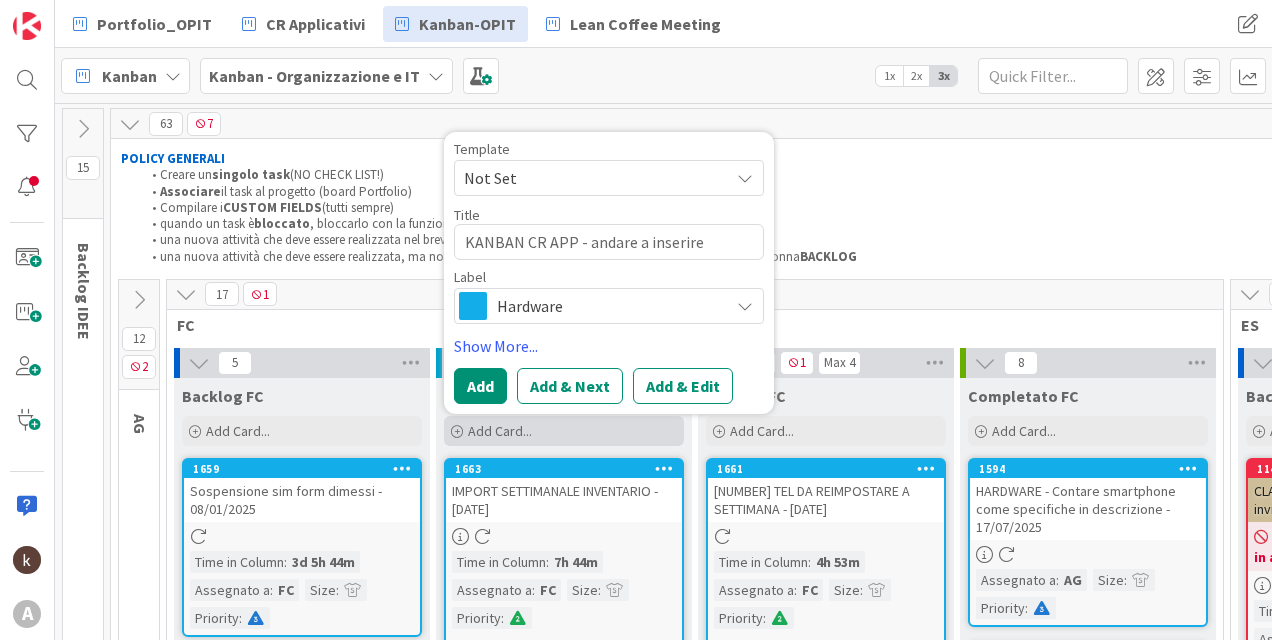 type on "KANBAN CR APP - andare a inserire" 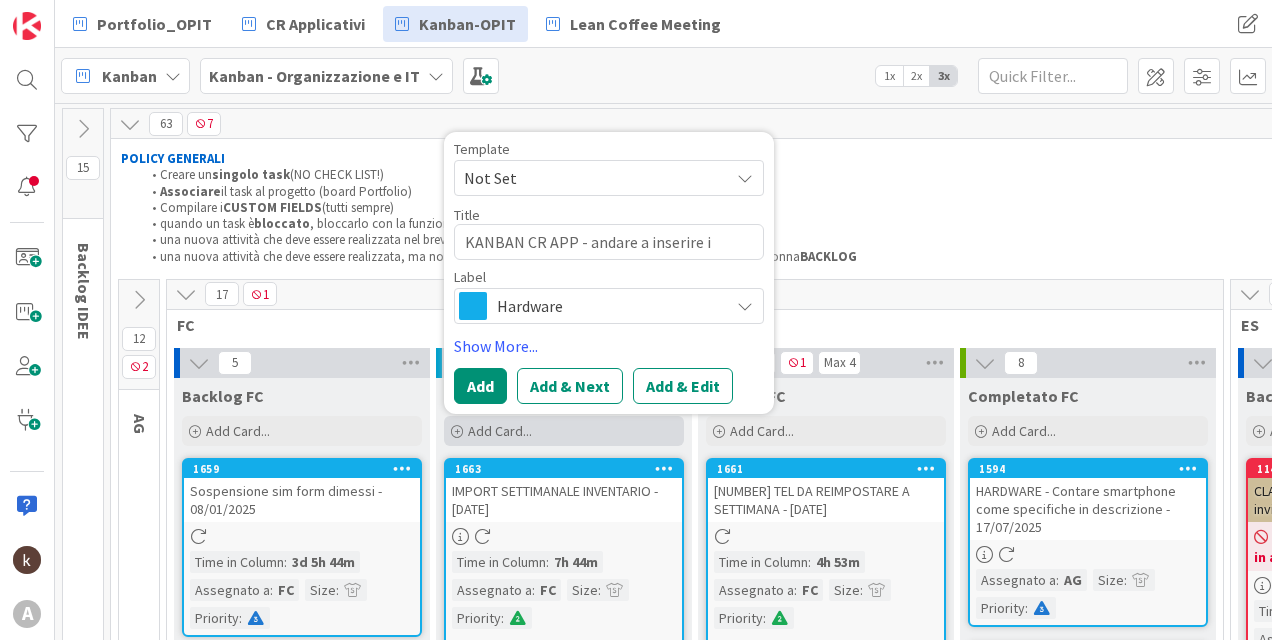 type on "x" 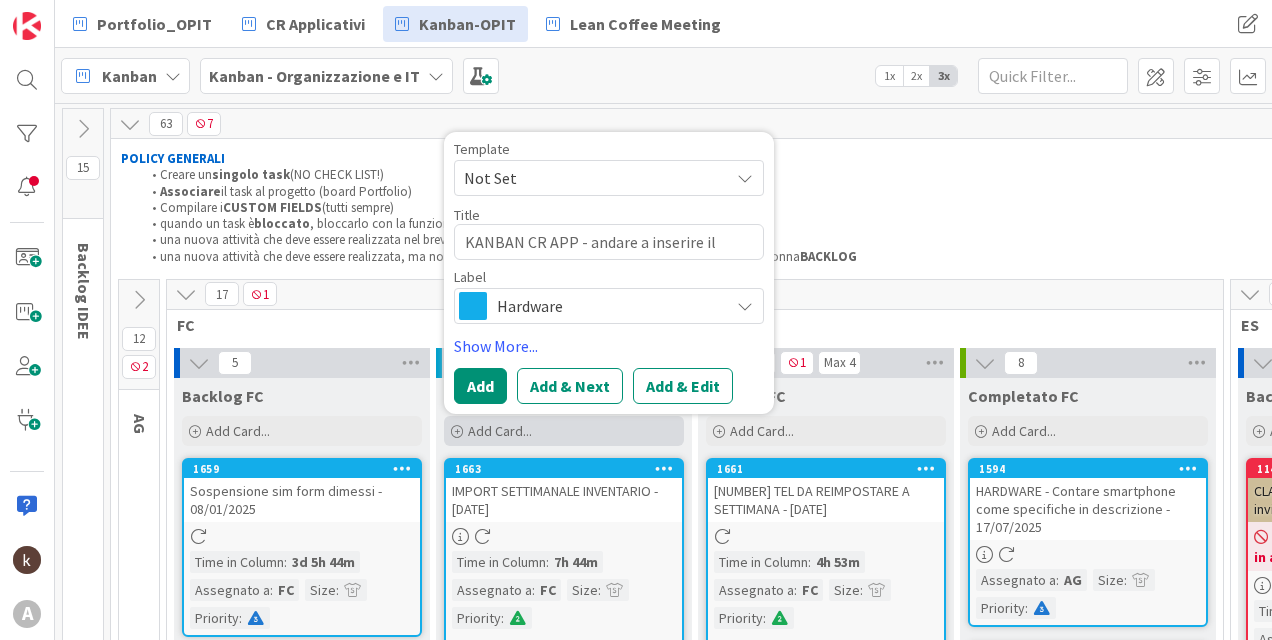 type on "x" 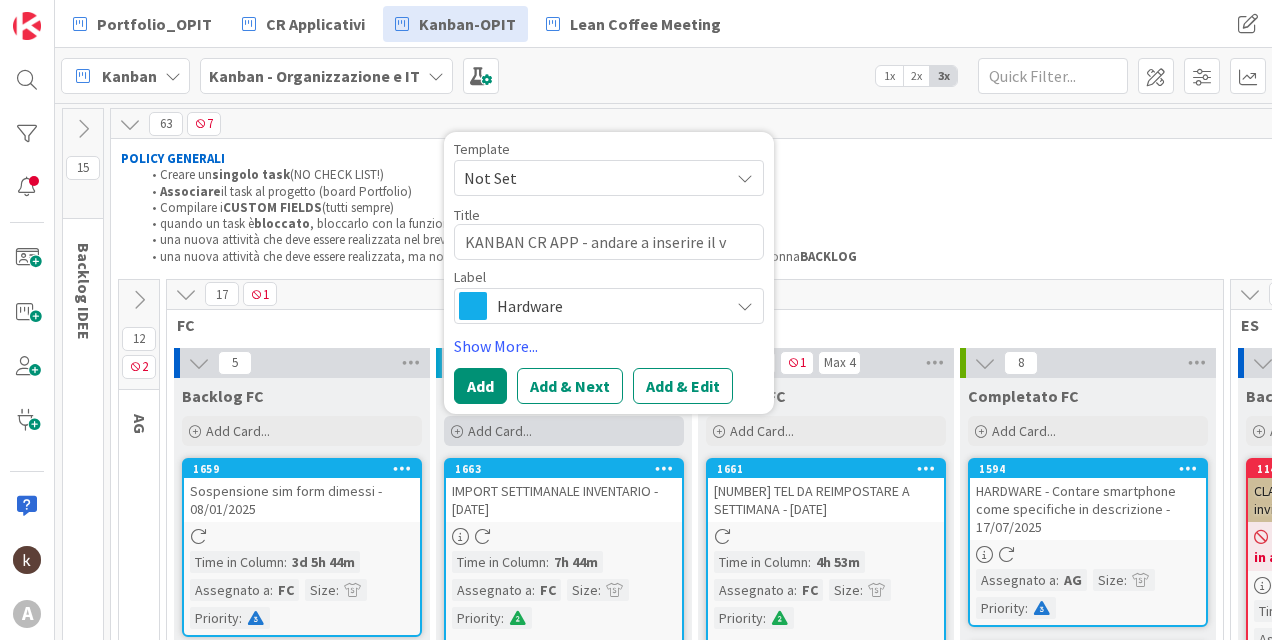 type on "x" 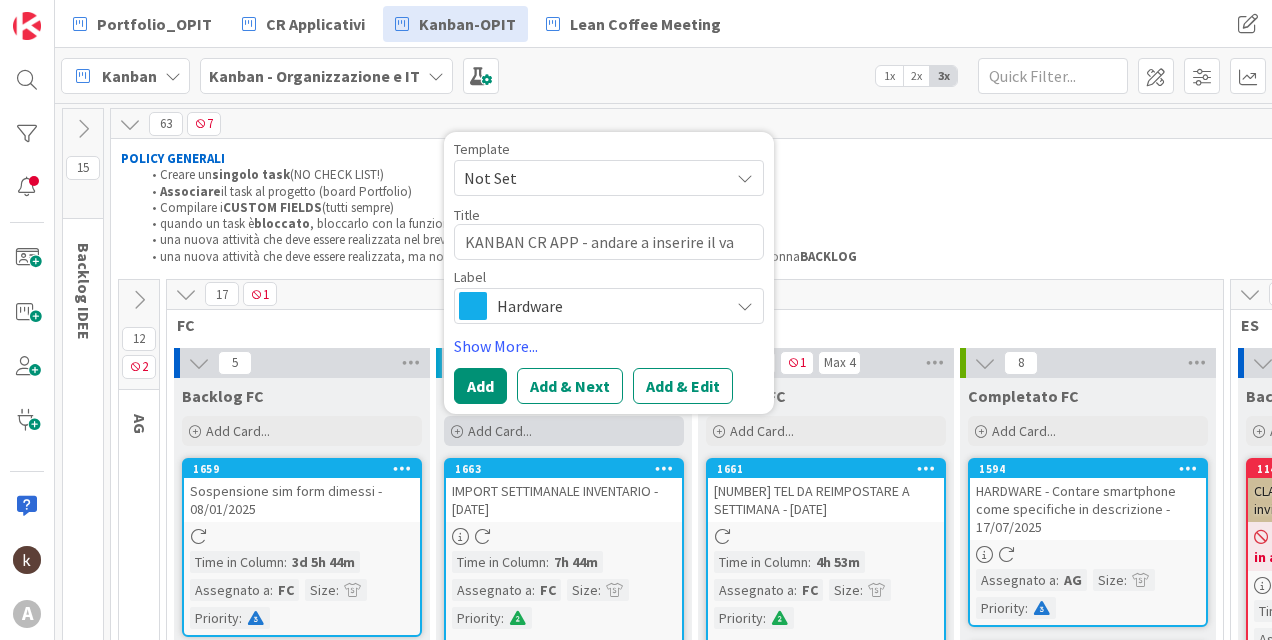 type on "KANBAN CR APP - andare a inserire il val" 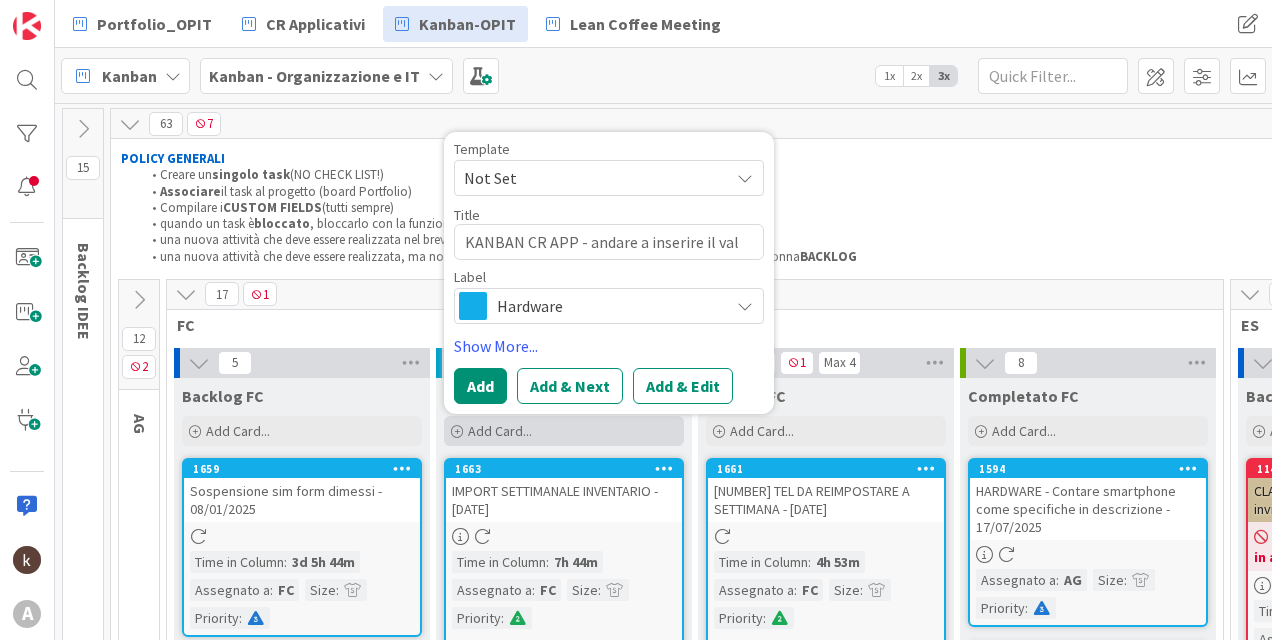 type on "x" 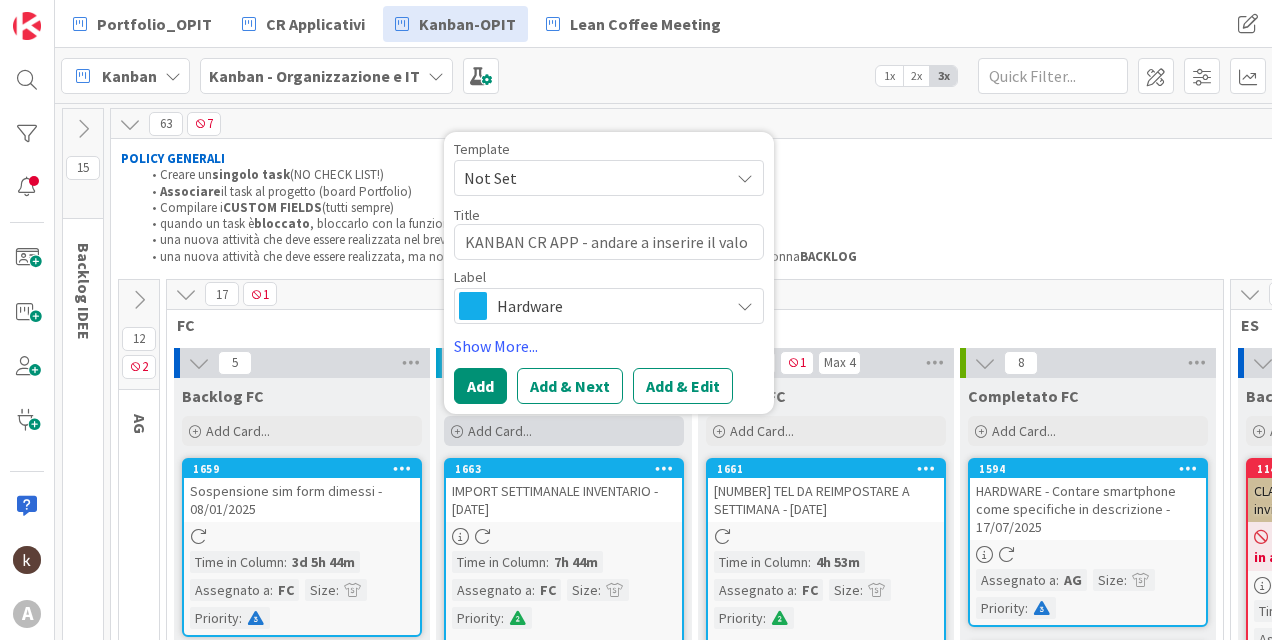 type on "x" 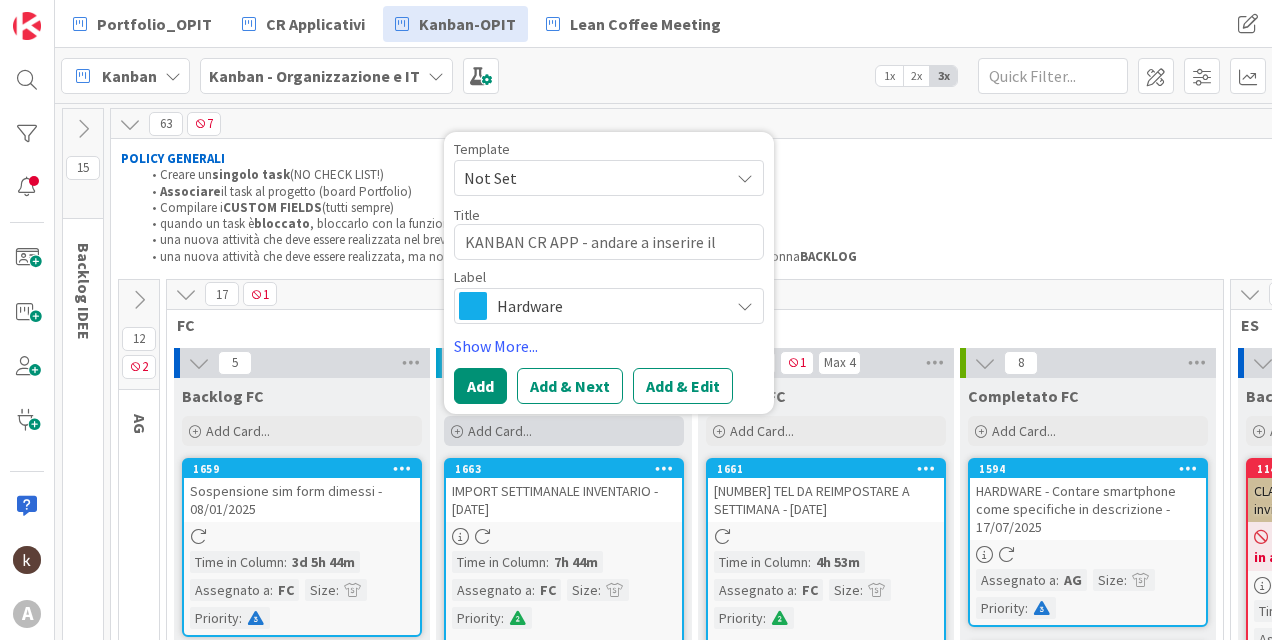 type on "x" 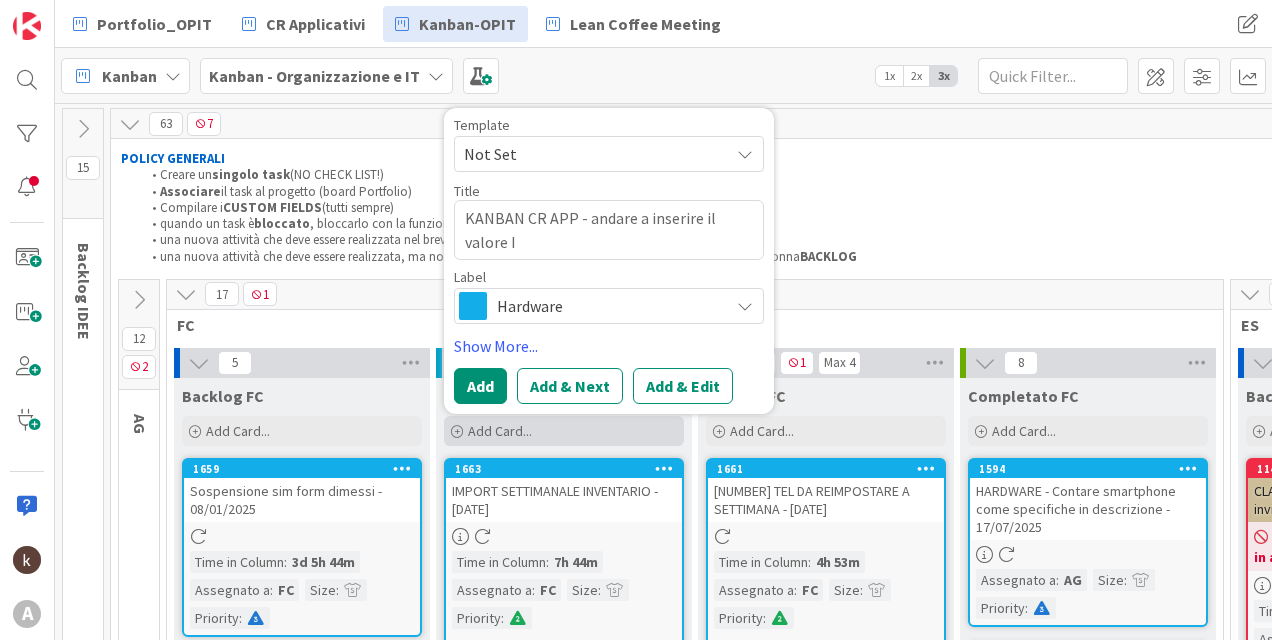 type on "x" 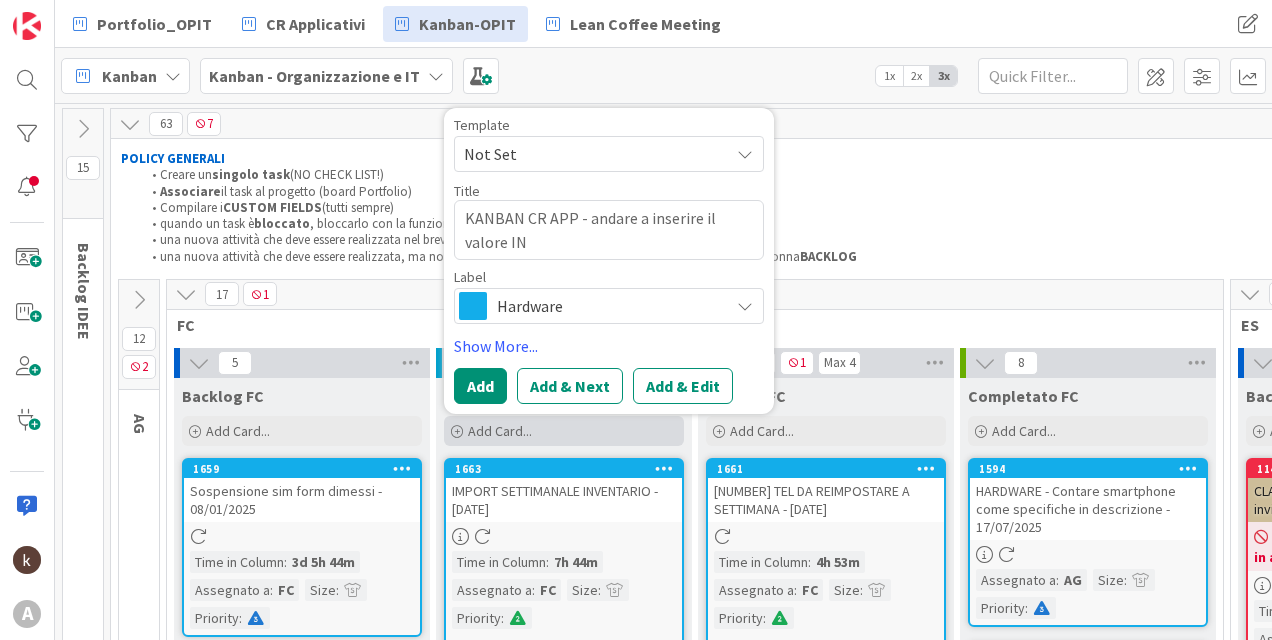type on "x" 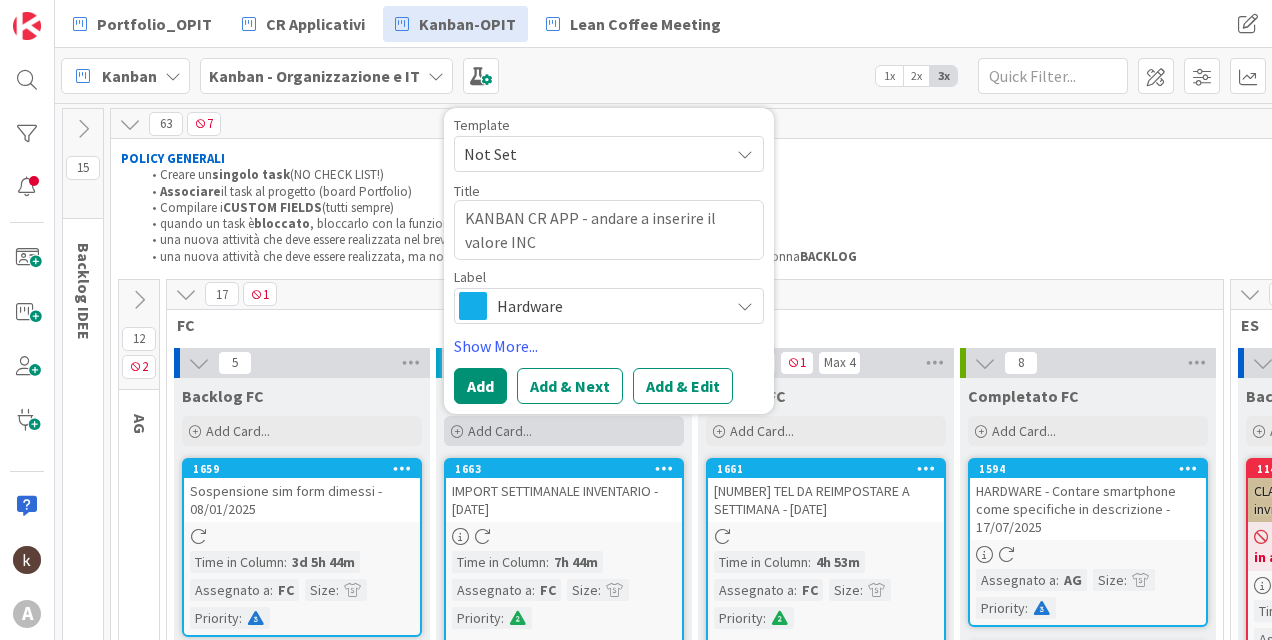 type on "KANBAN CR APP - andare a inserire il valore INCI" 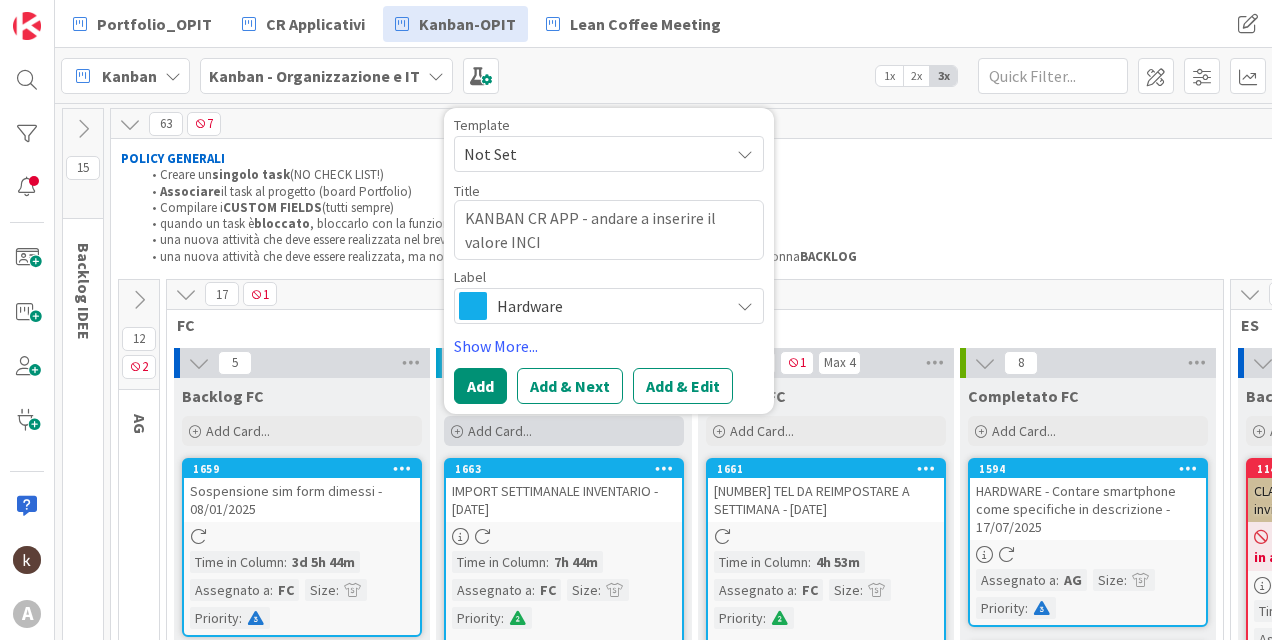 type on "x" 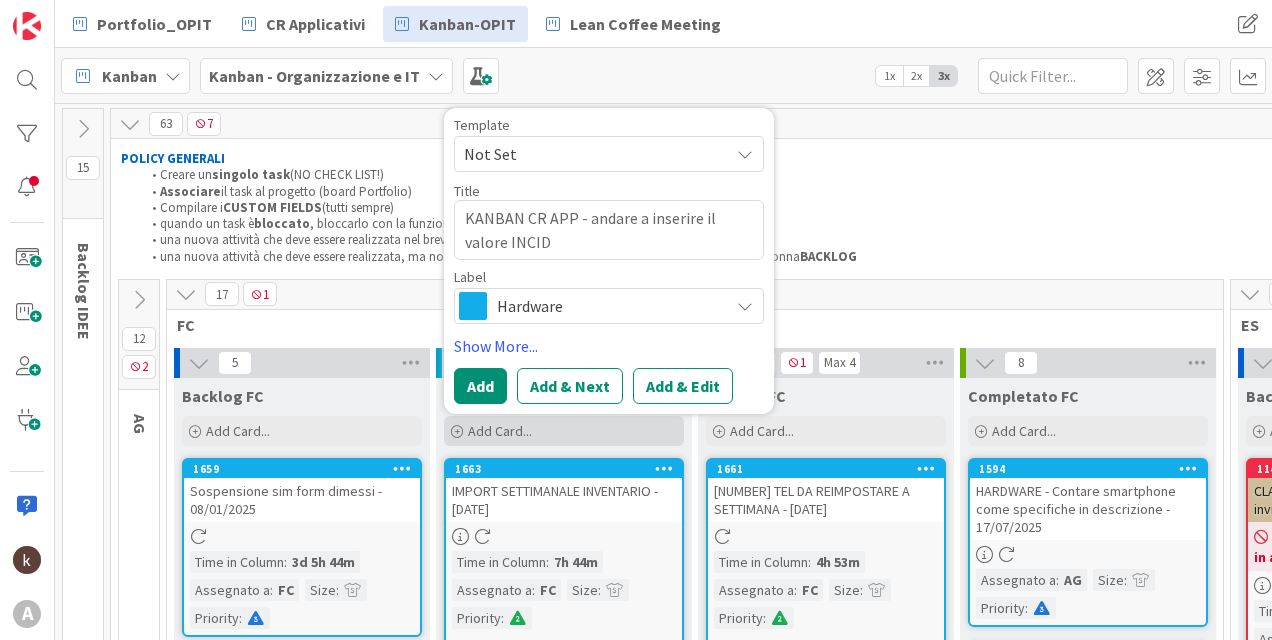 type on "x" 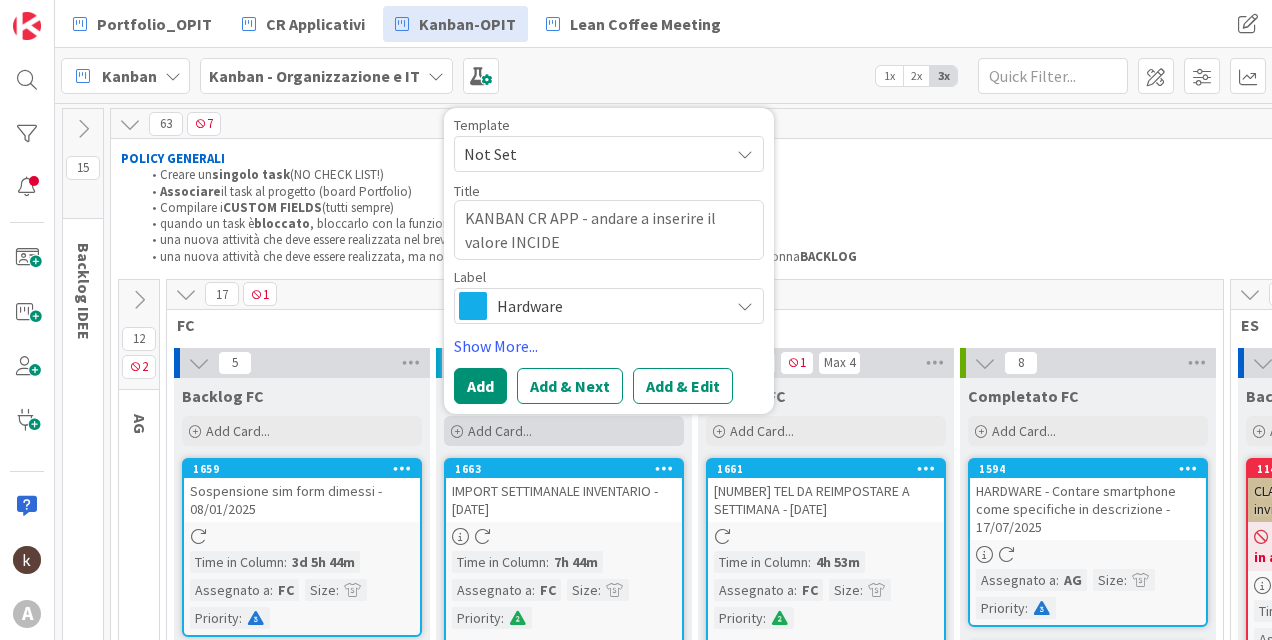 type on "KANBAN CR APP - andare a inserire il valore INCIDEN" 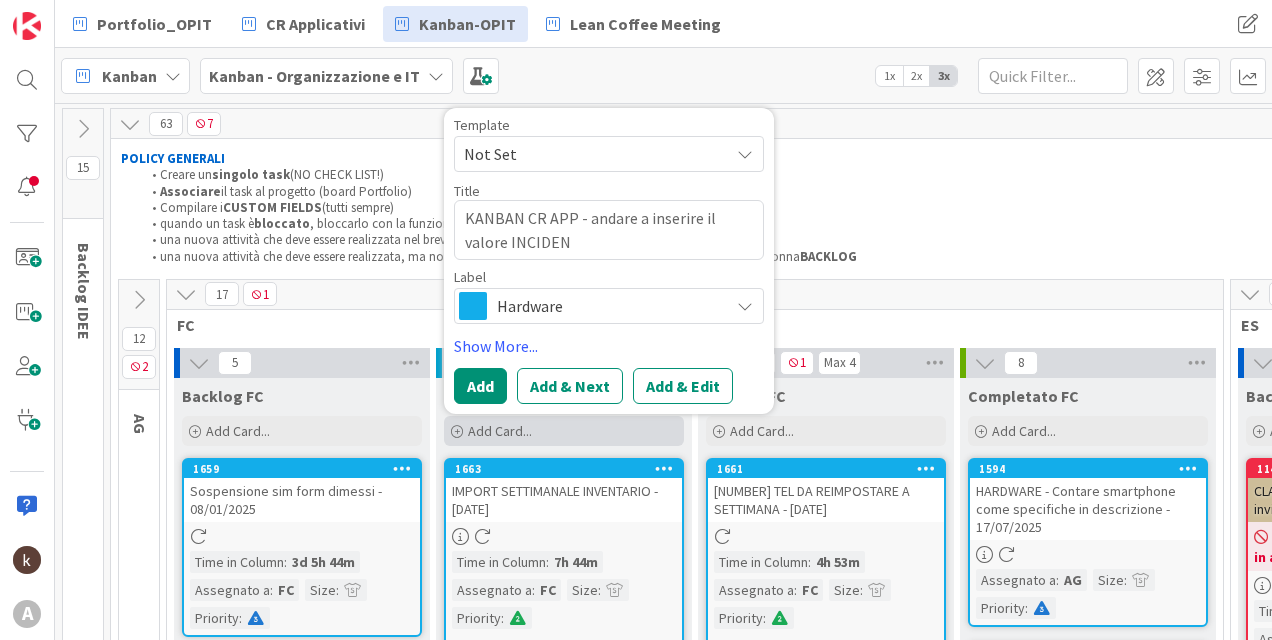 type on "x" 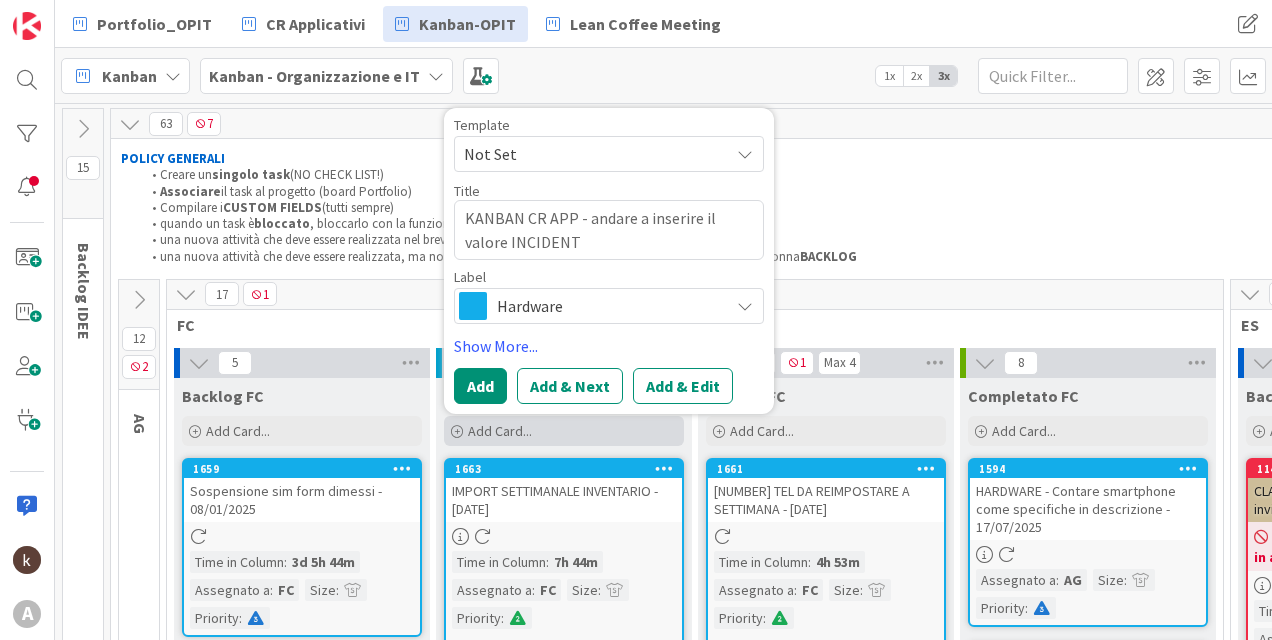 type on "KANBAN CR APP - andare a inserire il valore INCIDENTI" 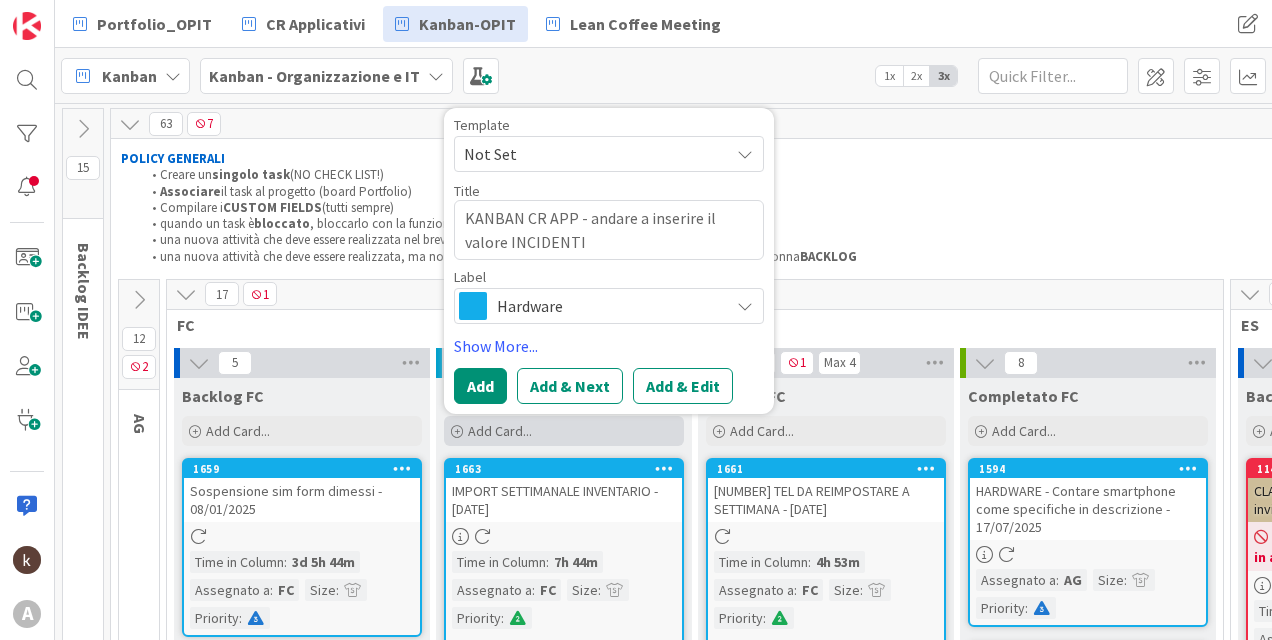 type on "x" 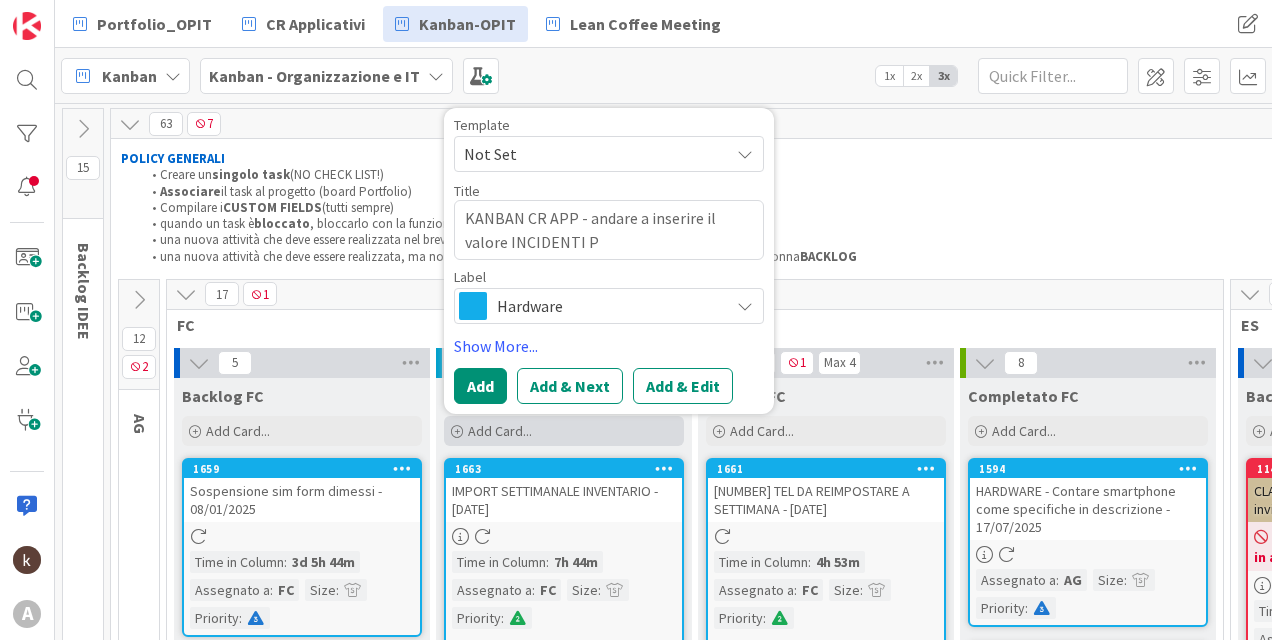 type on "x" 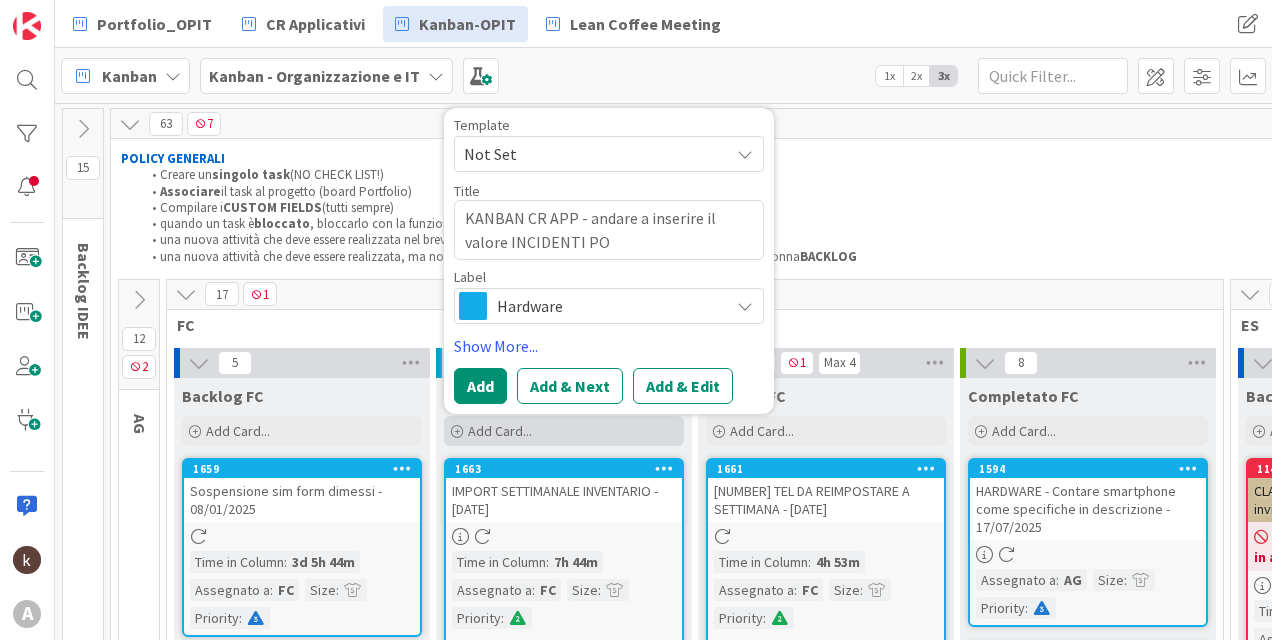 type on "x" 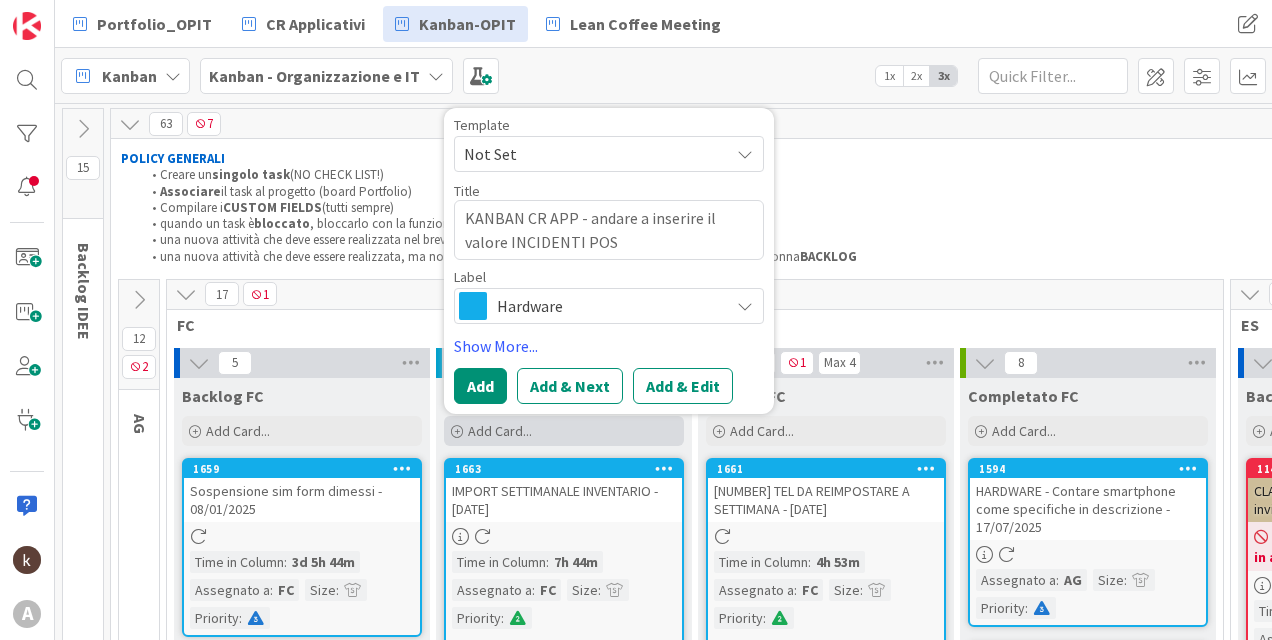 type on "x" 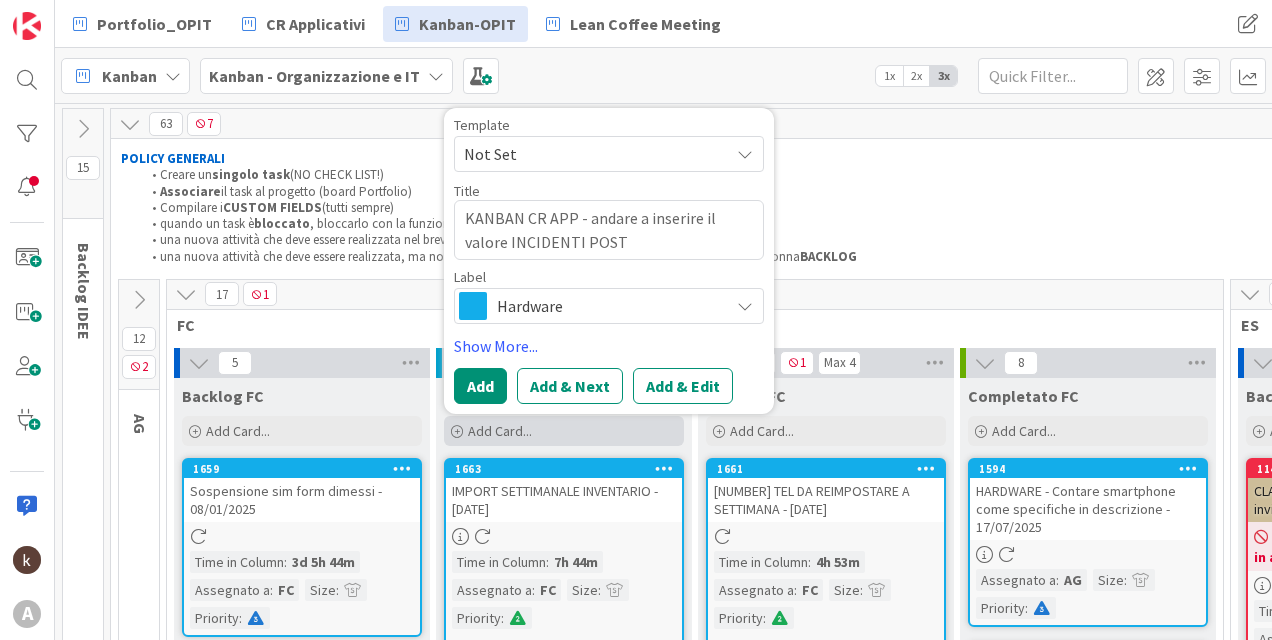 type on "x" 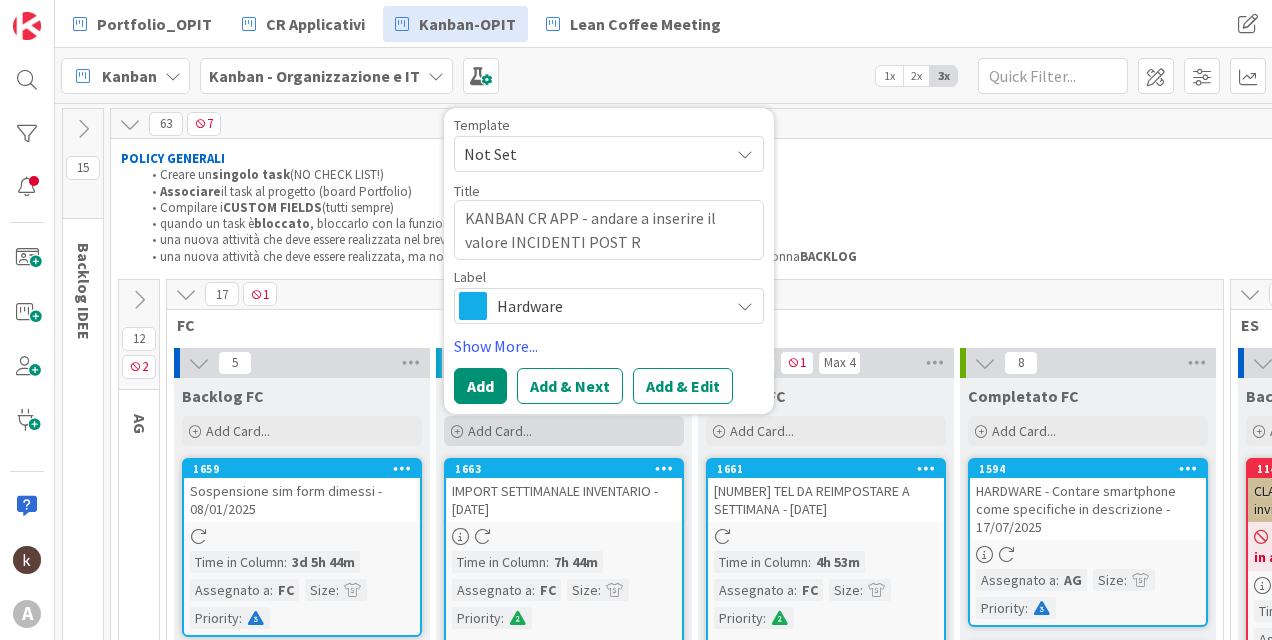 type on "x" 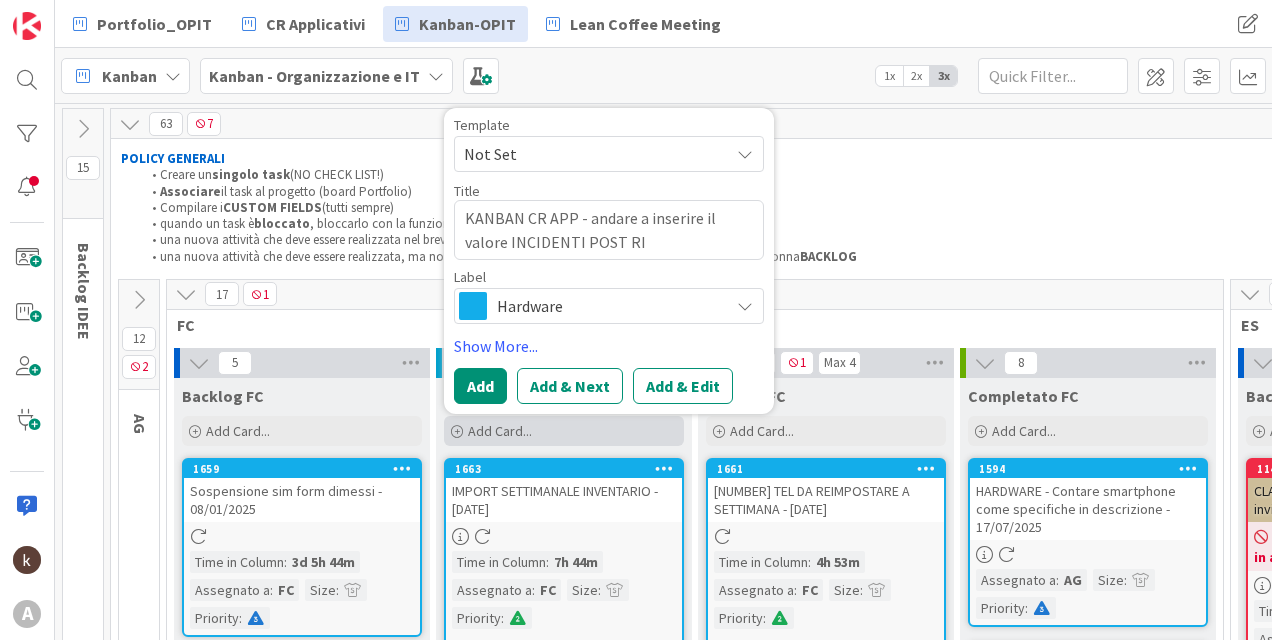 type on "x" 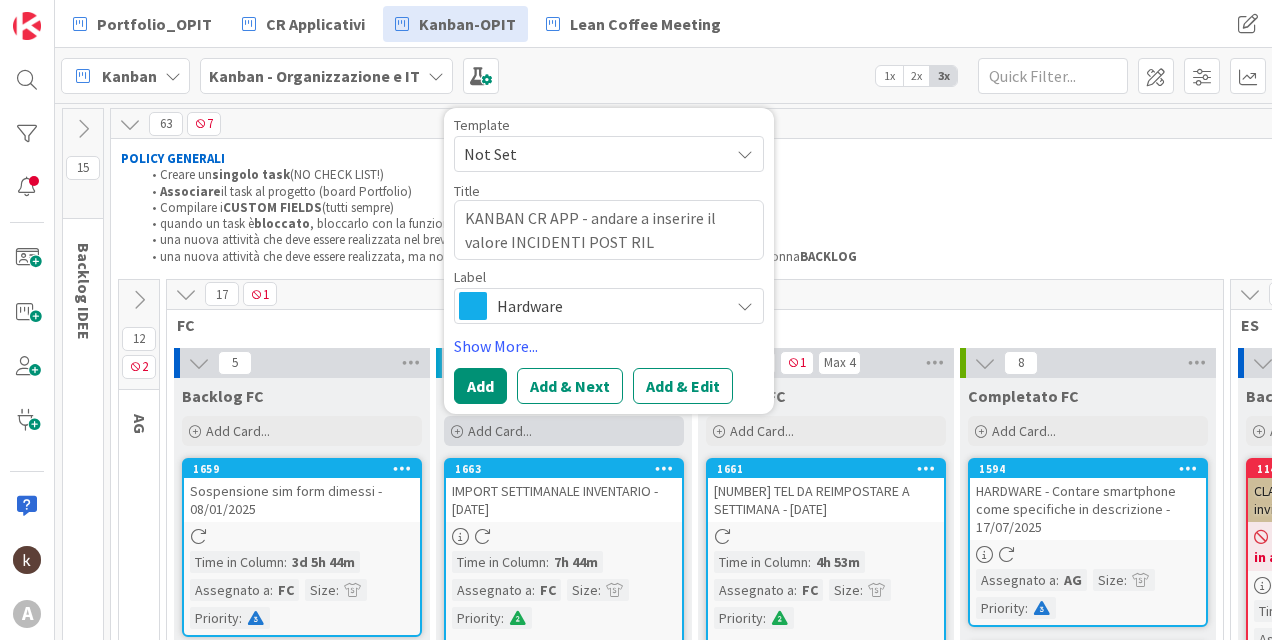 type on "x" 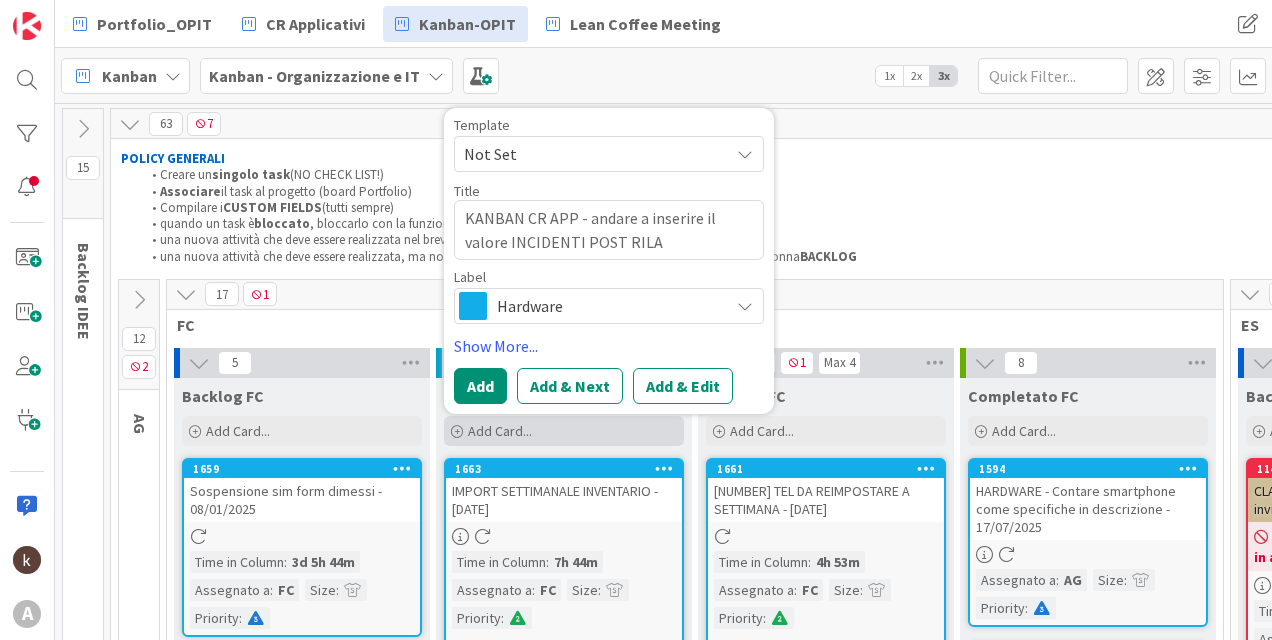 type on "x" 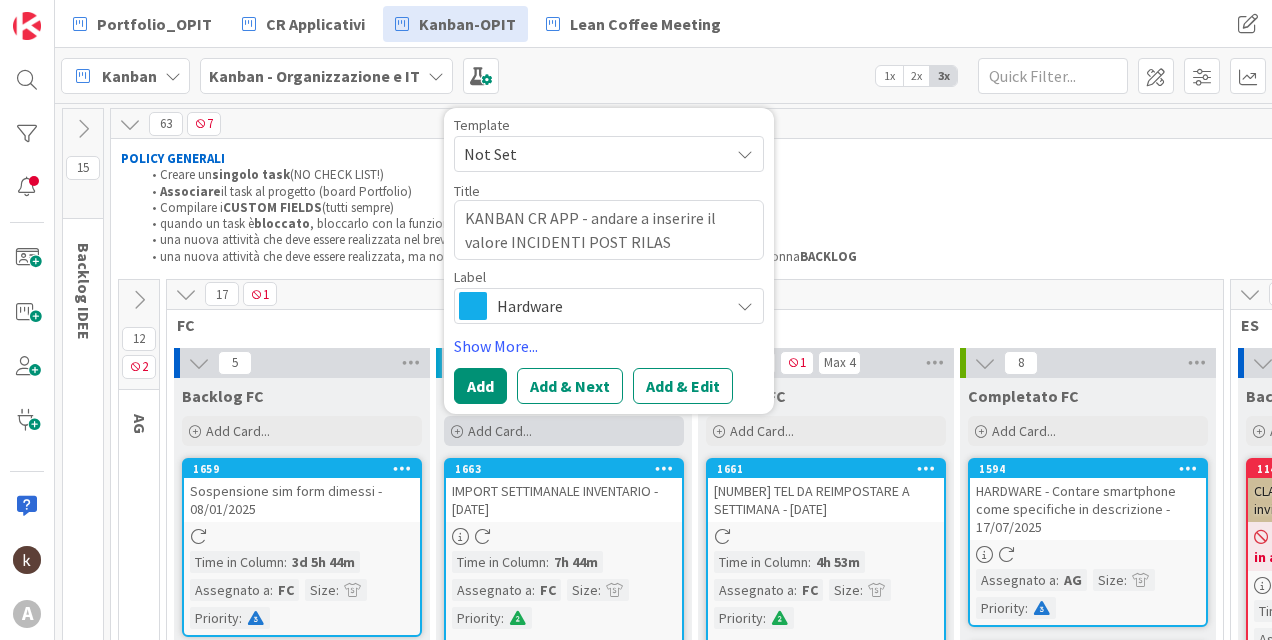 type on "x" 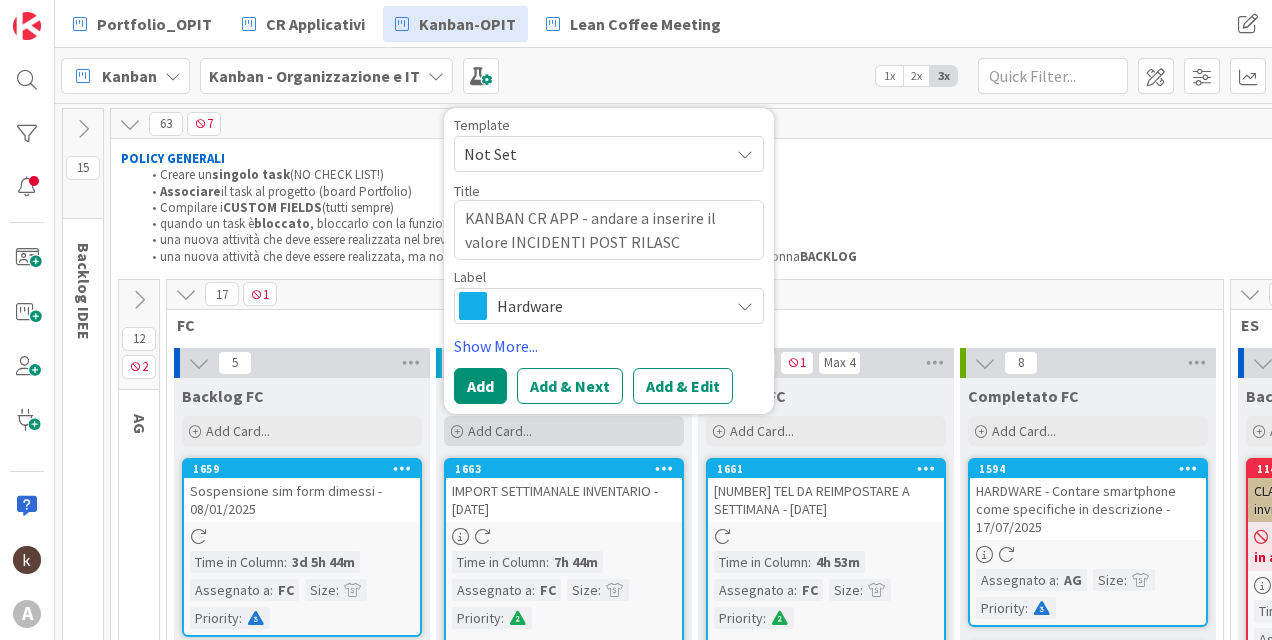 type on "KANBAN CR APP - andare a inserire il valore INCIDENTI POST RILASCI" 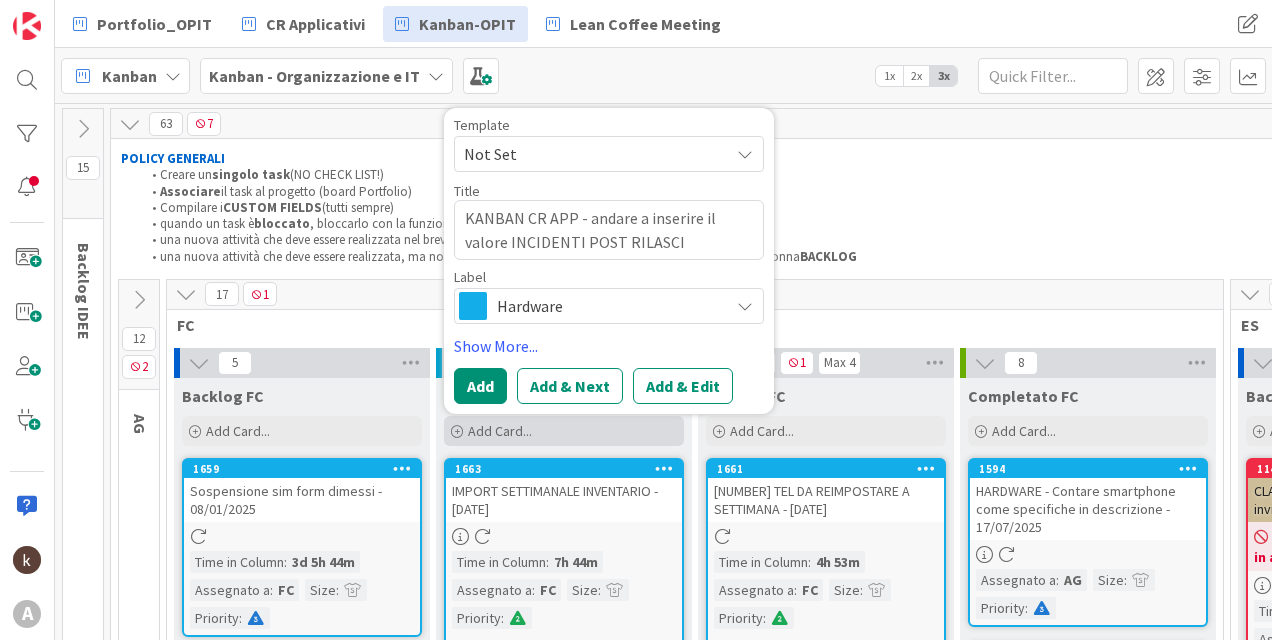type on "x" 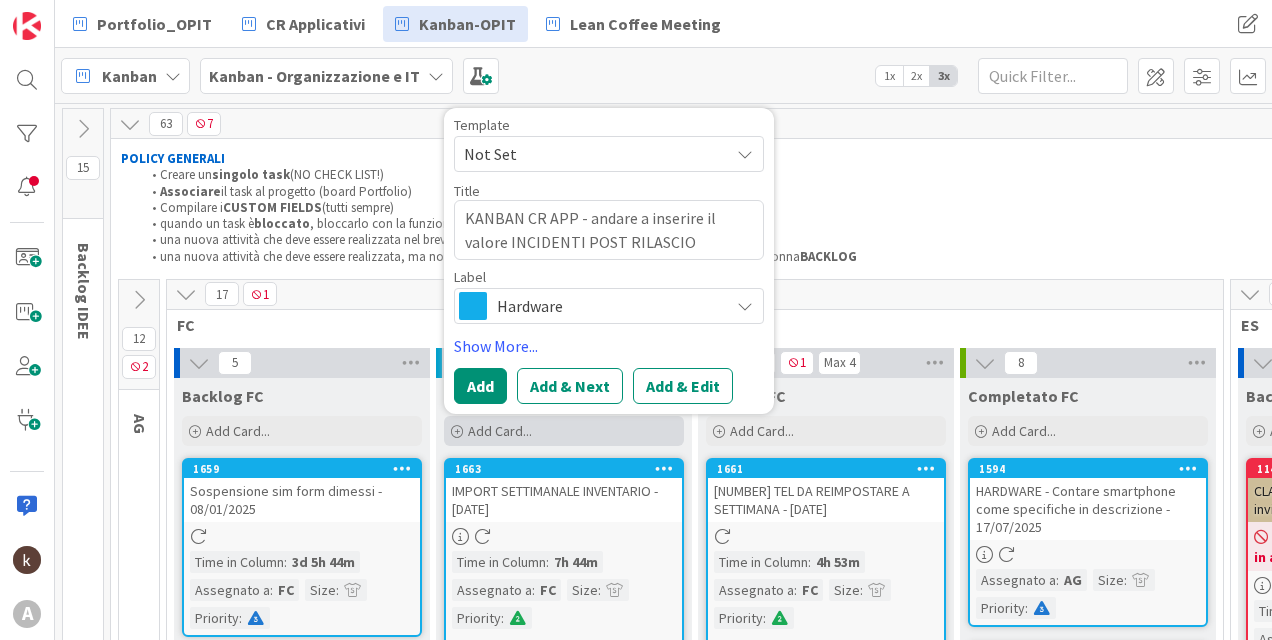 type on "x" 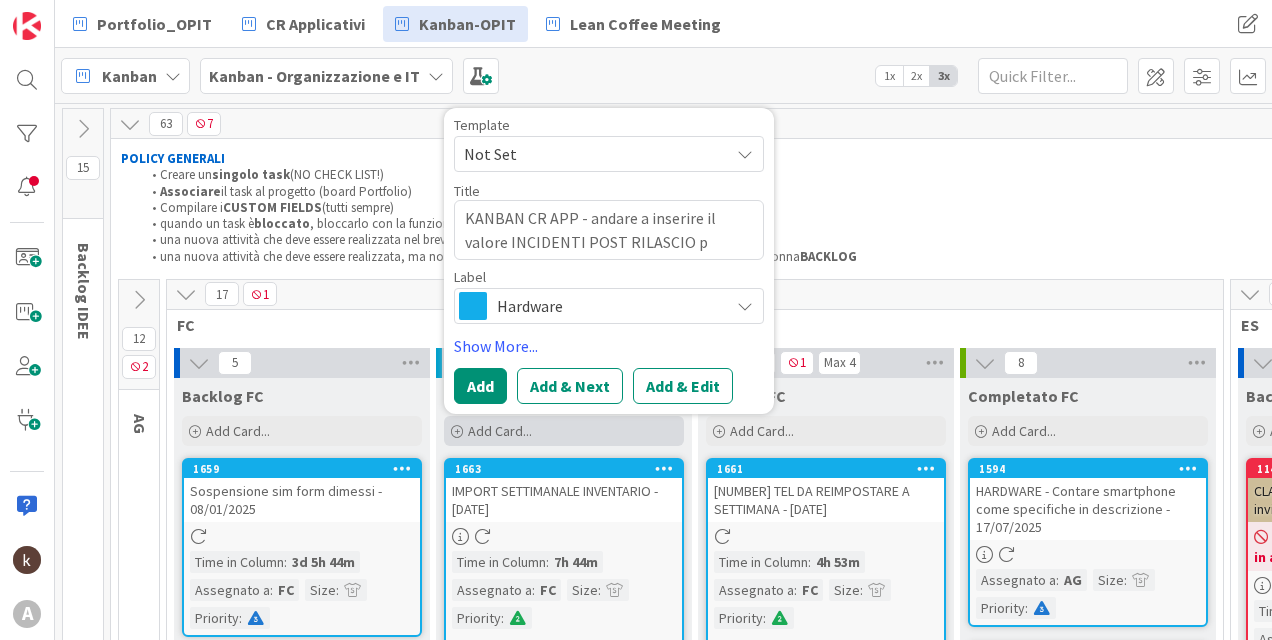 type on "x" 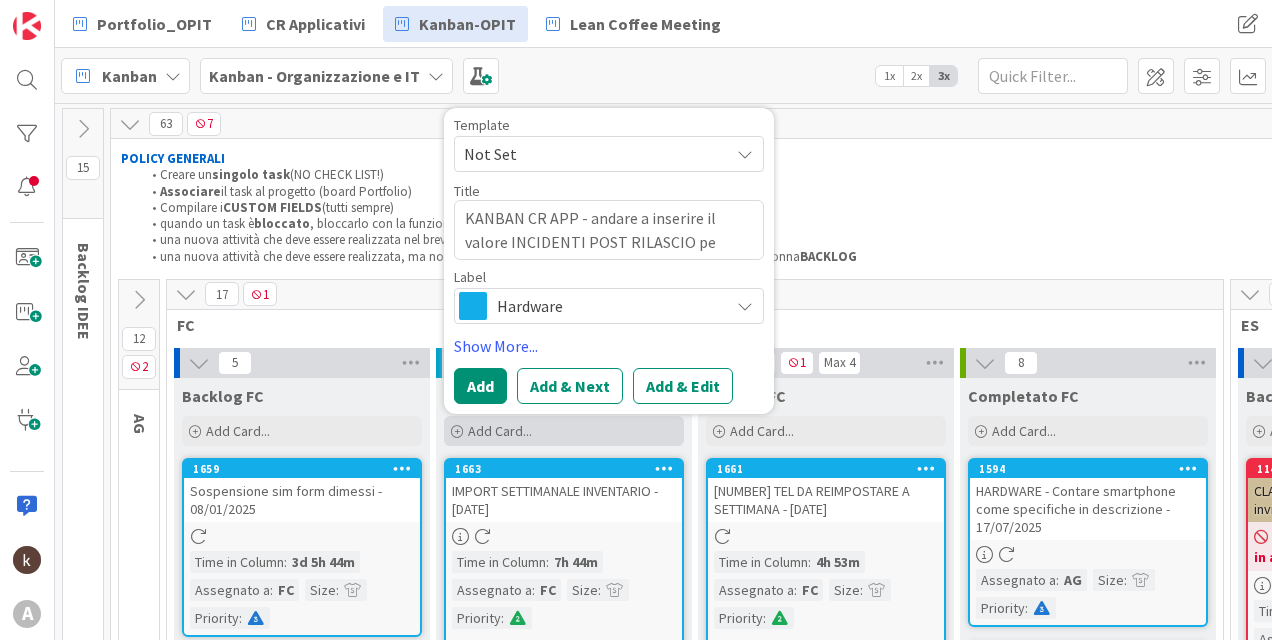type on "x" 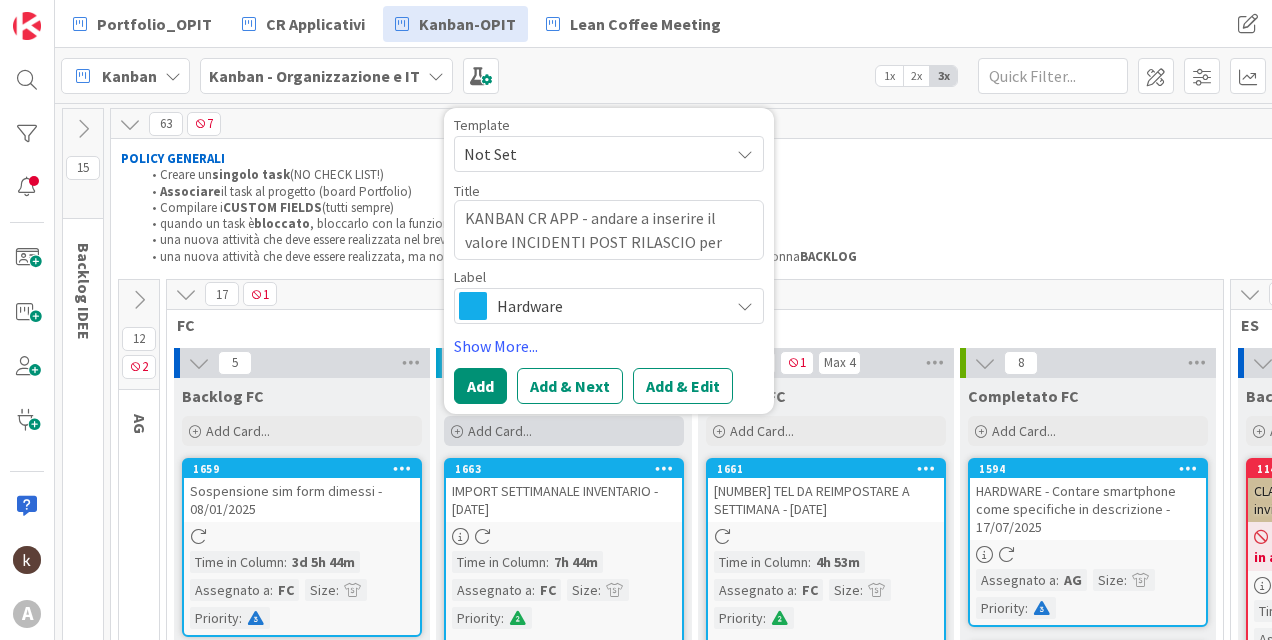 type on "x" 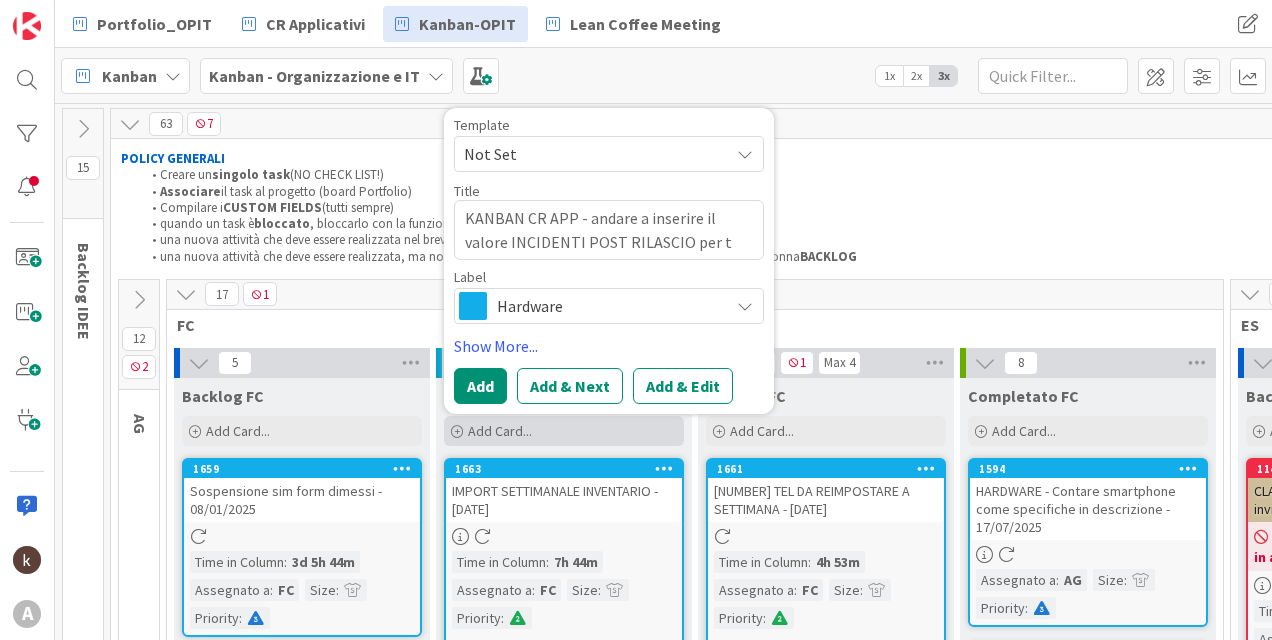 type on "KANBAN CR APP - andare a inserire il valore INCIDENTI POST RILASCIO per tu" 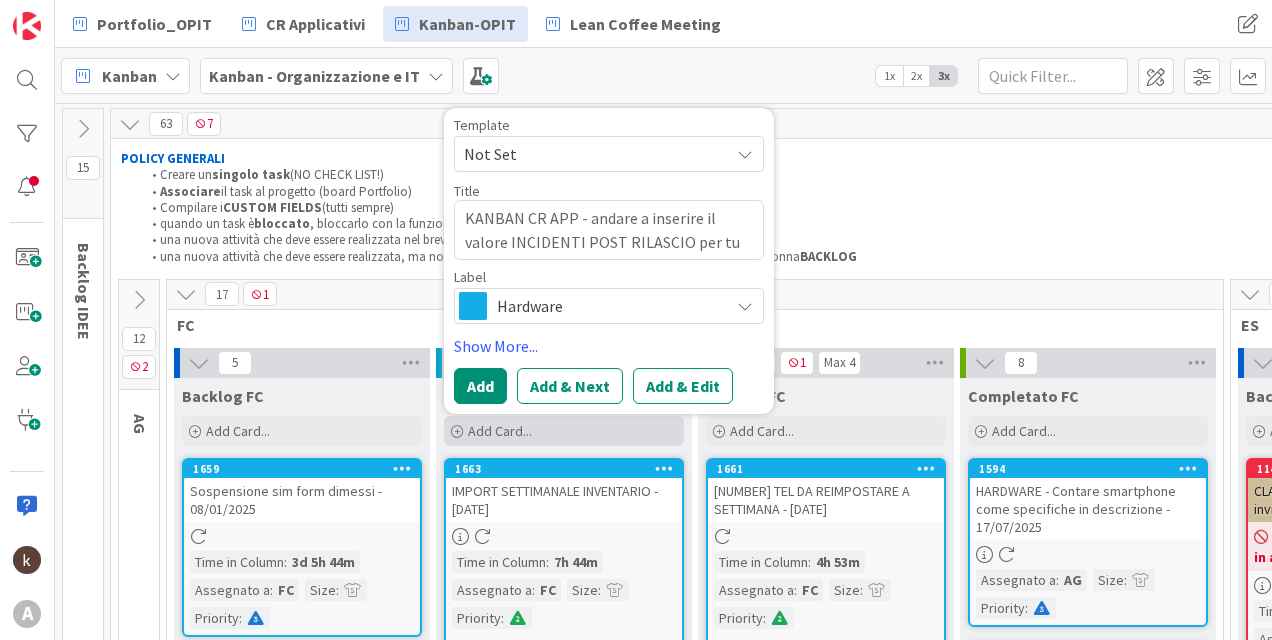 type on "x" 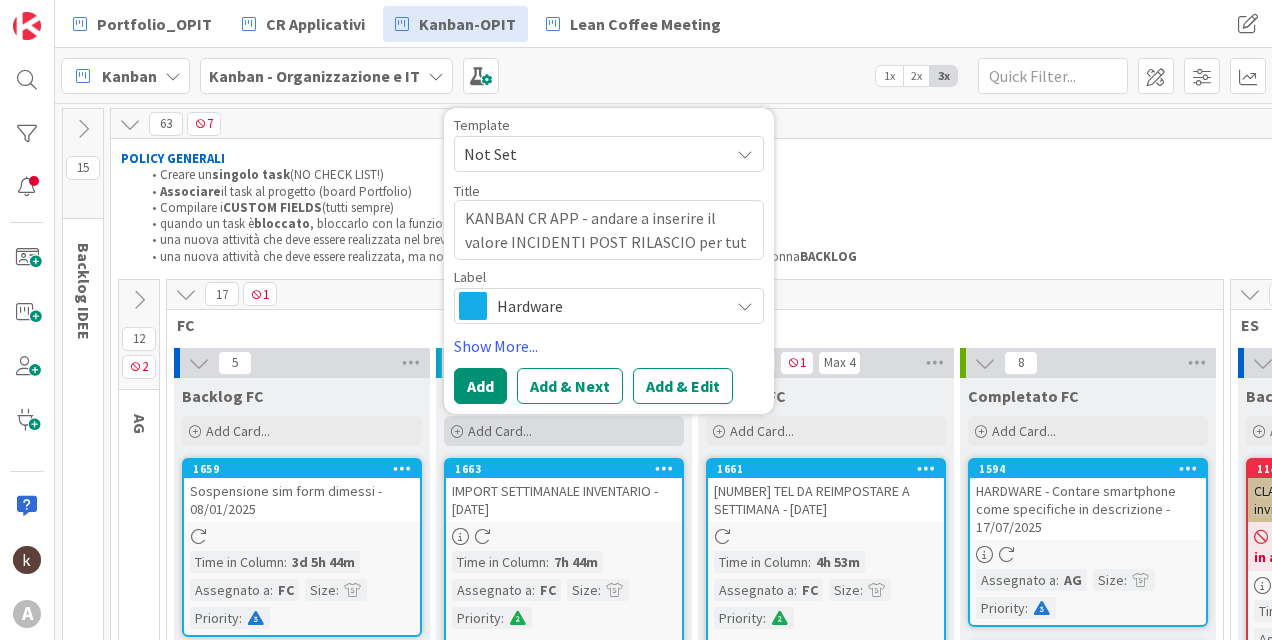 type on "x" 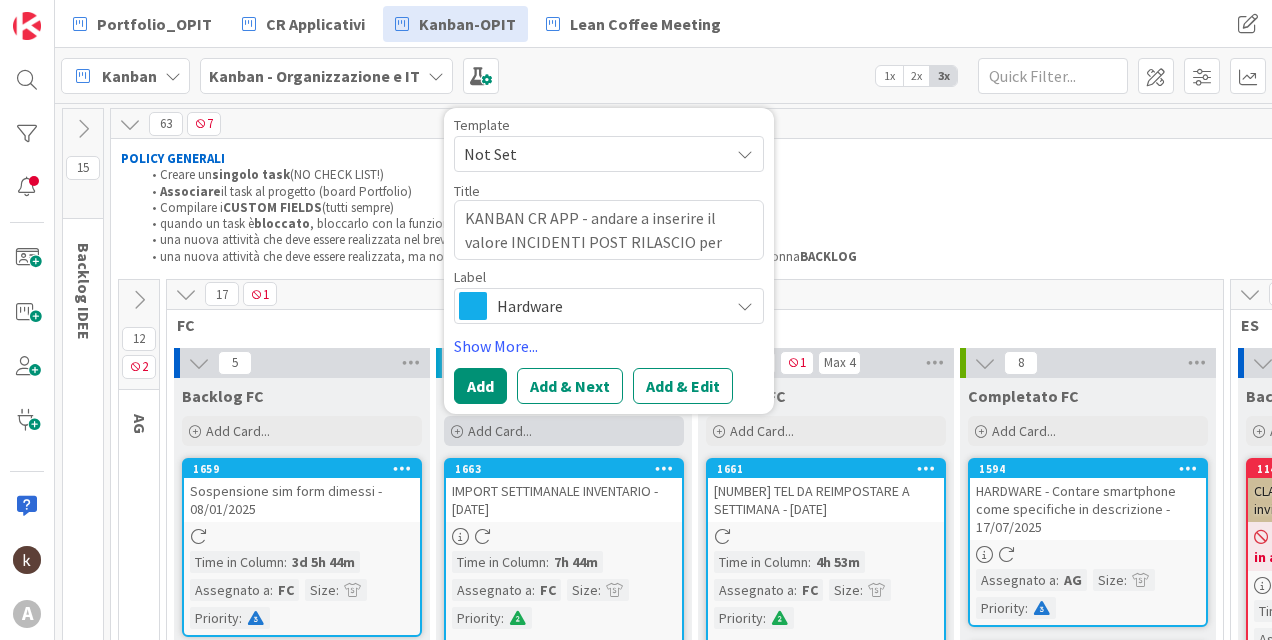 type on "x" 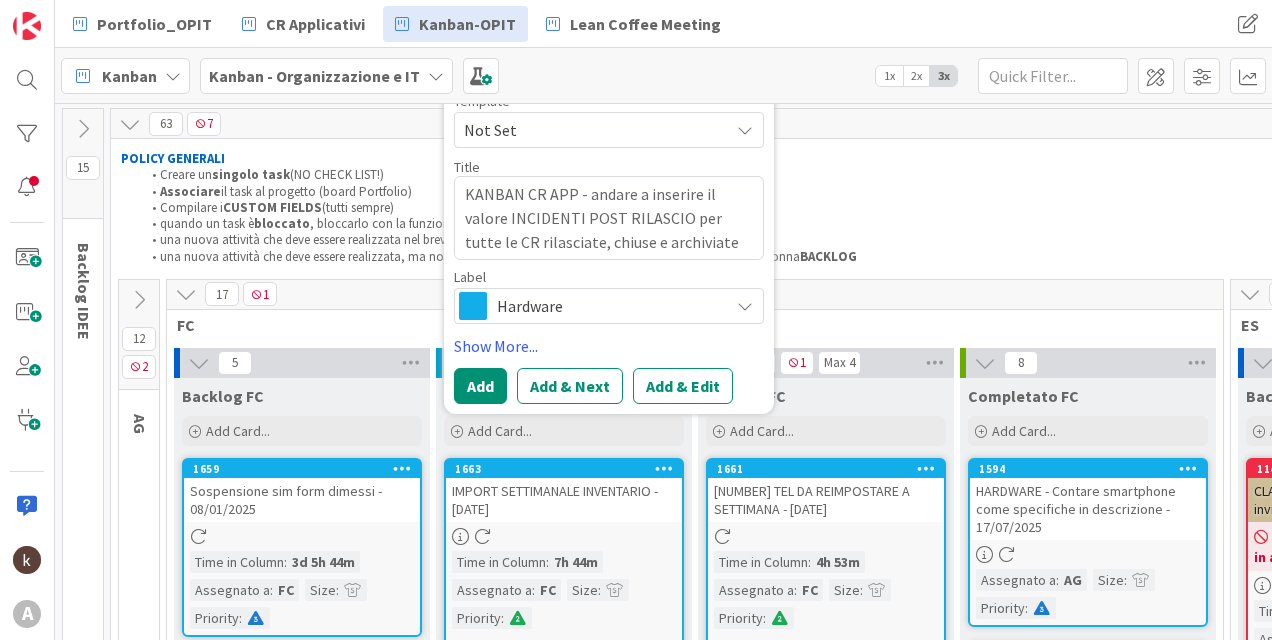 click on "Hardware" at bounding box center (608, 306) 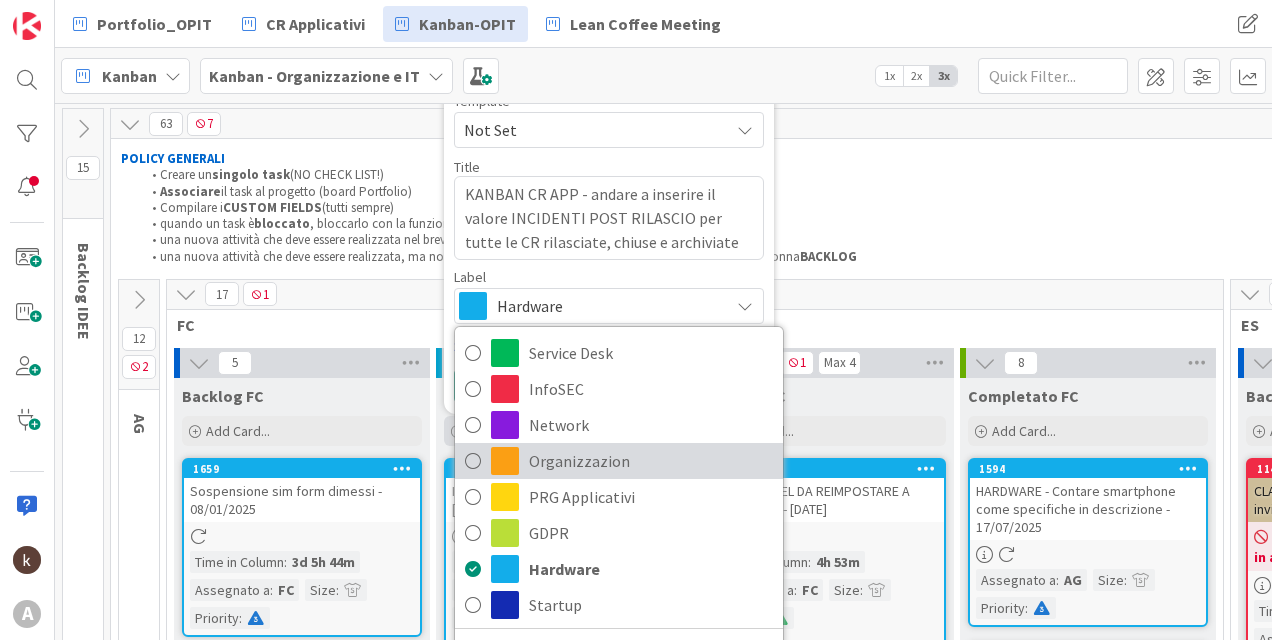 click on "Organizzazion" at bounding box center [651, 461] 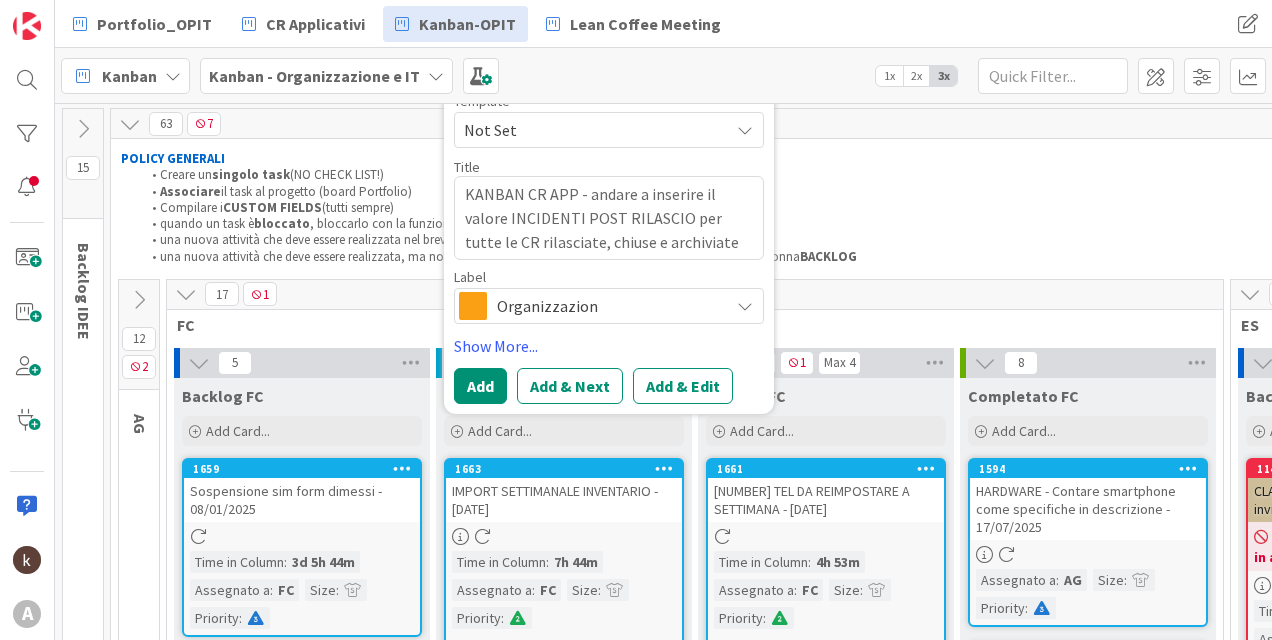 drag, startPoint x: 655, startPoint y: 325, endPoint x: 655, endPoint y: 313, distance: 12 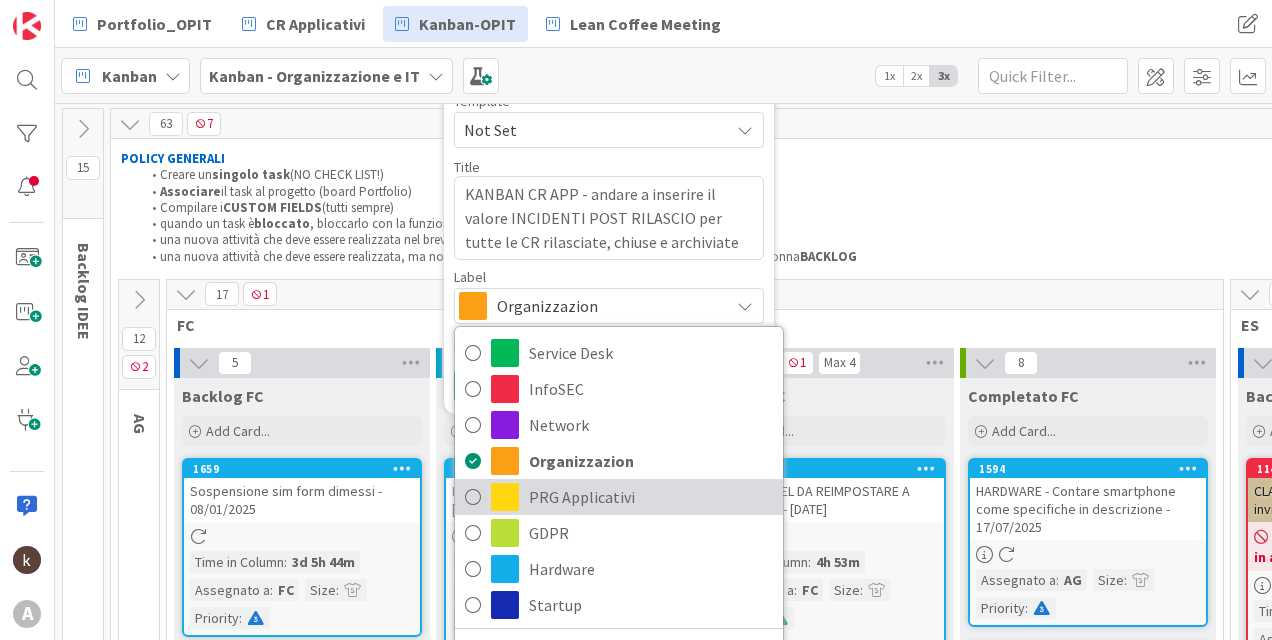 click on "PRG Applicativi" at bounding box center [651, 497] 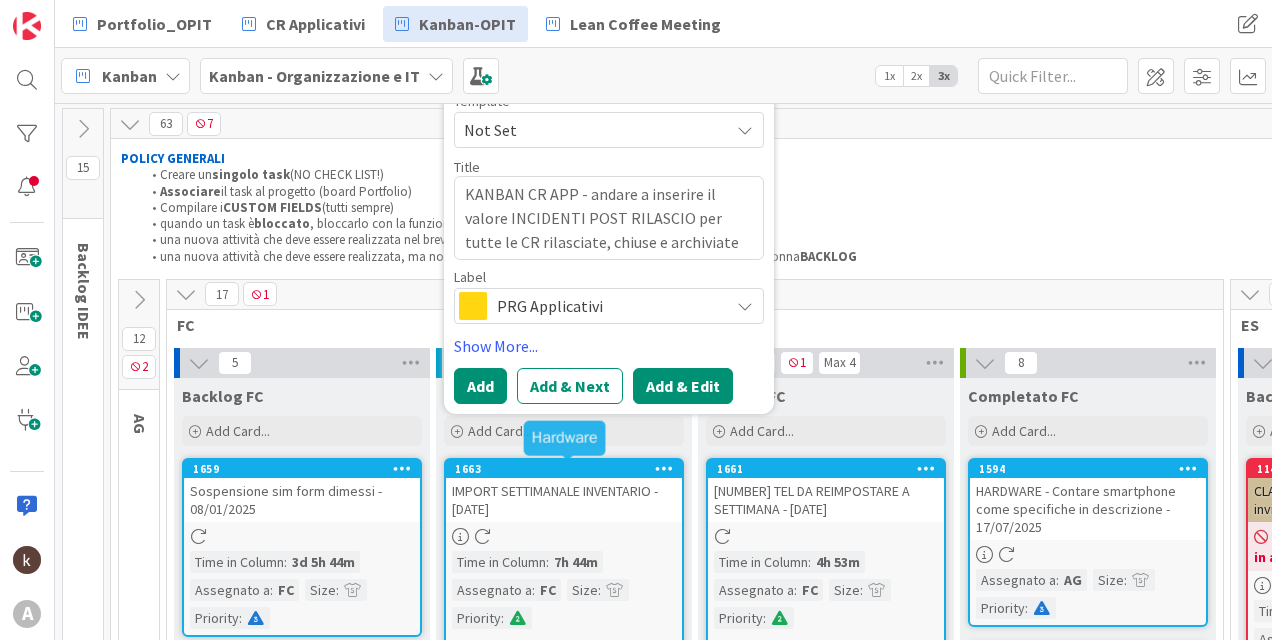 click on "Add & Edit" at bounding box center [683, 386] 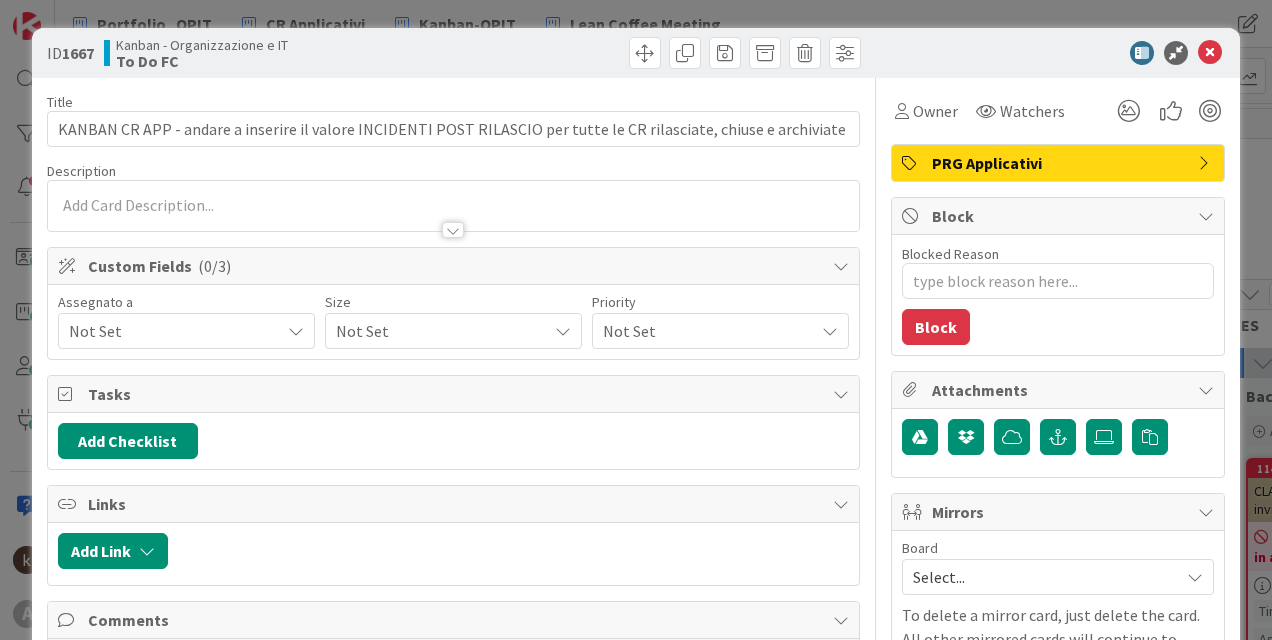 click on "Not Set" at bounding box center (186, 331) 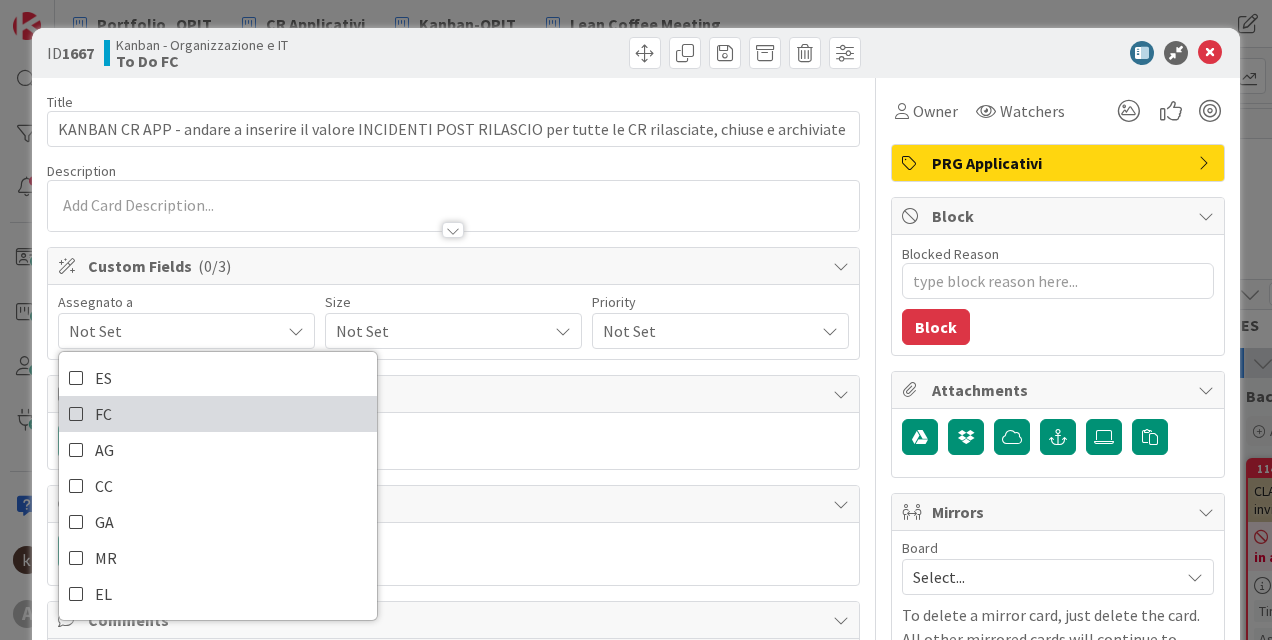 click on "FC" at bounding box center (218, 414) 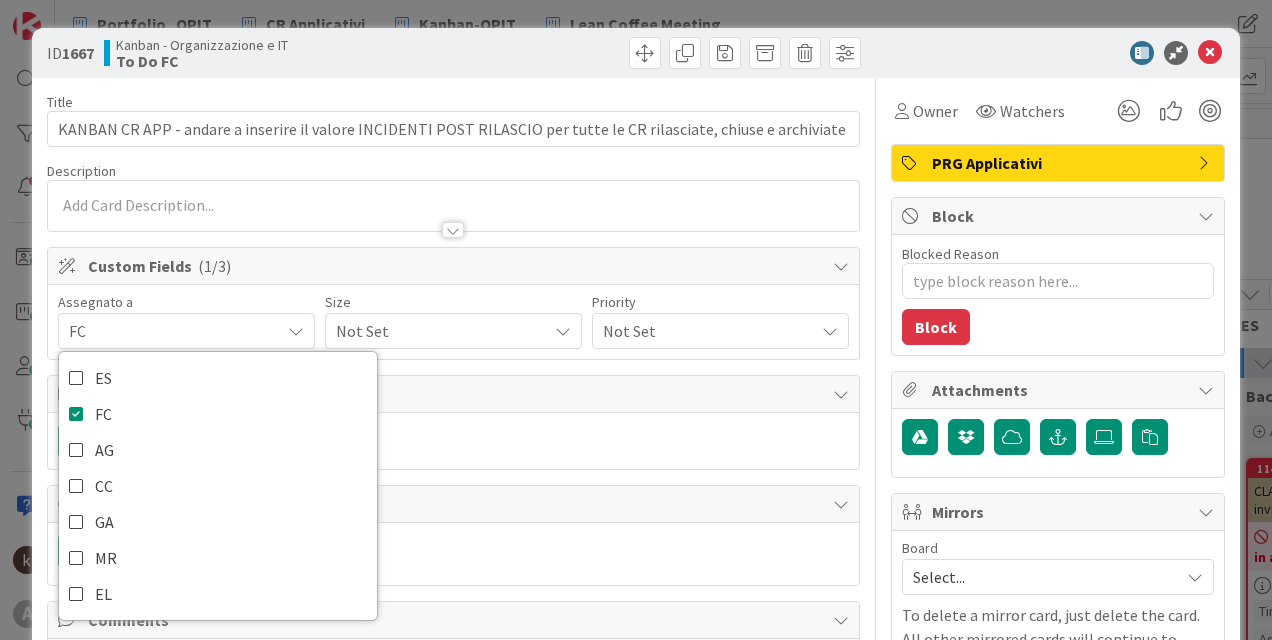 click on "Not Set" at bounding box center [436, 331] 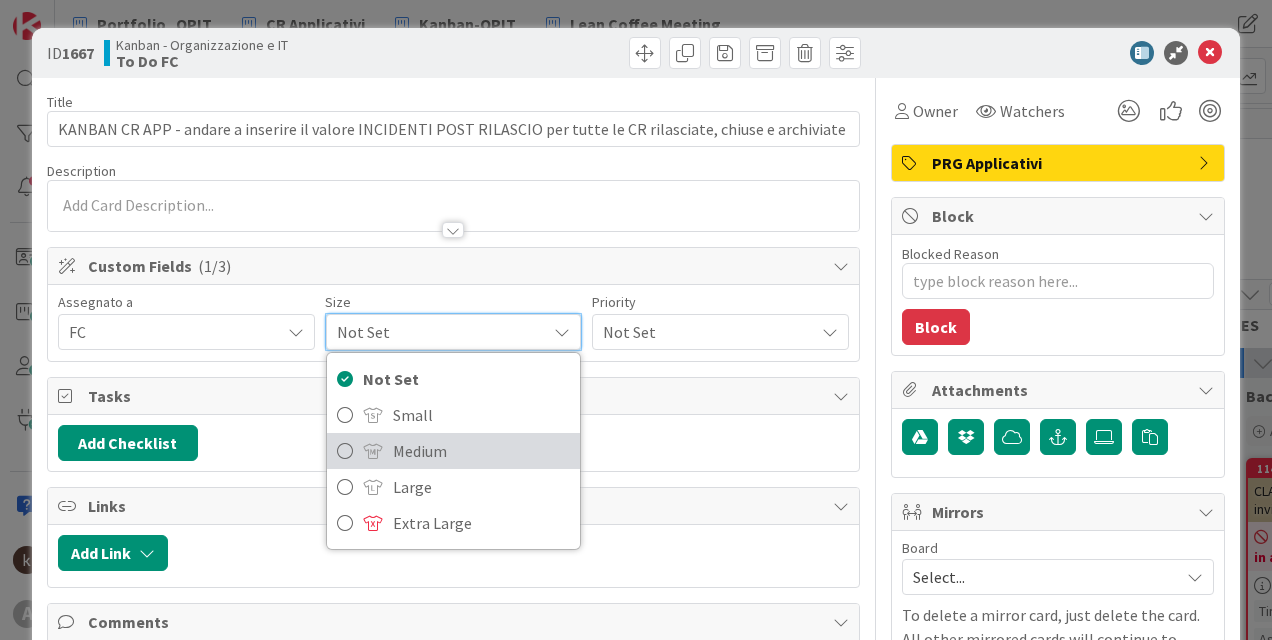 click on "Medium" at bounding box center (481, 451) 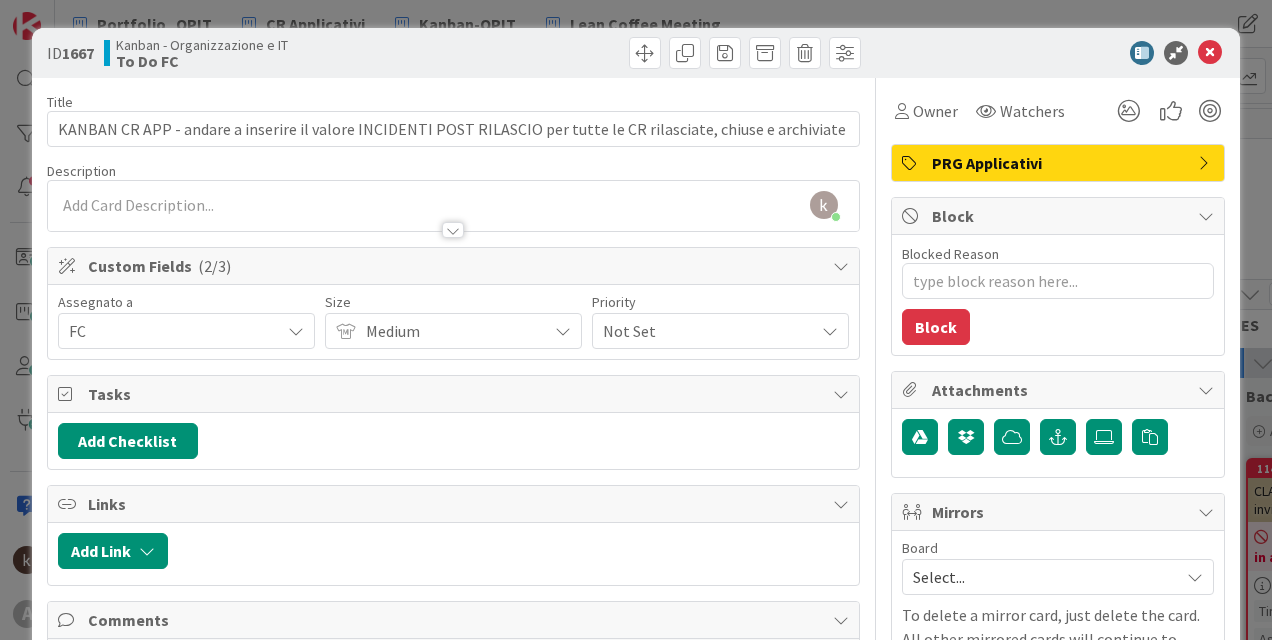 click on "Not Set" at bounding box center [703, 331] 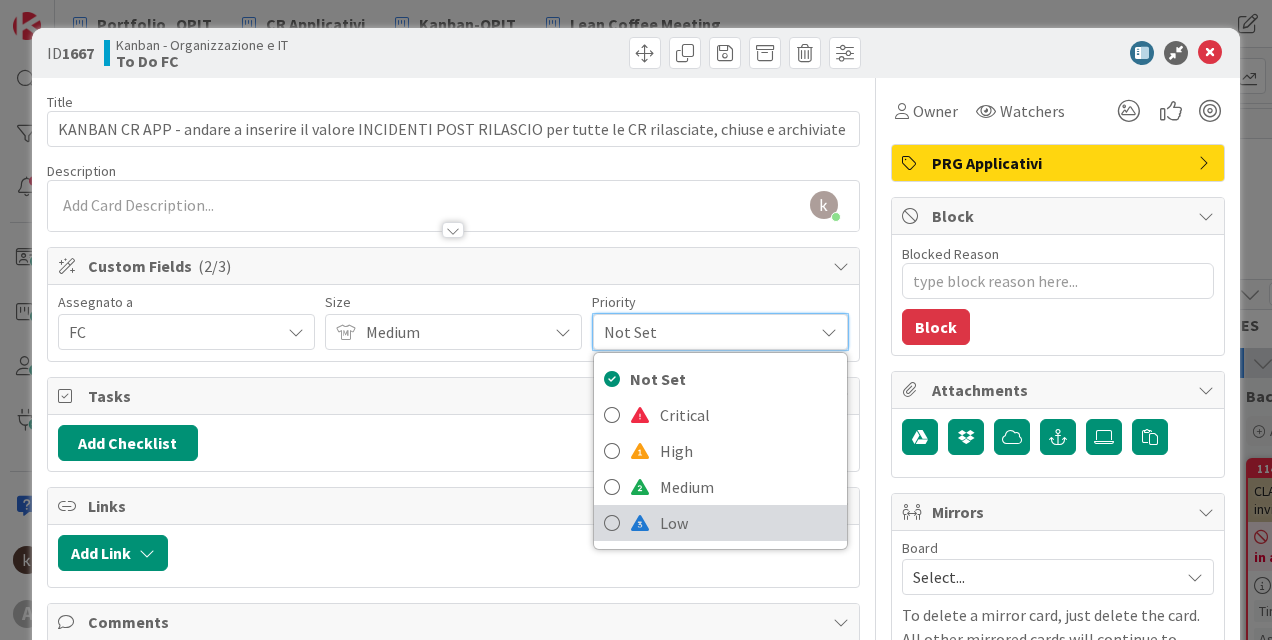 click on "Low" at bounding box center (748, 523) 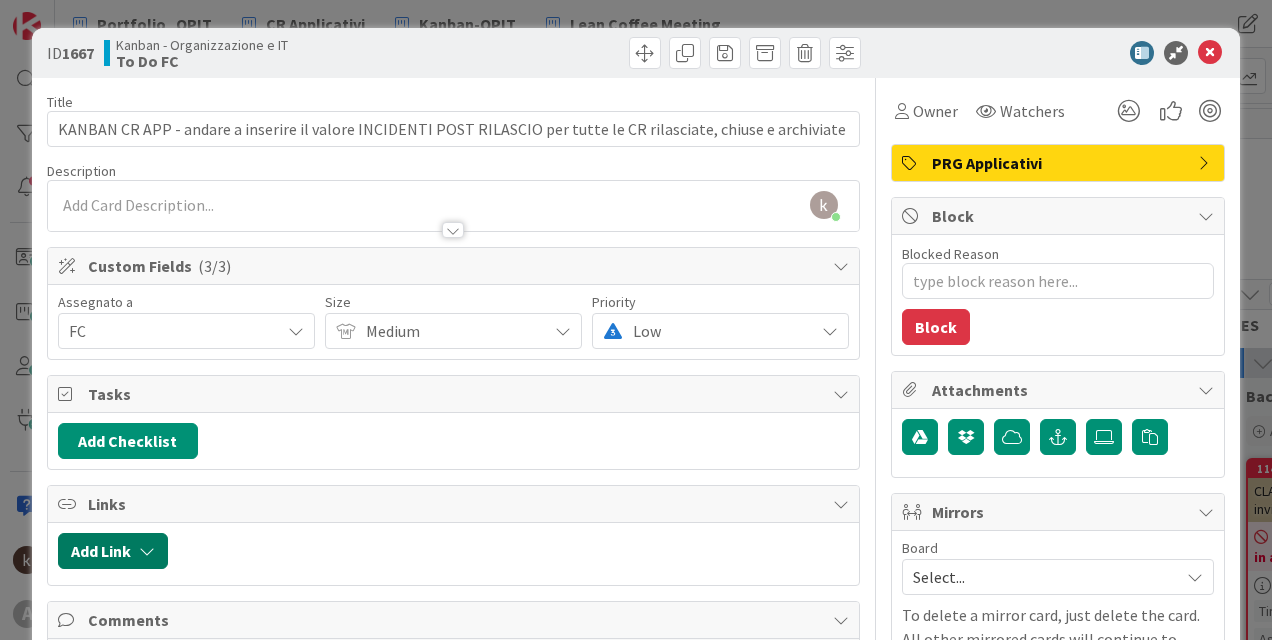 click on "Add Link" at bounding box center [113, 551] 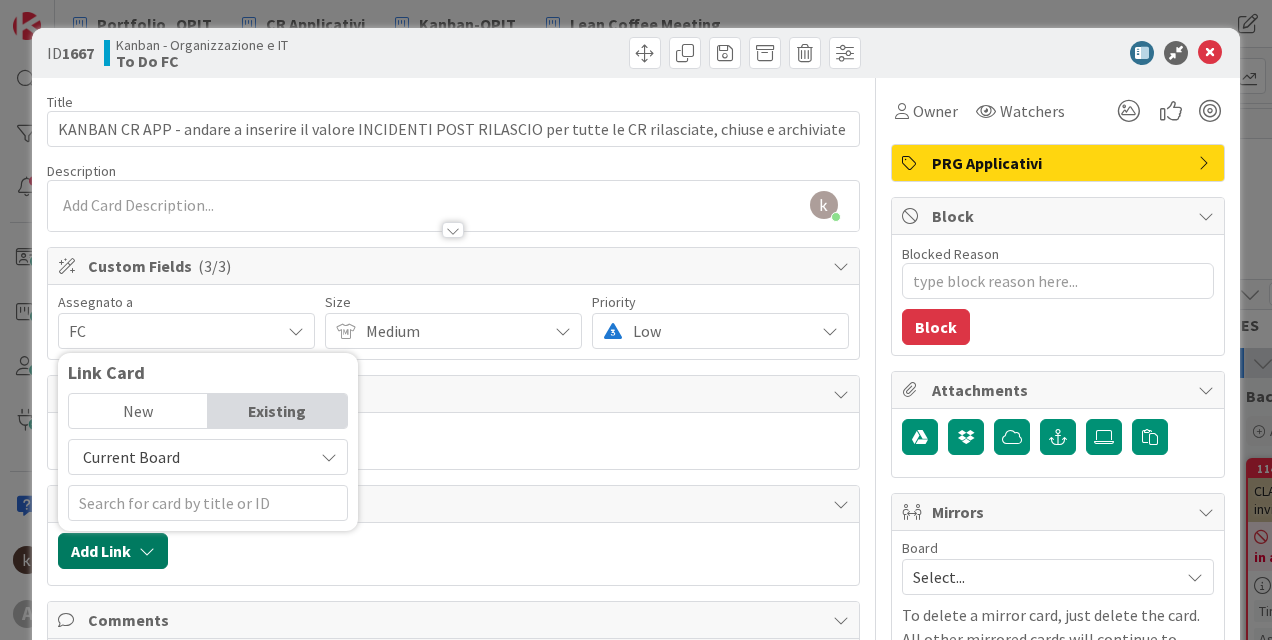click at bounding box center [147, 551] 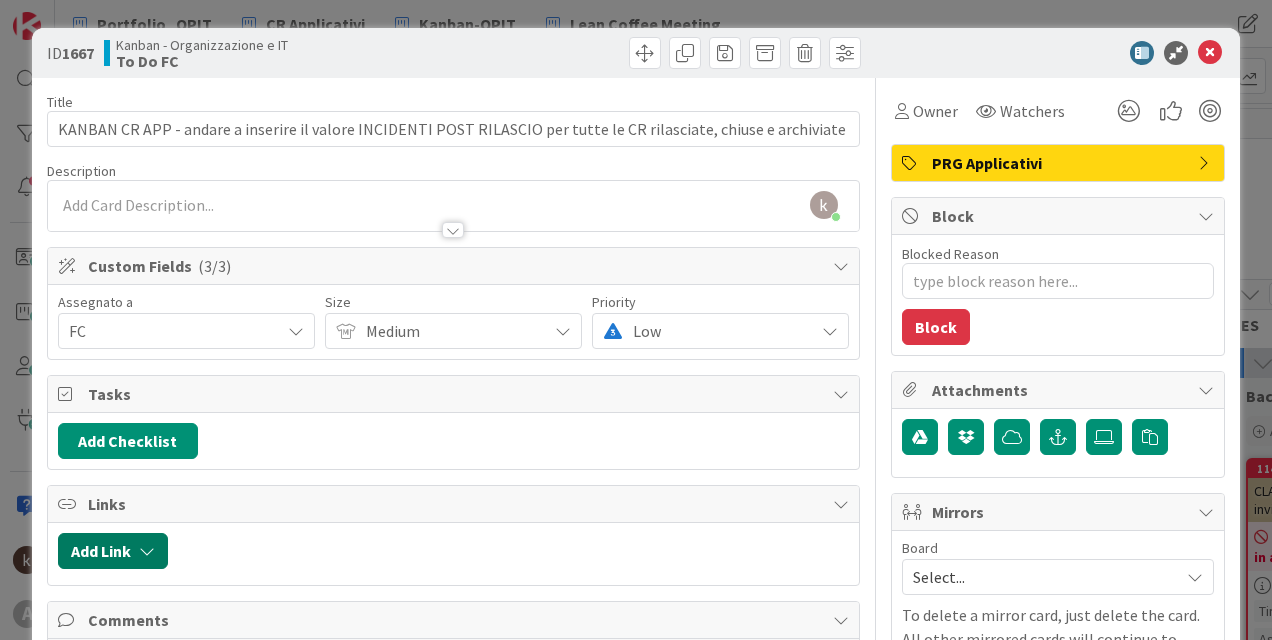 click at bounding box center (147, 551) 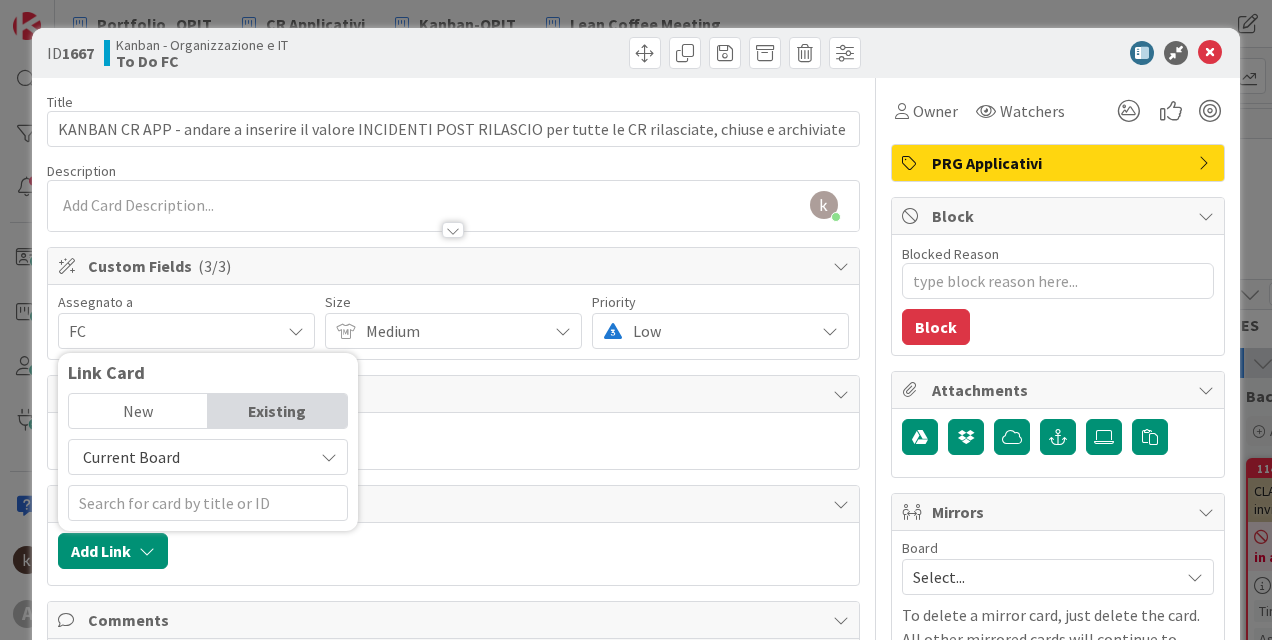 click on "Current Board" at bounding box center (131, 457) 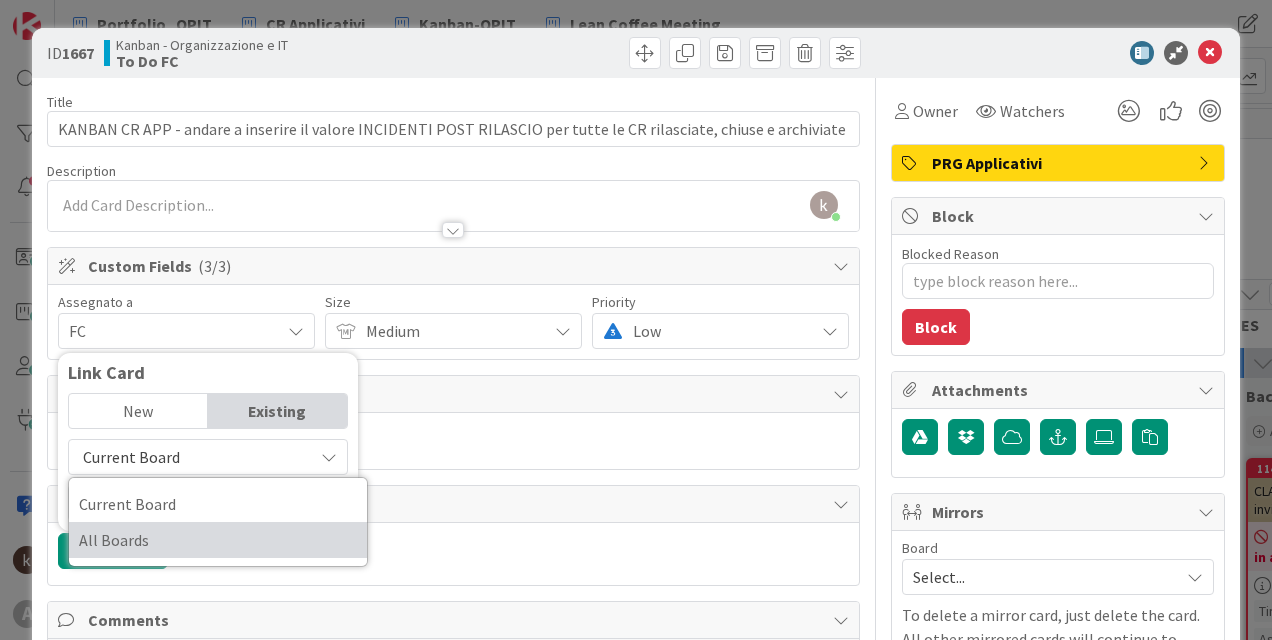 click on "All Boards" at bounding box center [218, 540] 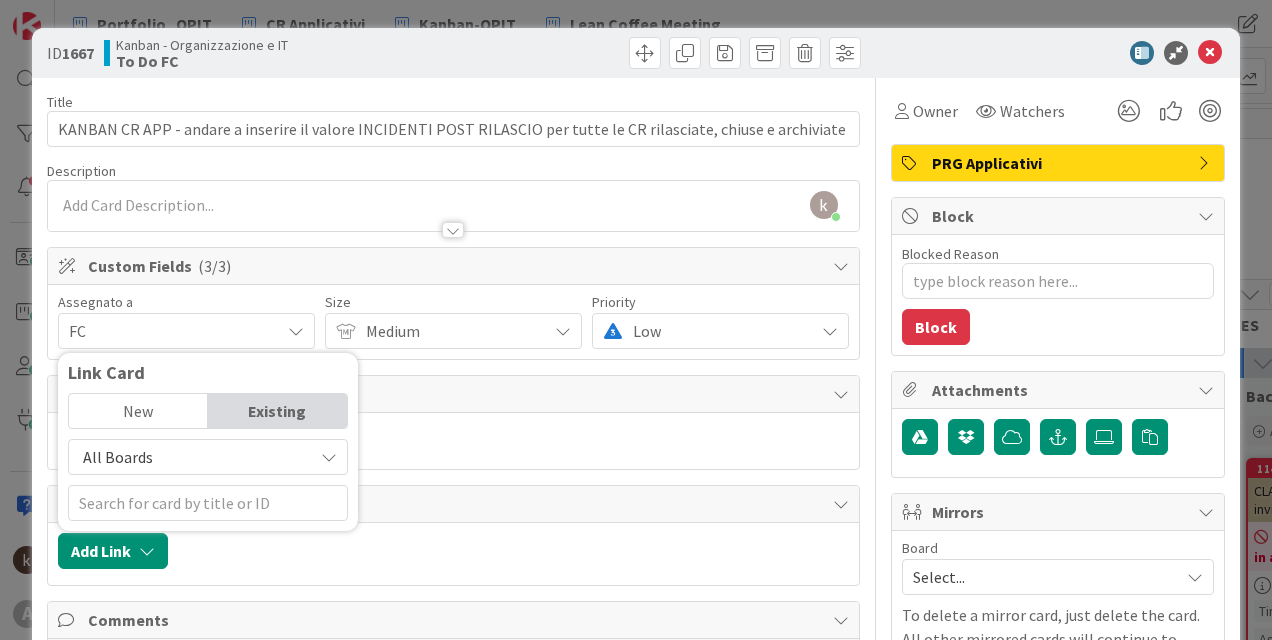 click on "New Existing All Boards Current Board All Boards" at bounding box center [208, 457] 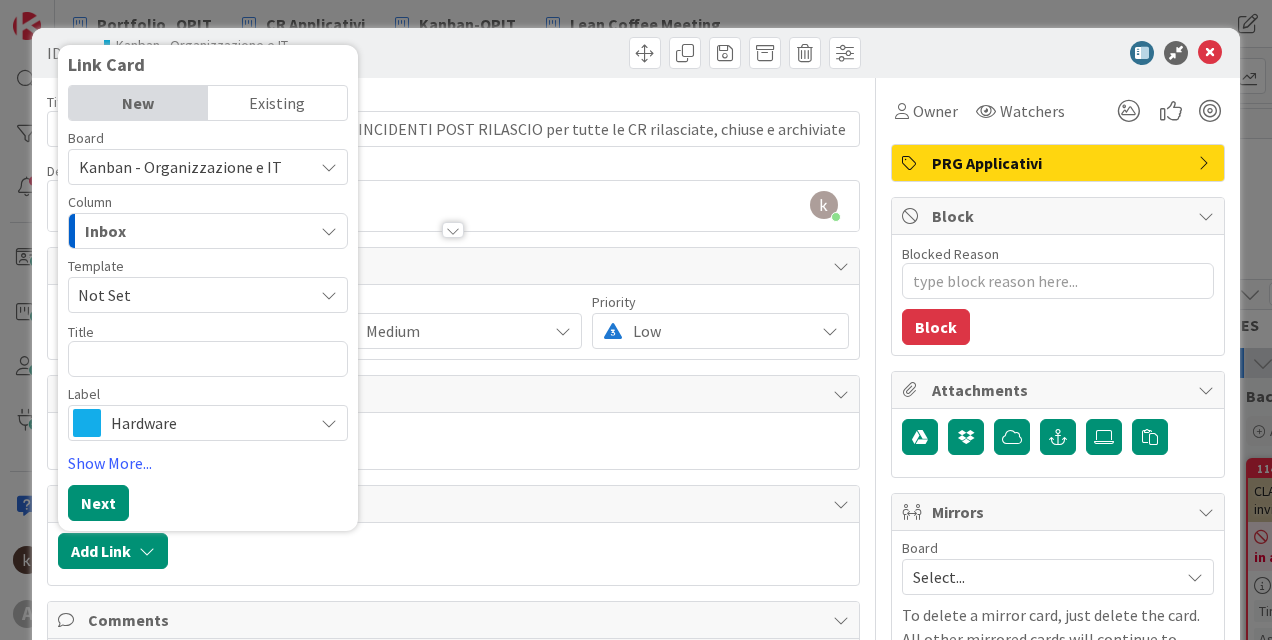 click on "Existing" at bounding box center (277, 103) 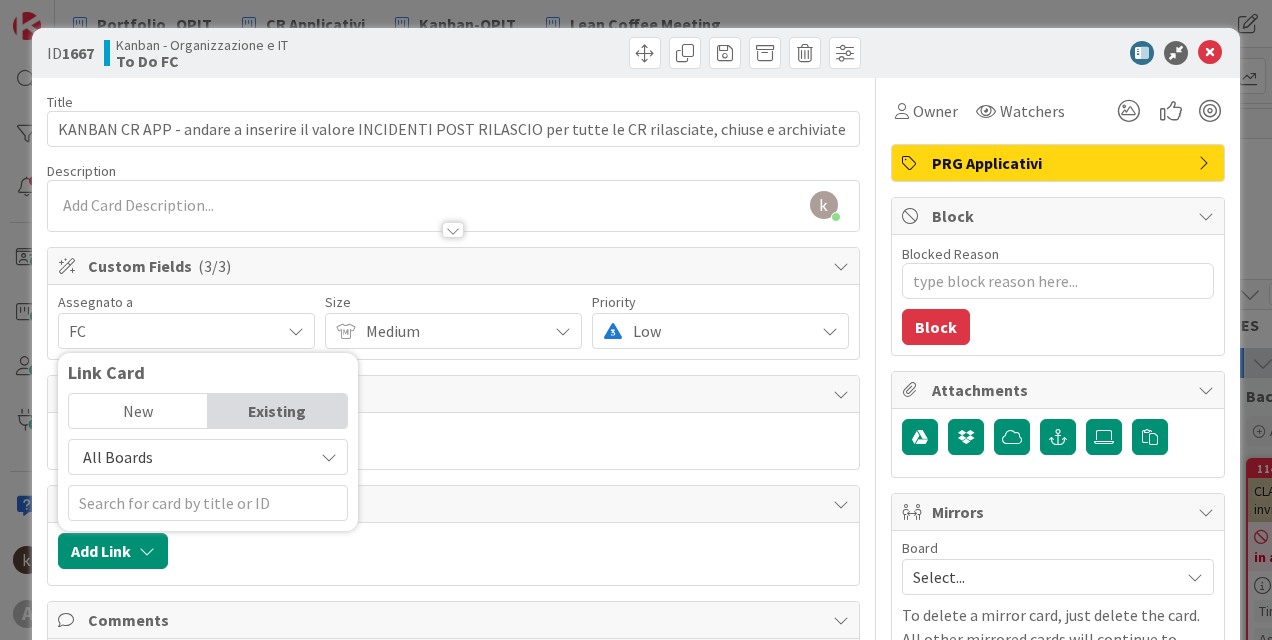 click on "All Boards" at bounding box center [191, 457] 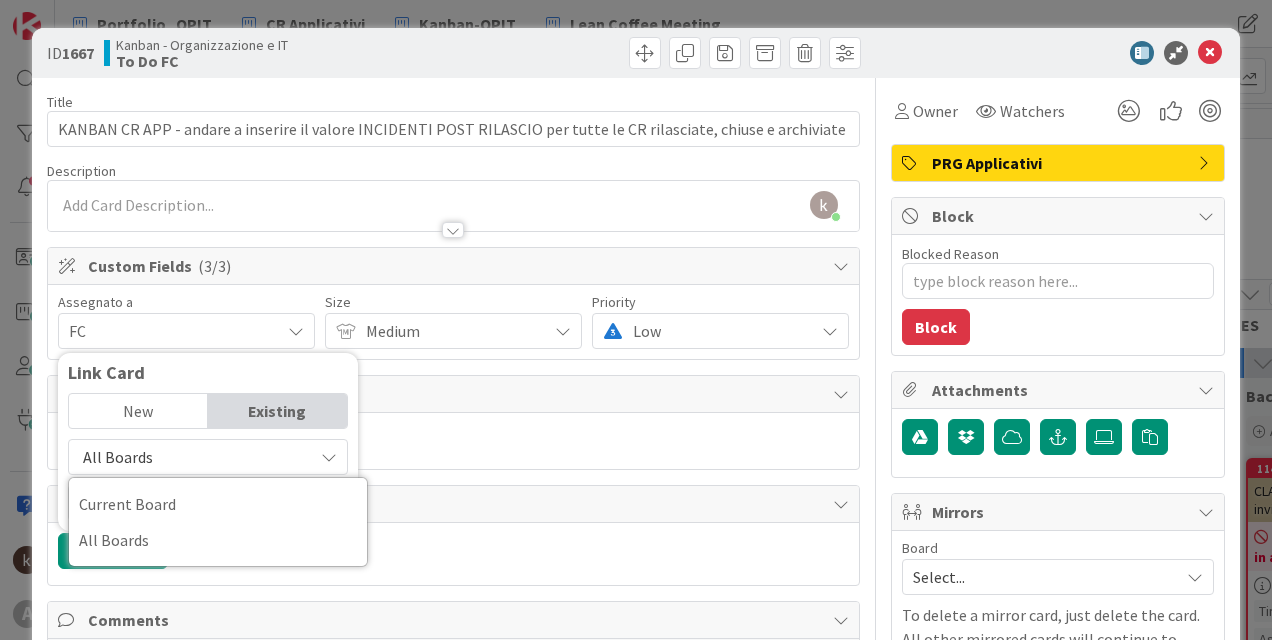 click on "All Boards" at bounding box center (191, 457) 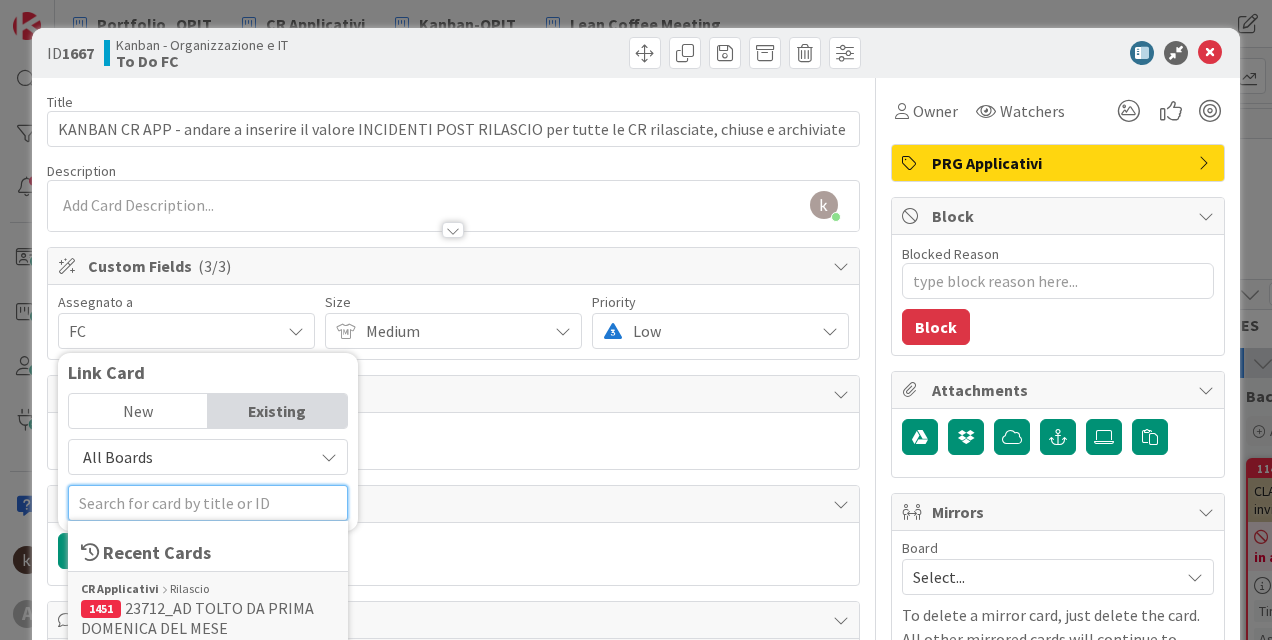 click at bounding box center (208, 503) 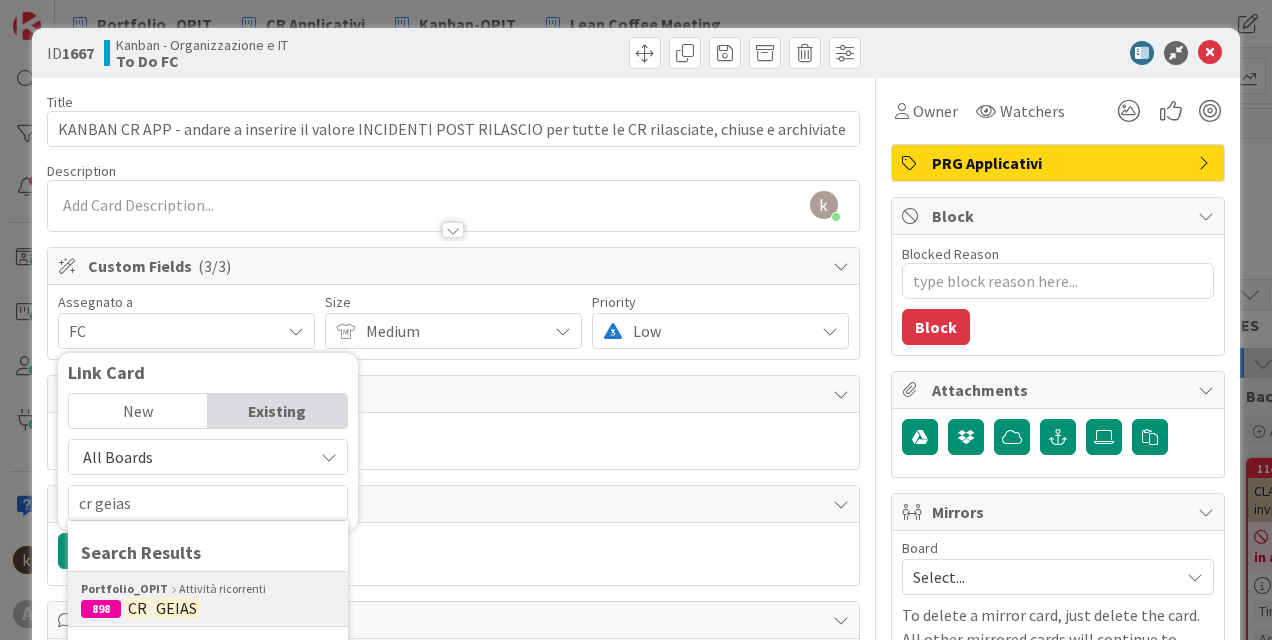 click on "Portfolio_OPIT Attività ricorrenti" at bounding box center (208, 589) 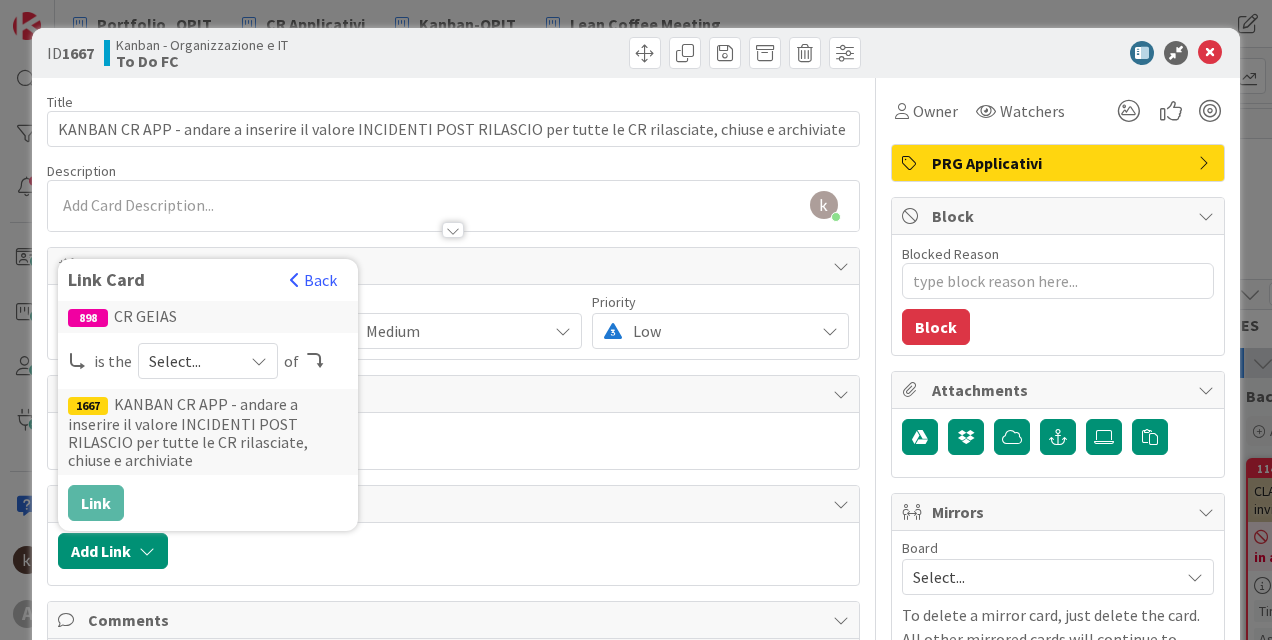 click on "Select..." at bounding box center [191, 361] 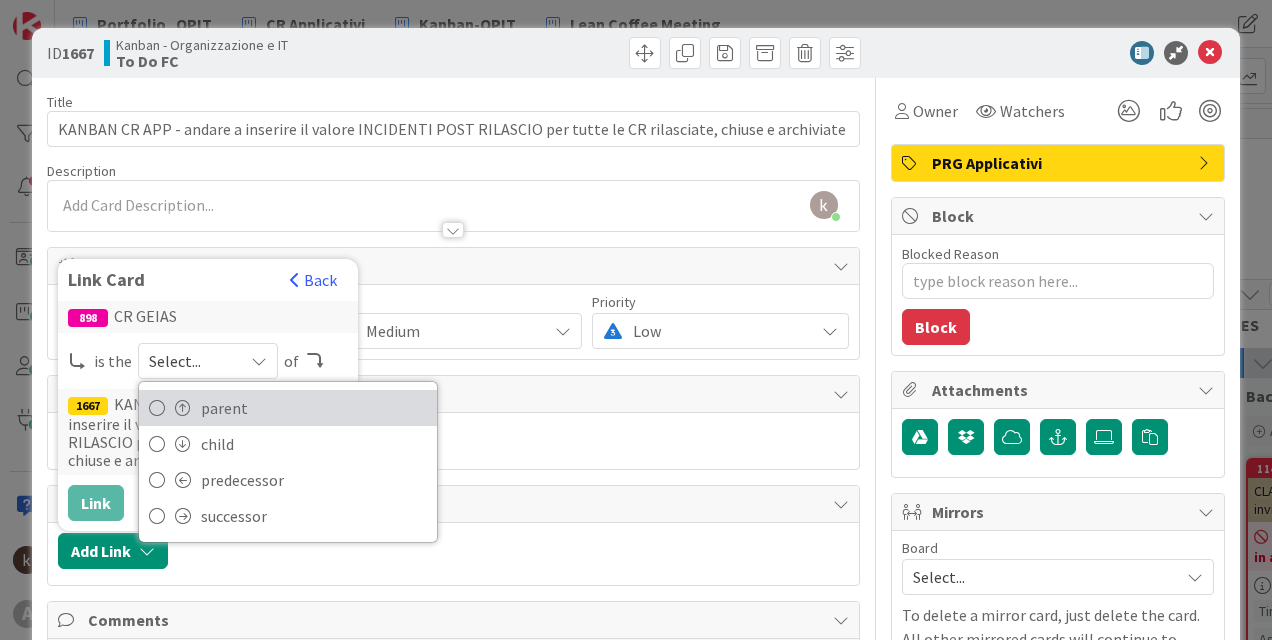 click on "parent" at bounding box center (314, 408) 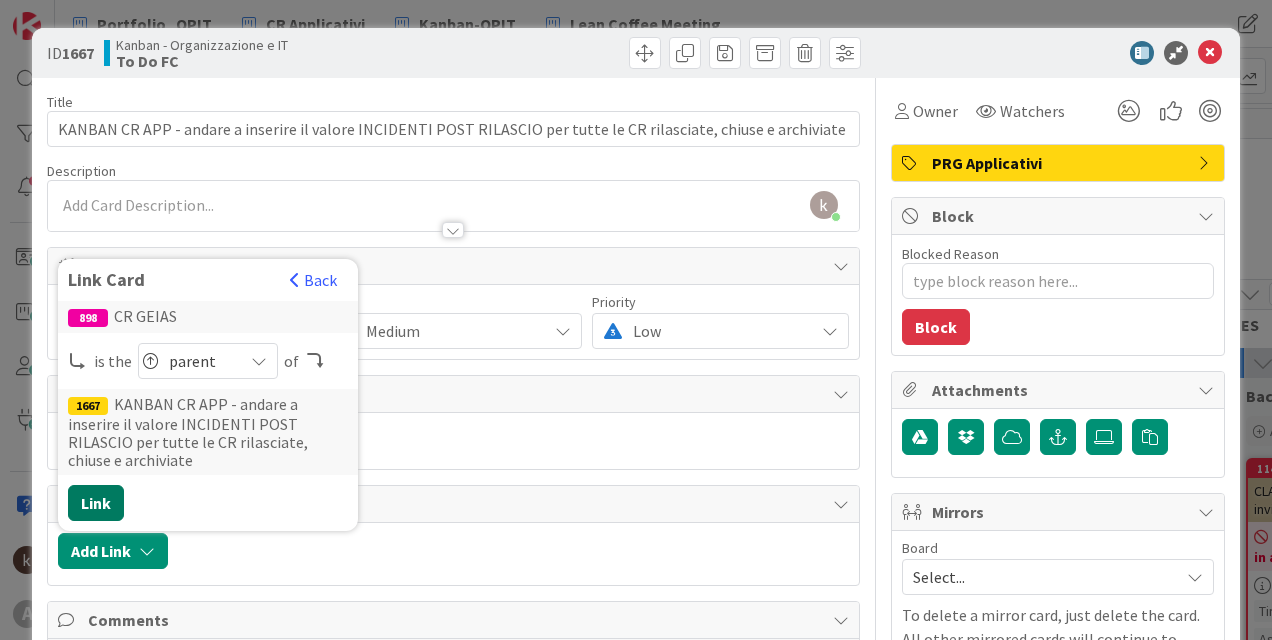 click on "Link" at bounding box center (96, 503) 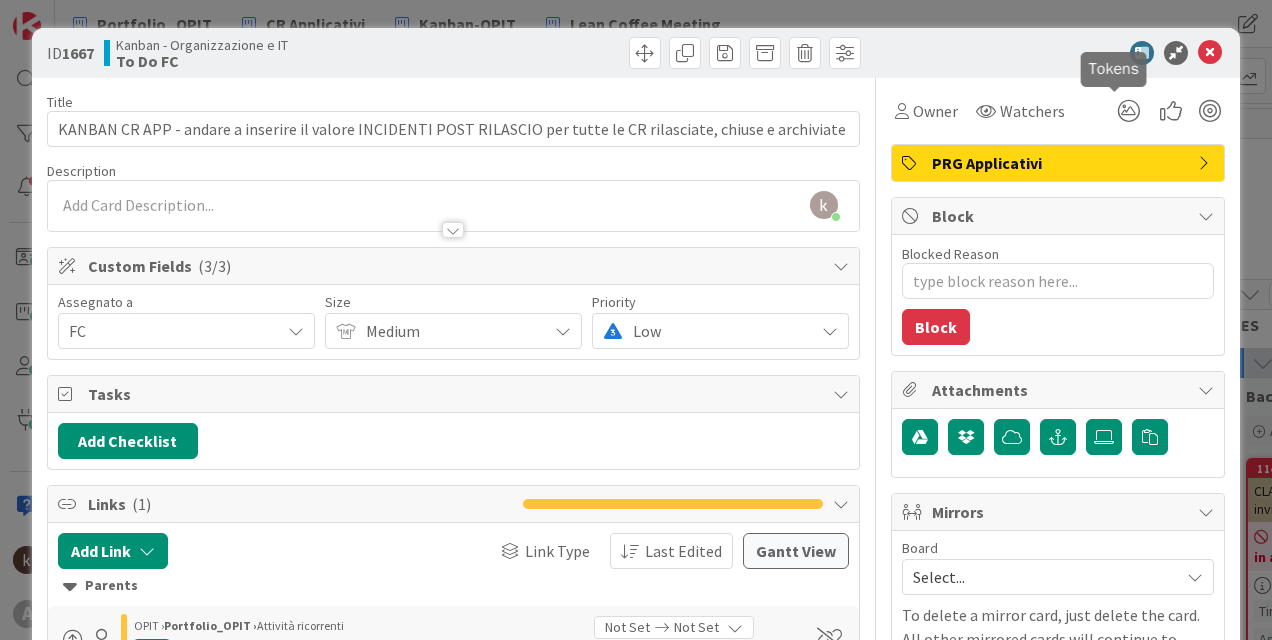 click at bounding box center (1210, 53) 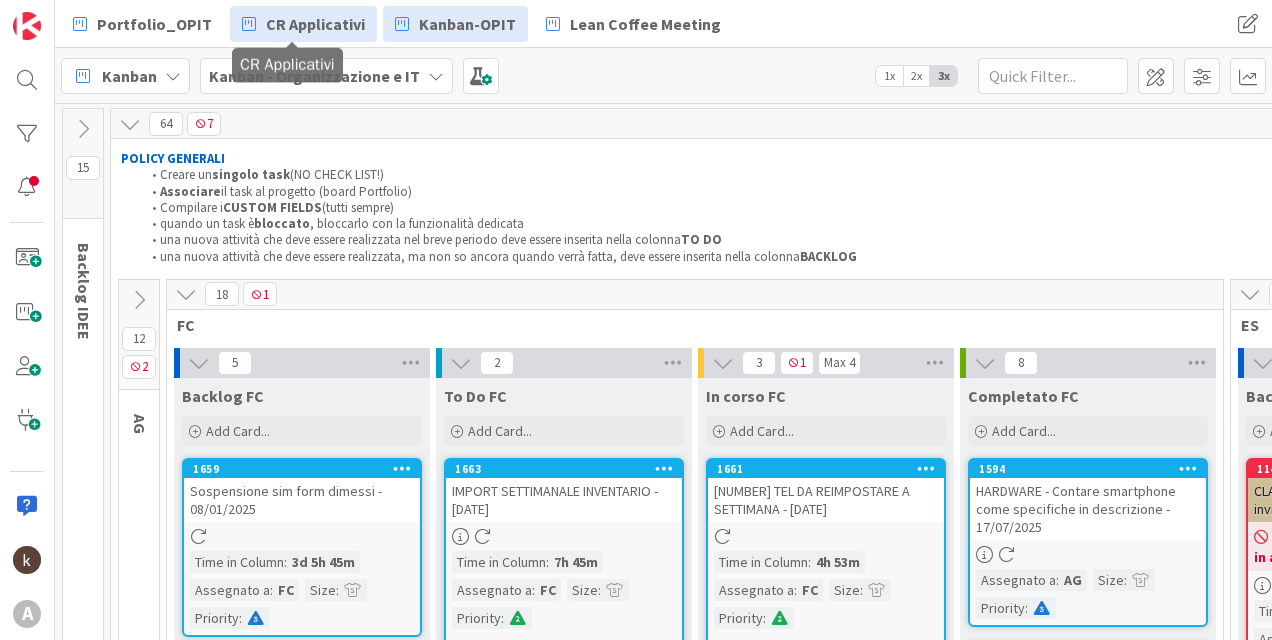 click on "CR Applicativi" at bounding box center (315, 24) 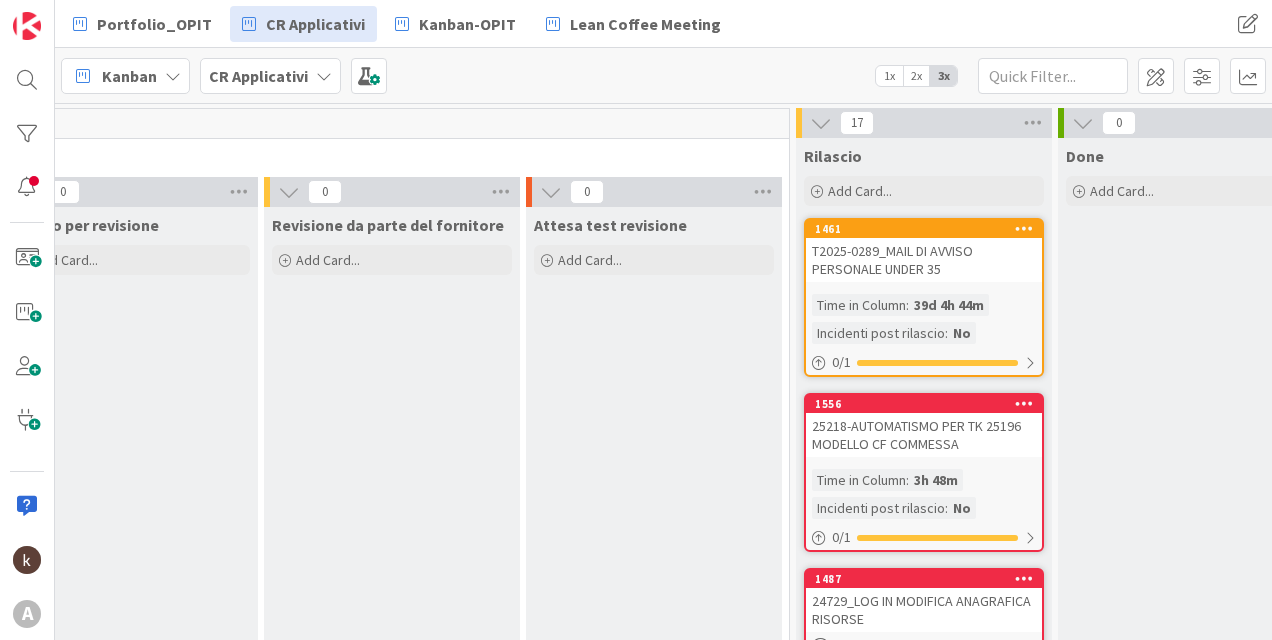 scroll, scrollTop: 0, scrollLeft: 2644, axis: horizontal 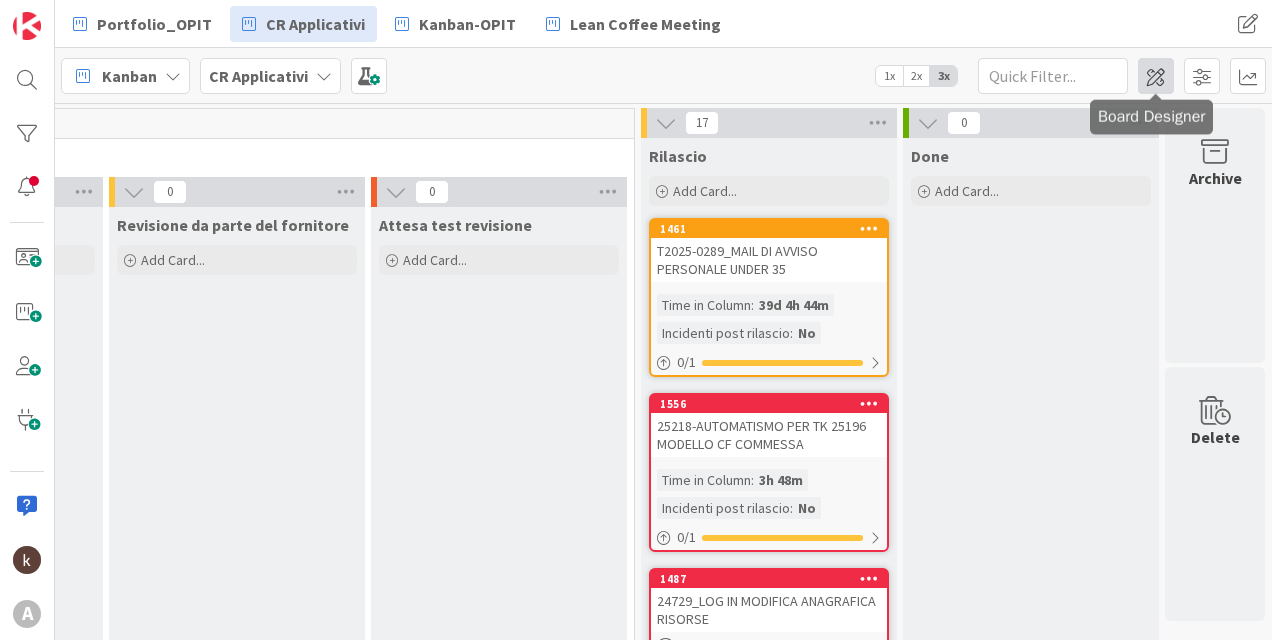 click at bounding box center (1156, 76) 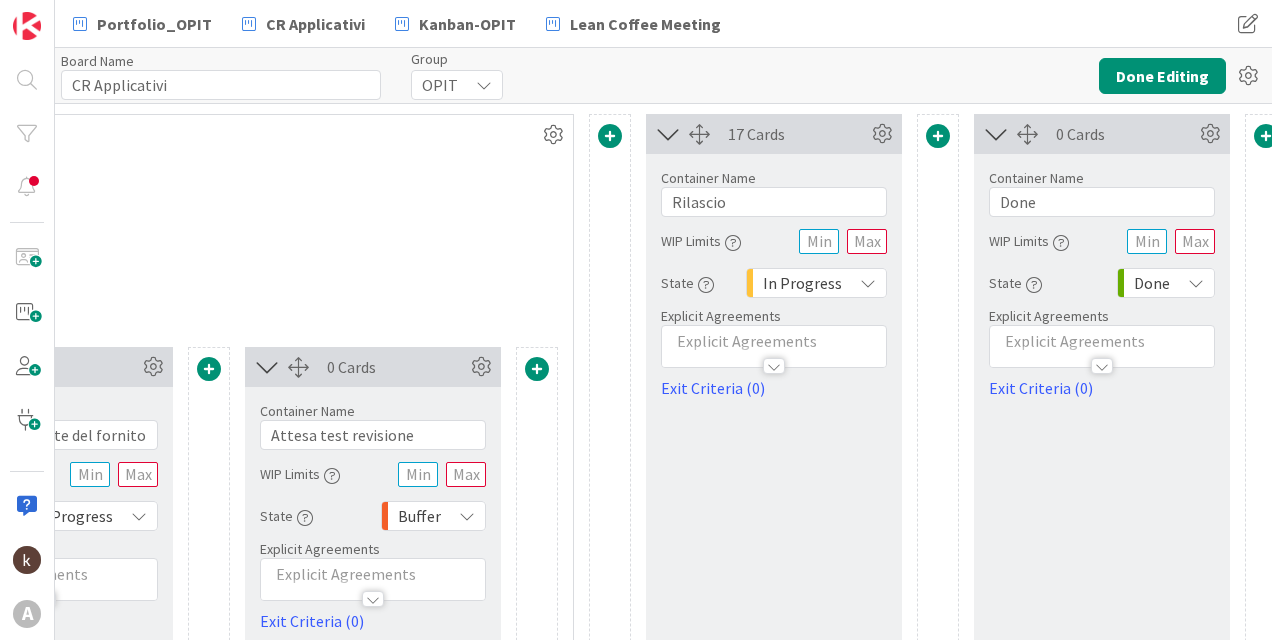 scroll, scrollTop: 0, scrollLeft: 3694, axis: horizontal 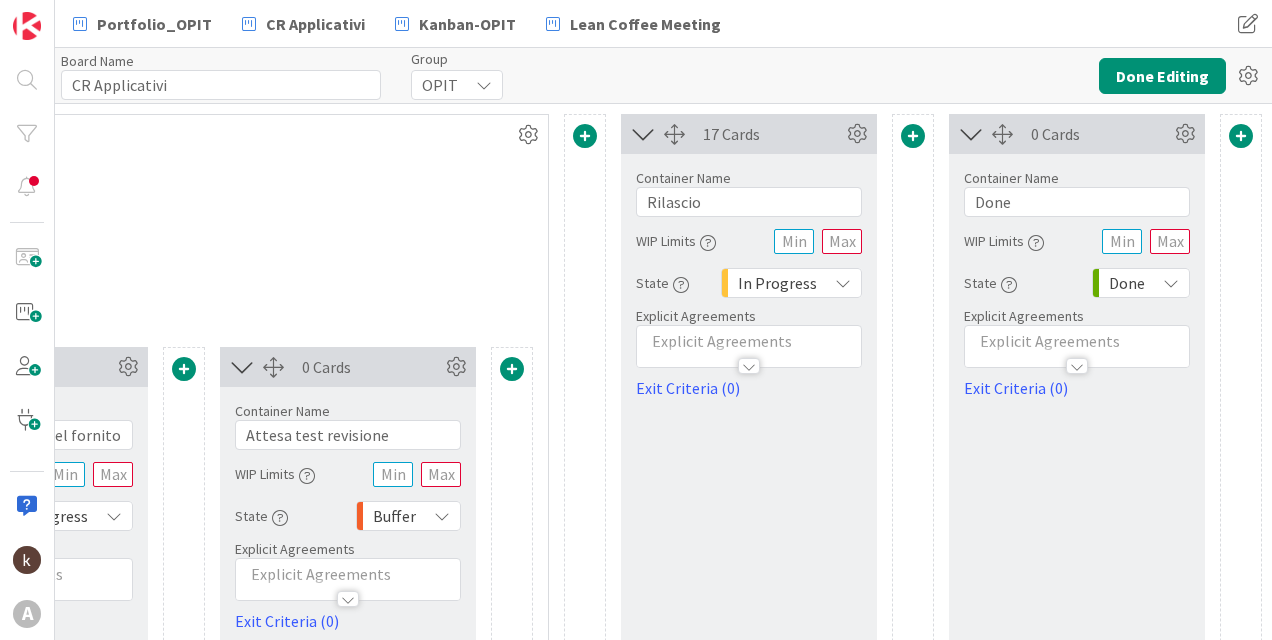 click at bounding box center [1077, 346] 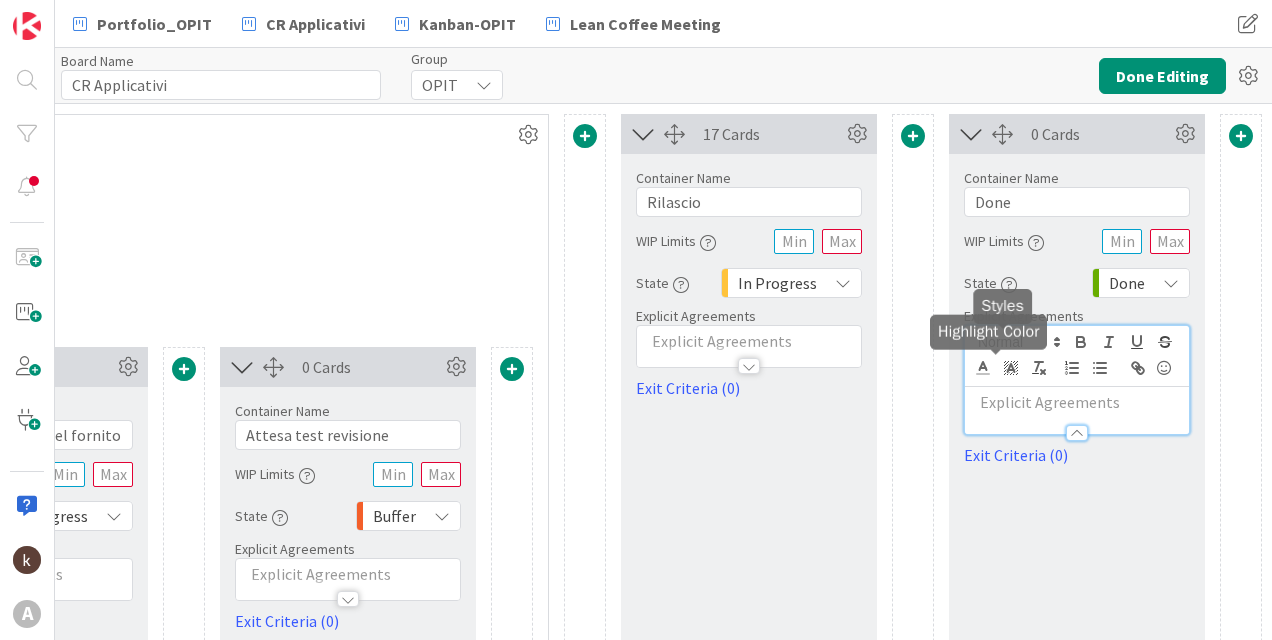 click at bounding box center (1077, 402) 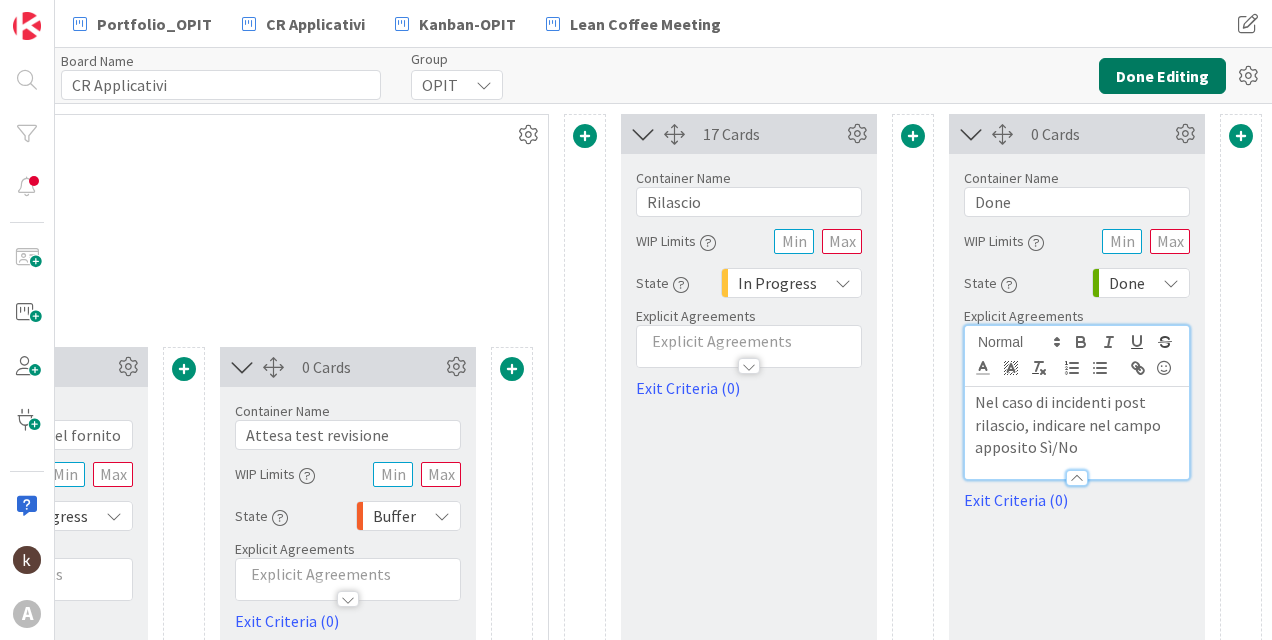 click on "Done Editing" at bounding box center (1162, 76) 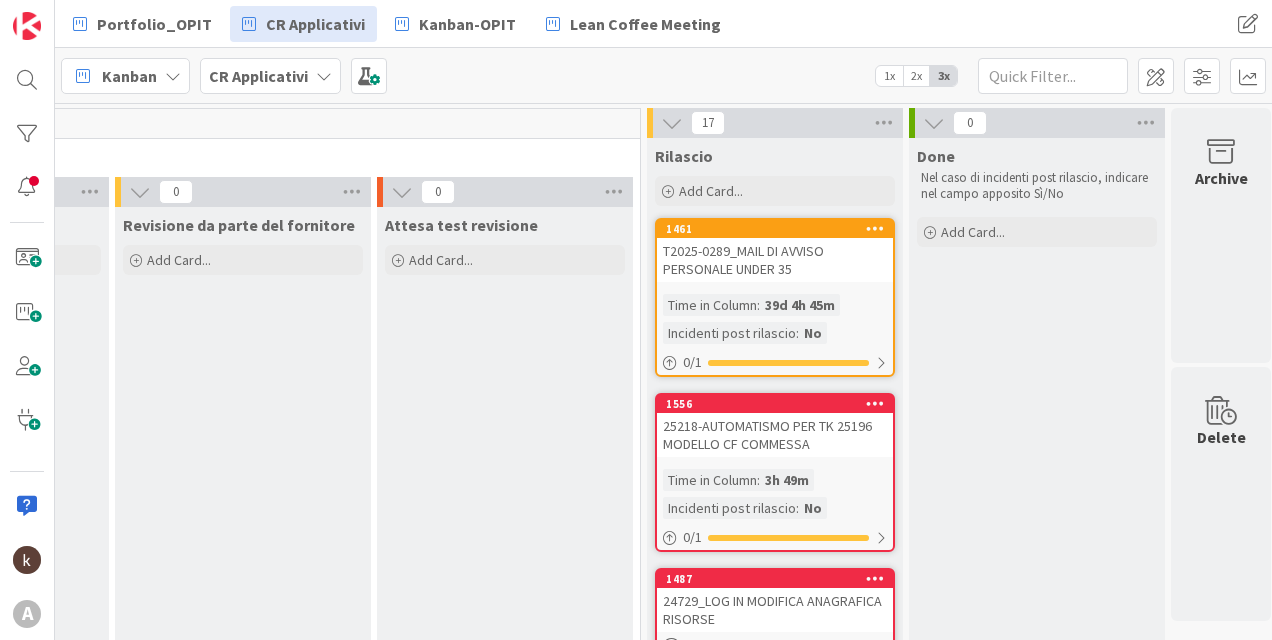 scroll, scrollTop: 0, scrollLeft: 2644, axis: horizontal 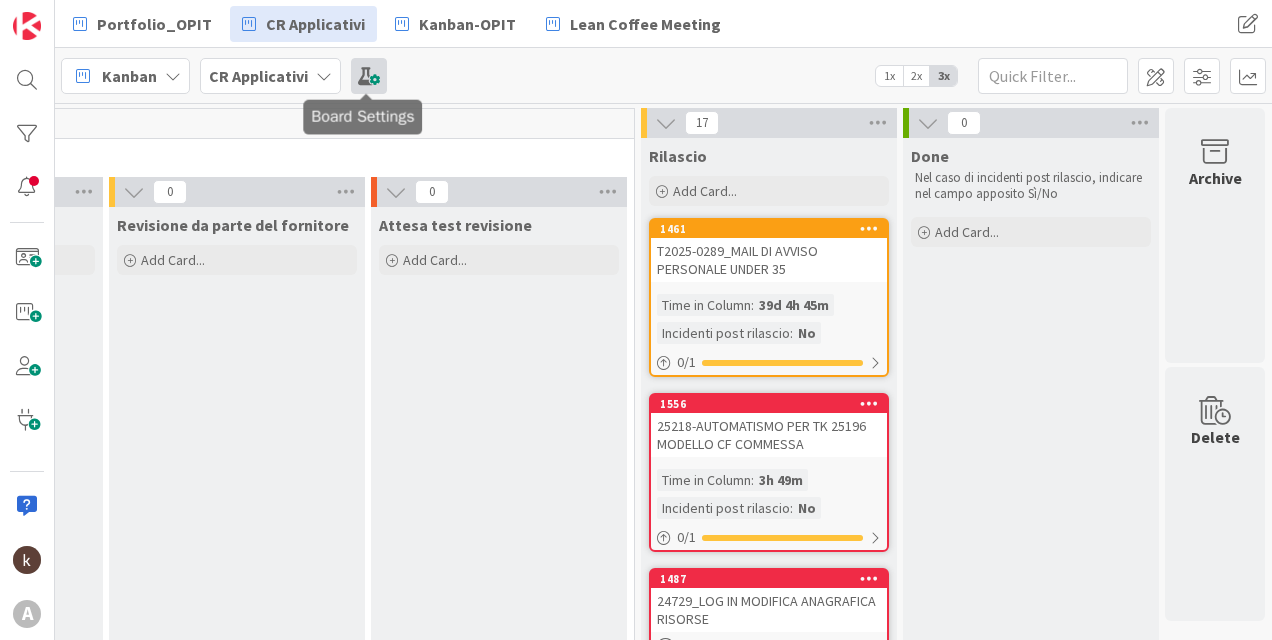 click at bounding box center [369, 76] 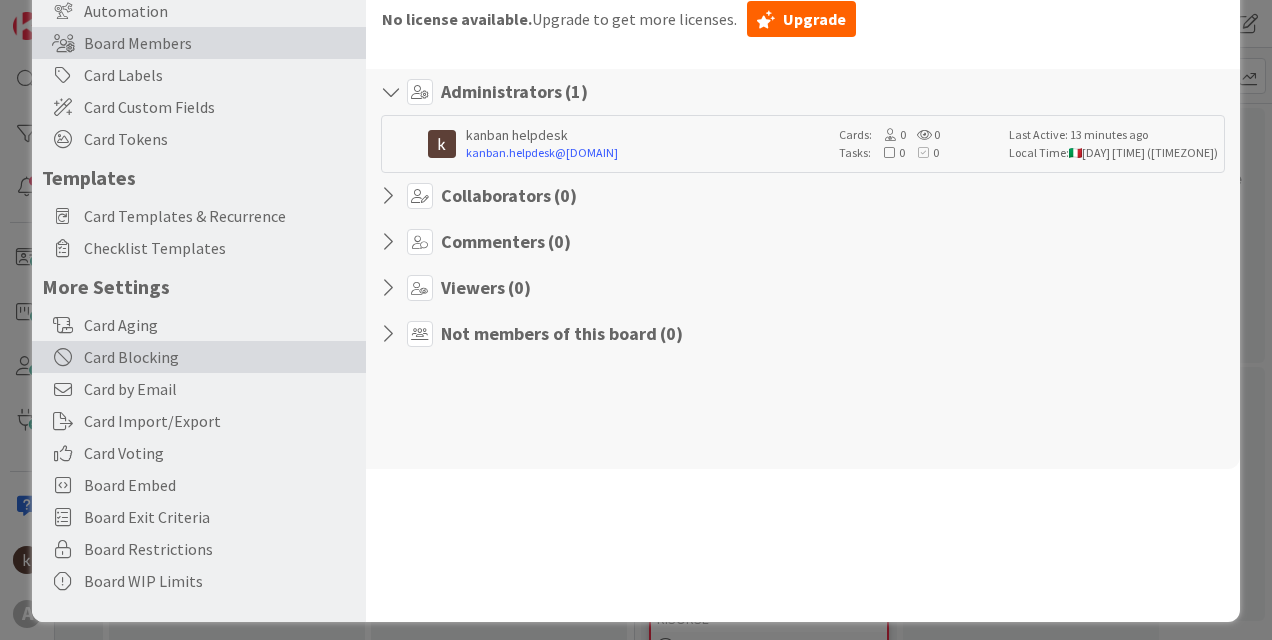 scroll, scrollTop: 184, scrollLeft: 0, axis: vertical 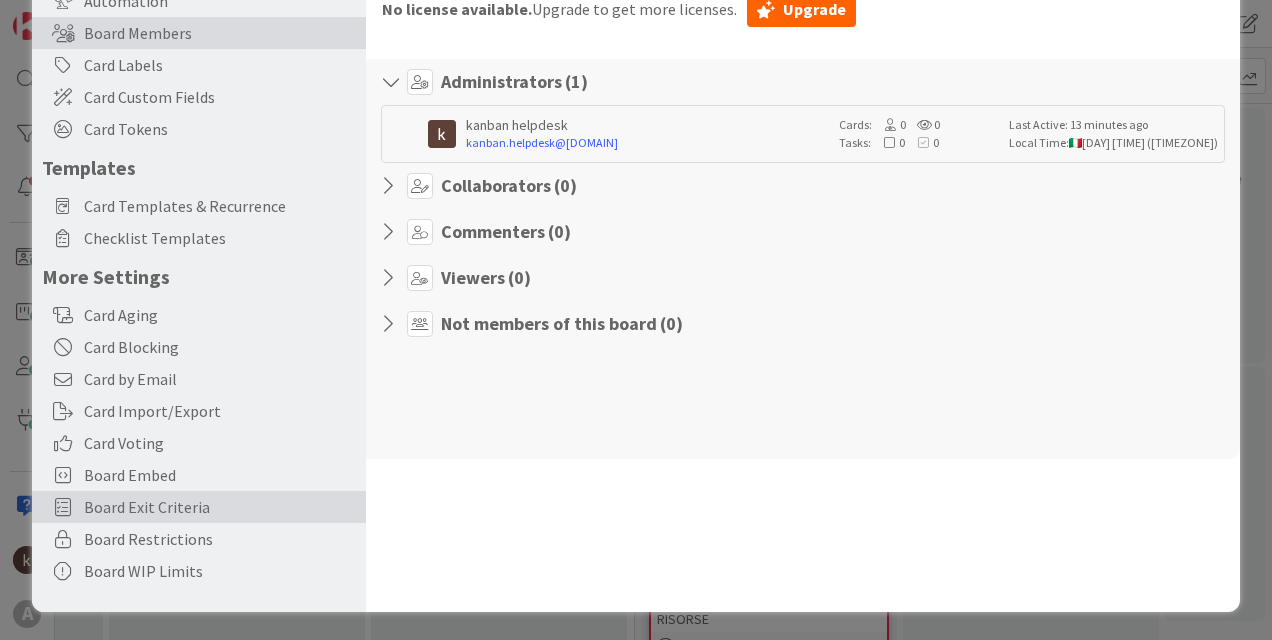 click on "Board Exit Criteria" at bounding box center (220, 507) 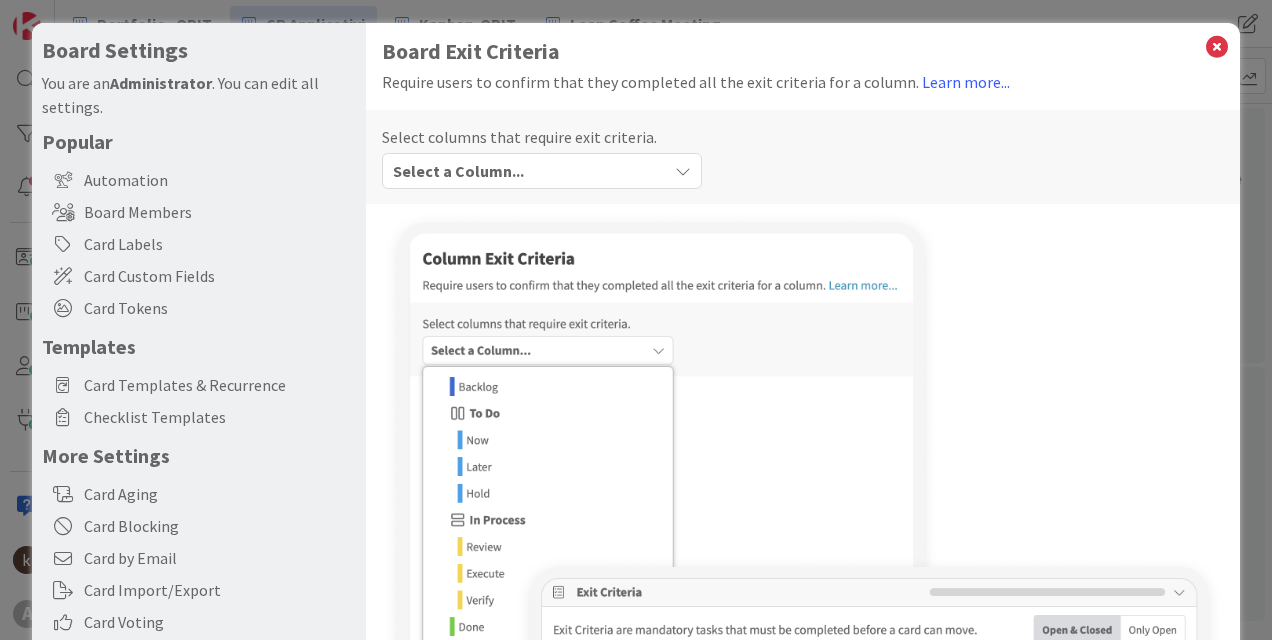 scroll, scrollTop: 0, scrollLeft: 0, axis: both 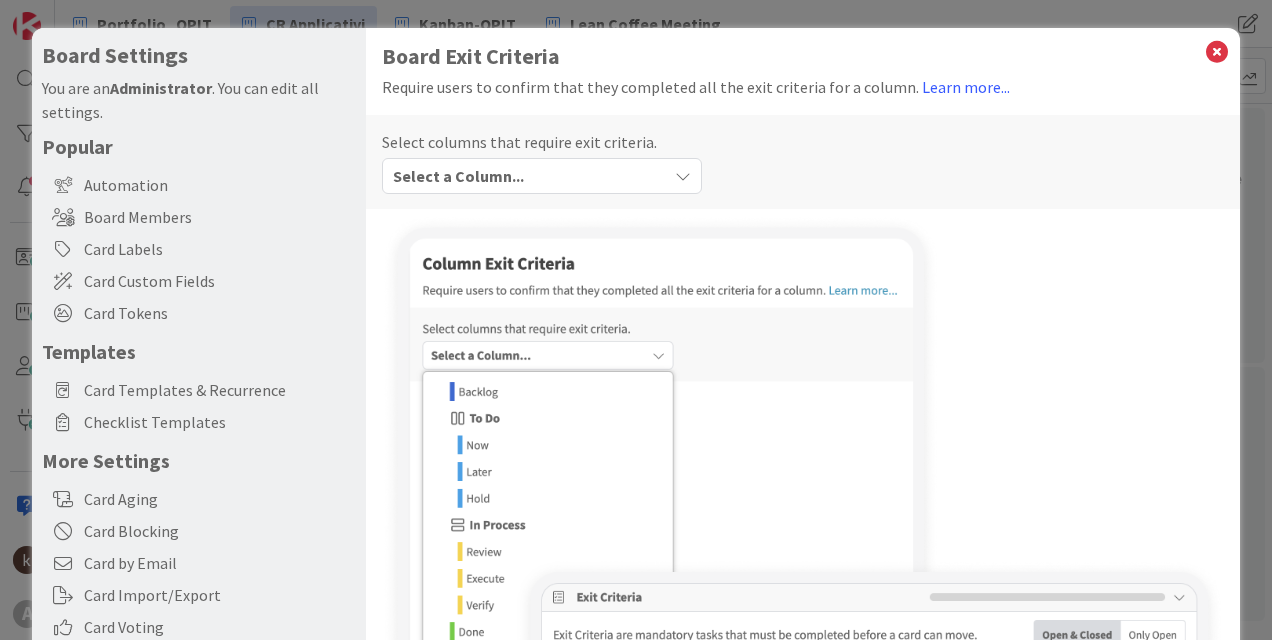click on "Select a Column..." at bounding box center [527, 176] 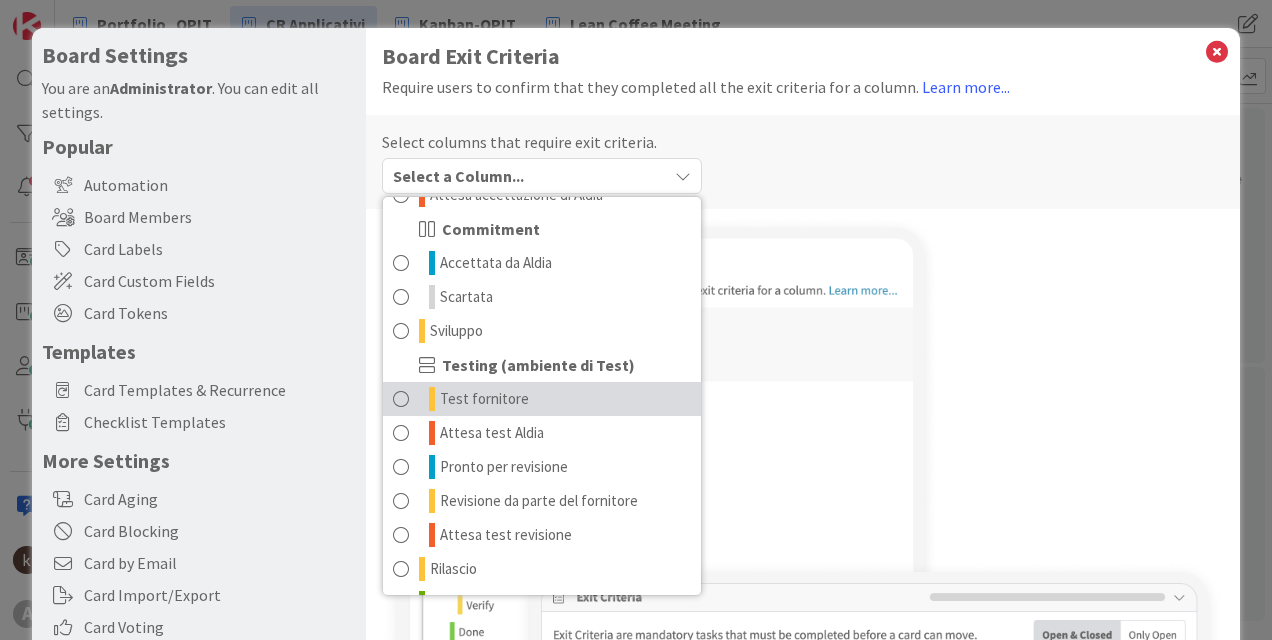 scroll, scrollTop: 356, scrollLeft: 0, axis: vertical 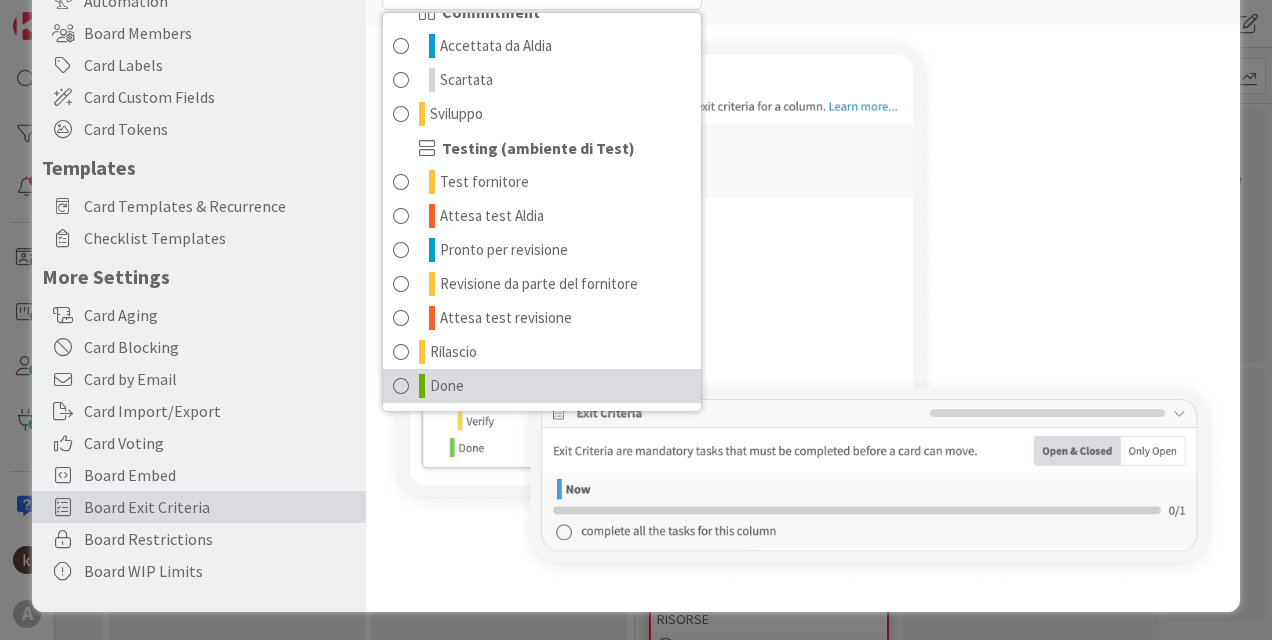 click on "Done" at bounding box center (447, 386) 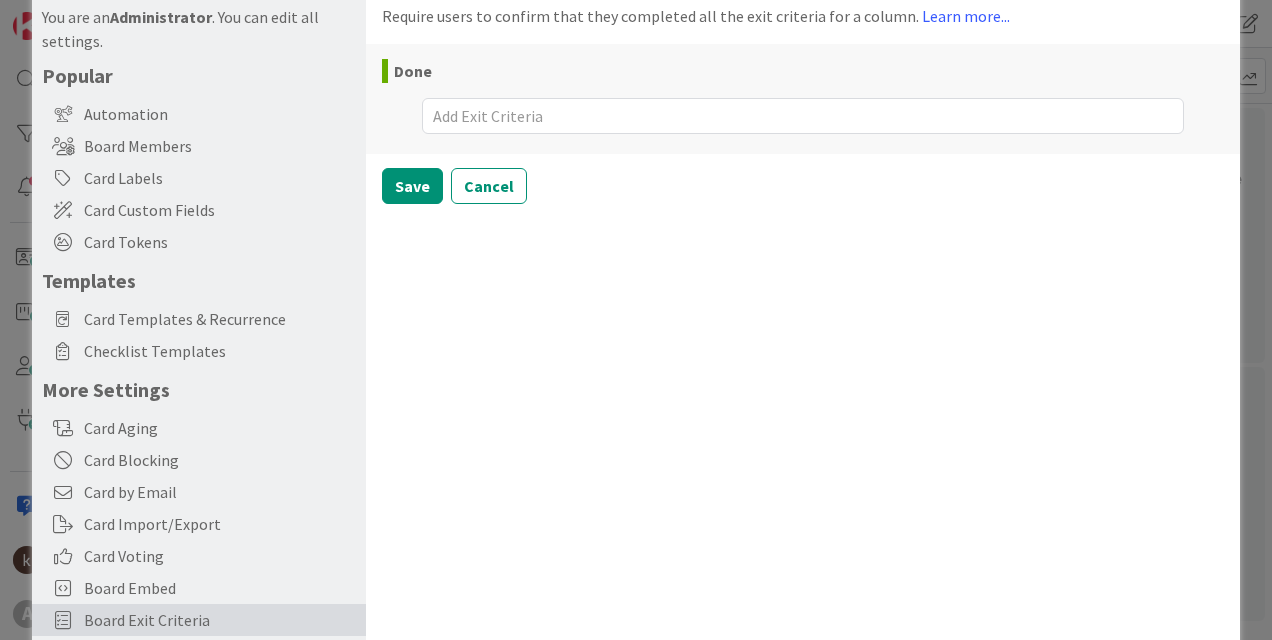 scroll, scrollTop: 59, scrollLeft: 0, axis: vertical 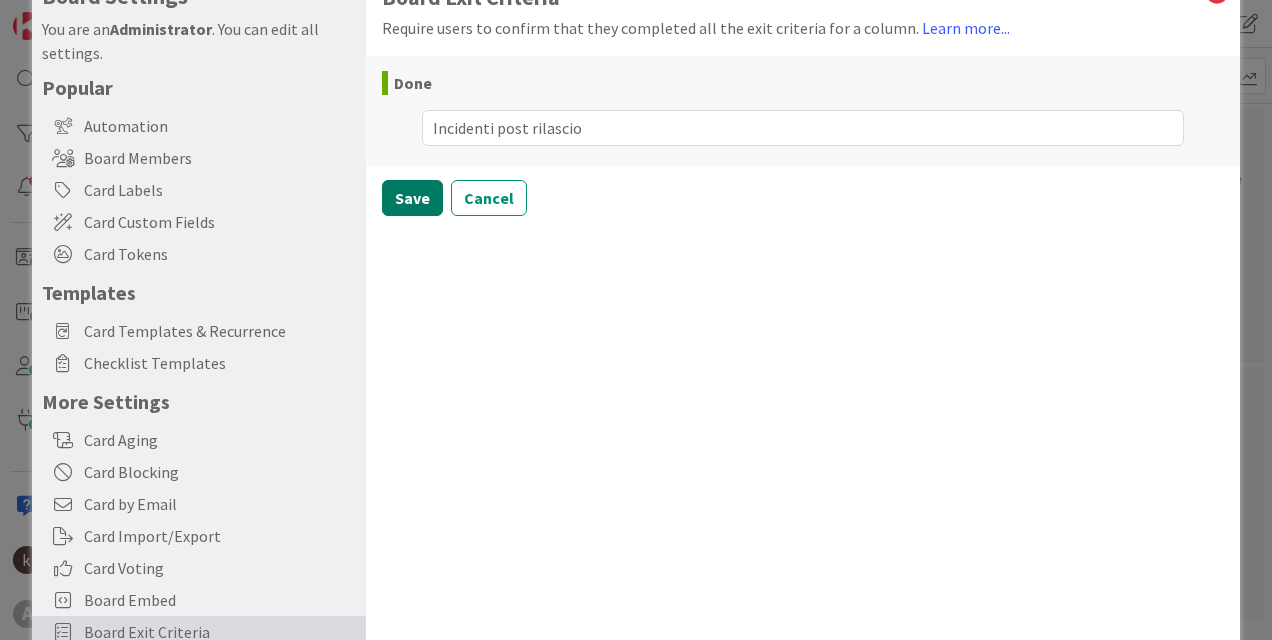 click on "Save" at bounding box center [412, 198] 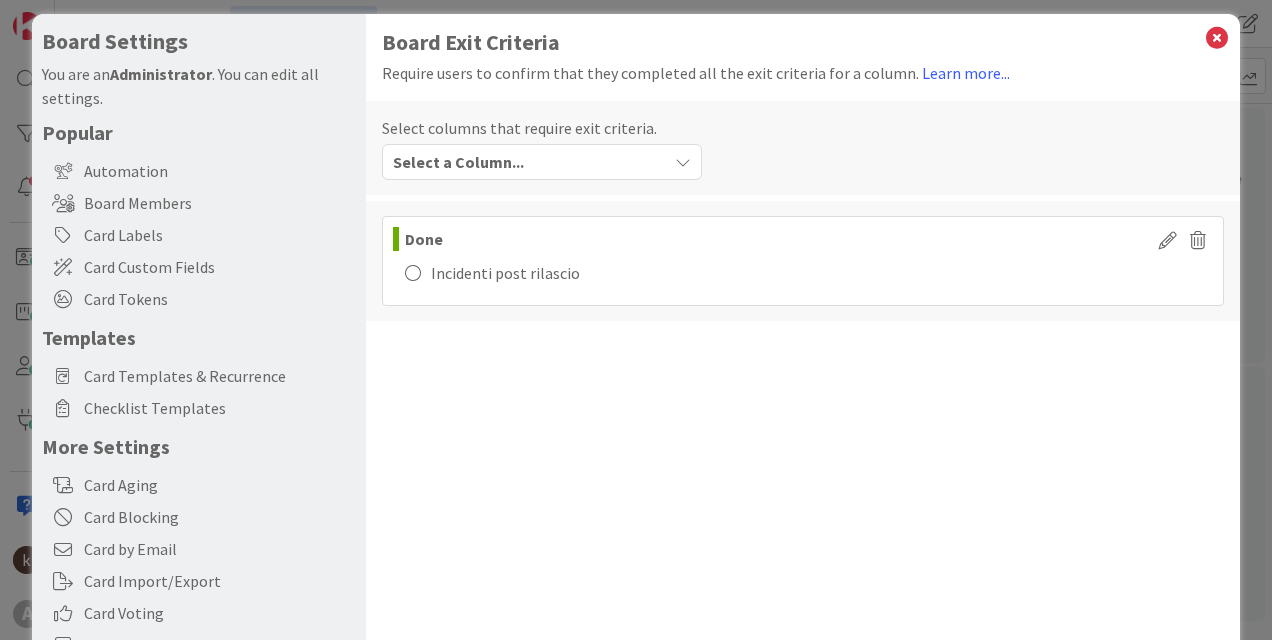 scroll, scrollTop: 0, scrollLeft: 0, axis: both 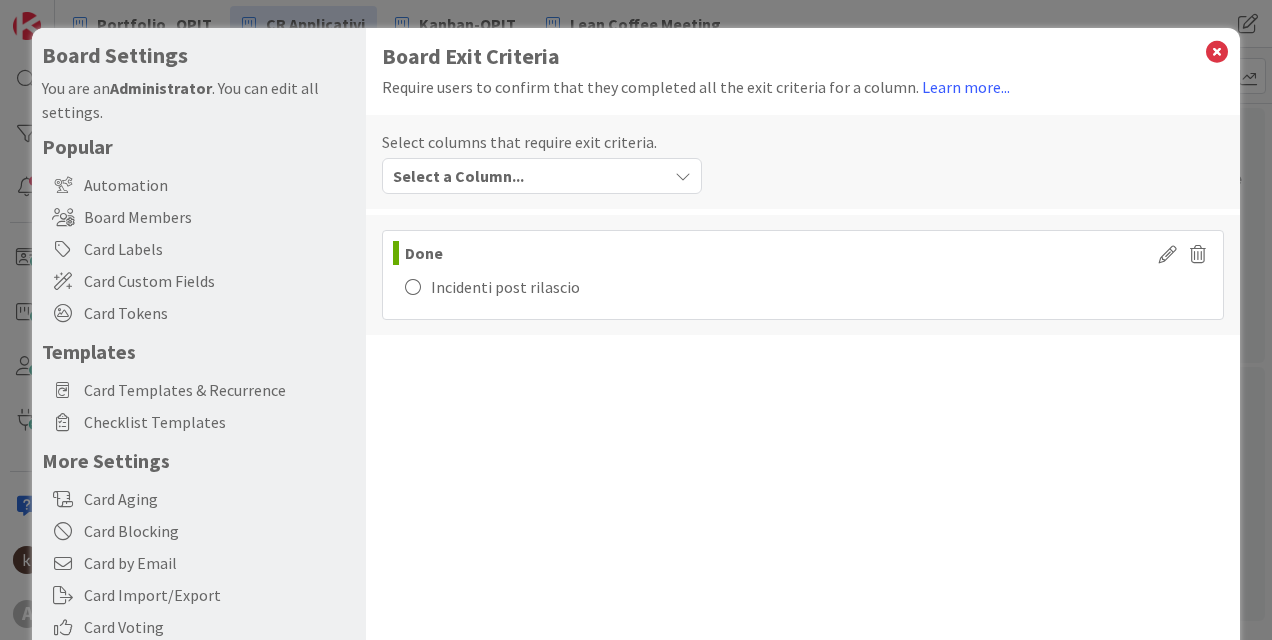 click at bounding box center (413, 287) 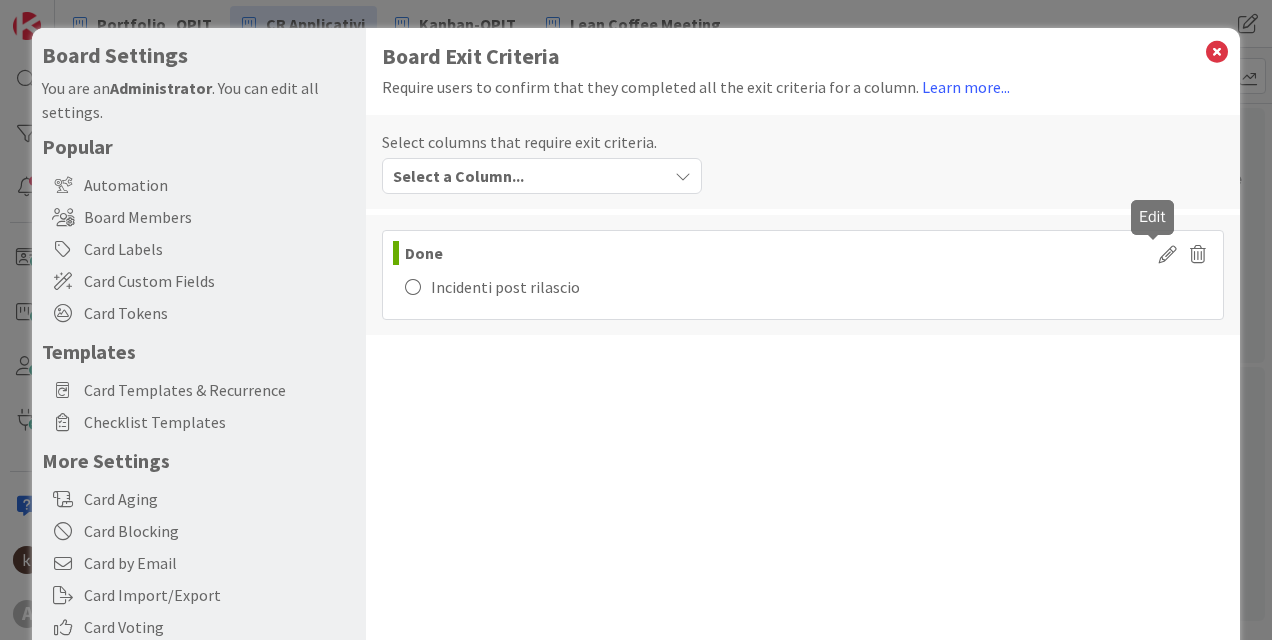 click at bounding box center [1168, 253] 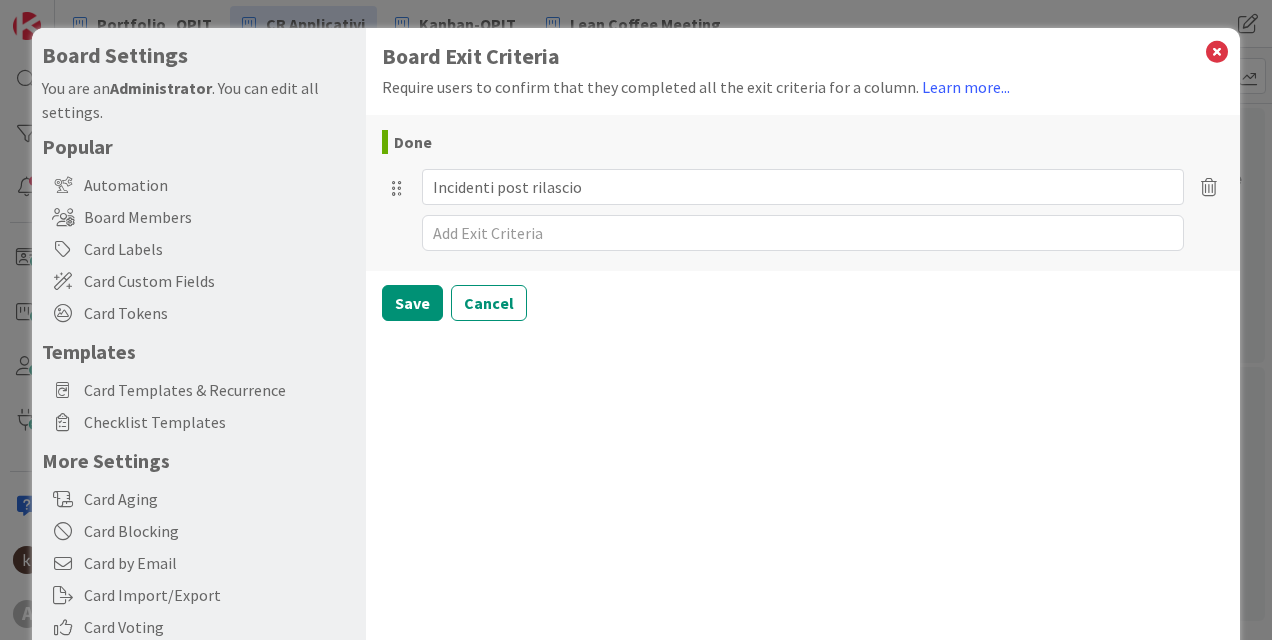 click at bounding box center [803, 233] 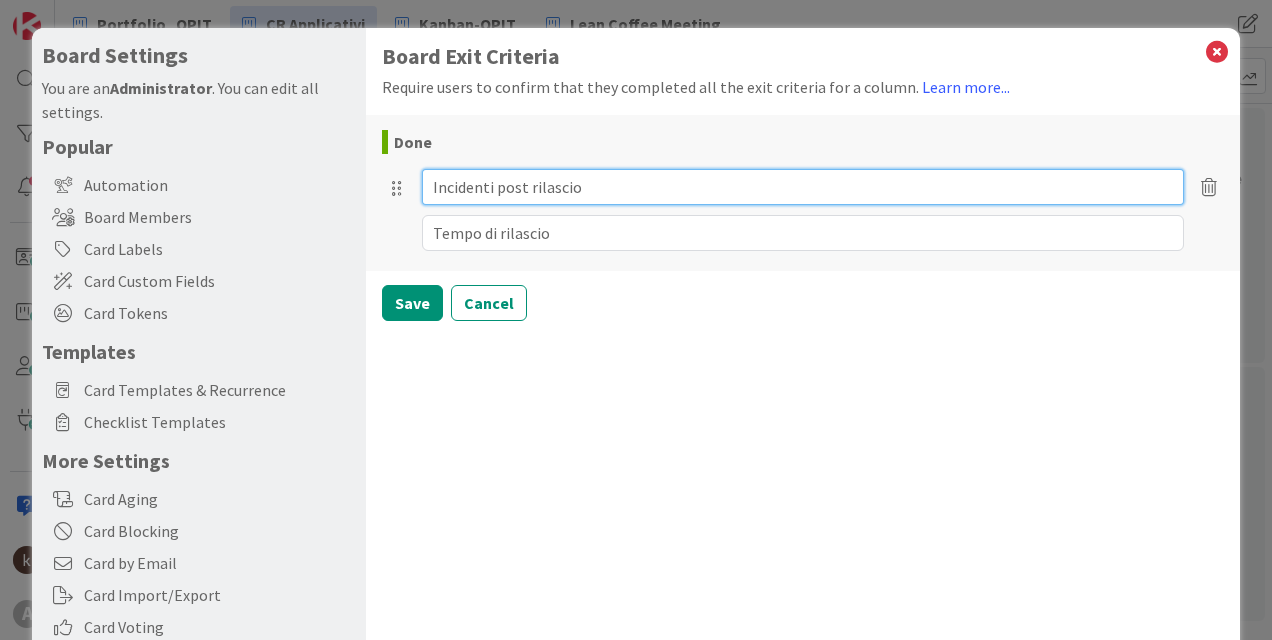 click on "Incidenti post rilascio" at bounding box center [803, 187] 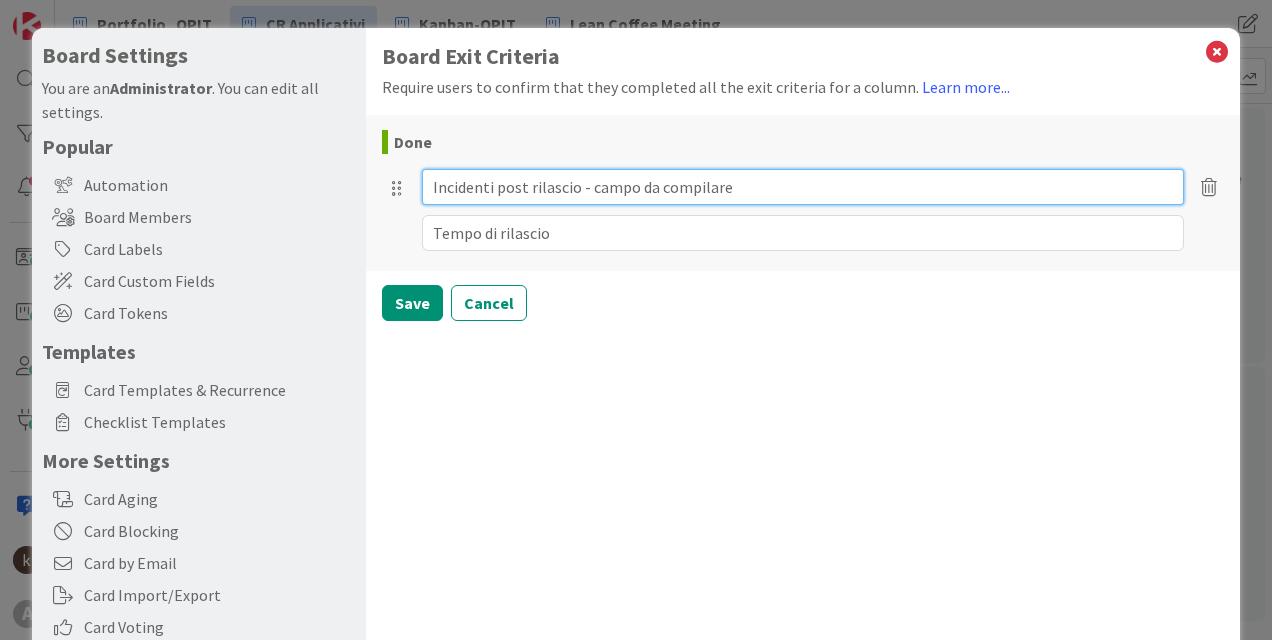drag, startPoint x: 733, startPoint y: 186, endPoint x: 578, endPoint y: 176, distance: 155.32225 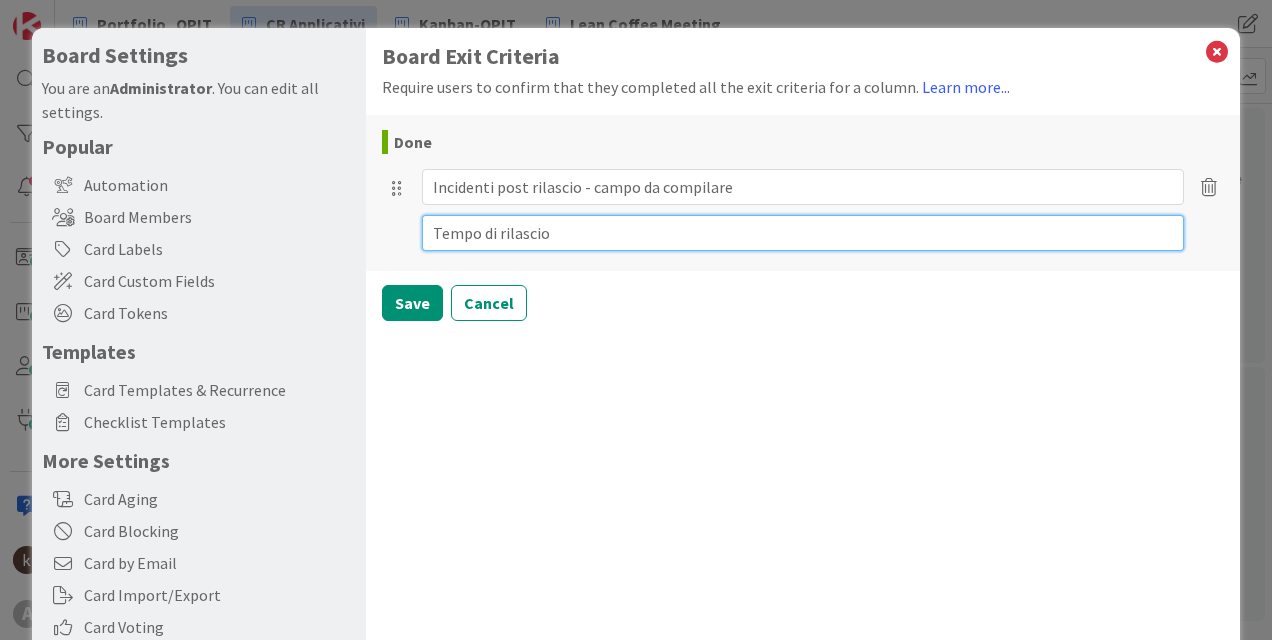 click on "Tempo di rilascio" at bounding box center [803, 233] 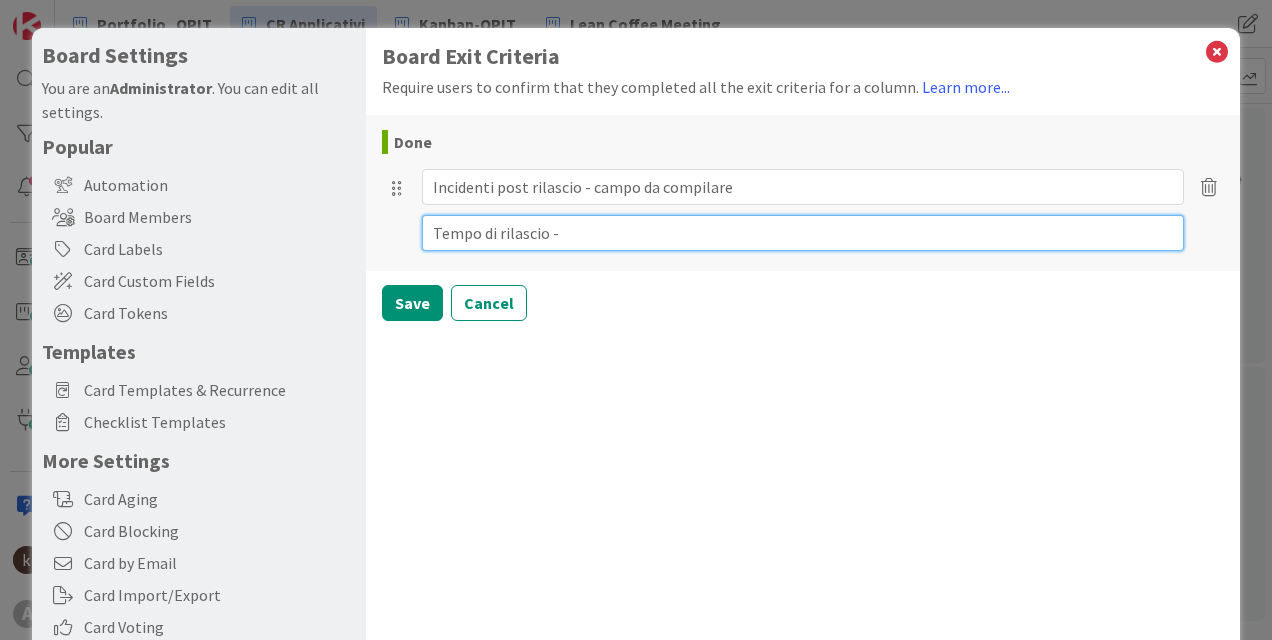 paste on "- campo da compilare" 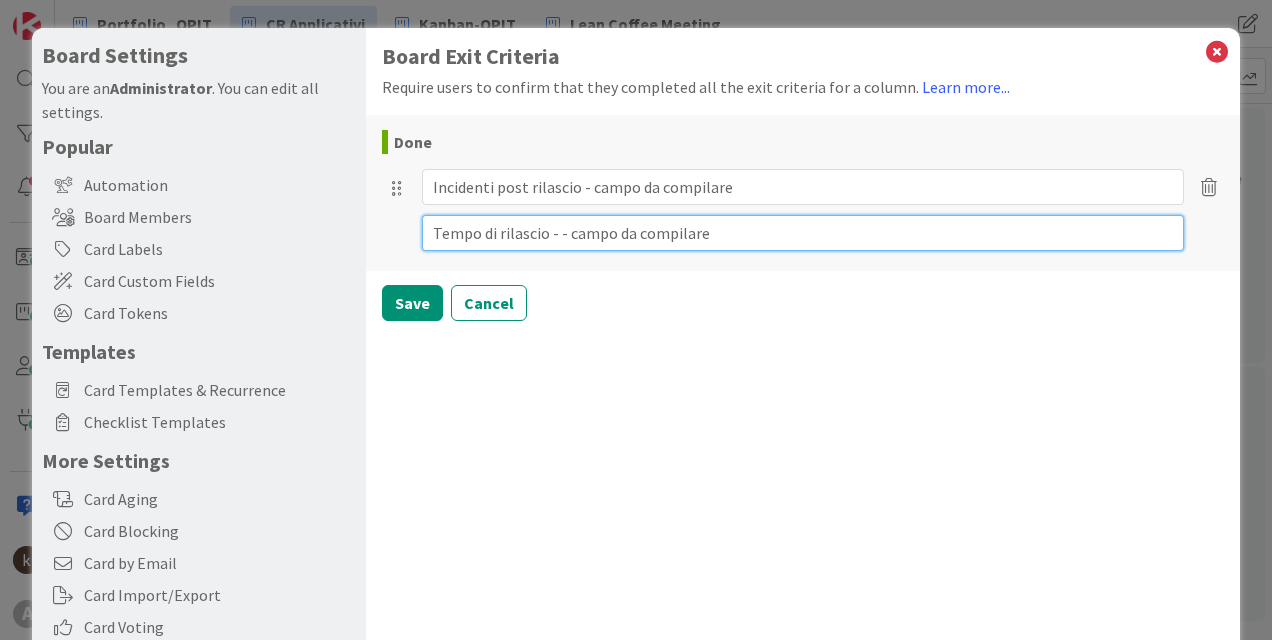 click on "Tempo di rilascio - - campo da compilare" at bounding box center [803, 233] 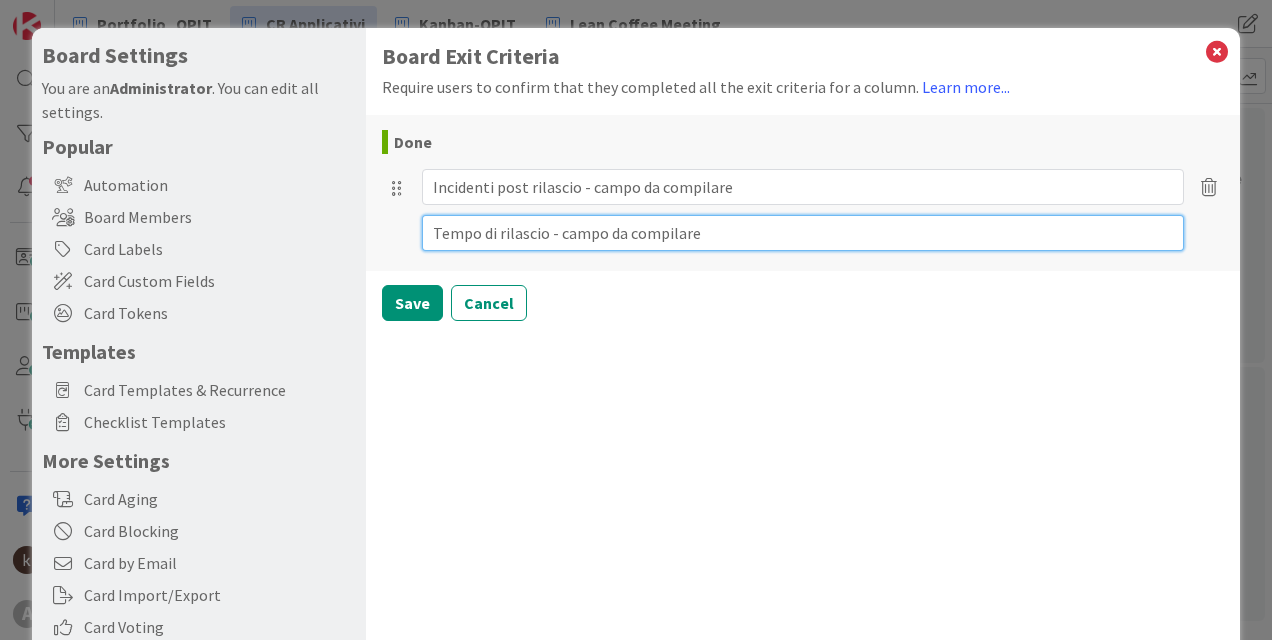 drag, startPoint x: 543, startPoint y: 234, endPoint x: 395, endPoint y: 236, distance: 148.01352 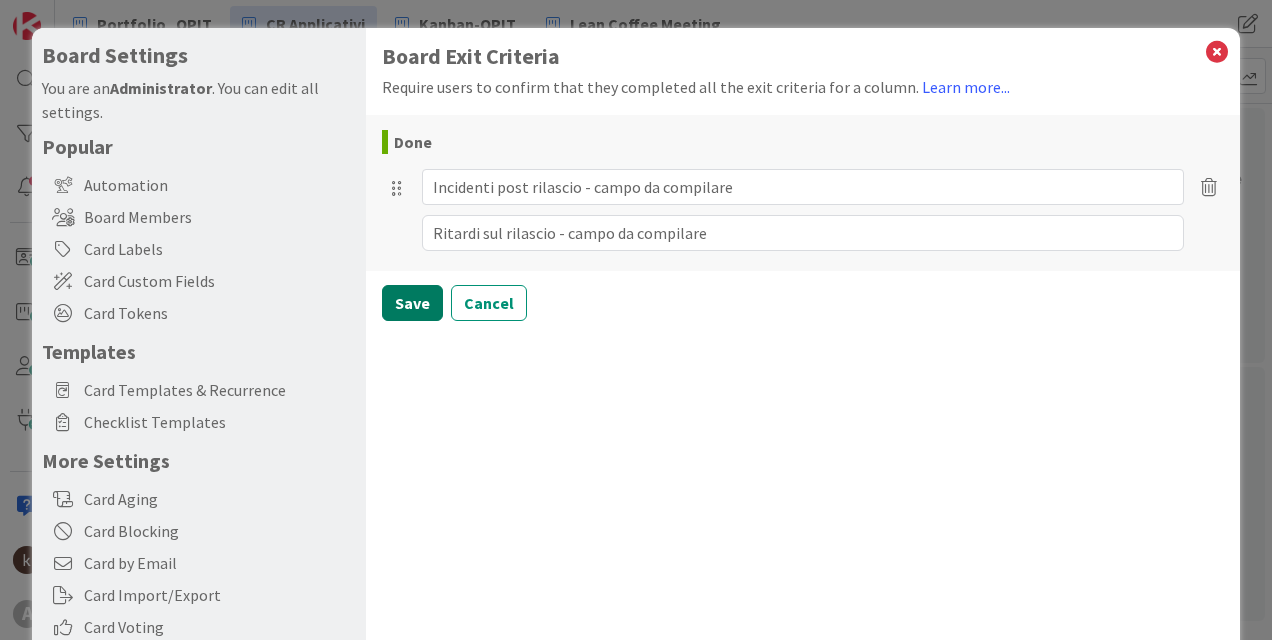 click on "Save" at bounding box center (412, 303) 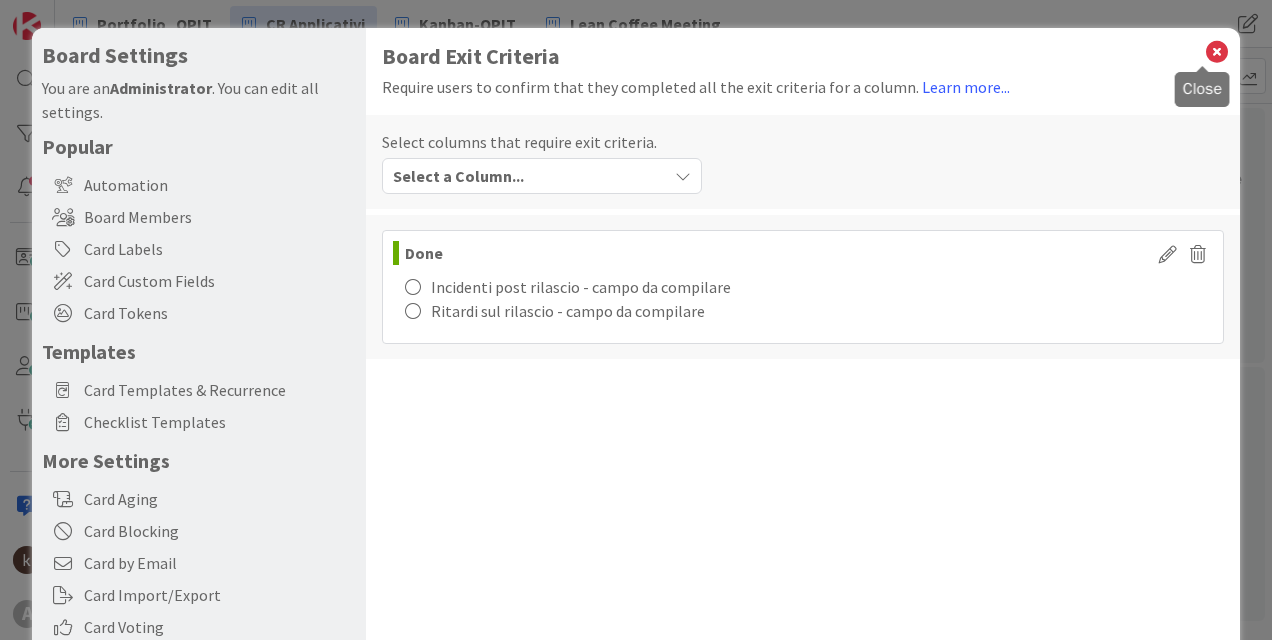click at bounding box center [1217, 52] 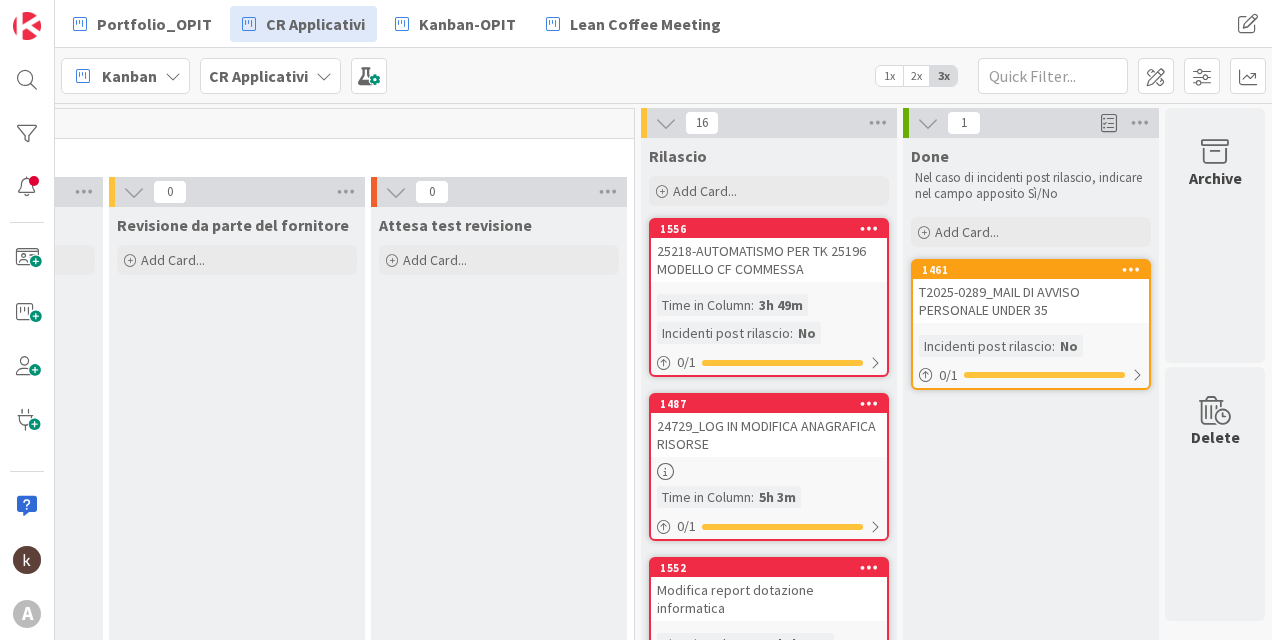 click at bounding box center [1109, 123] 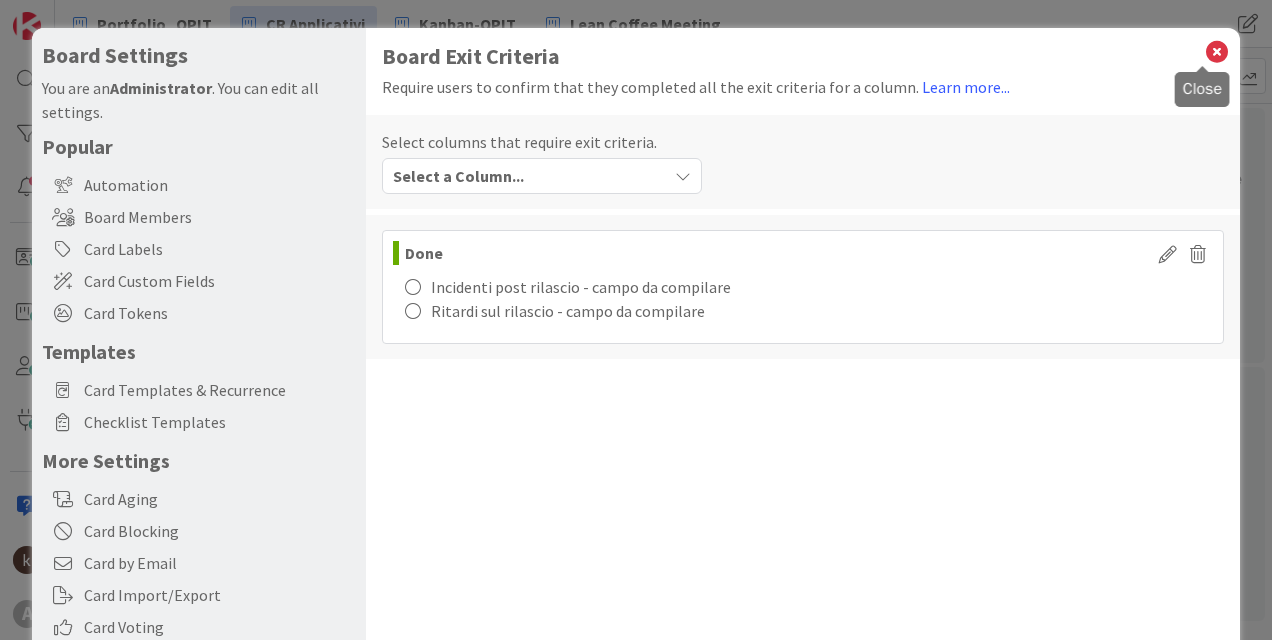 click at bounding box center [1217, 52] 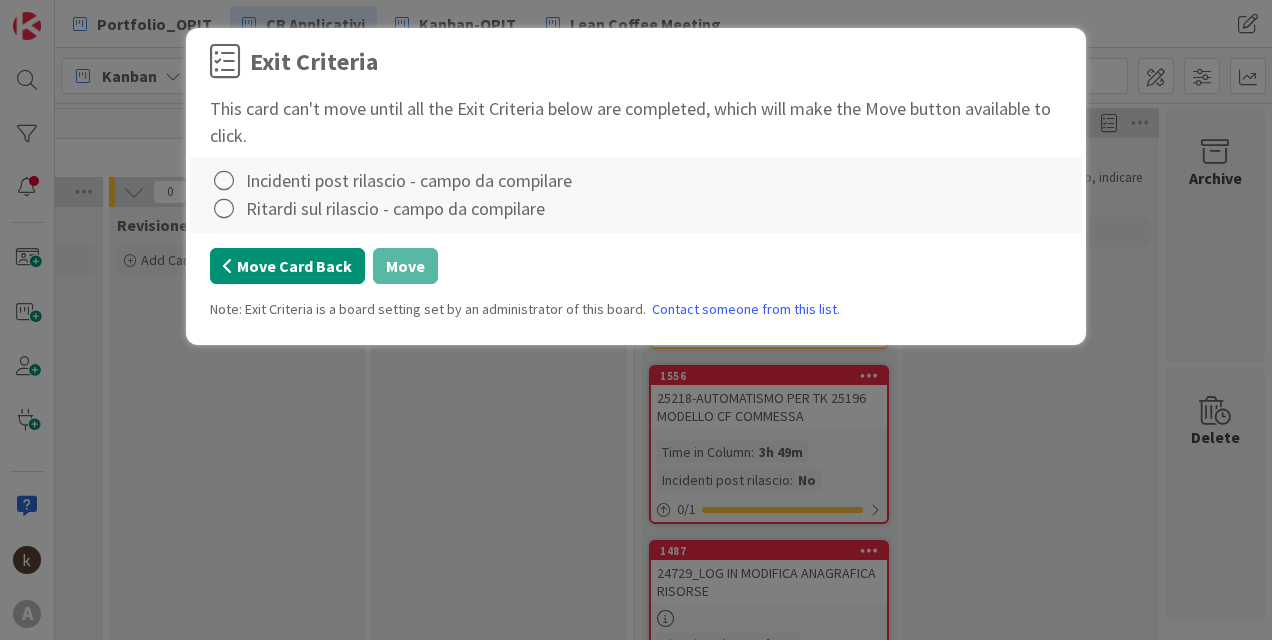 click on "Move Card Back" at bounding box center [287, 266] 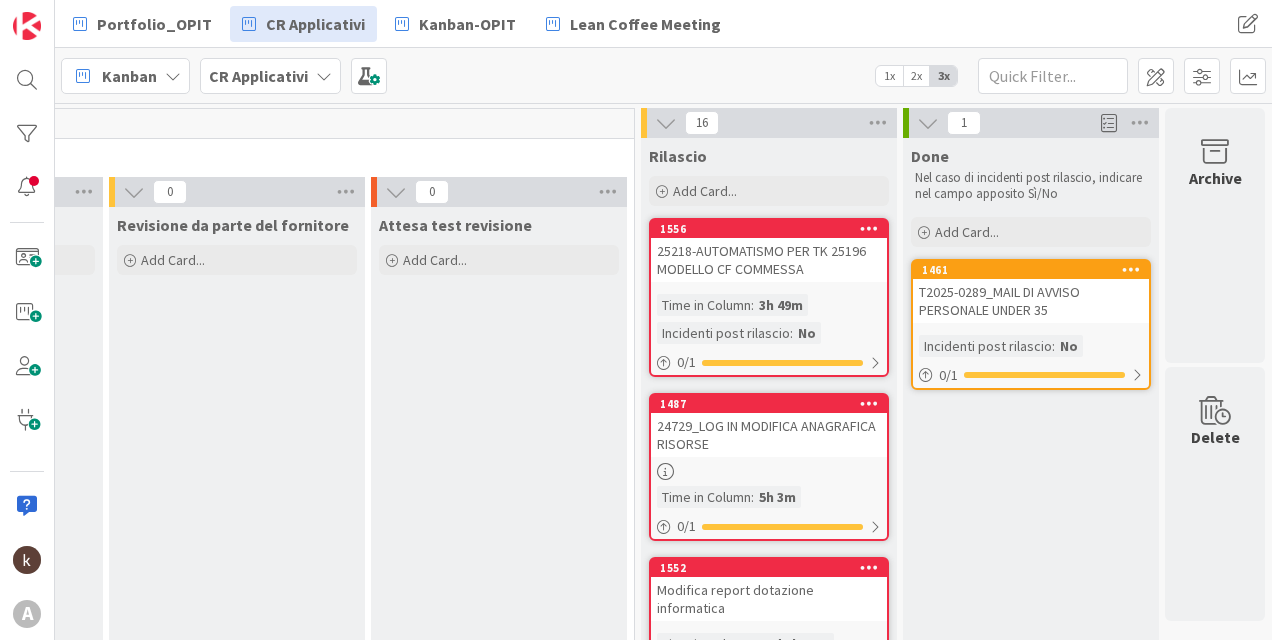 click at bounding box center [1109, 123] 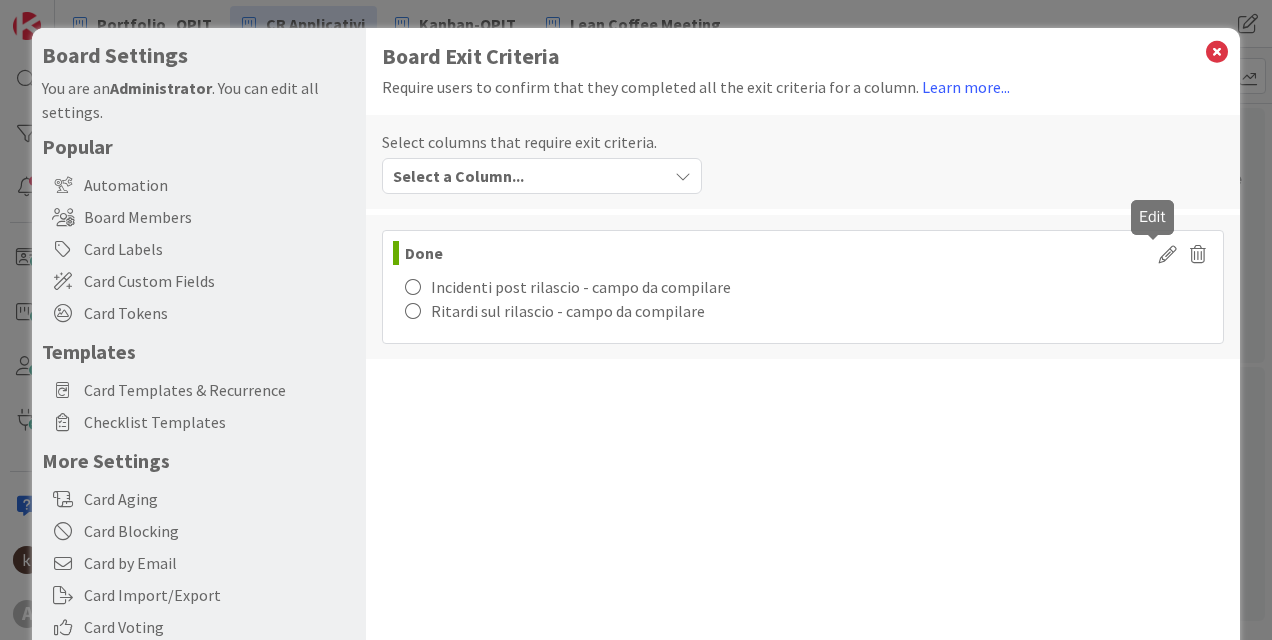 click at bounding box center [1168, 253] 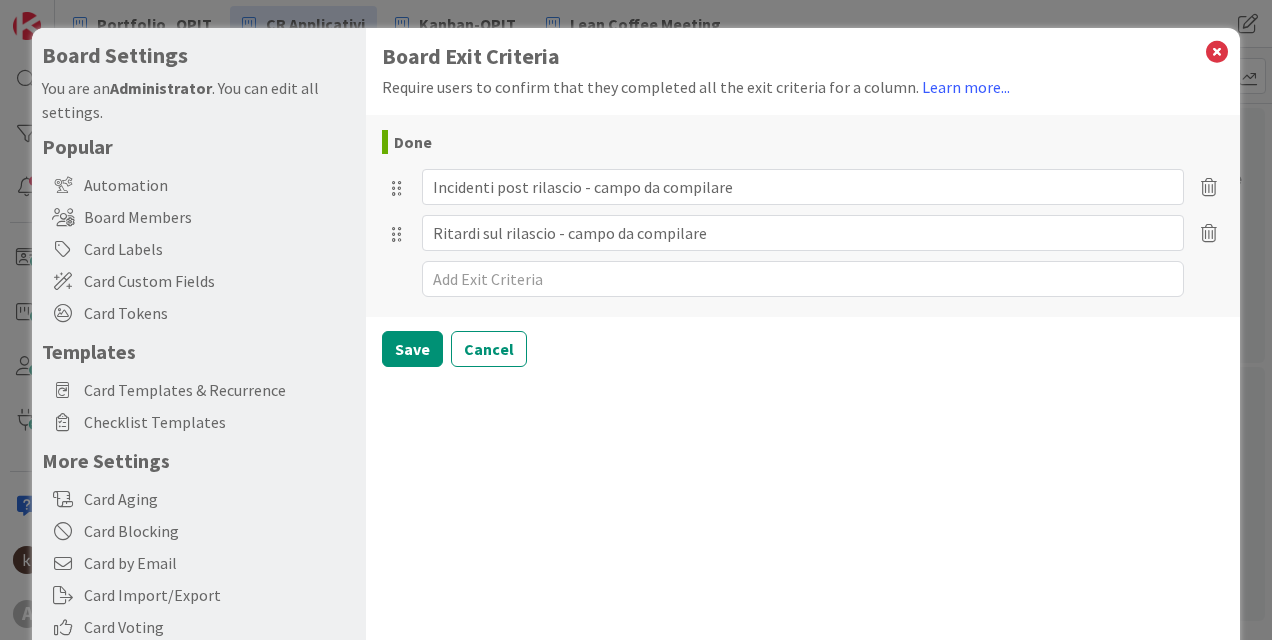 click on "Done" at bounding box center (413, 142) 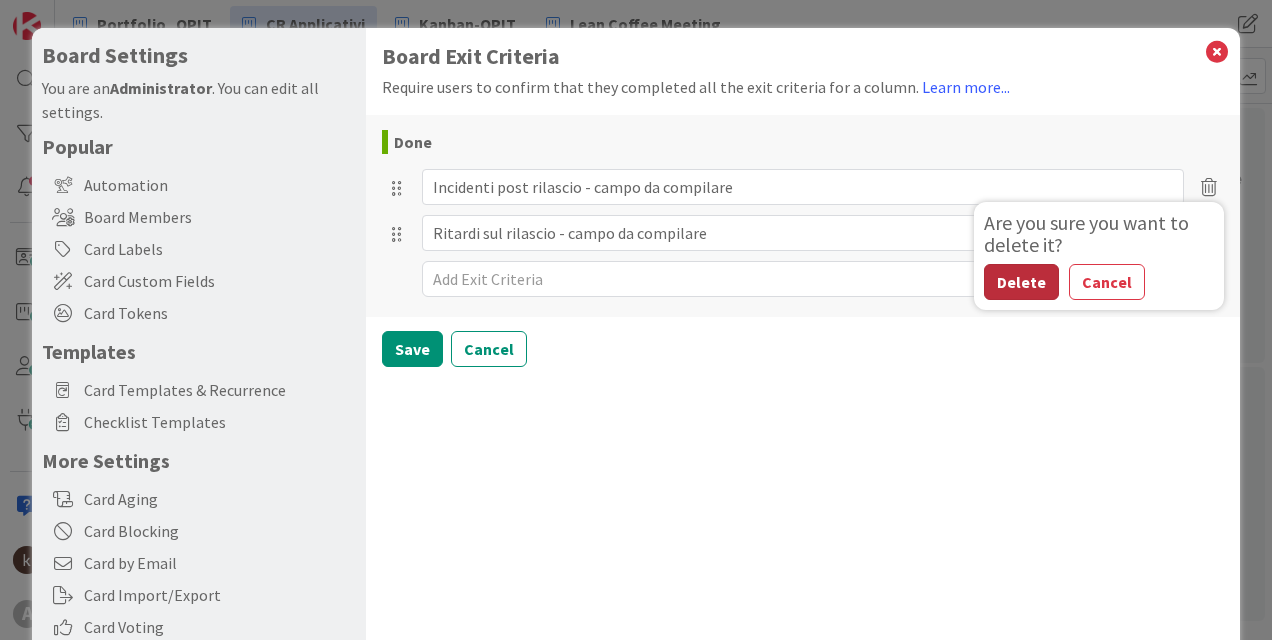 click on "Delete" at bounding box center [1021, 282] 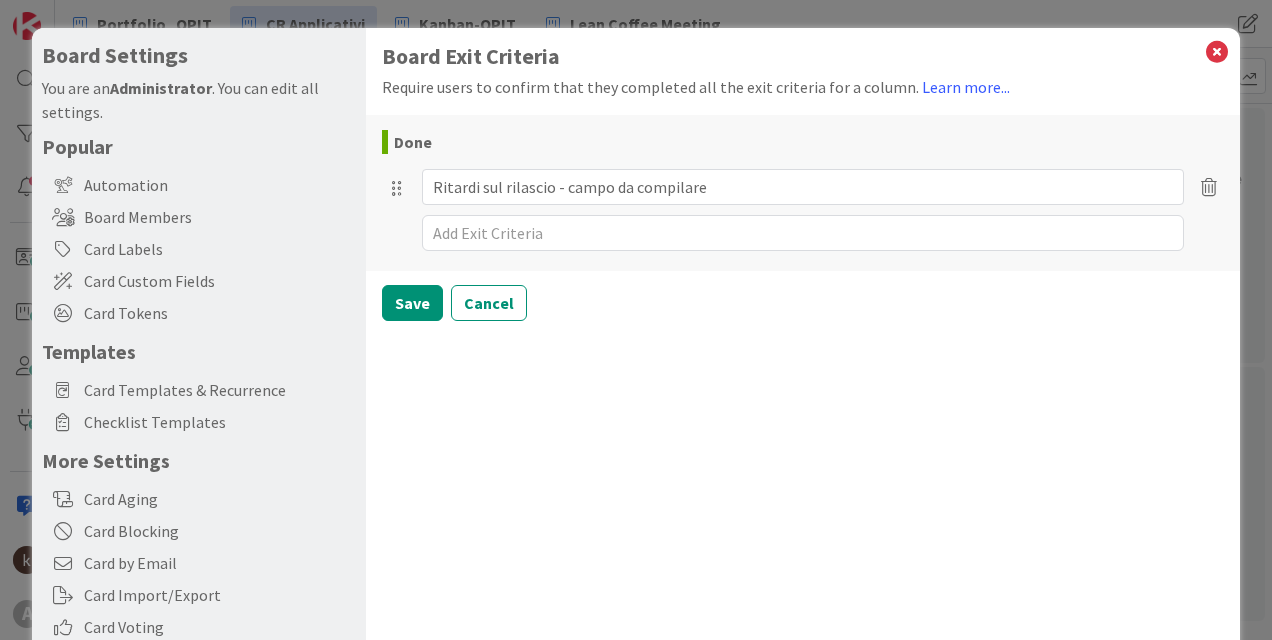 click at bounding box center (1209, 186) 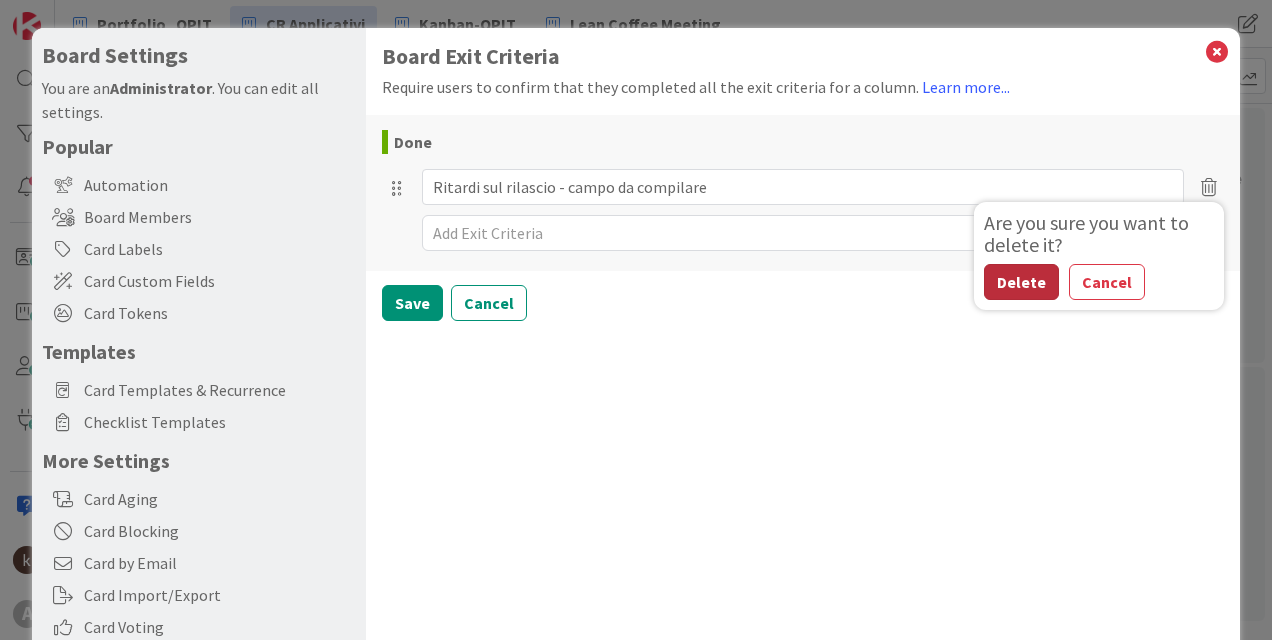 click on "Delete" at bounding box center (1021, 282) 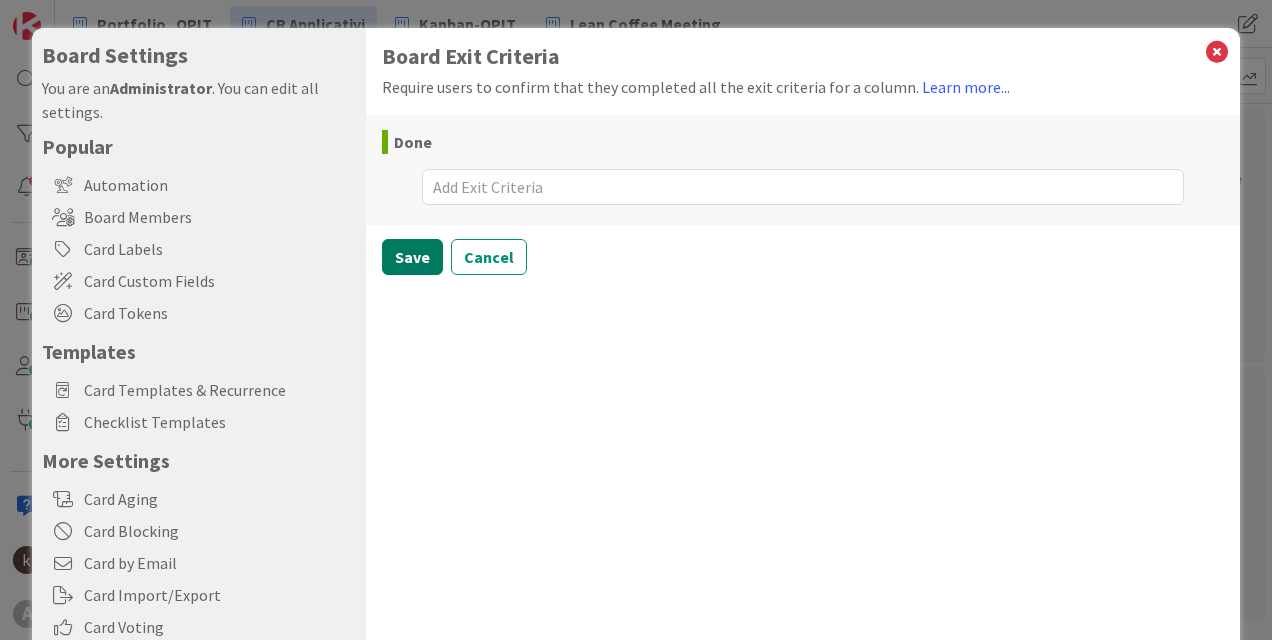 click on "Save" at bounding box center (412, 257) 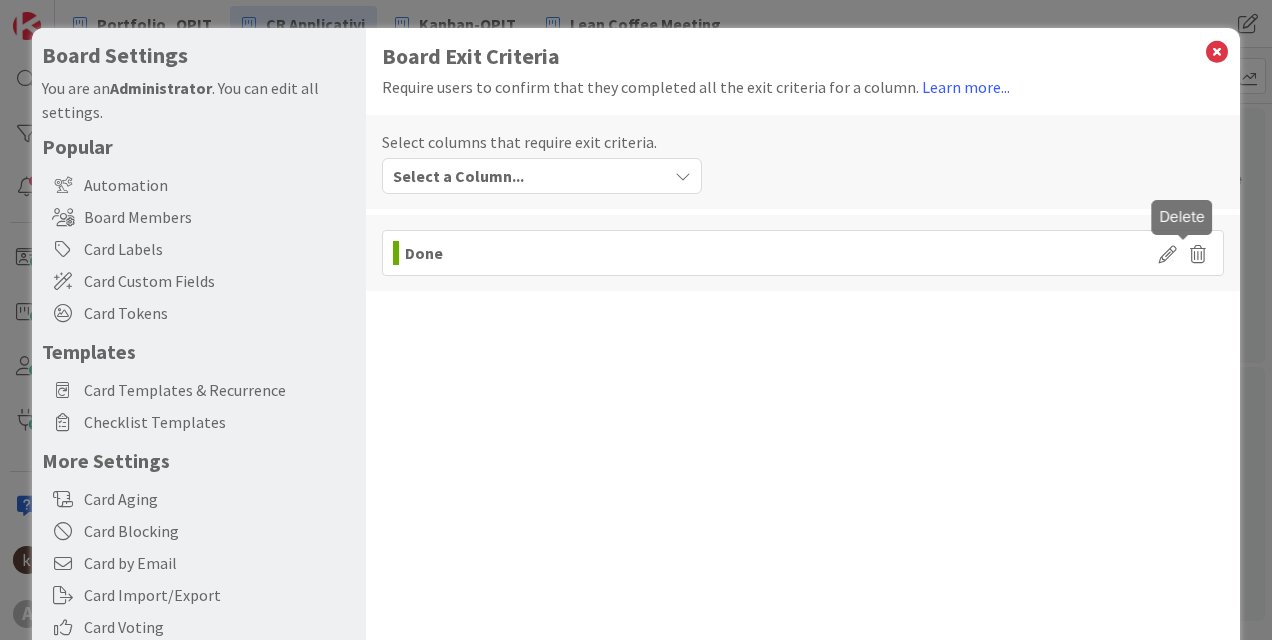 click at bounding box center [1198, 253] 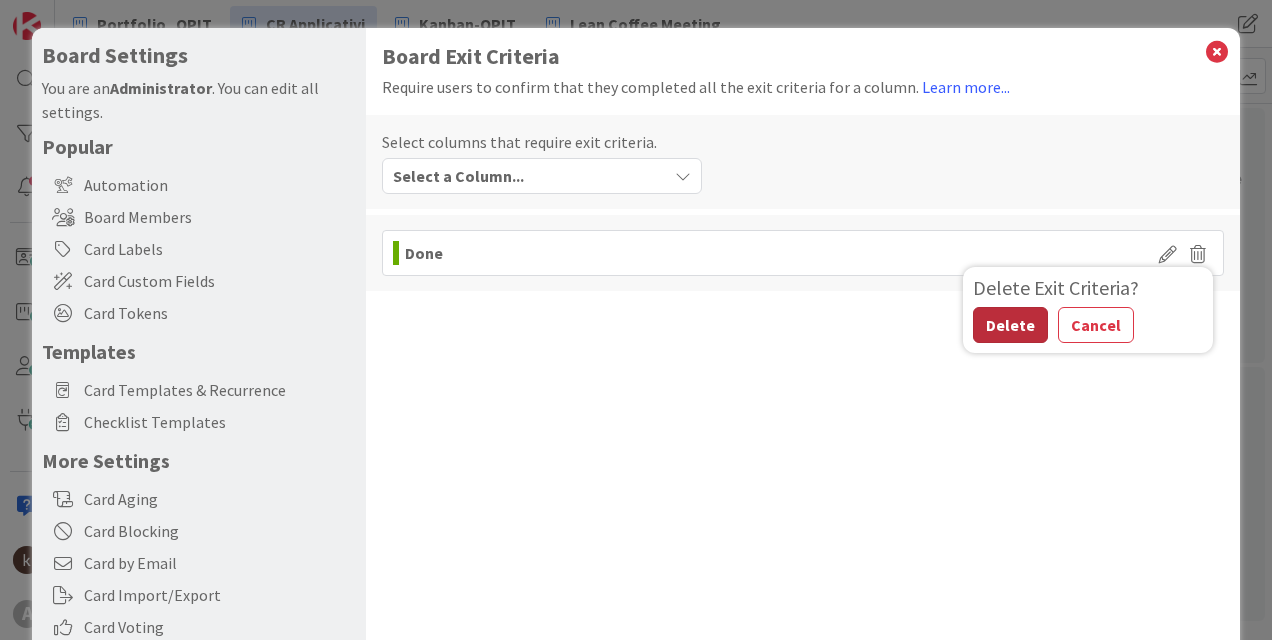 click on "Delete" at bounding box center [1010, 325] 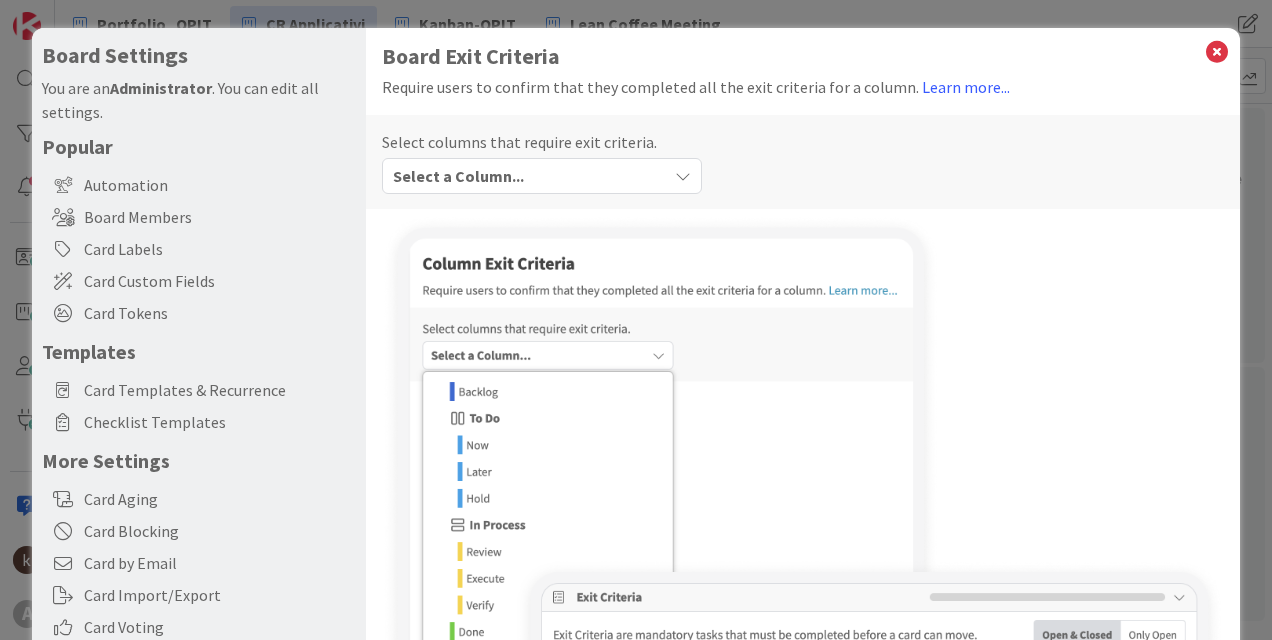 click on "Select a Column..." at bounding box center (527, 176) 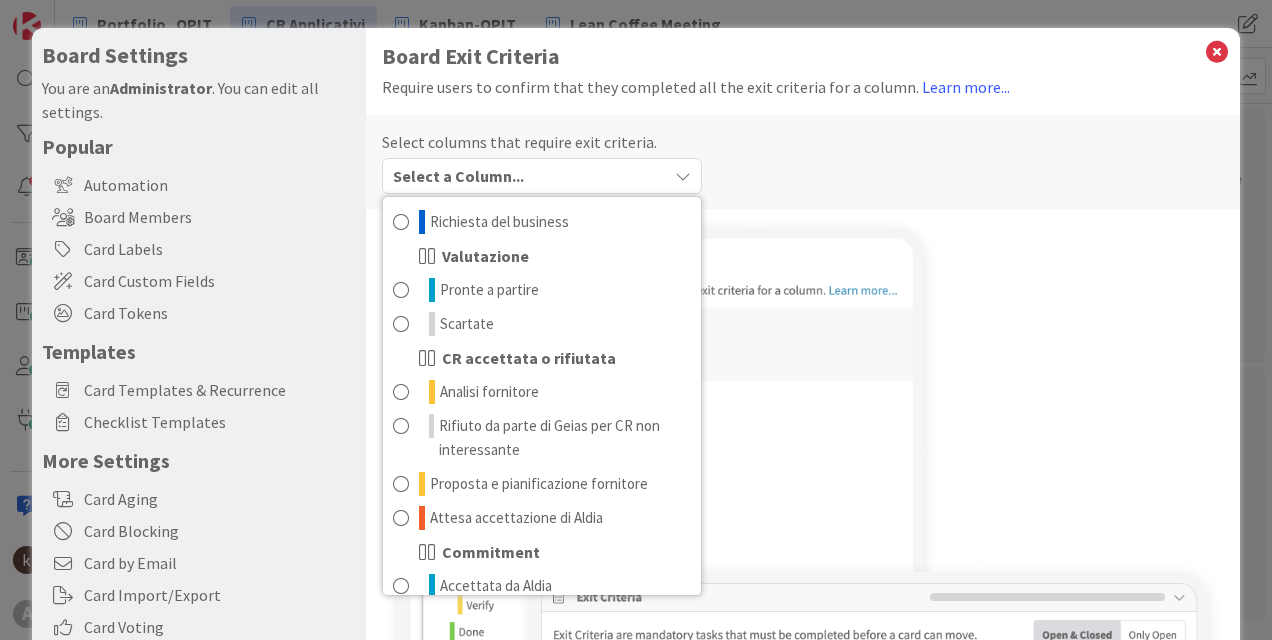 scroll, scrollTop: 356, scrollLeft: 0, axis: vertical 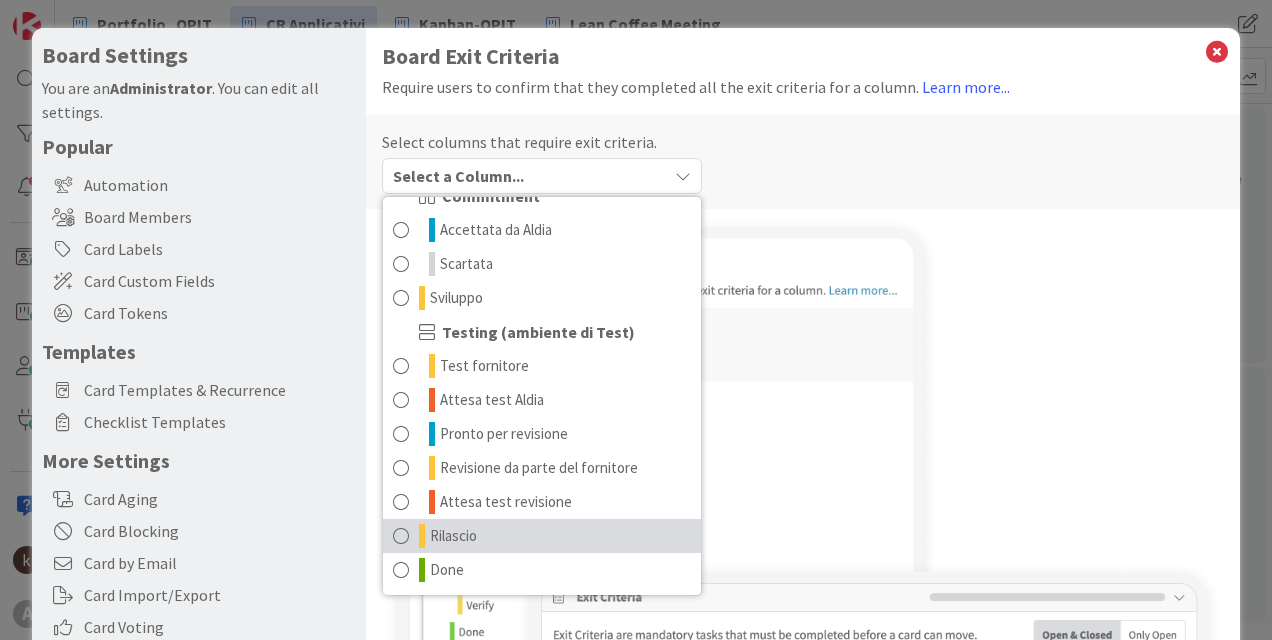 click on "Rilascio" at bounding box center (542, 536) 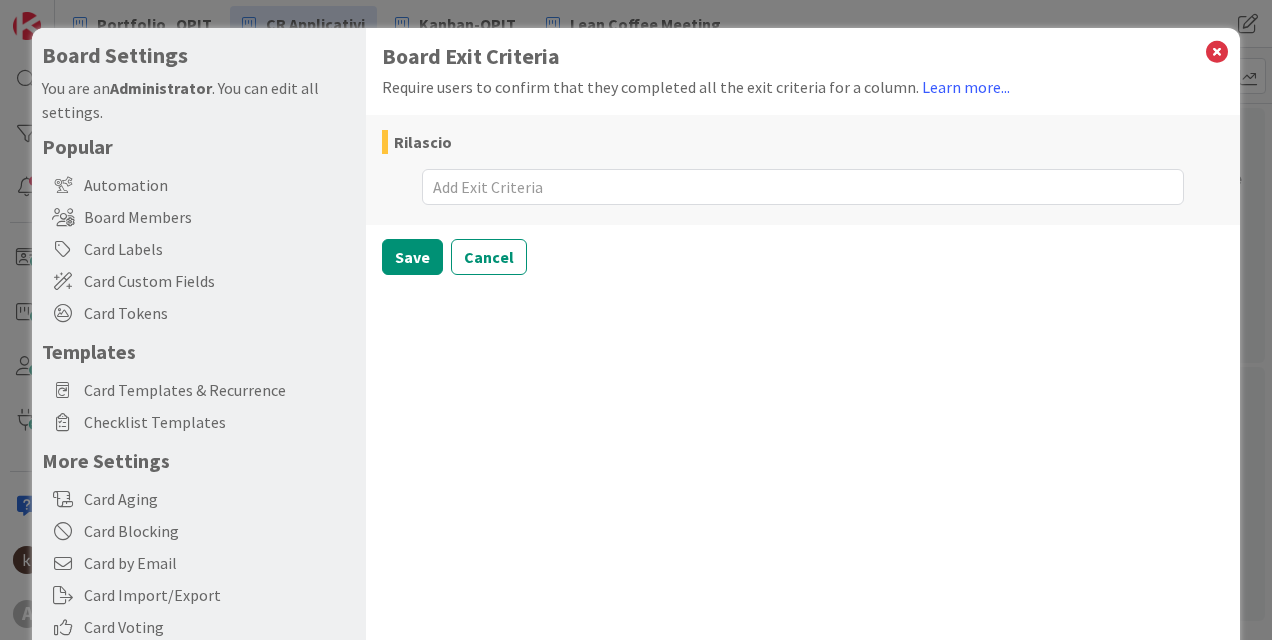 click at bounding box center [803, 187] 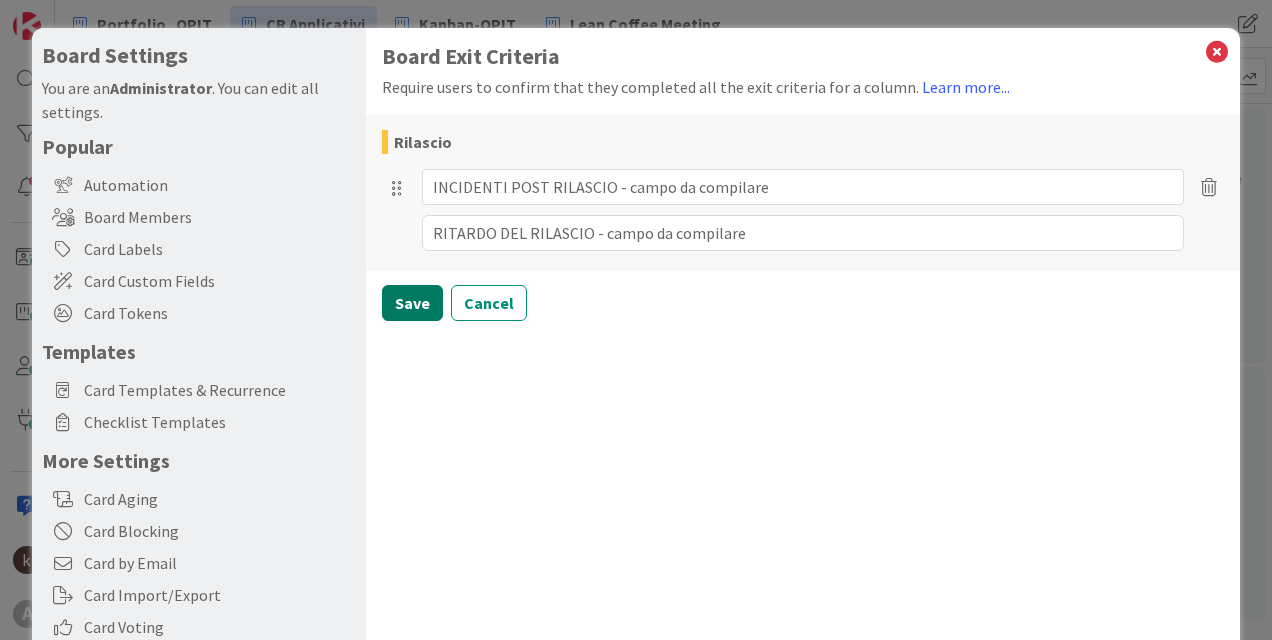 click on "Save" at bounding box center [412, 303] 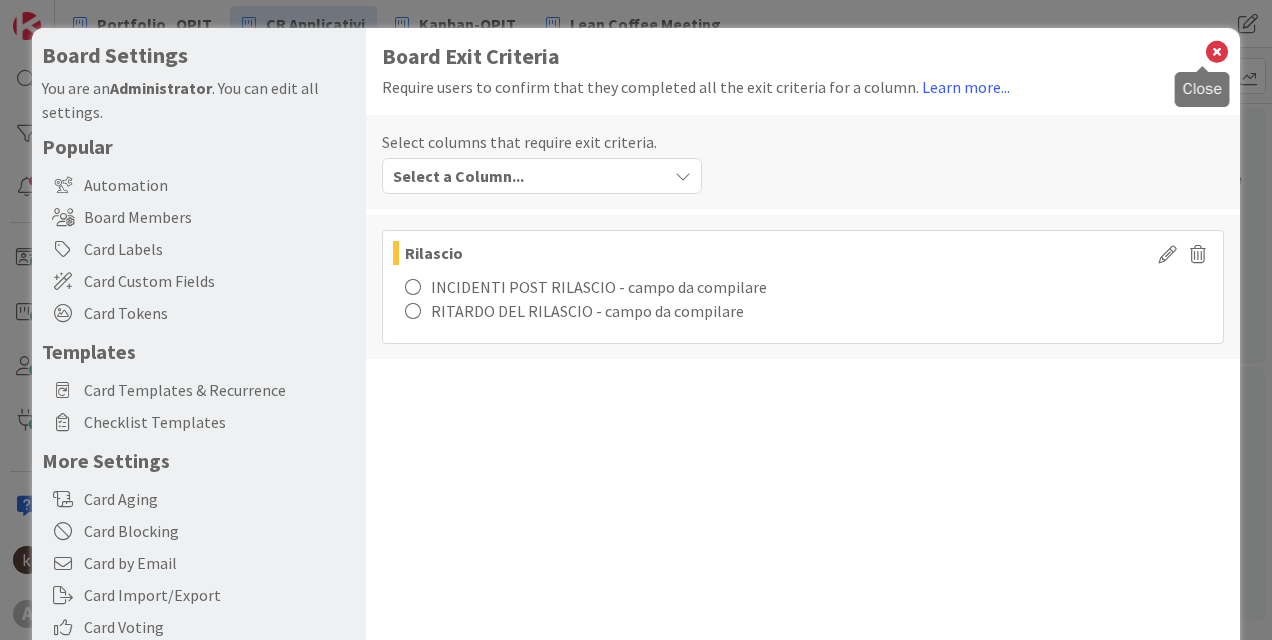 click at bounding box center (1217, 52) 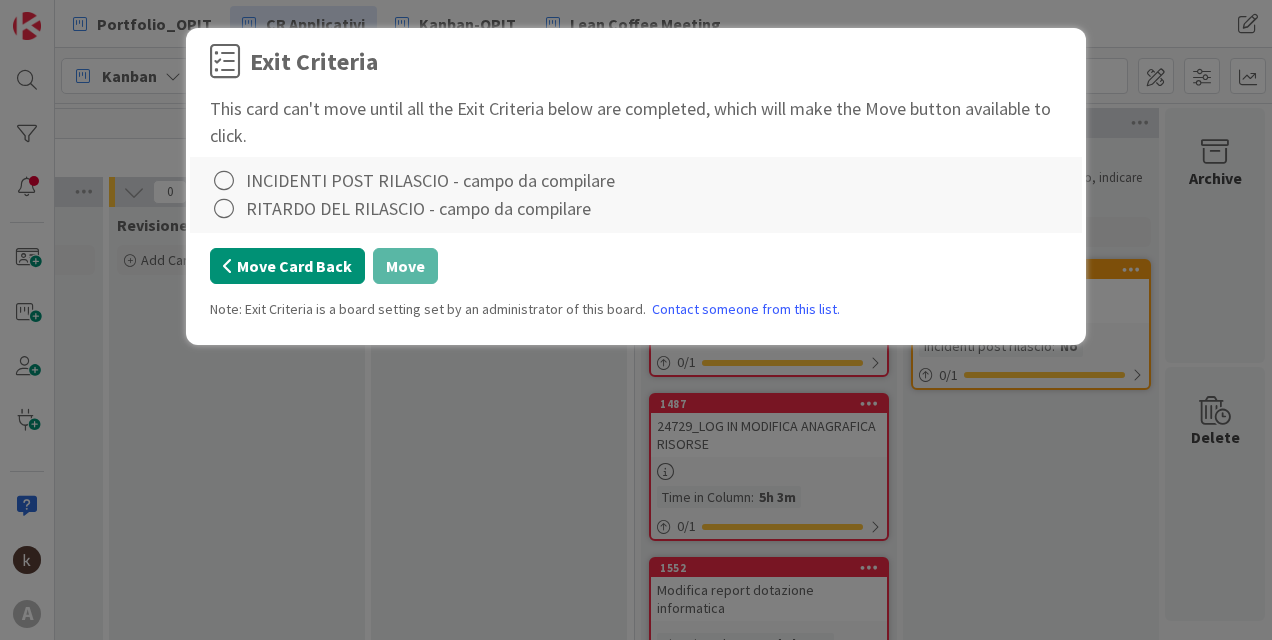 click on "Move Card Back" at bounding box center [287, 266] 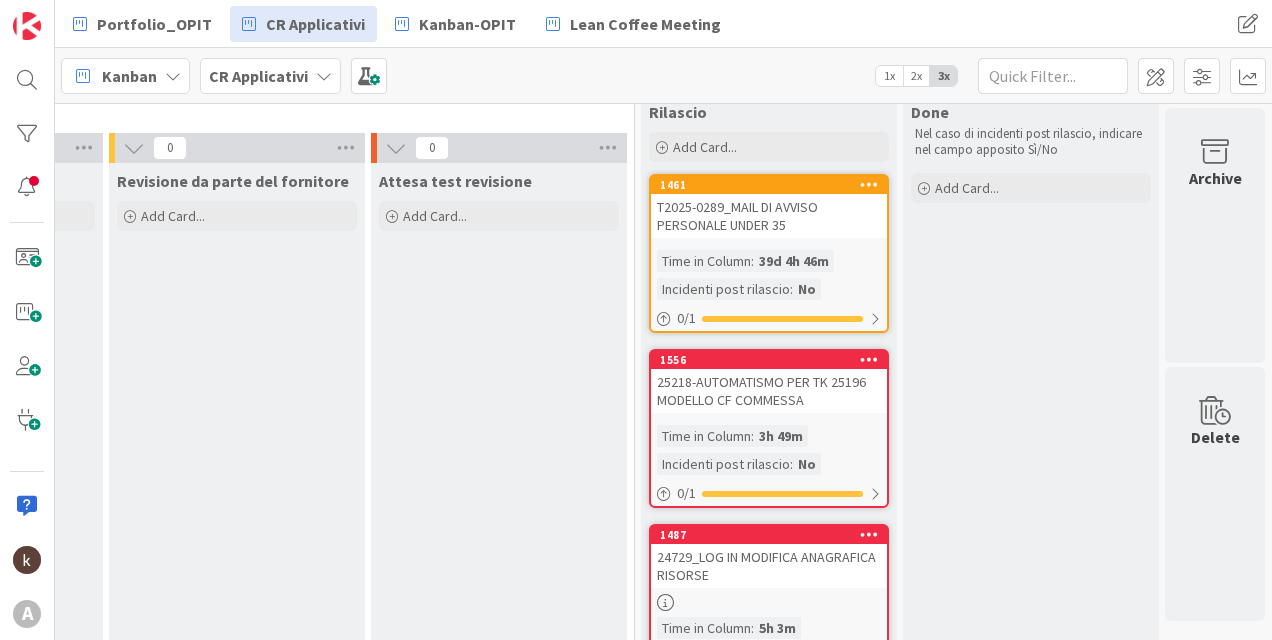 scroll, scrollTop: 0, scrollLeft: 2644, axis: horizontal 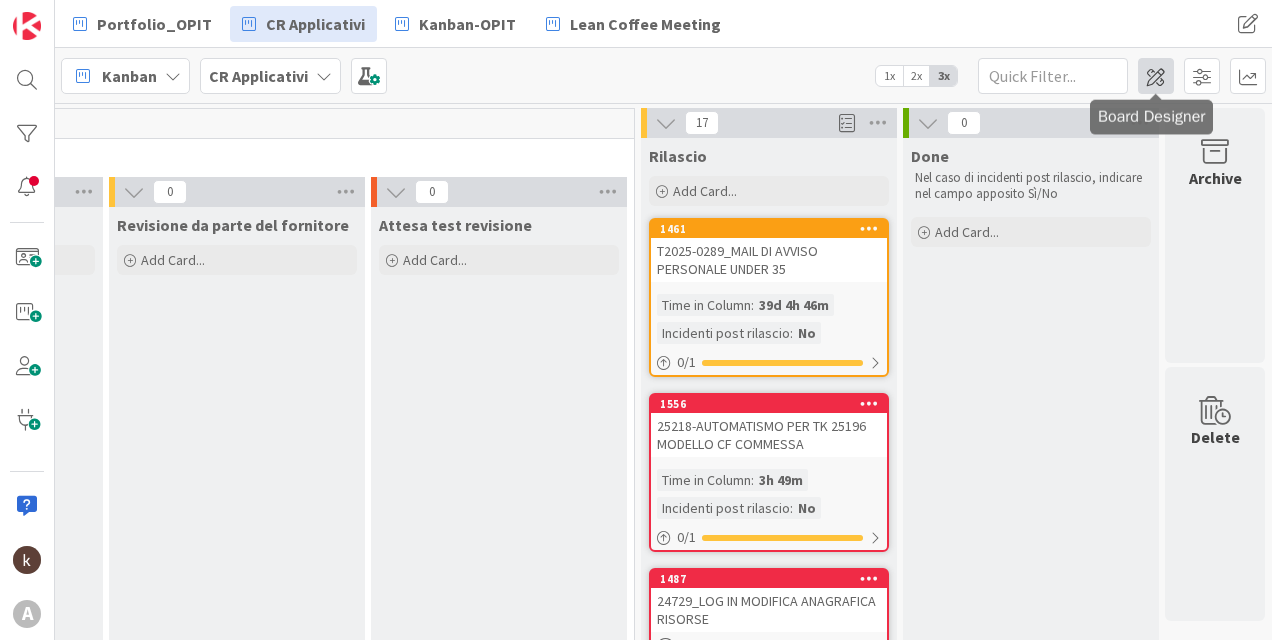 click at bounding box center (1156, 76) 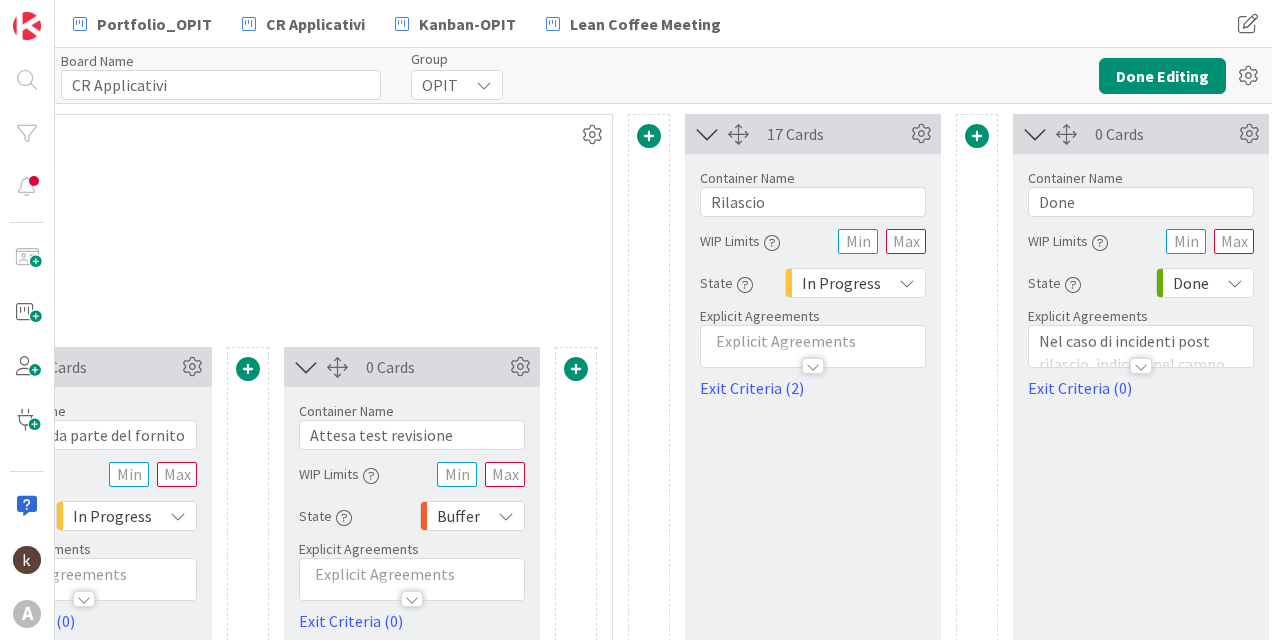 scroll, scrollTop: 0, scrollLeft: 3694, axis: horizontal 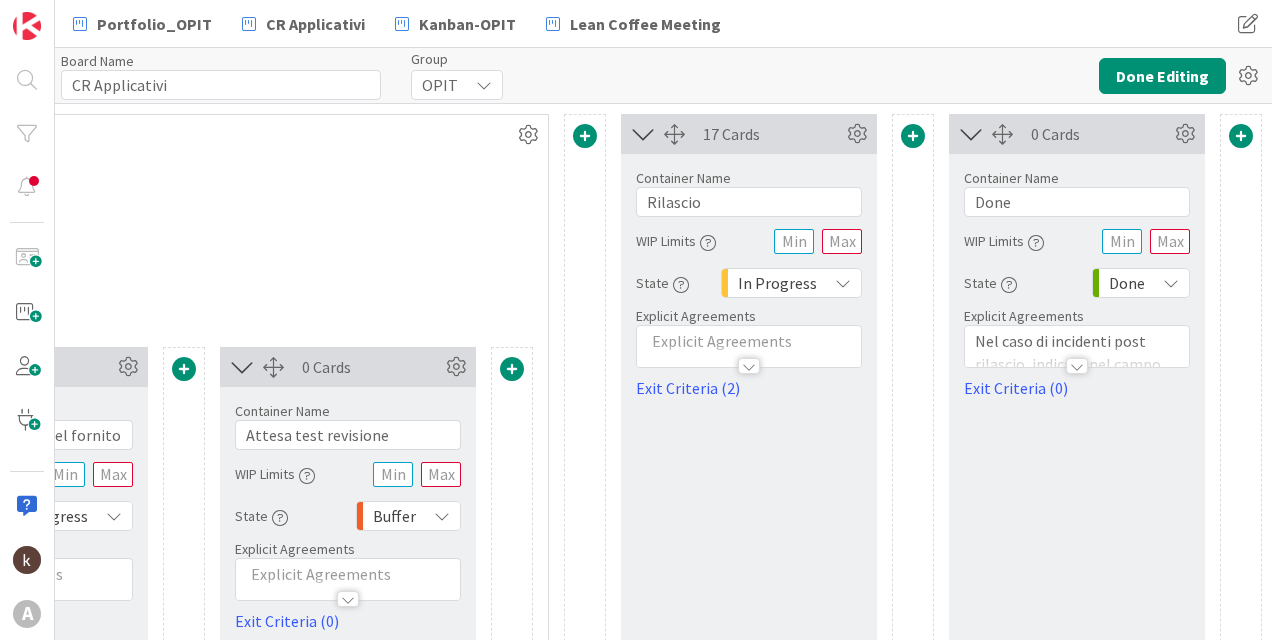 click on "Nel caso di incidenti post rilascio, indicare nel campo apposito Sì/No" at bounding box center [1077, 364] 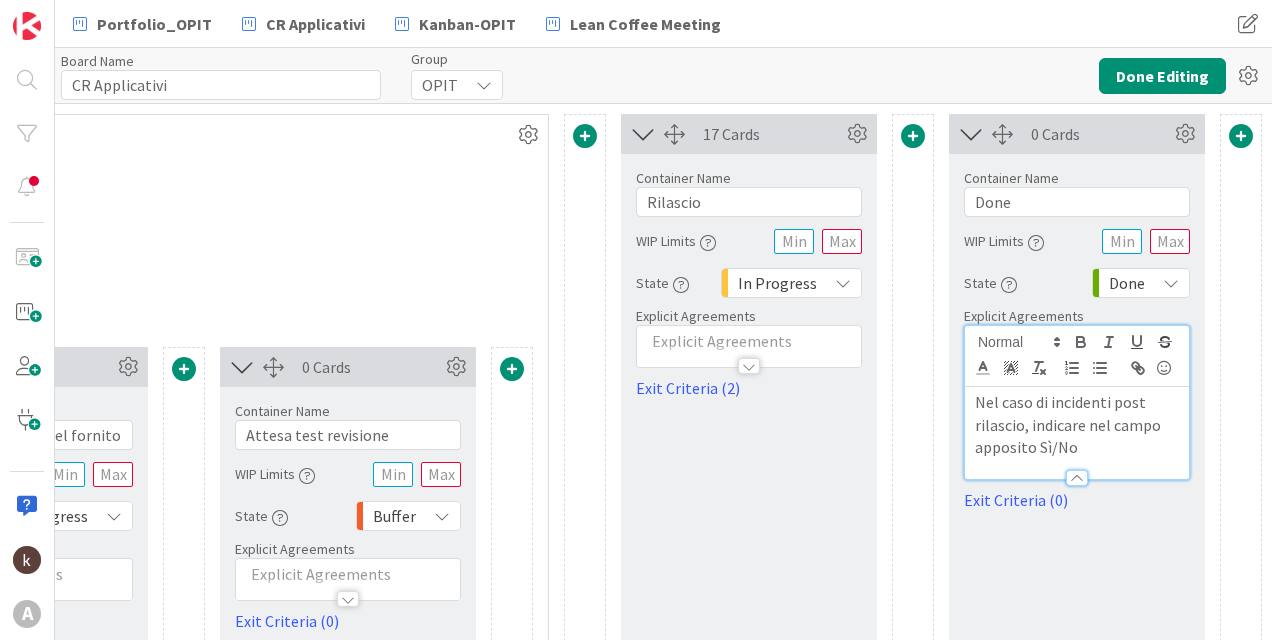 click on "Nel caso di incidenti post rilascio, indicare nel campo apposito Sì/No" at bounding box center [1077, 425] 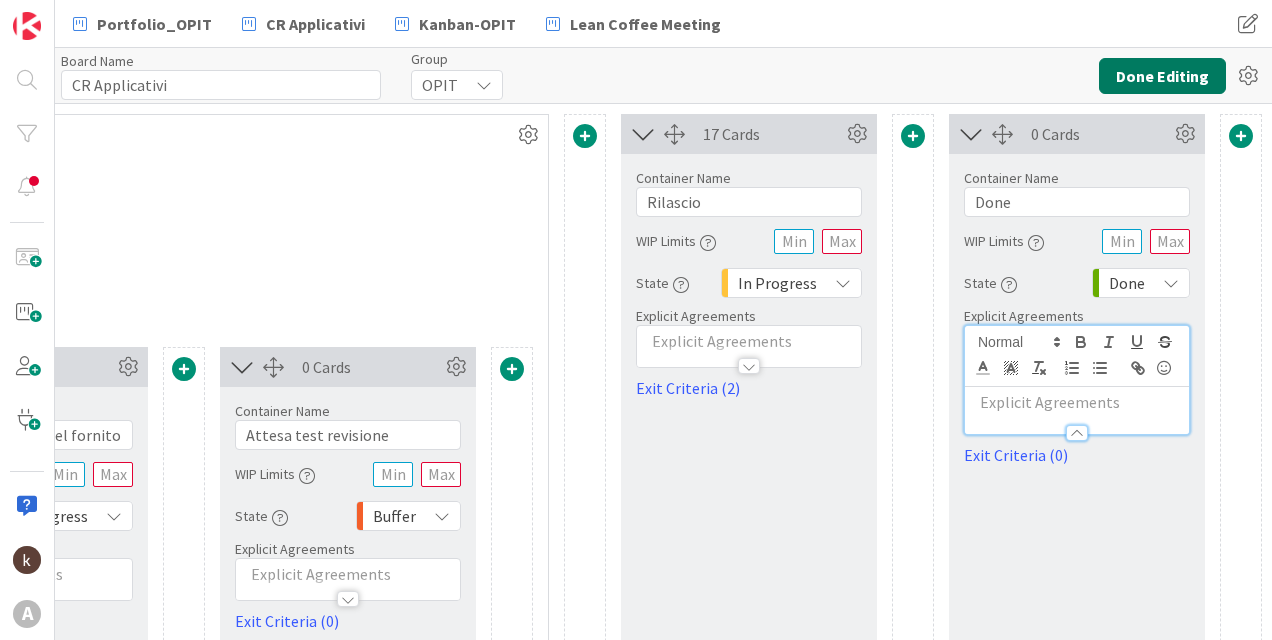click on "Done Editing" at bounding box center (1162, 76) 